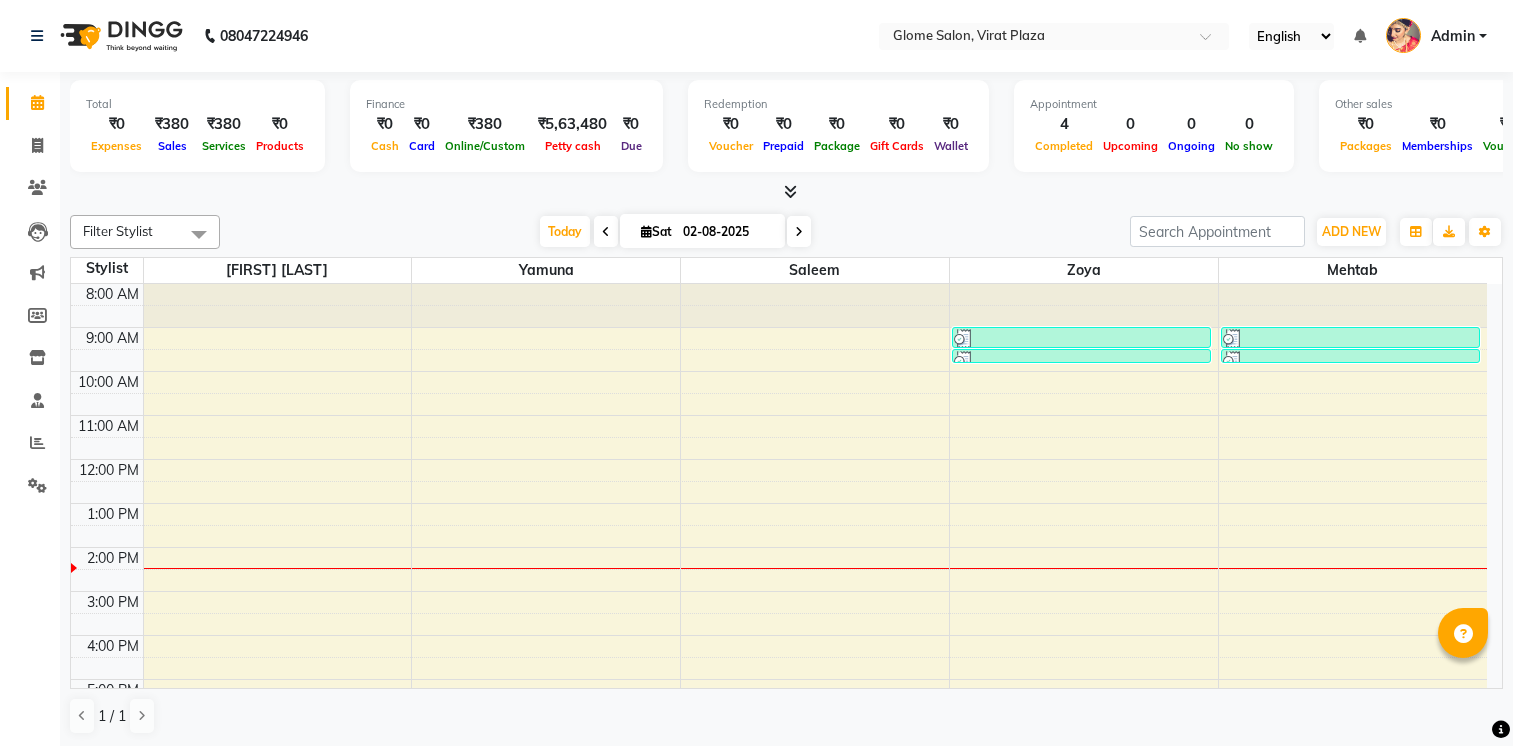 scroll, scrollTop: 0, scrollLeft: 0, axis: both 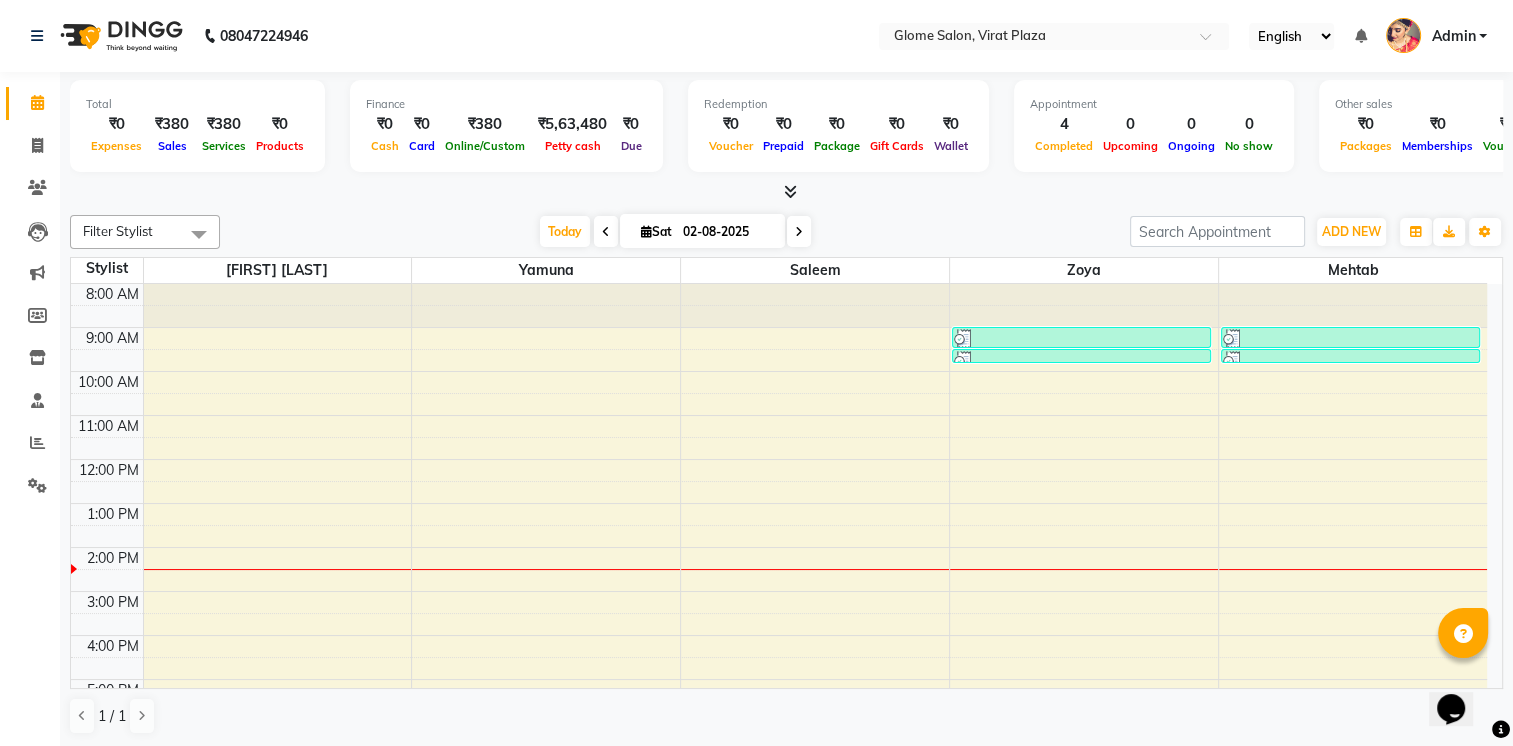 click on "8:00 AM 9:00 AM 10:00 AM 11:00 AM 12:00 PM 1:00 PM 2:00 PM 3:00 PM 4:00 PM 5:00 PM 6:00 PM 7:00 PM 8:00 PM     [FIRST], TK02, 09:00 AM-09:30 AM, Threading  - Eyebrows     [FIRST], TK02, 09:30 AM-09:45 AM, Threading  - Upperlip     [FIRST] [LAST], TK01, 09:00 AM-09:30 AM, Exclusive Men’S Services - Hair Cut     [FIRST] [LAST], TK01, 09:30 AM-09:45 AM, Exclusive Men’S Services - Shaving" at bounding box center (779, 569) 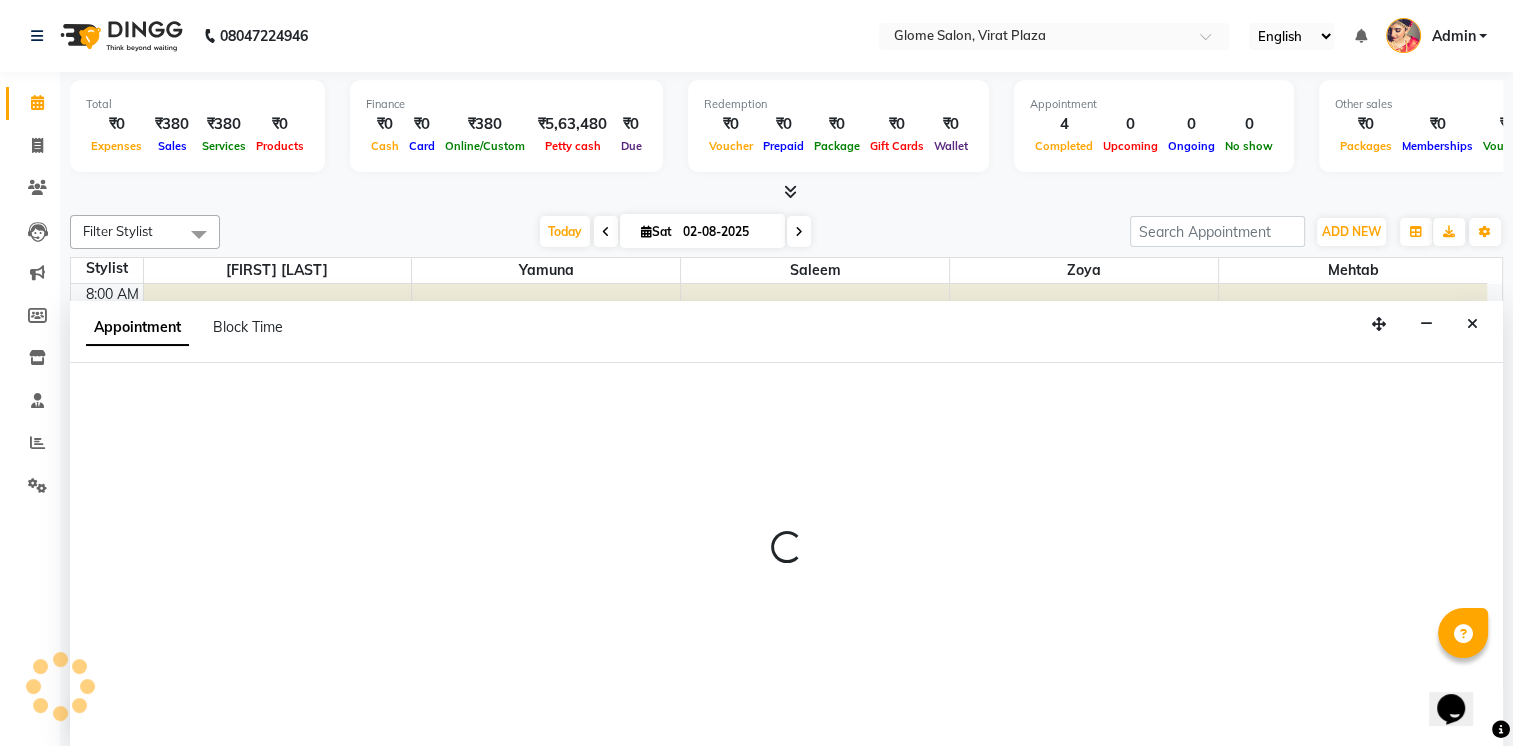 scroll, scrollTop: 0, scrollLeft: 0, axis: both 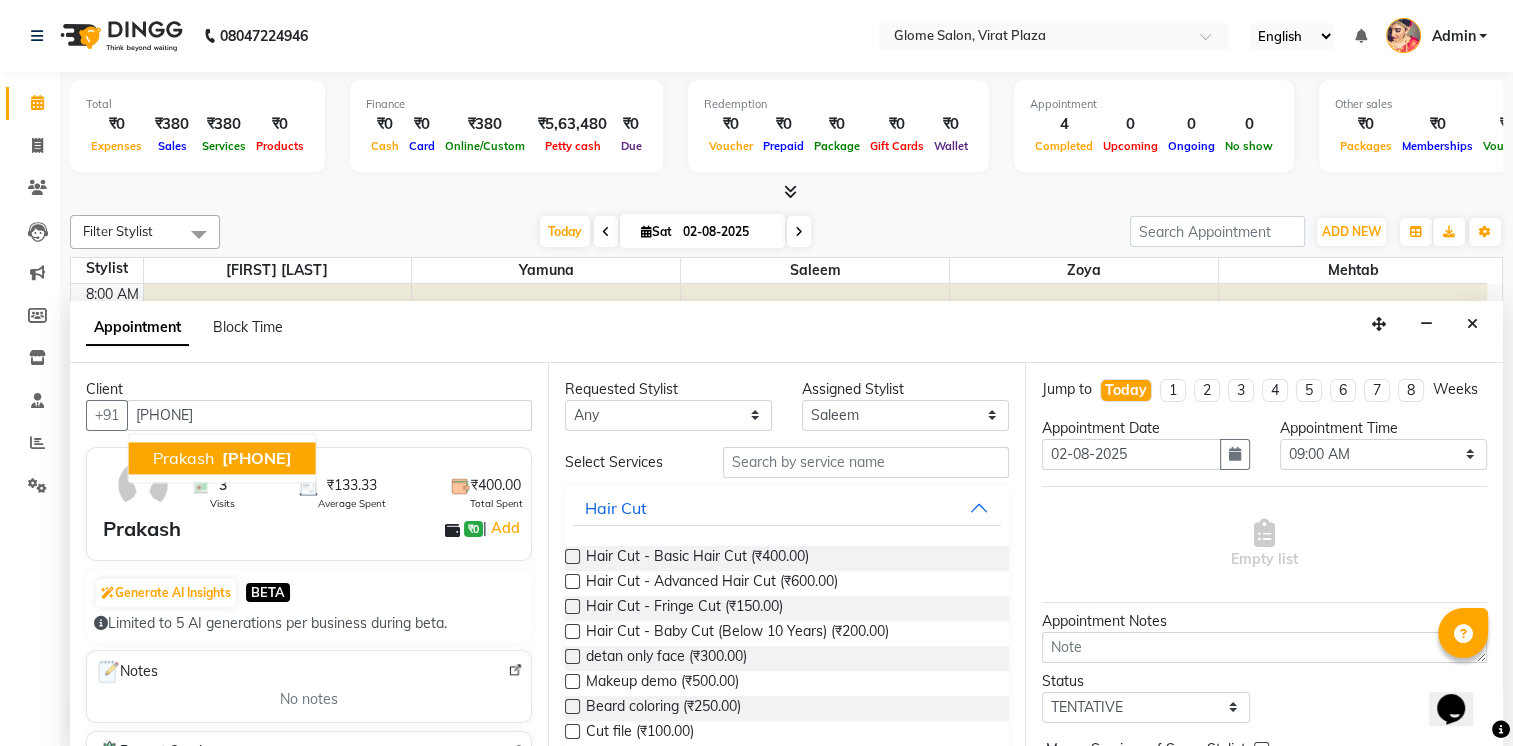 click on "[PHONE]" at bounding box center [257, 458] 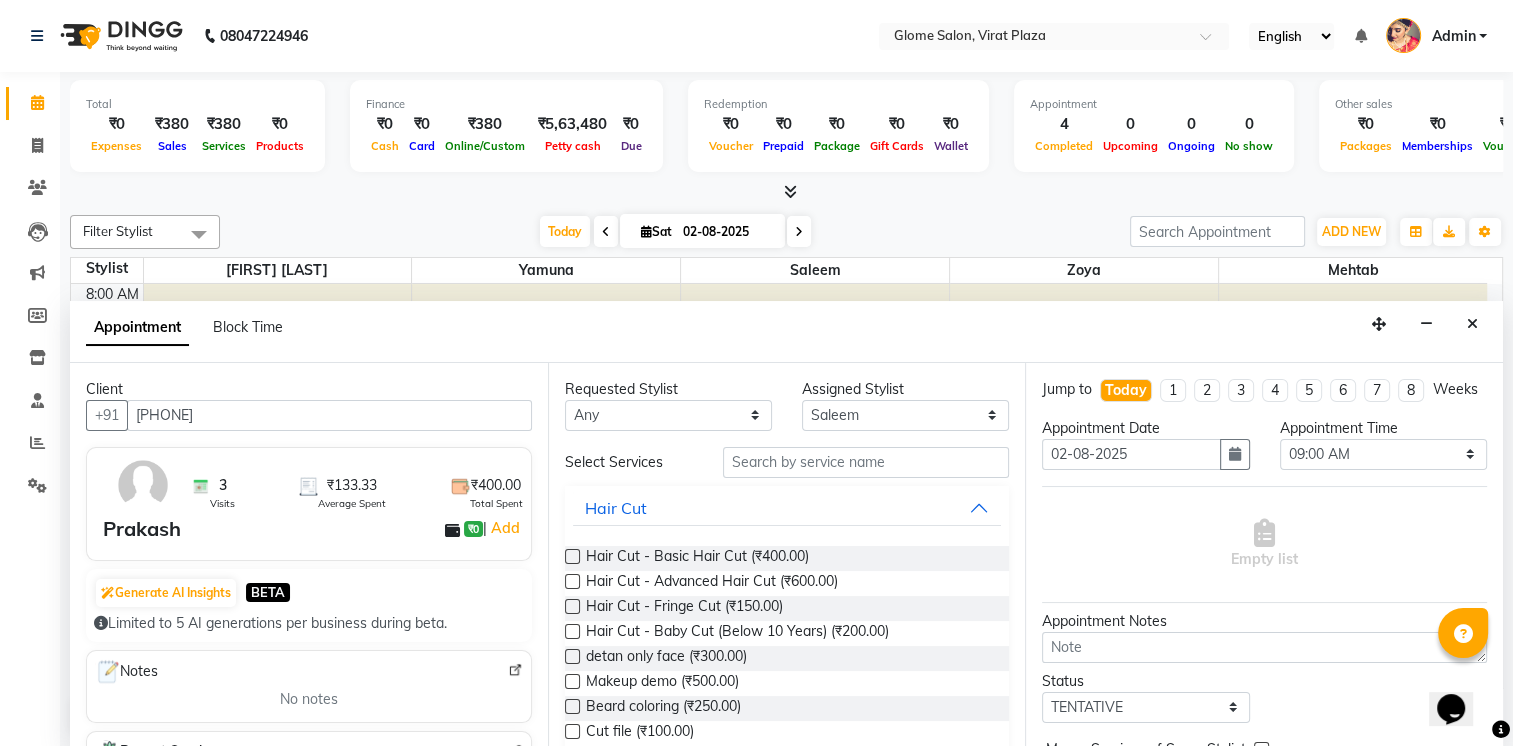 type on "[PHONE]" 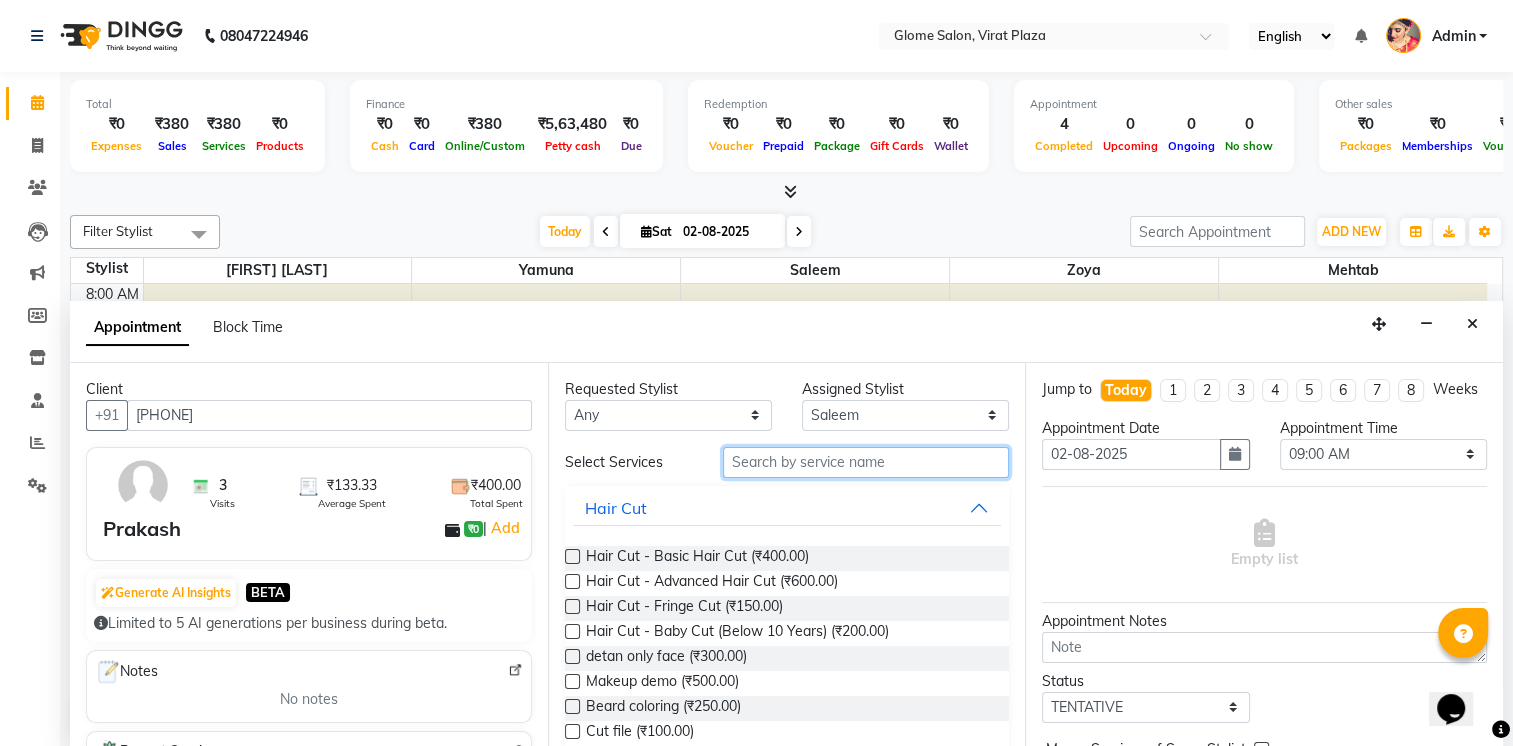 click at bounding box center [866, 462] 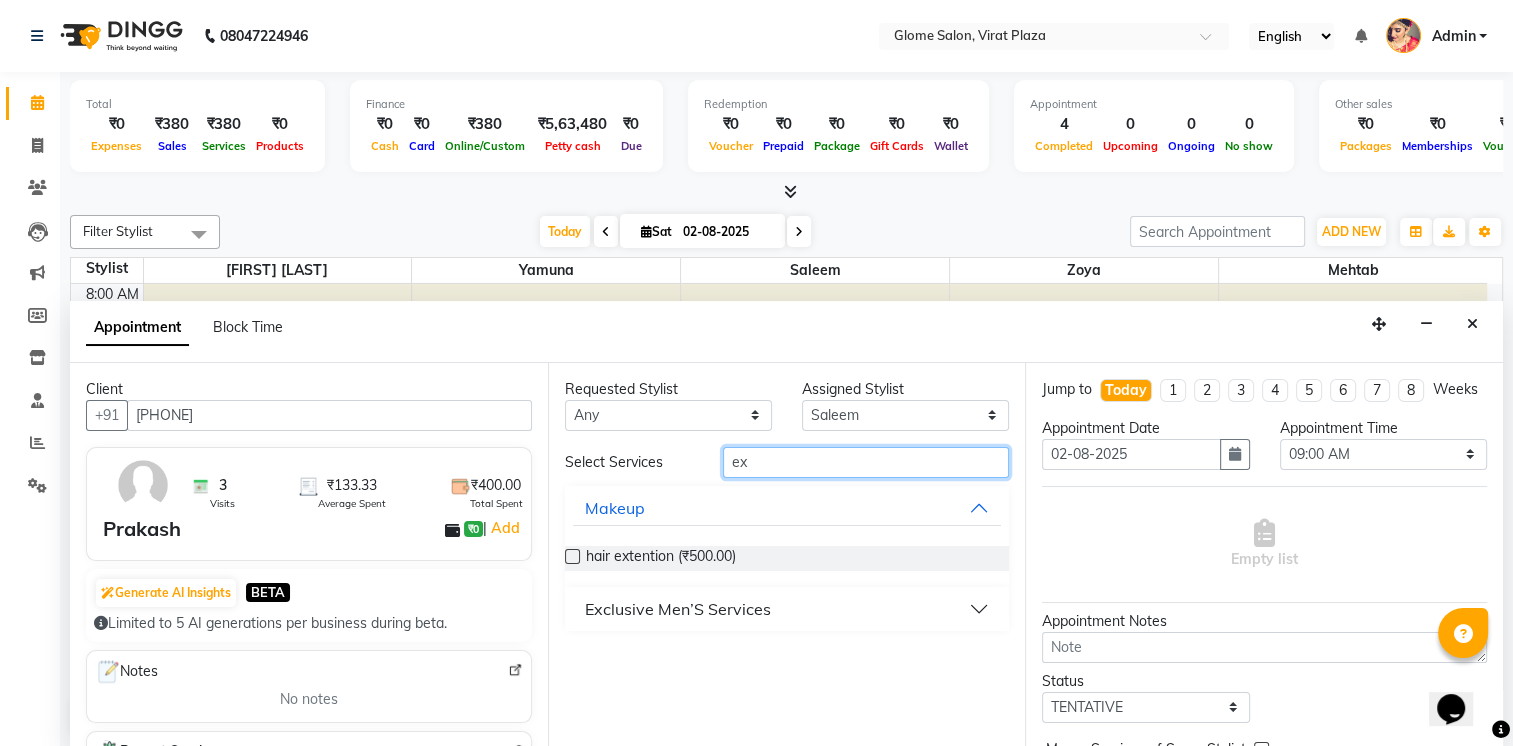type on "ex" 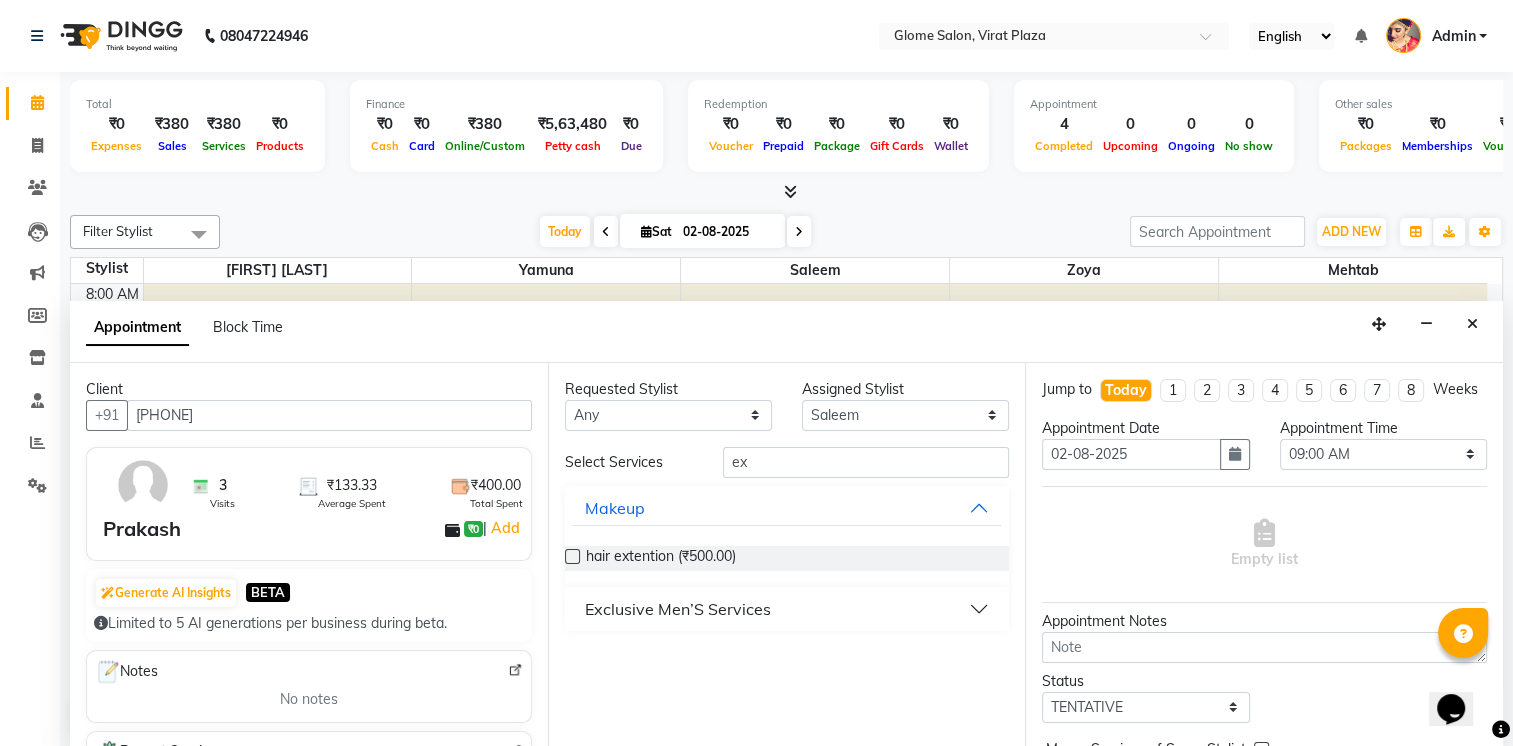 drag, startPoint x: 860, startPoint y: 614, endPoint x: 883, endPoint y: 609, distance: 23.537205 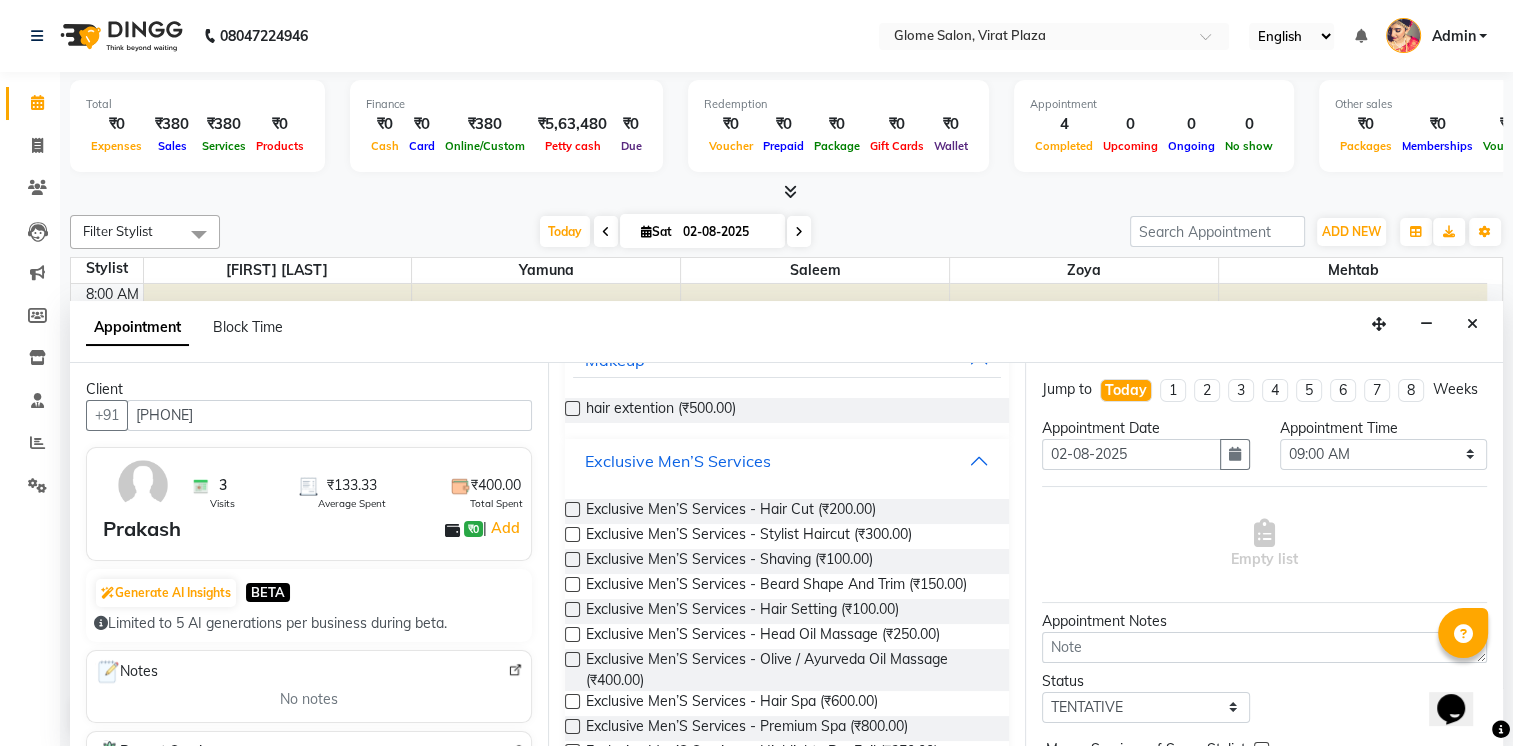 scroll, scrollTop: 200, scrollLeft: 0, axis: vertical 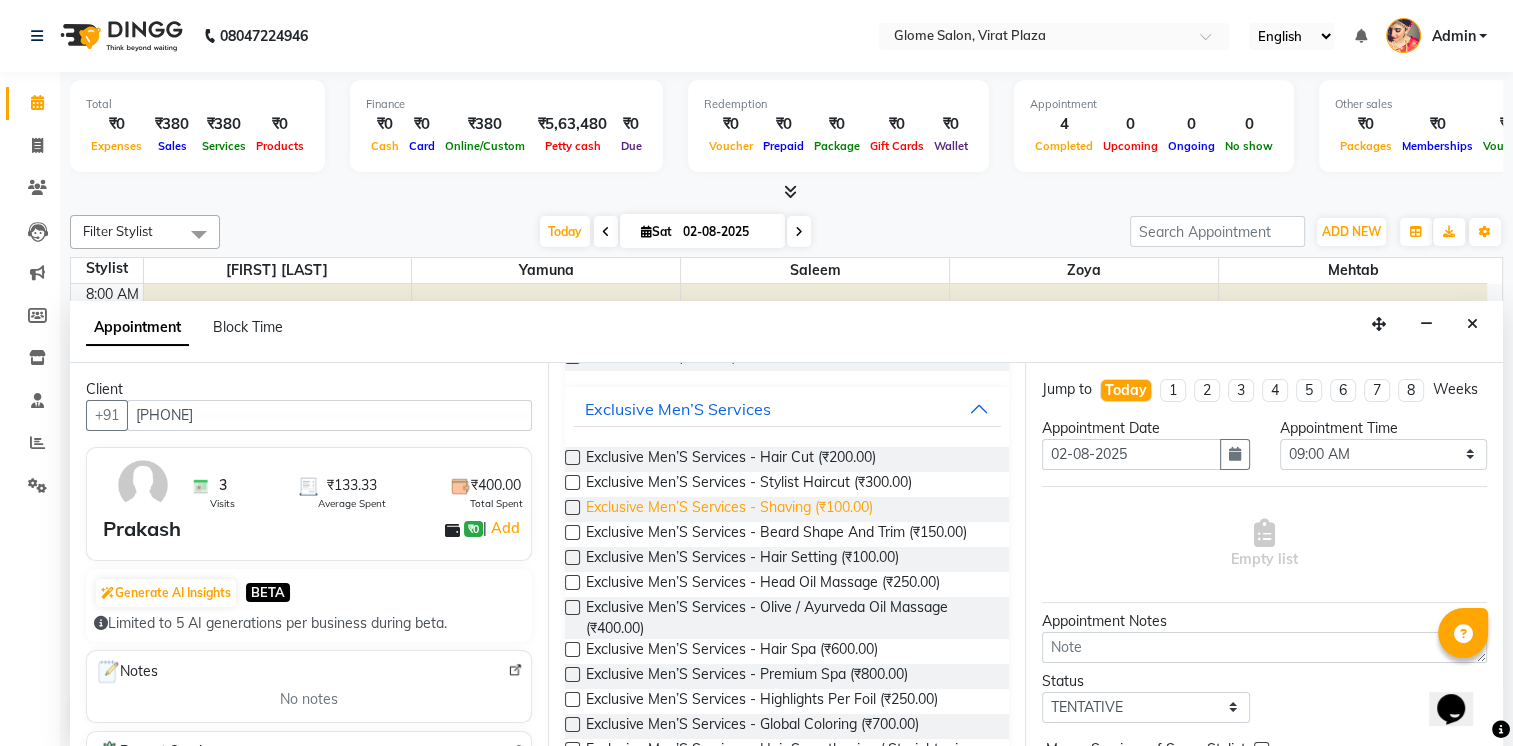 click on "Exclusive Men’S Services - Shaving (₹100.00)" at bounding box center [729, 509] 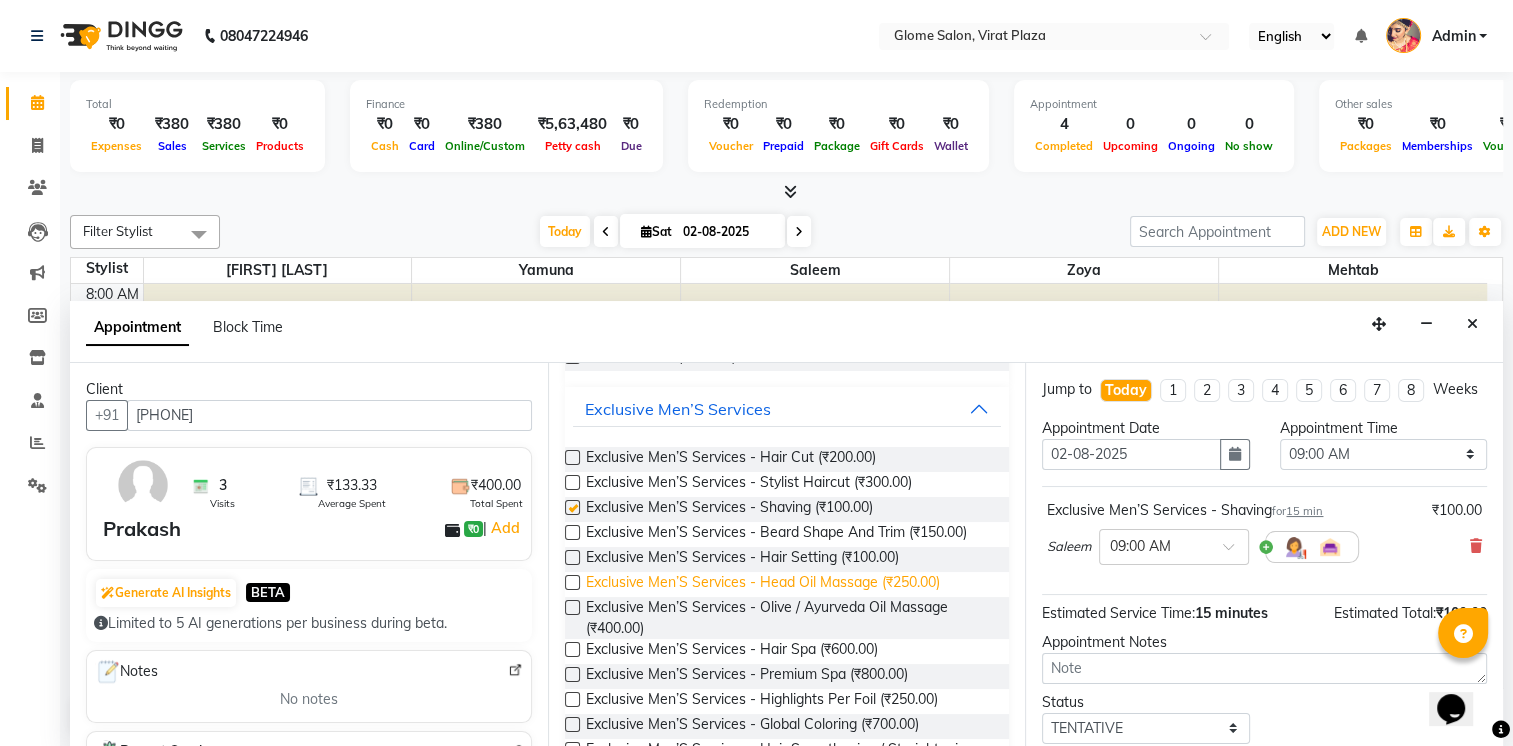 checkbox on "false" 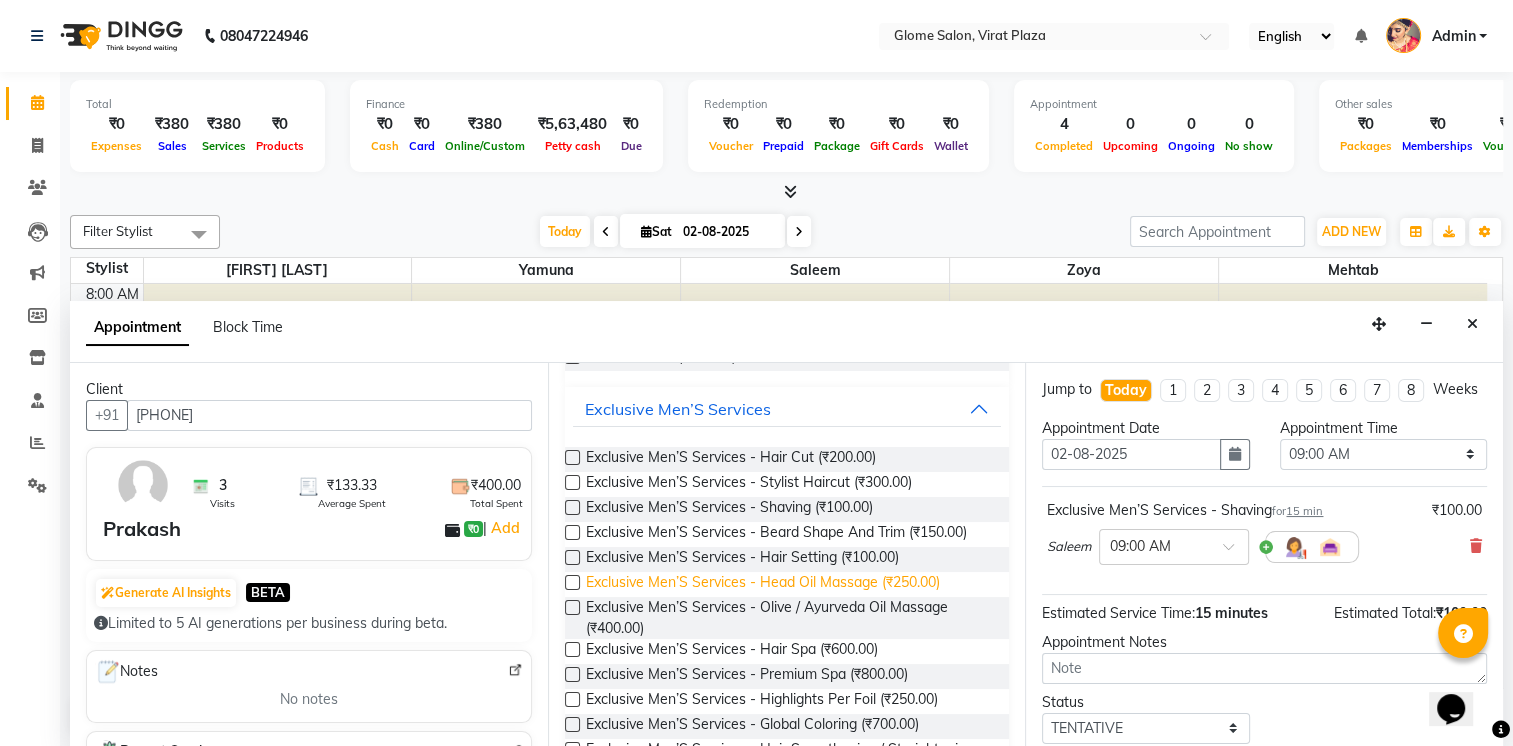 scroll, scrollTop: 0, scrollLeft: 0, axis: both 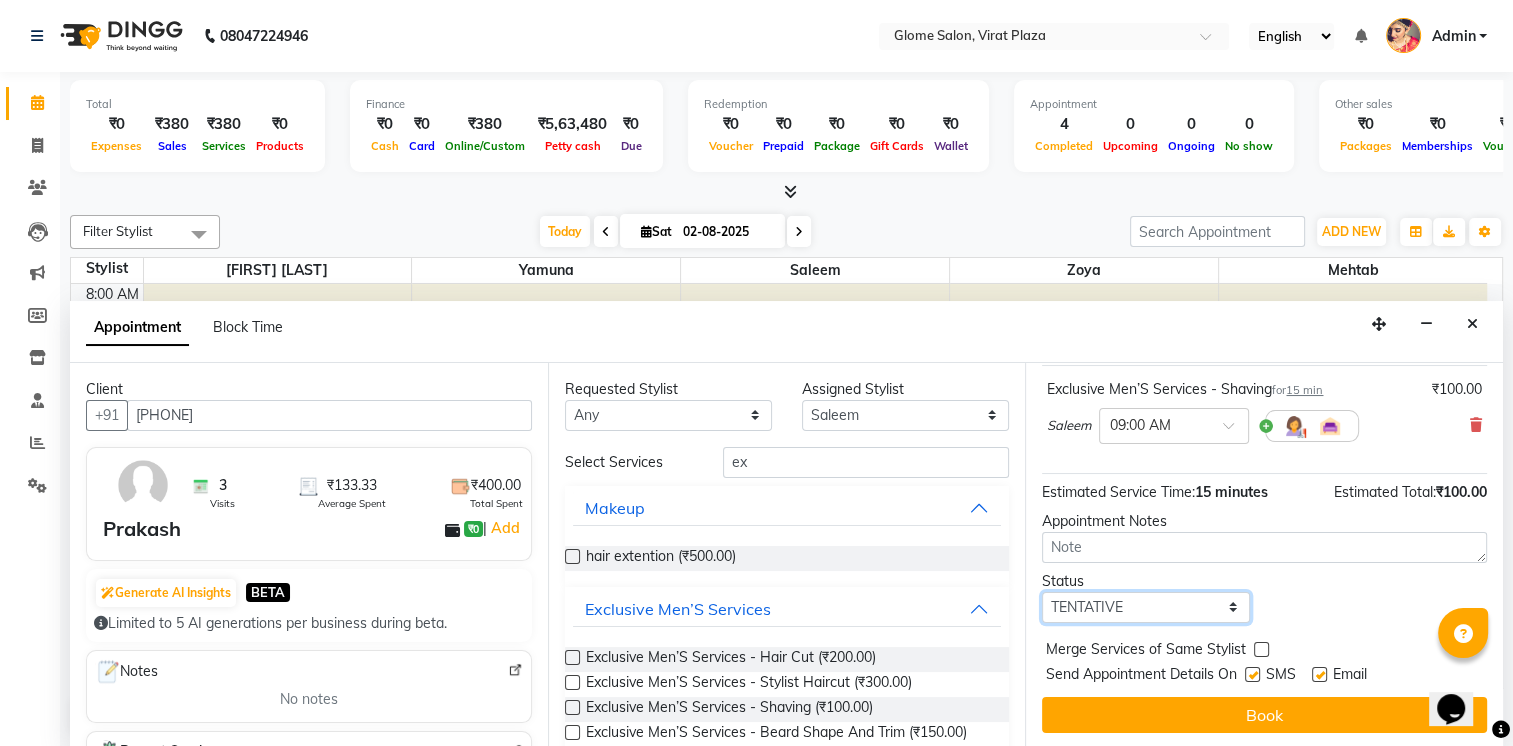 drag, startPoint x: 1152, startPoint y: 606, endPoint x: 1152, endPoint y: 640, distance: 34 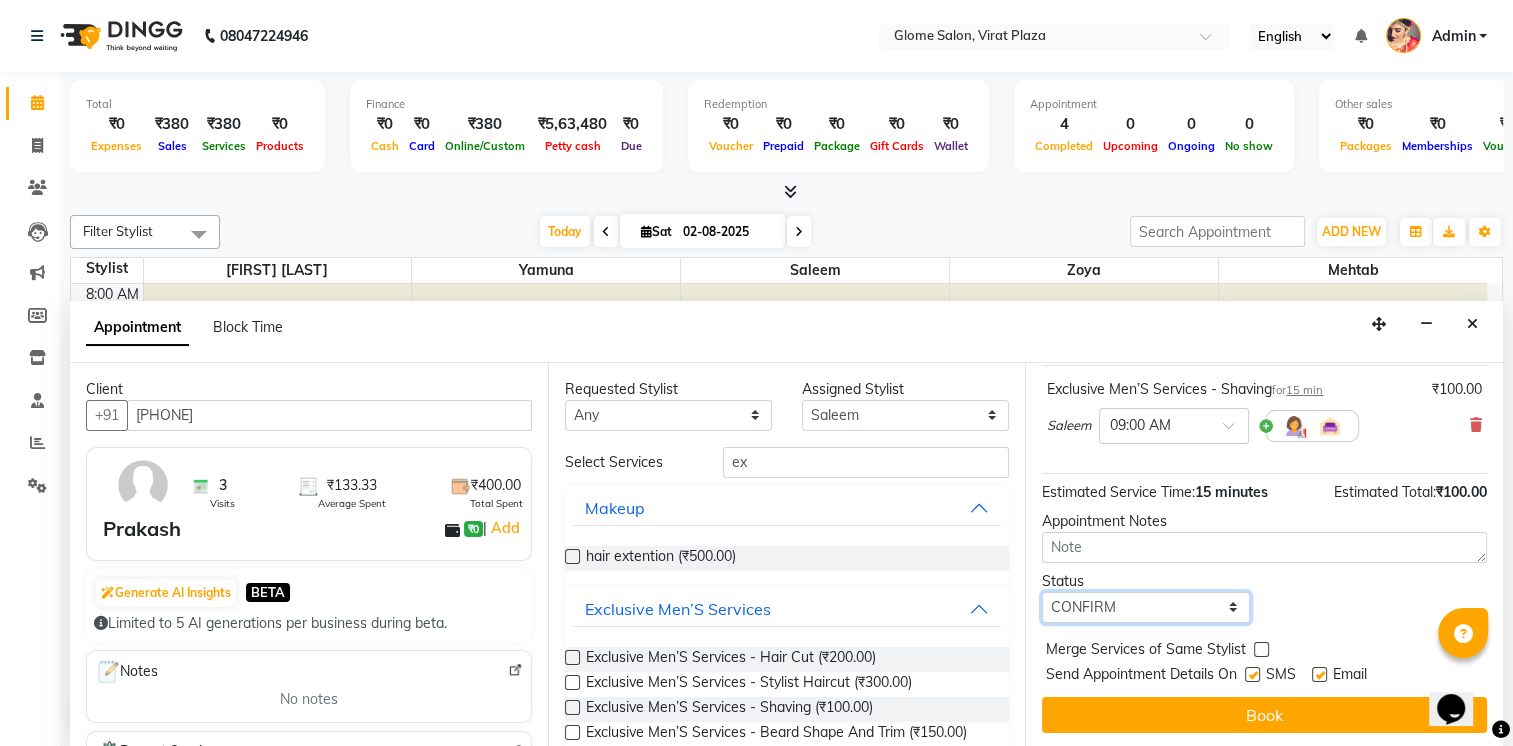 click on "Select TENTATIVE CONFIRM CHECK-IN UPCOMING" at bounding box center (1145, 607) 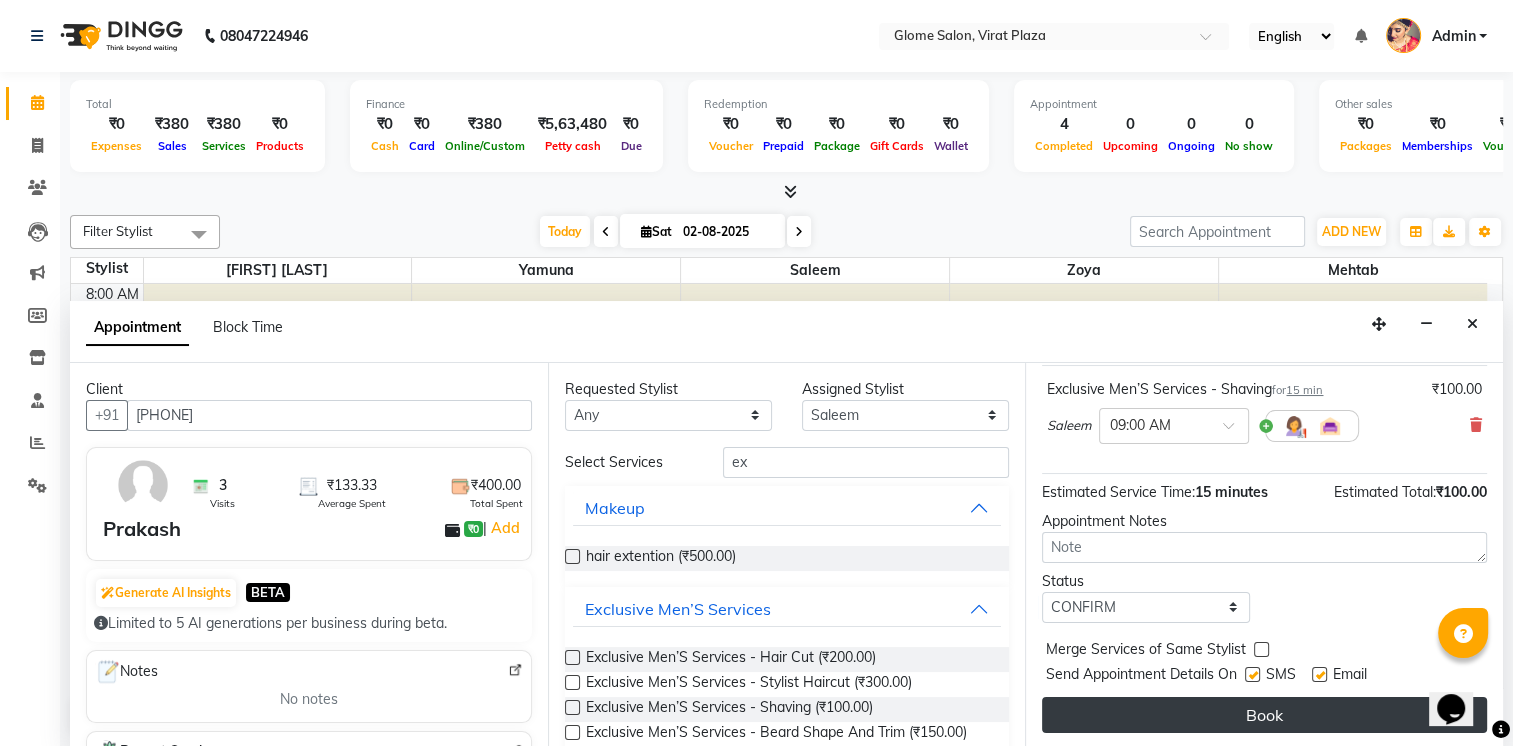 click on "Book" at bounding box center (1264, 715) 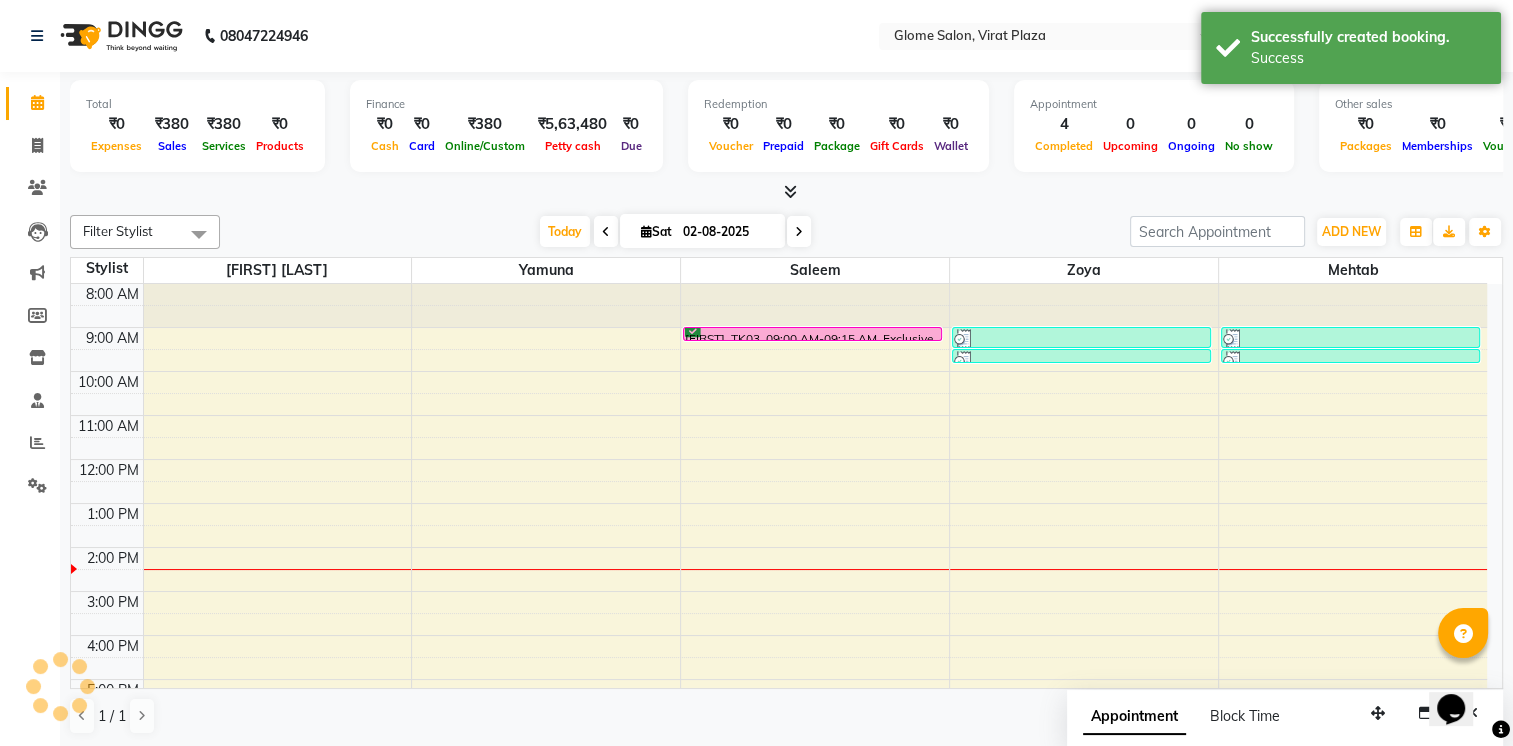 scroll, scrollTop: 0, scrollLeft: 0, axis: both 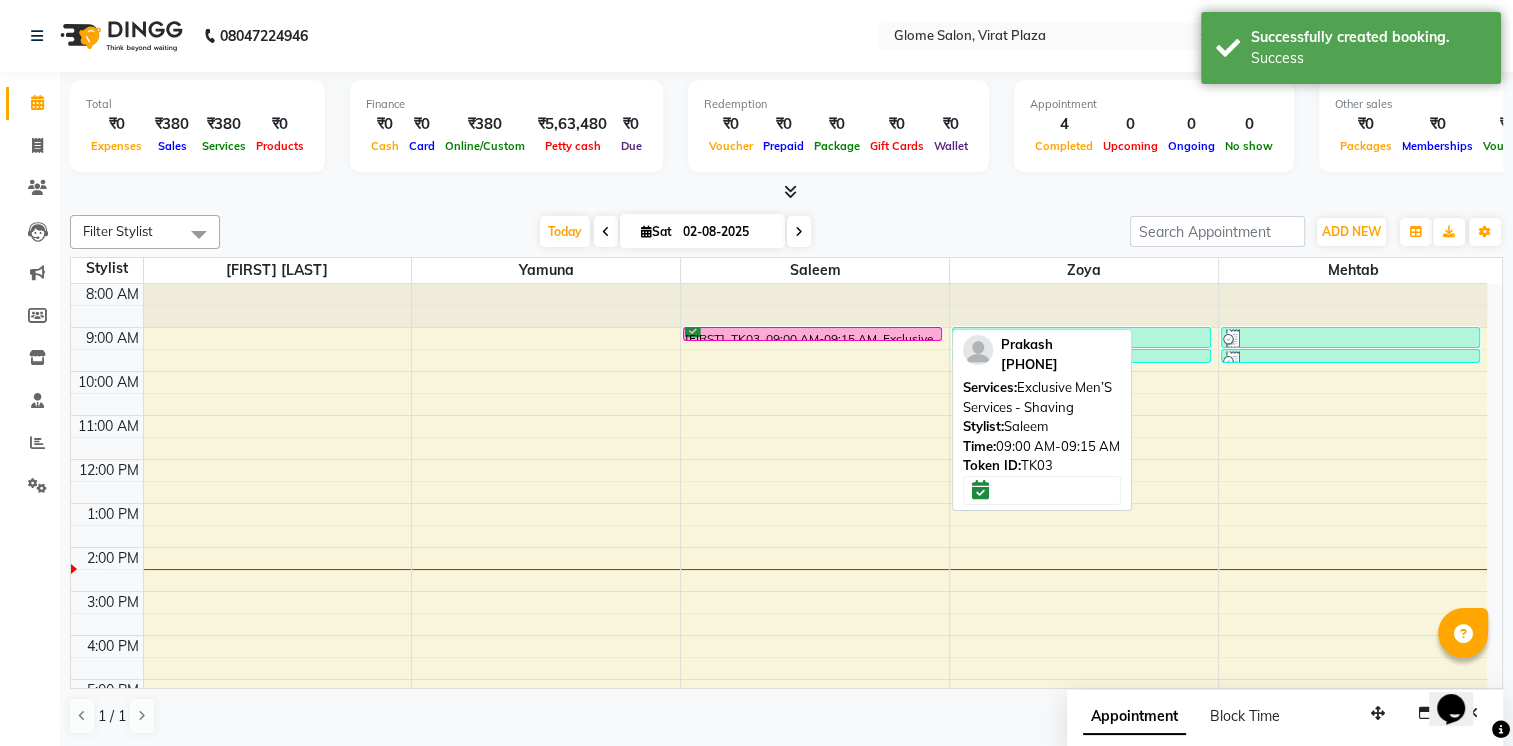 click on "[FIRST], TK03, 09:00 AM-09:15 AM, Exclusive Men’S Services - Shaving" at bounding box center (812, 334) 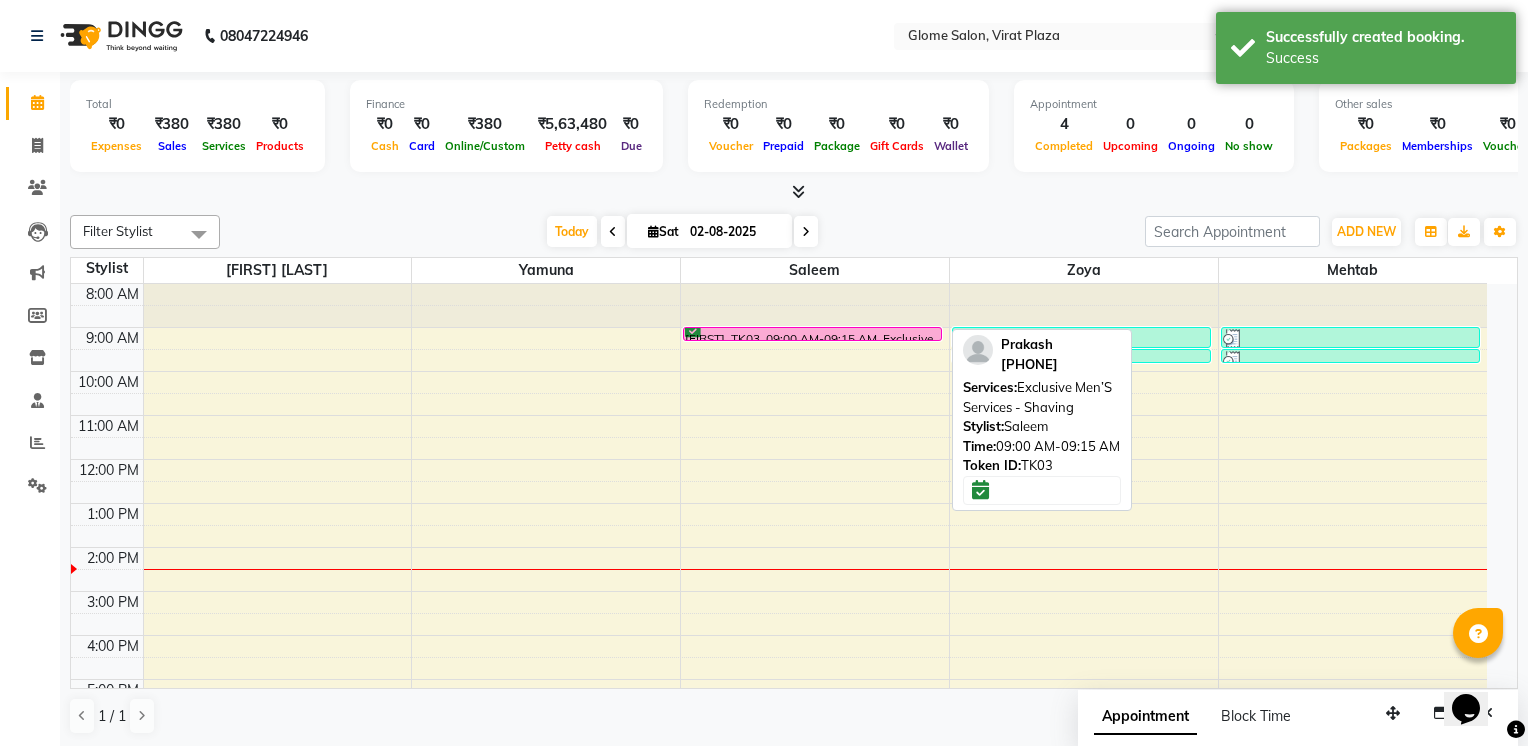 select on "6" 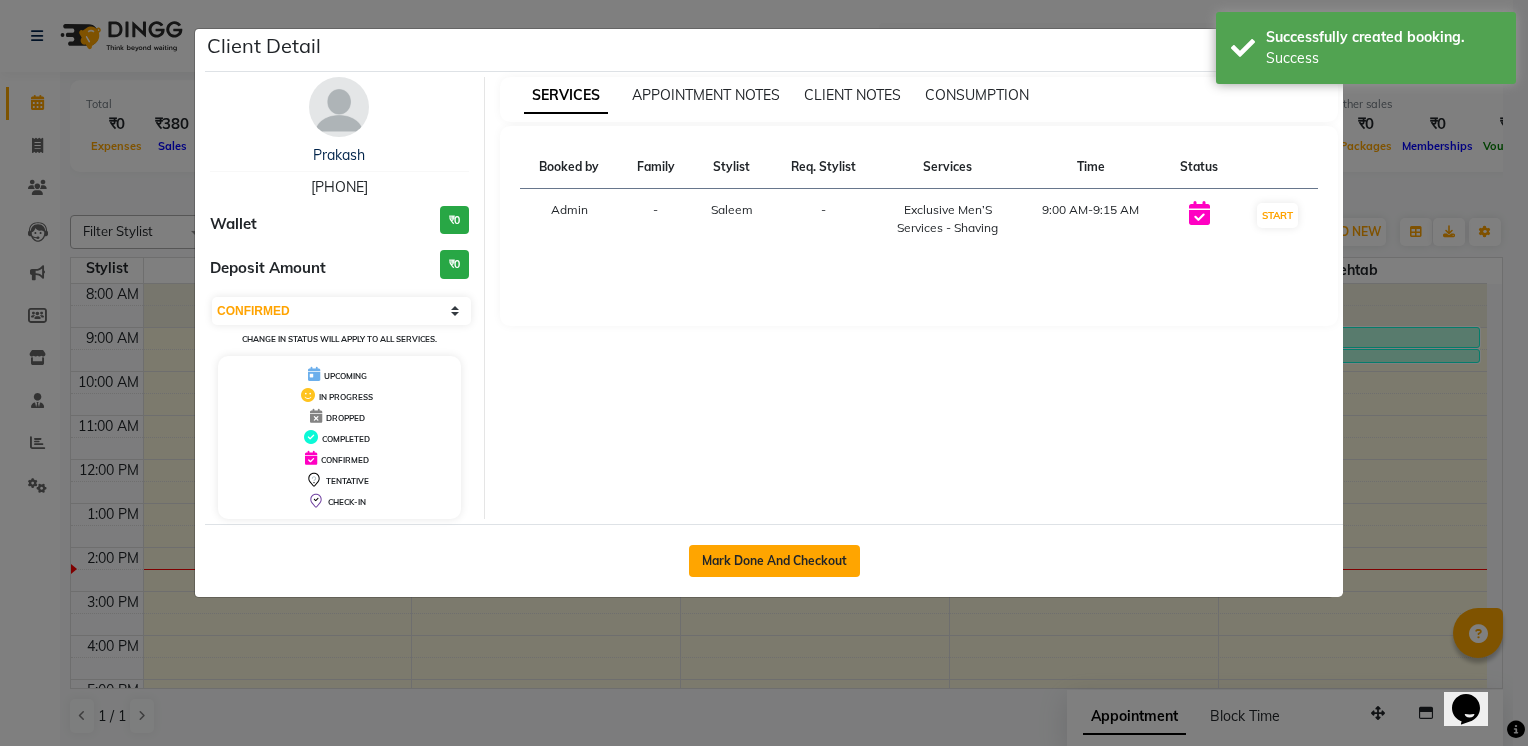 click on "Mark Done And Checkout" 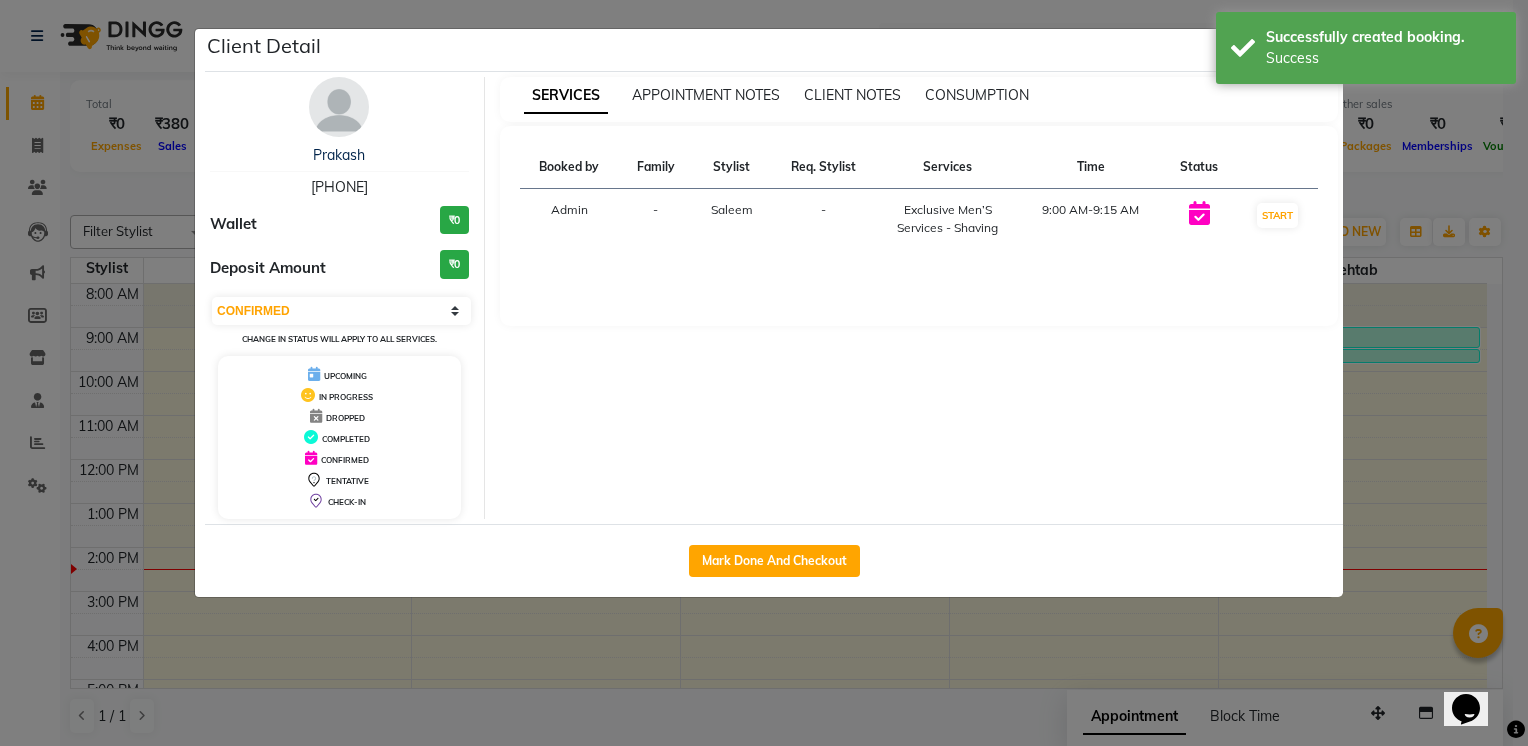 select on "5199" 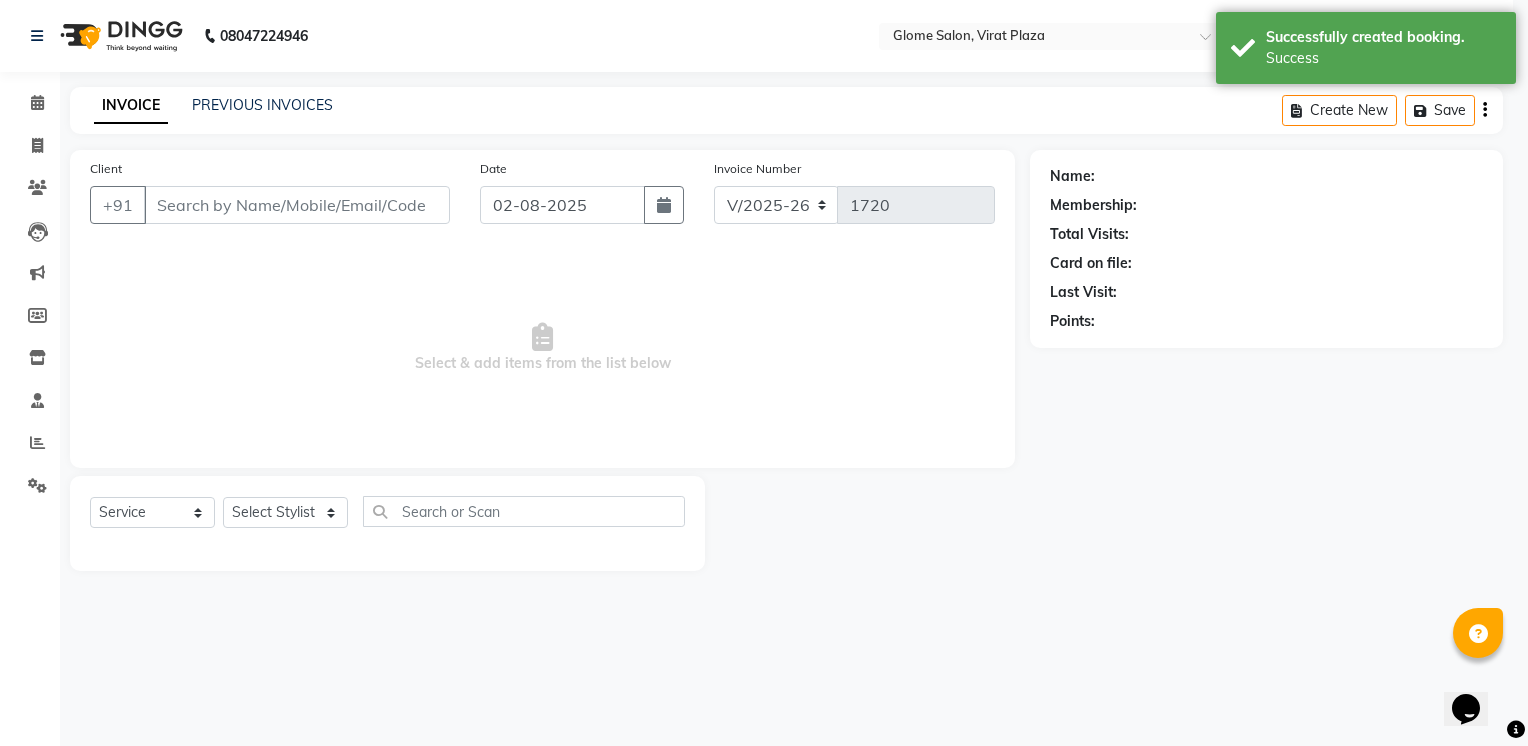 select on "3" 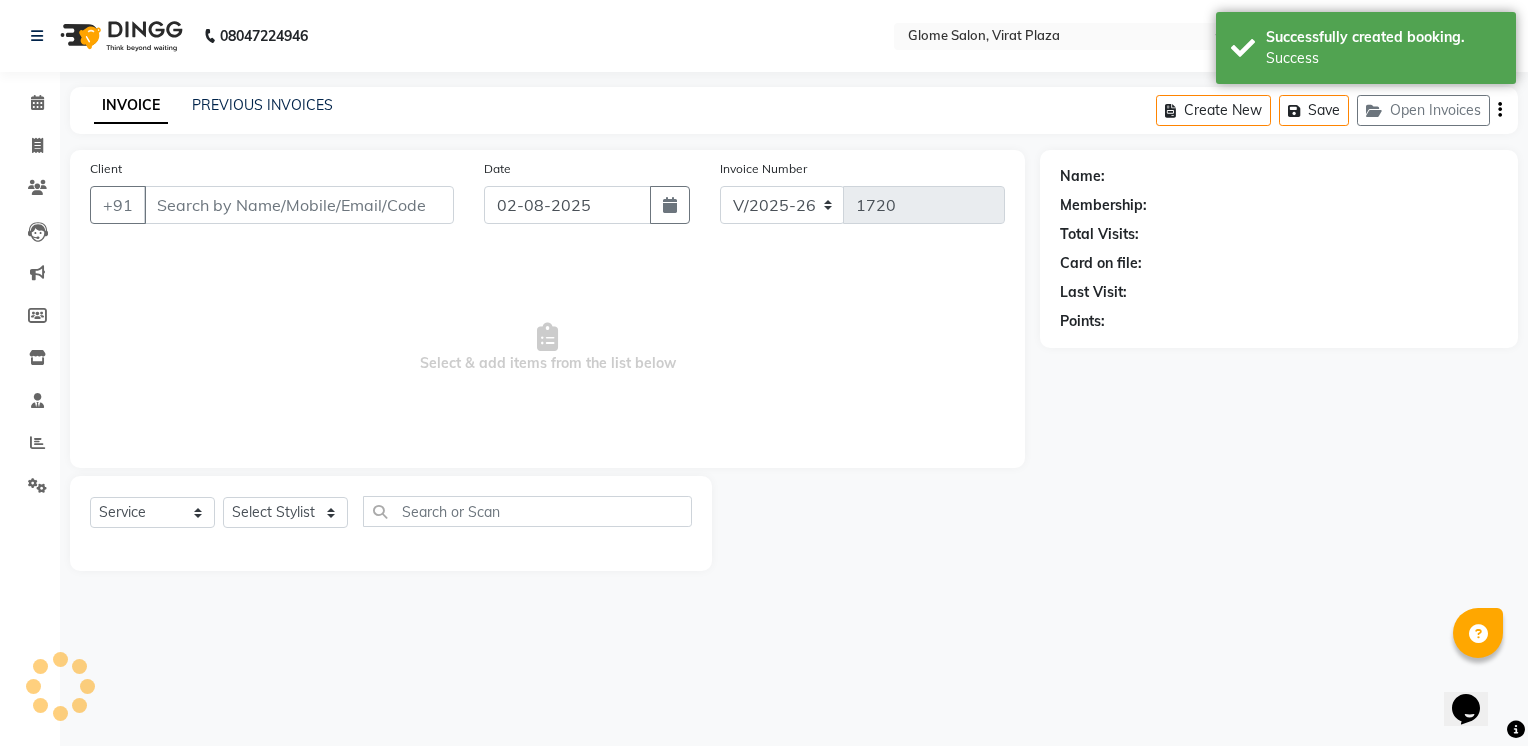 type on "[PHONE]" 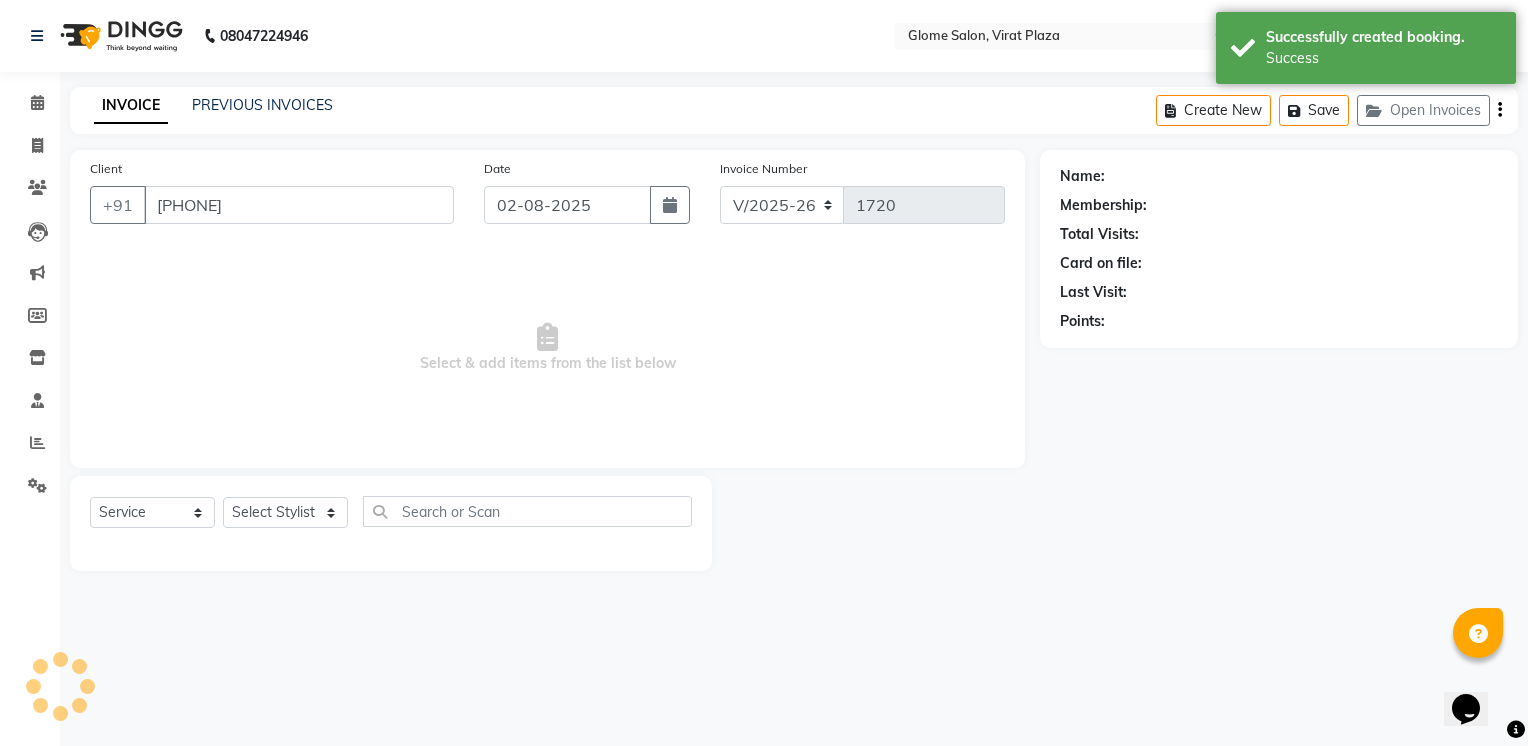select on "40075" 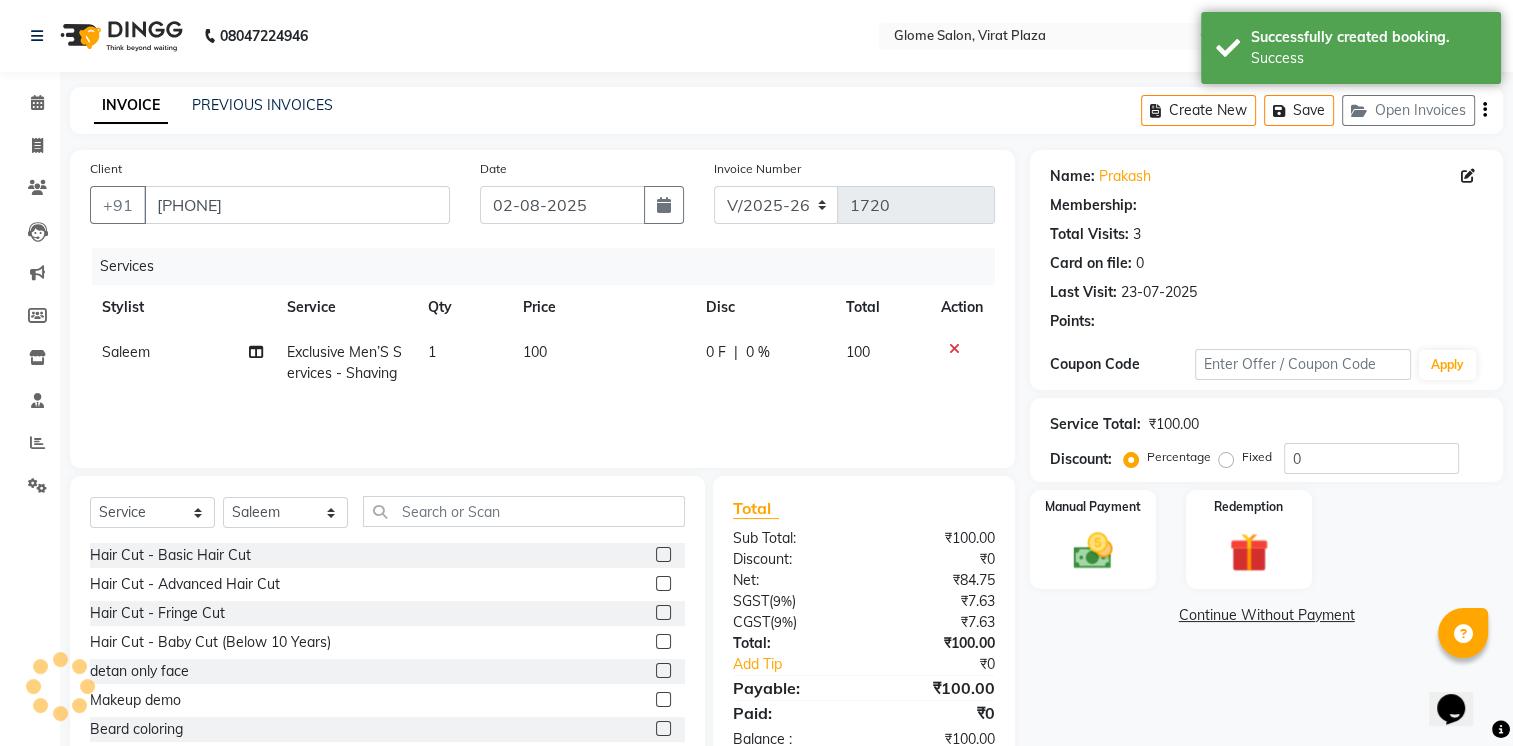 select on "1: Object" 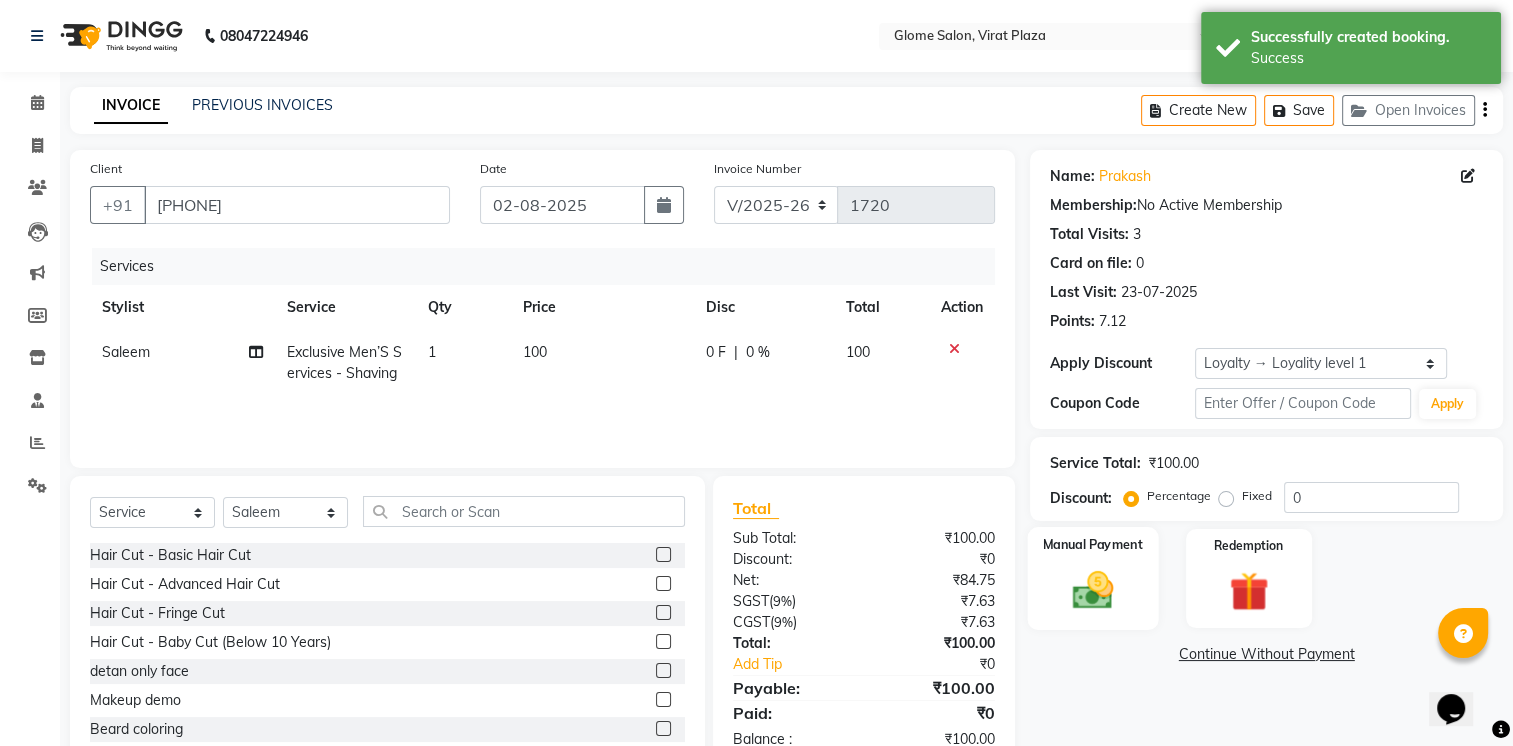 scroll, scrollTop: 55, scrollLeft: 0, axis: vertical 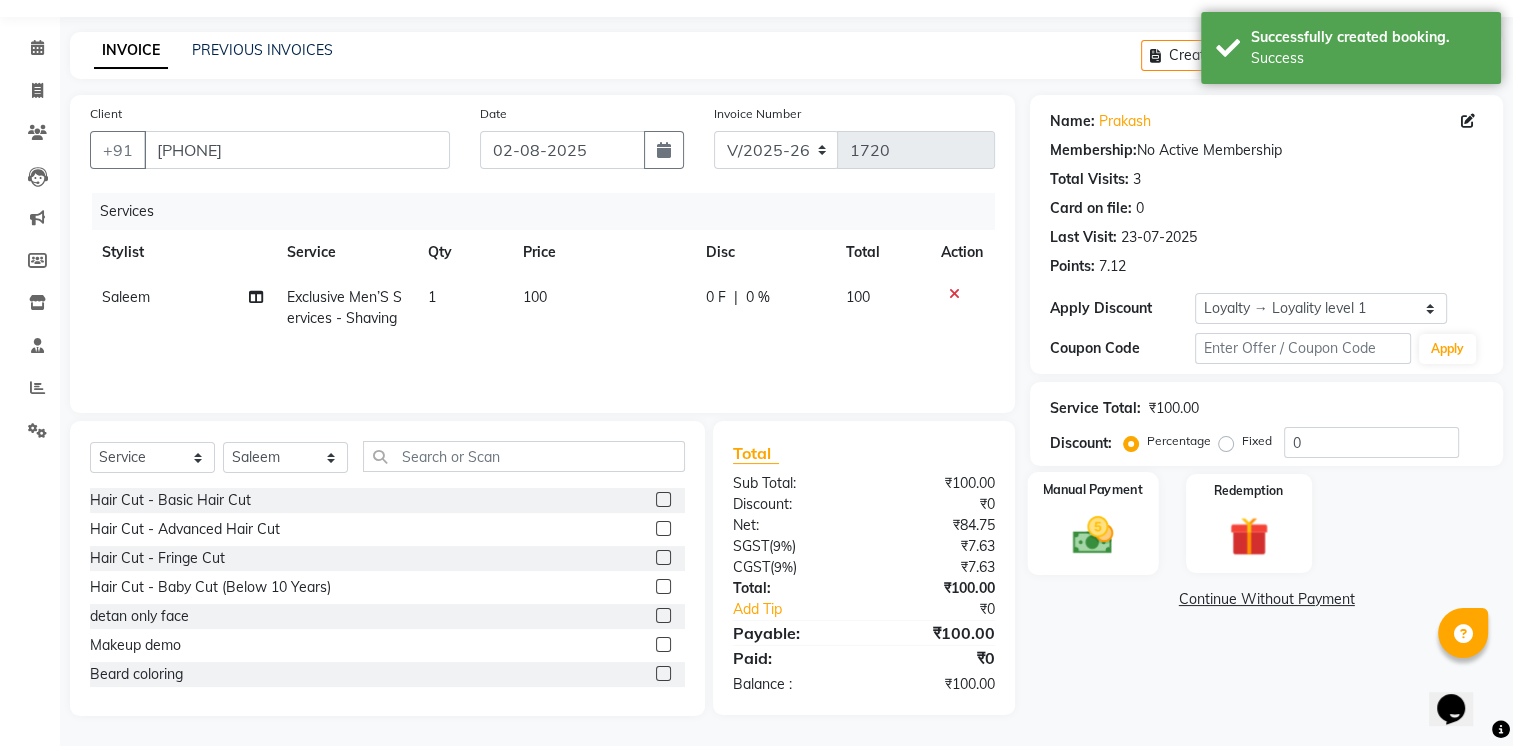 click 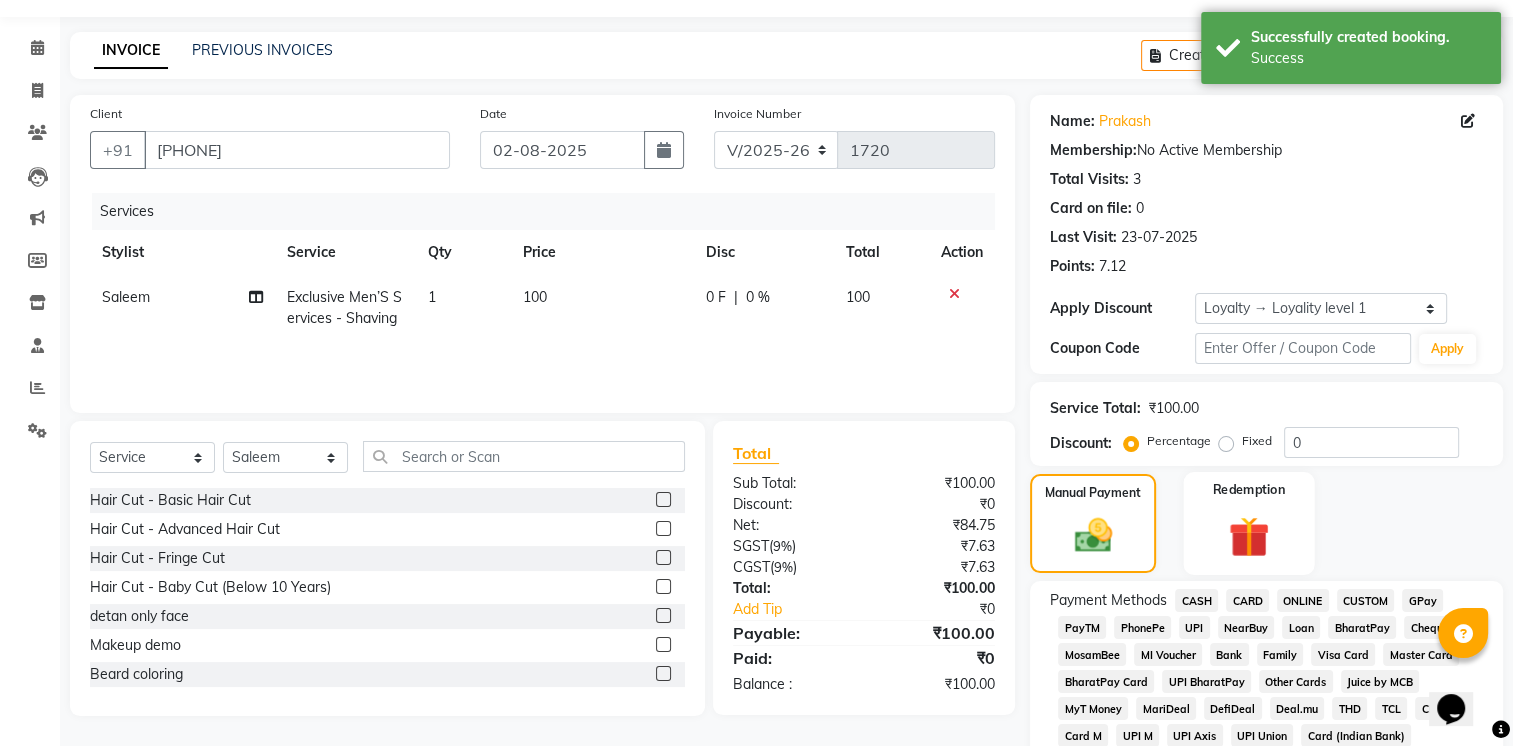 scroll, scrollTop: 255, scrollLeft: 0, axis: vertical 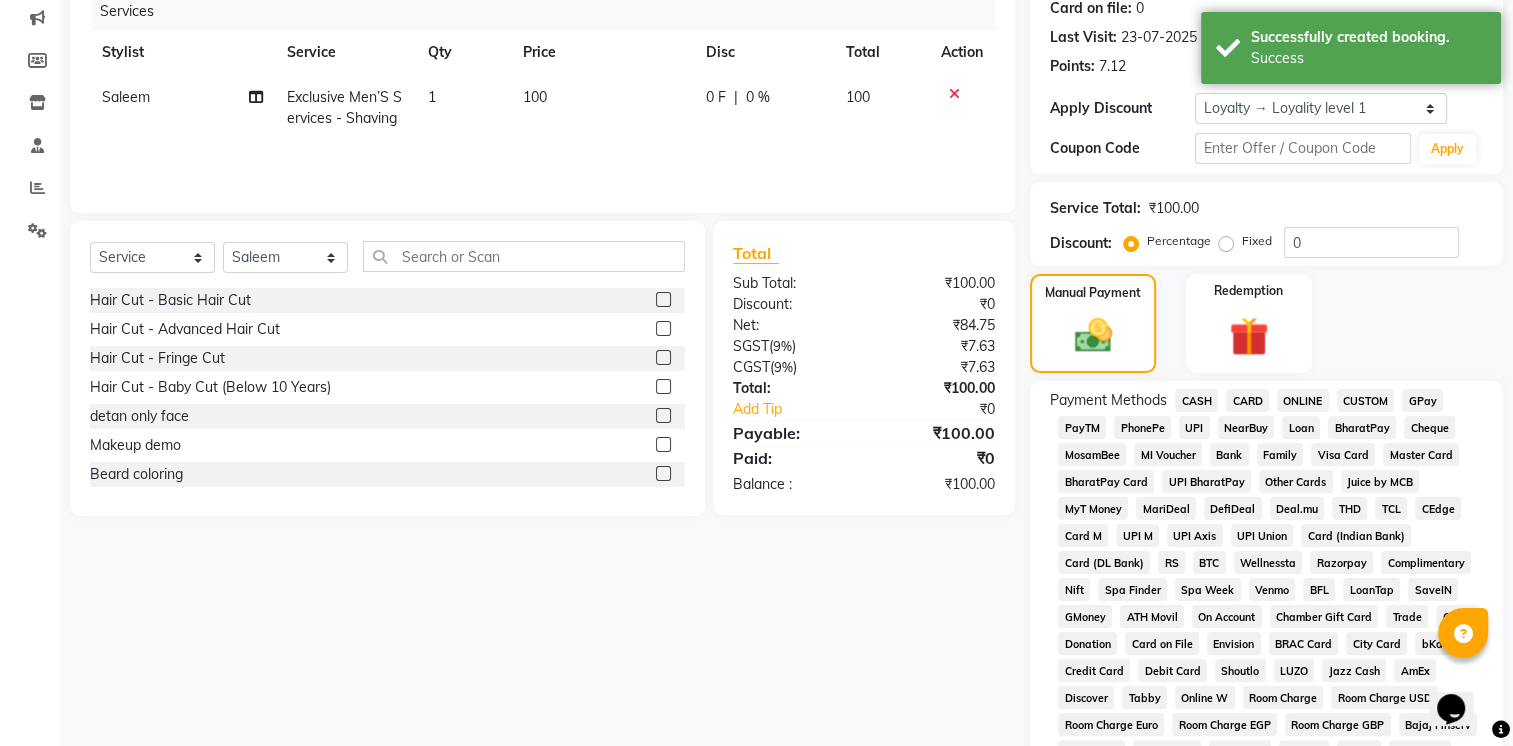click on "CASH" 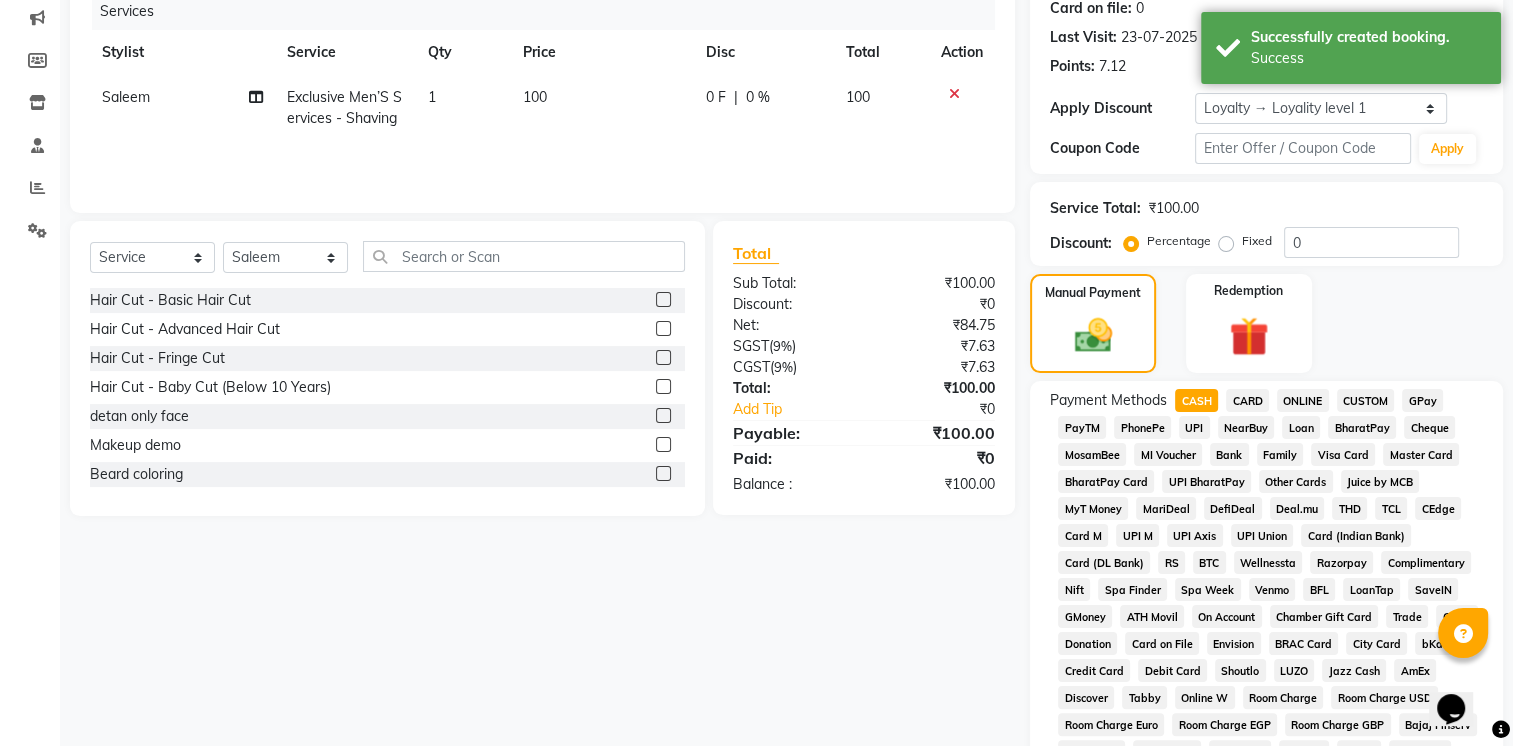 scroll, scrollTop: 716, scrollLeft: 0, axis: vertical 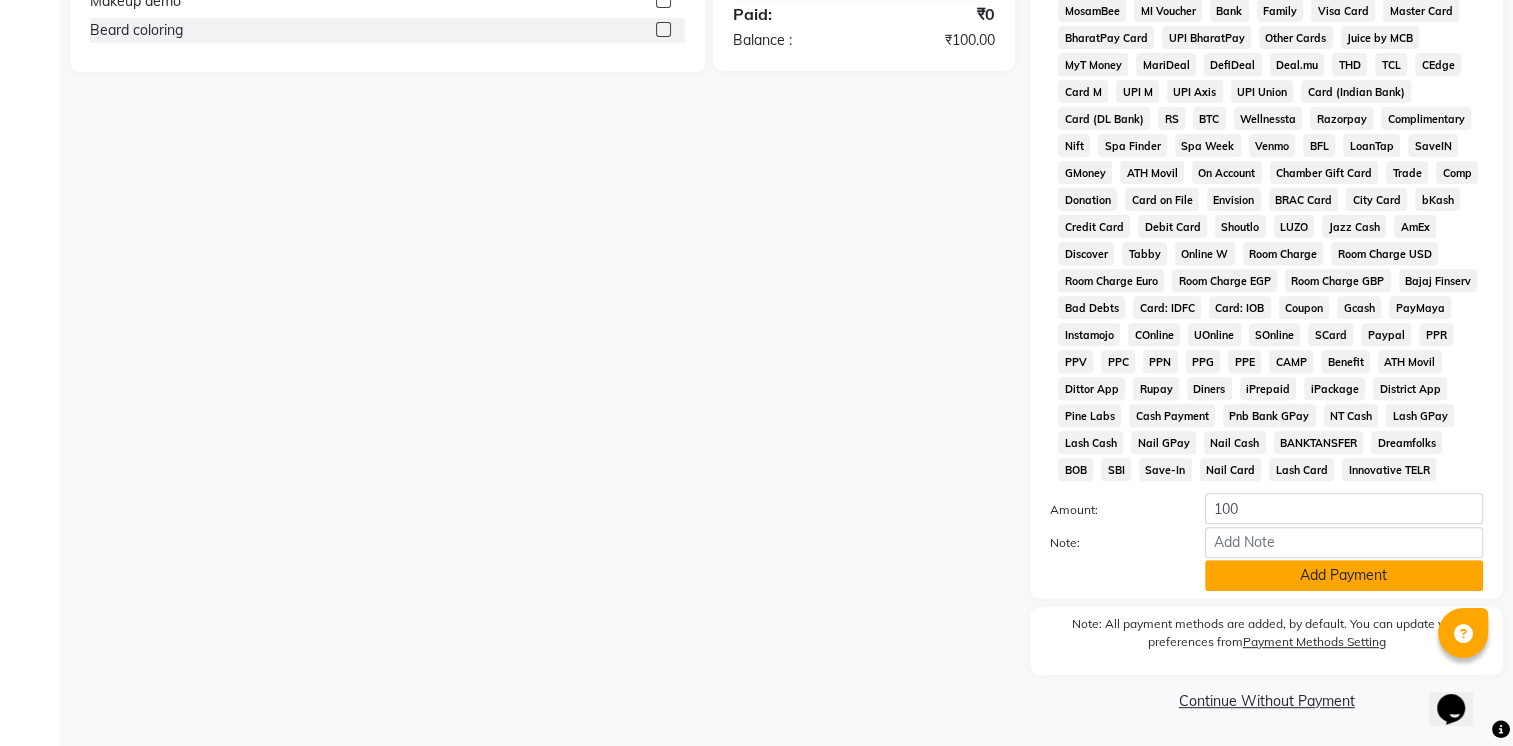 click on "Add Payment" 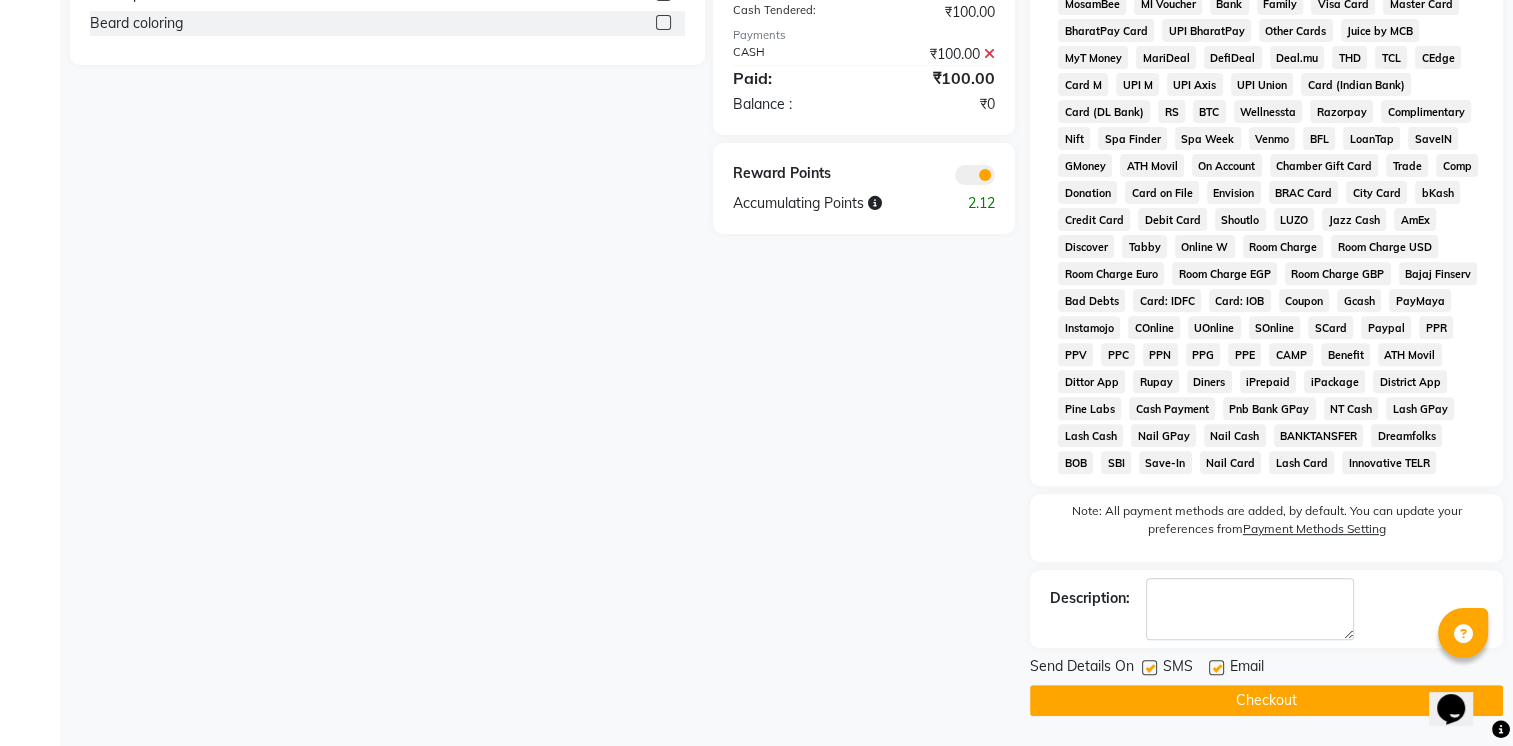 click on "Checkout" 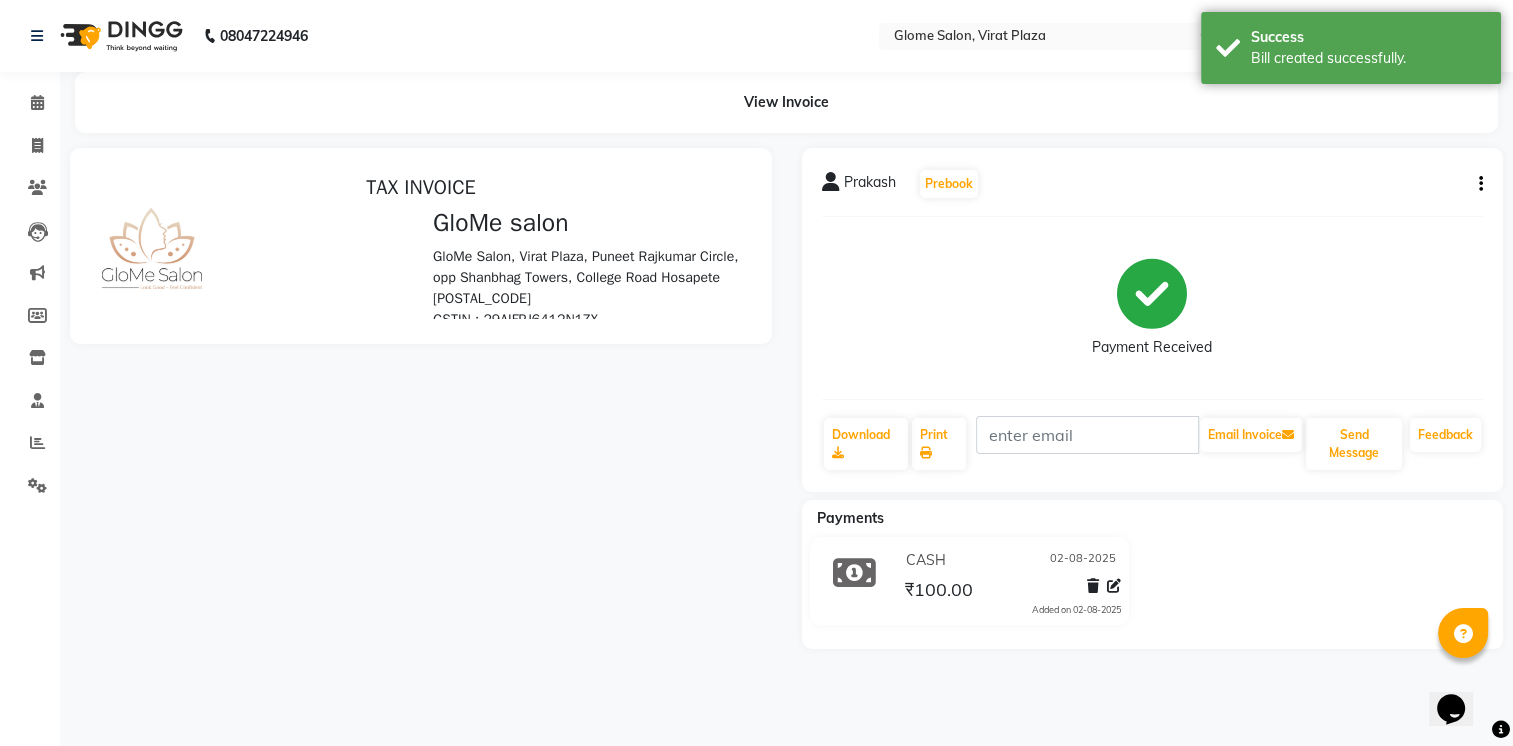 scroll, scrollTop: 0, scrollLeft: 0, axis: both 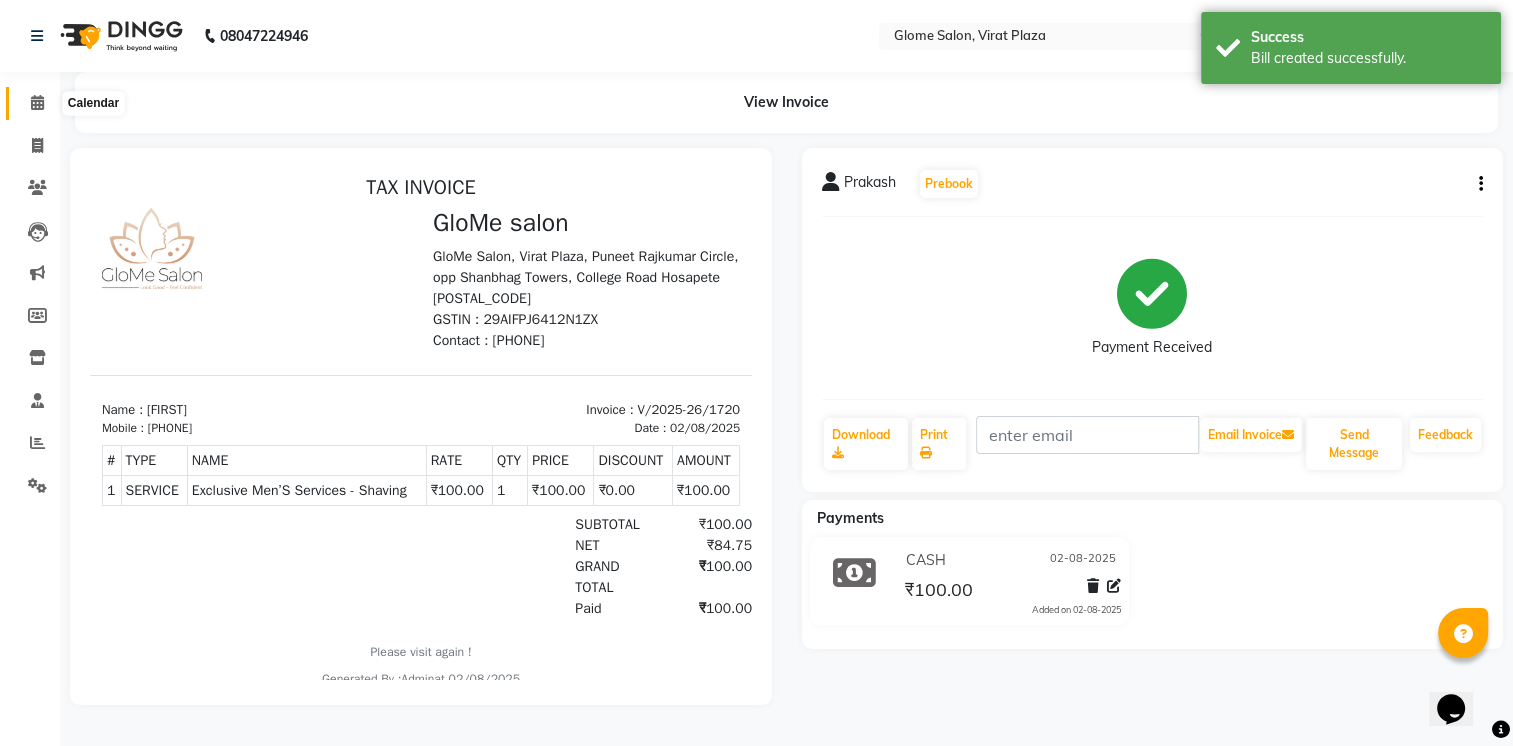 click 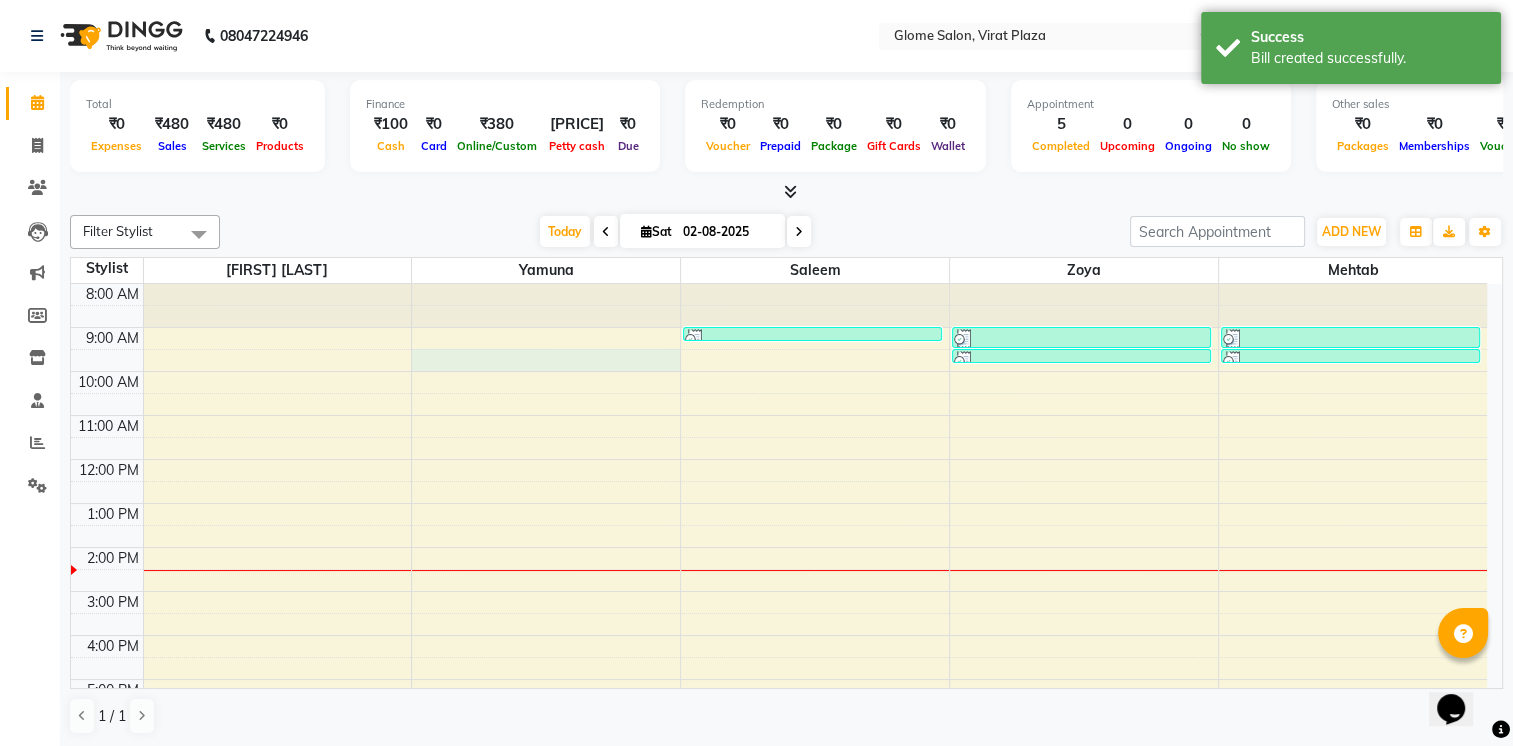 click on "8:00 AM 9:00 AM 10:00 AM 11:00 AM 12:00 PM 1:00 PM 2:00 PM 3:00 PM 4:00 PM 5:00 PM 6:00 PM 7:00 PM 8:00 PM     [FIRST], TK03, 09:00 AM-09:15 AM, Exclusive Men’S Services - Shaving     [FIRST], TK02, 09:00 AM-09:30 AM, Threading  - Eyebrows     [FIRST], TK02, 09:30 AM-09:45 AM, Threading  - Upperlip     [FIRST] [LAST], TK01, 09:00 AM-09:30 AM, Exclusive Men’S Services - Hair Cut     [FIRST] [LAST], TK01, 09:30 AM-09:45 AM, Exclusive Men’S Services - Shaving" at bounding box center (779, 569) 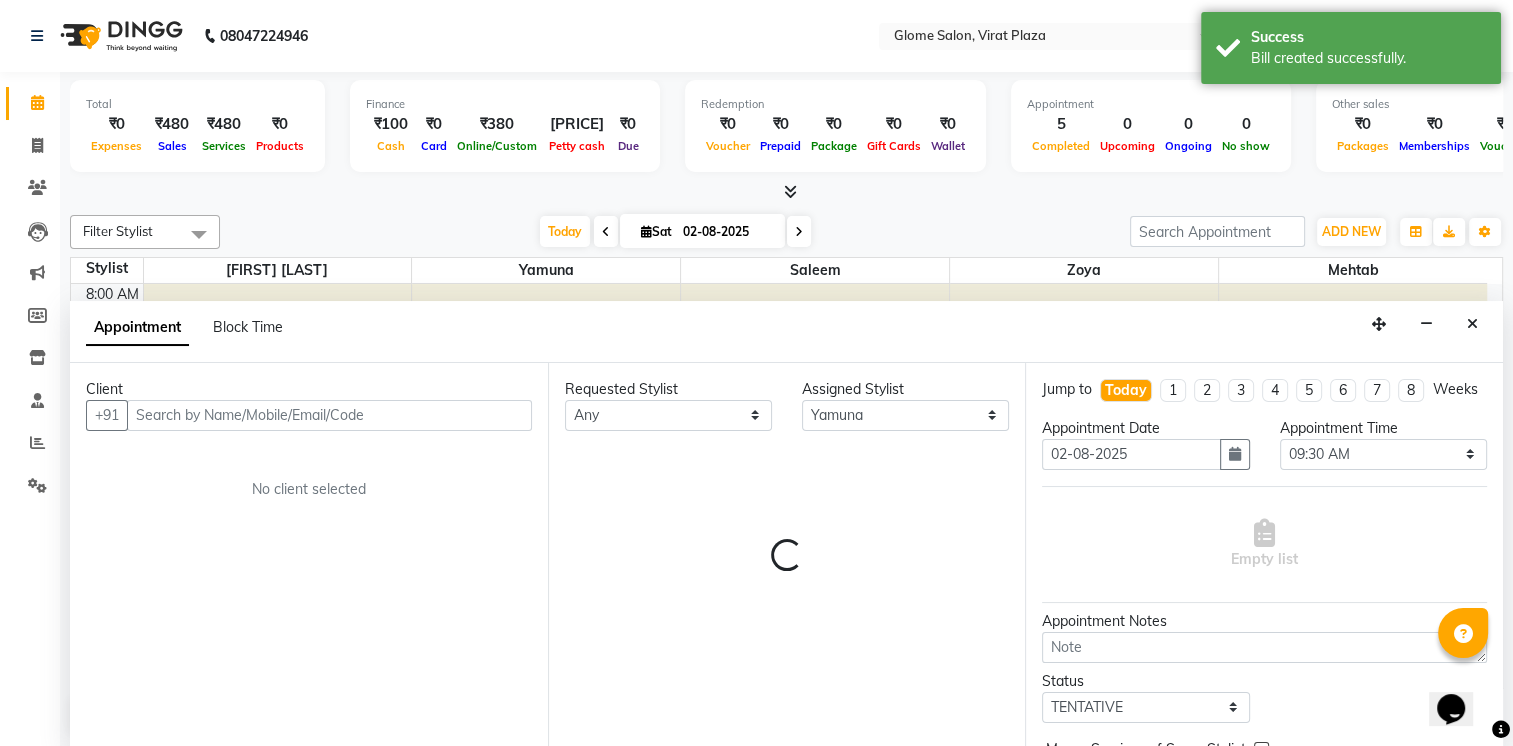 scroll, scrollTop: 0, scrollLeft: 0, axis: both 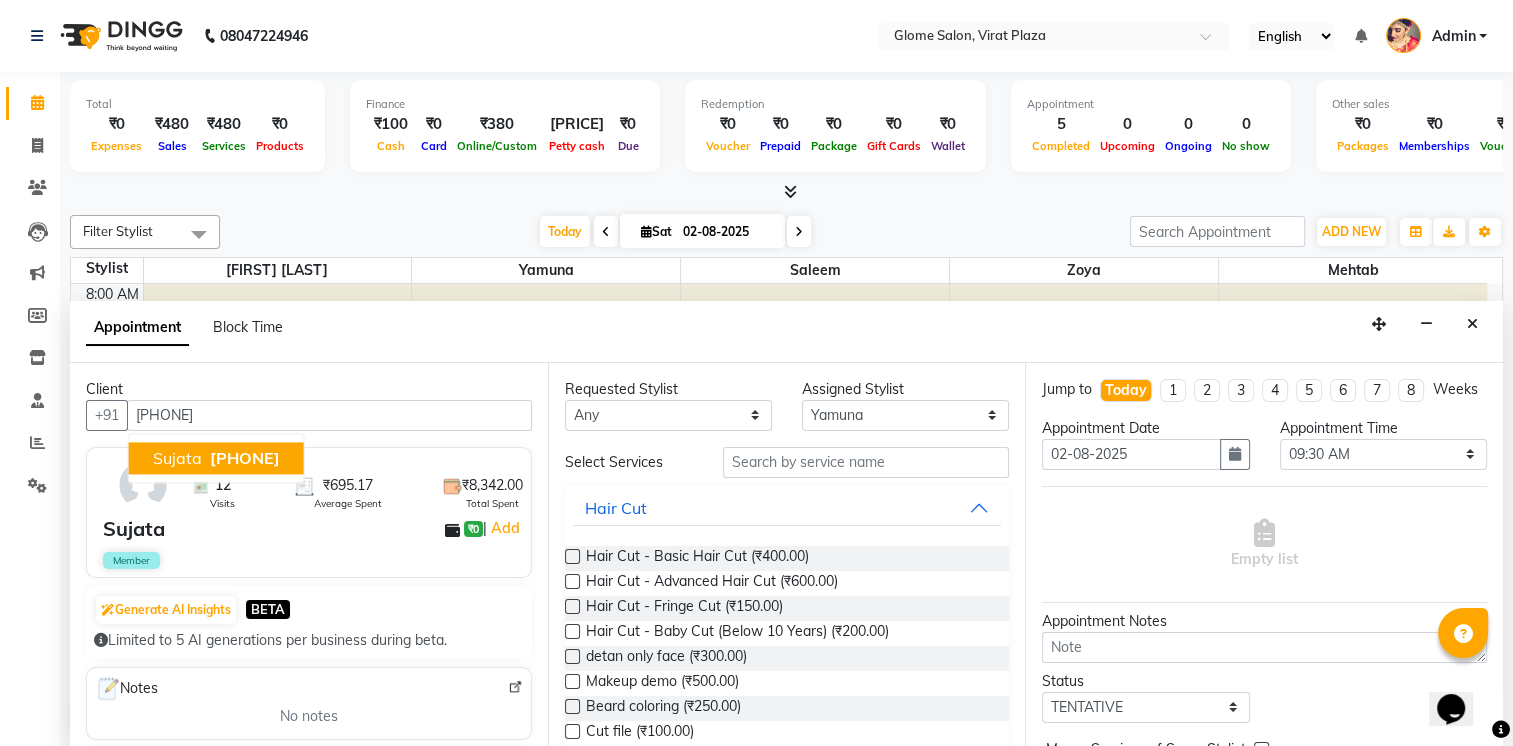 click on "[FIRST]   [PHONE]" at bounding box center [216, 458] 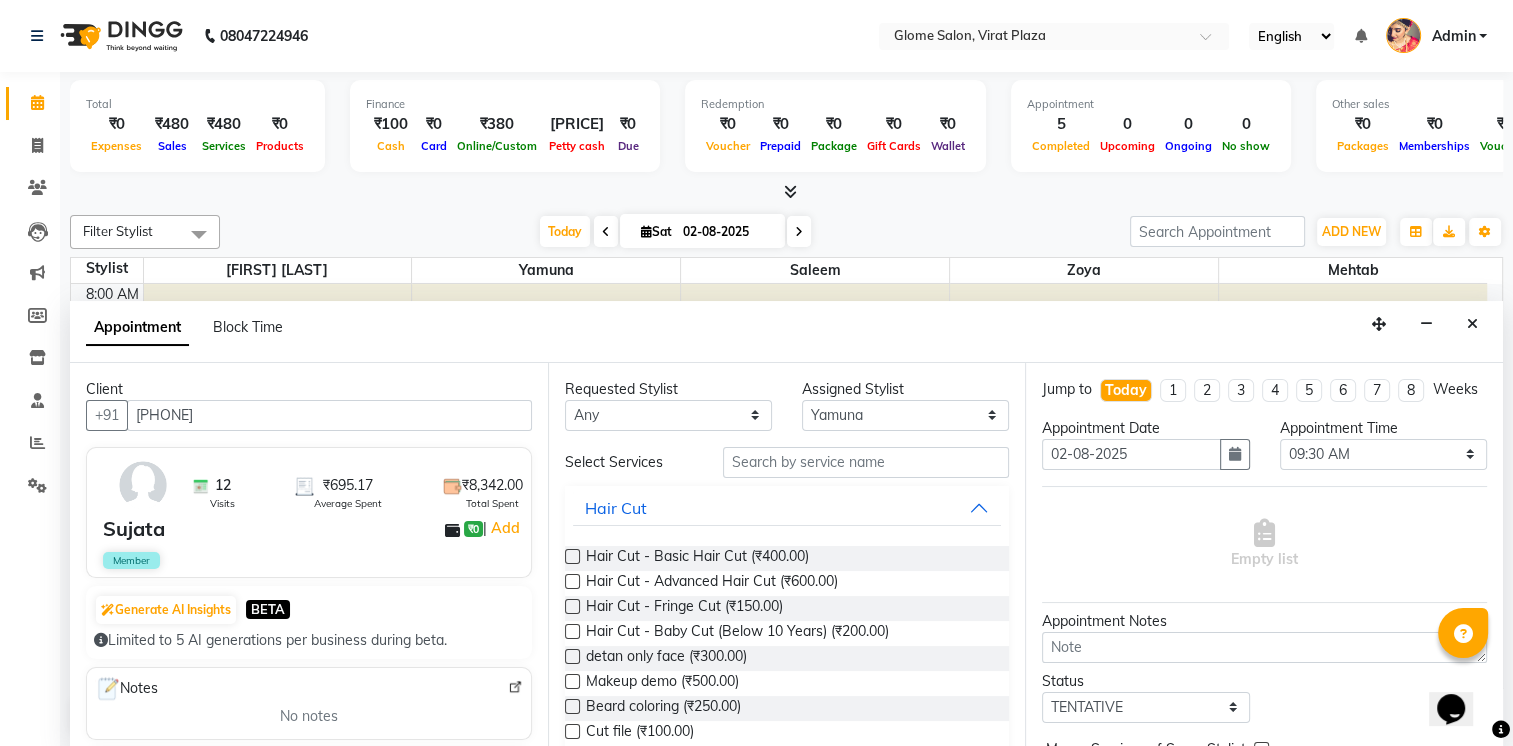 type on "[PHONE]" 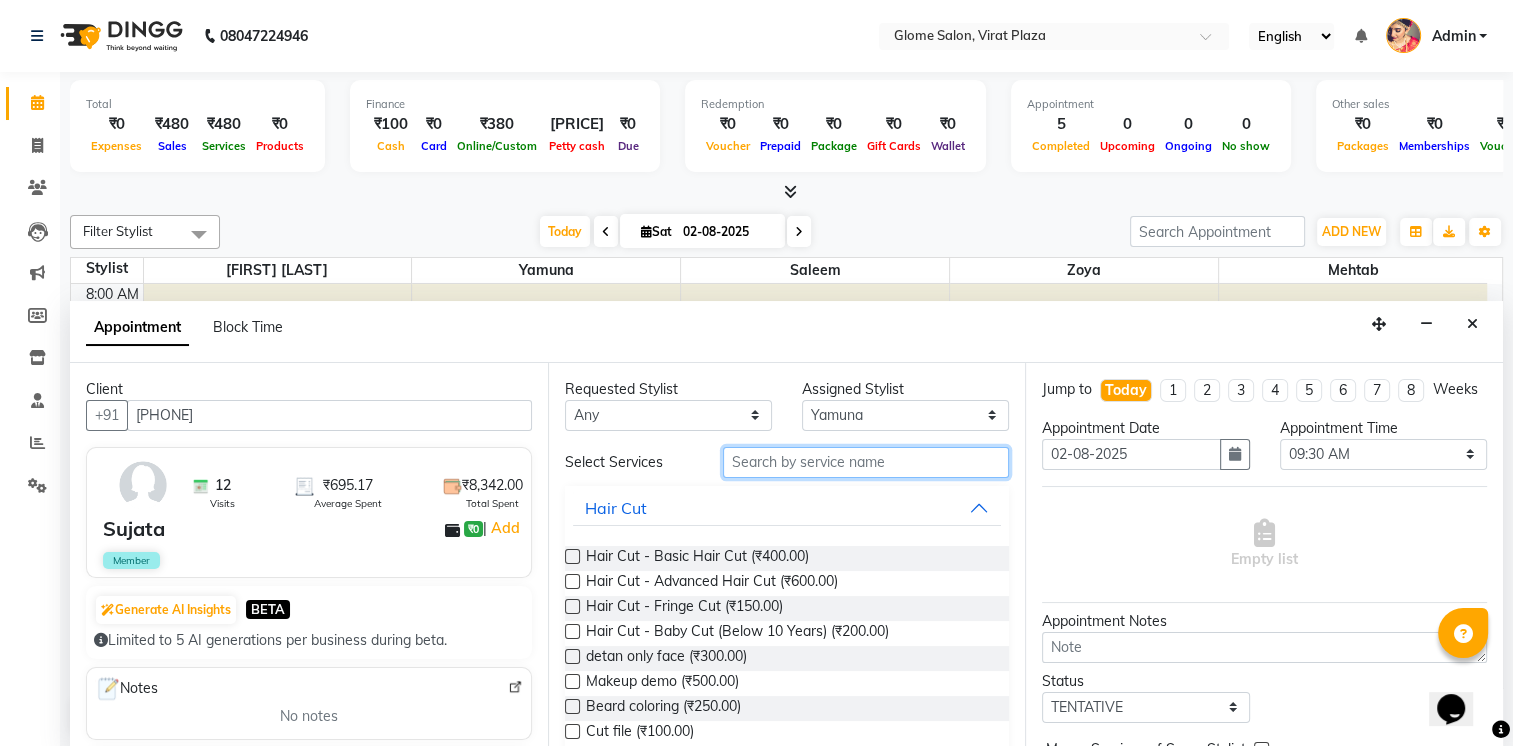 click at bounding box center (866, 462) 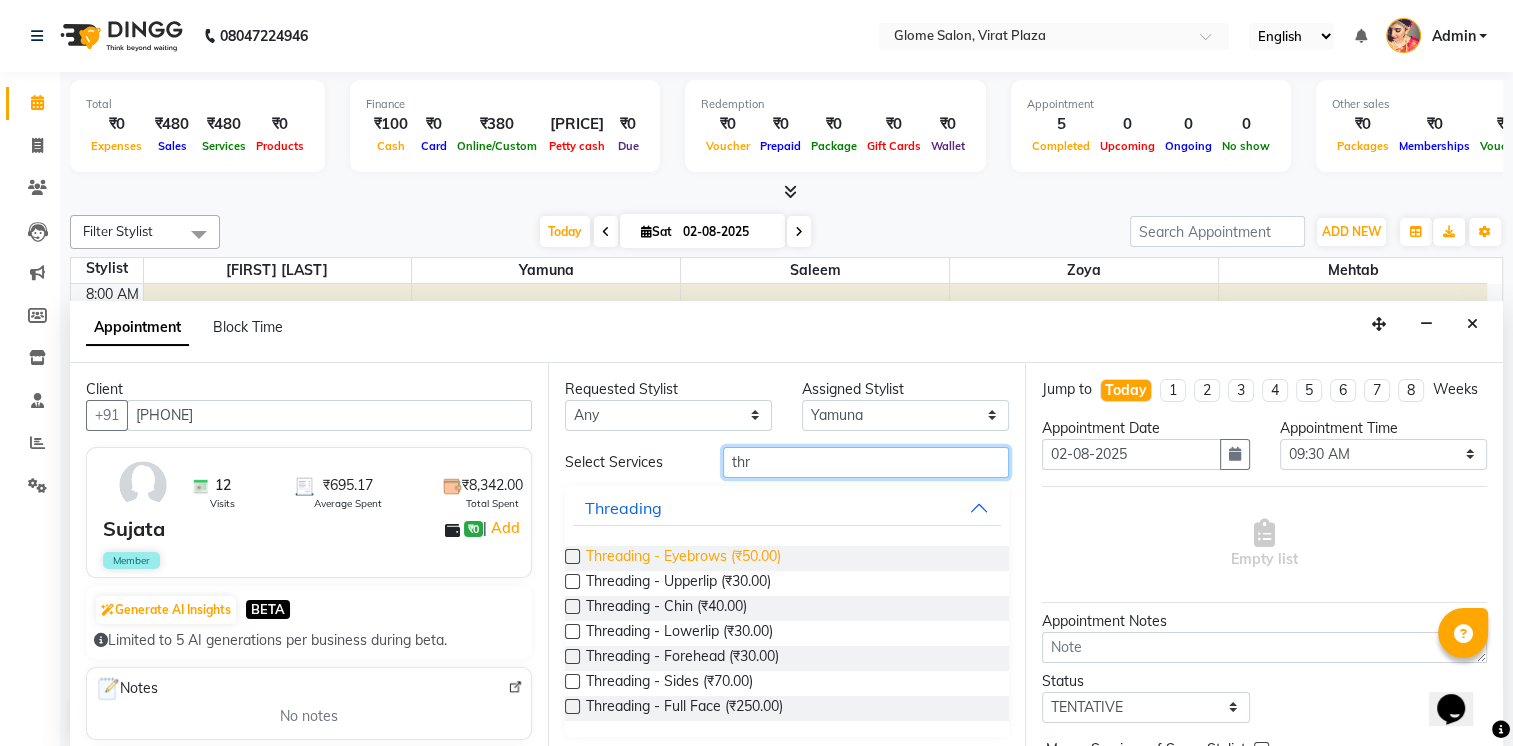type on "thr" 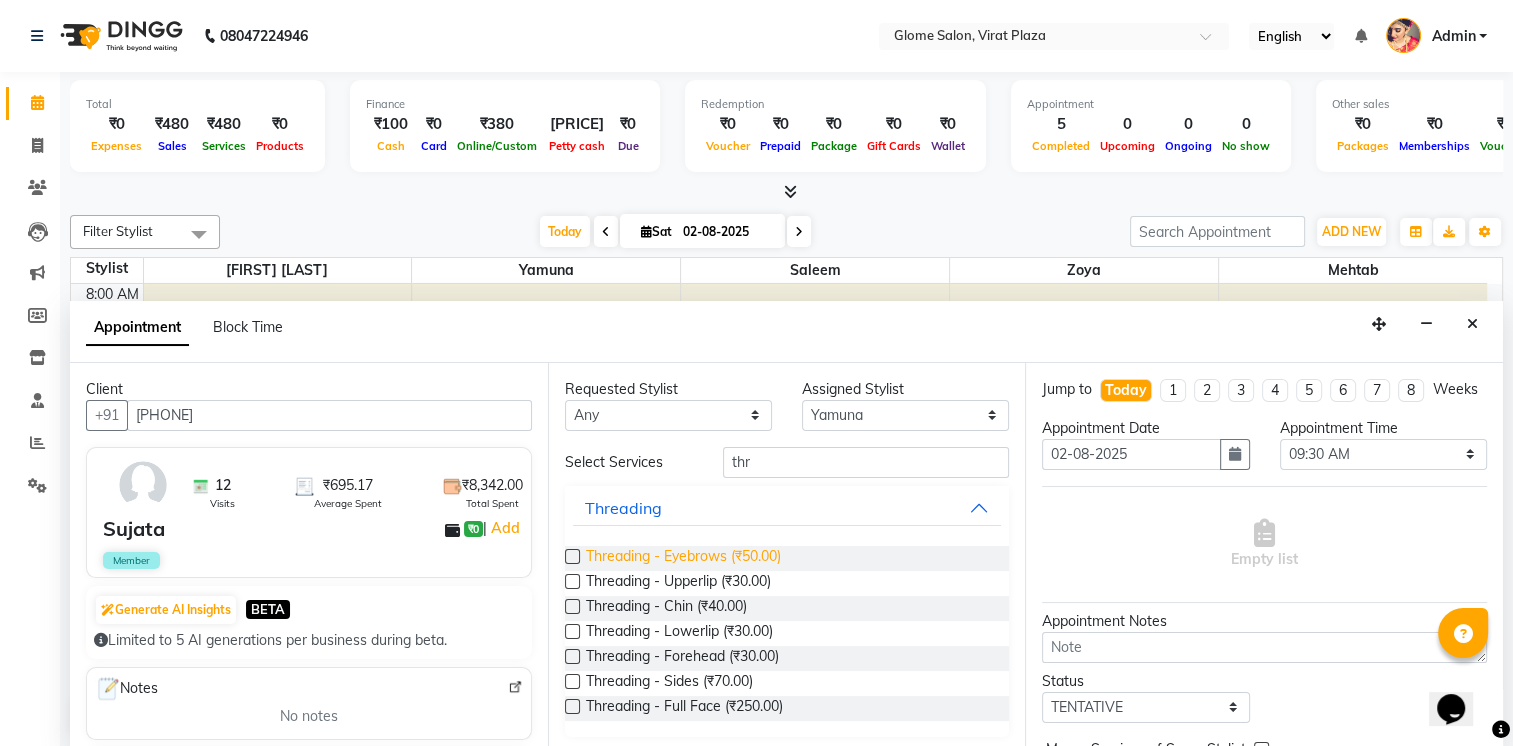 click on "Threading  - Eyebrows (₹50.00)" at bounding box center [683, 558] 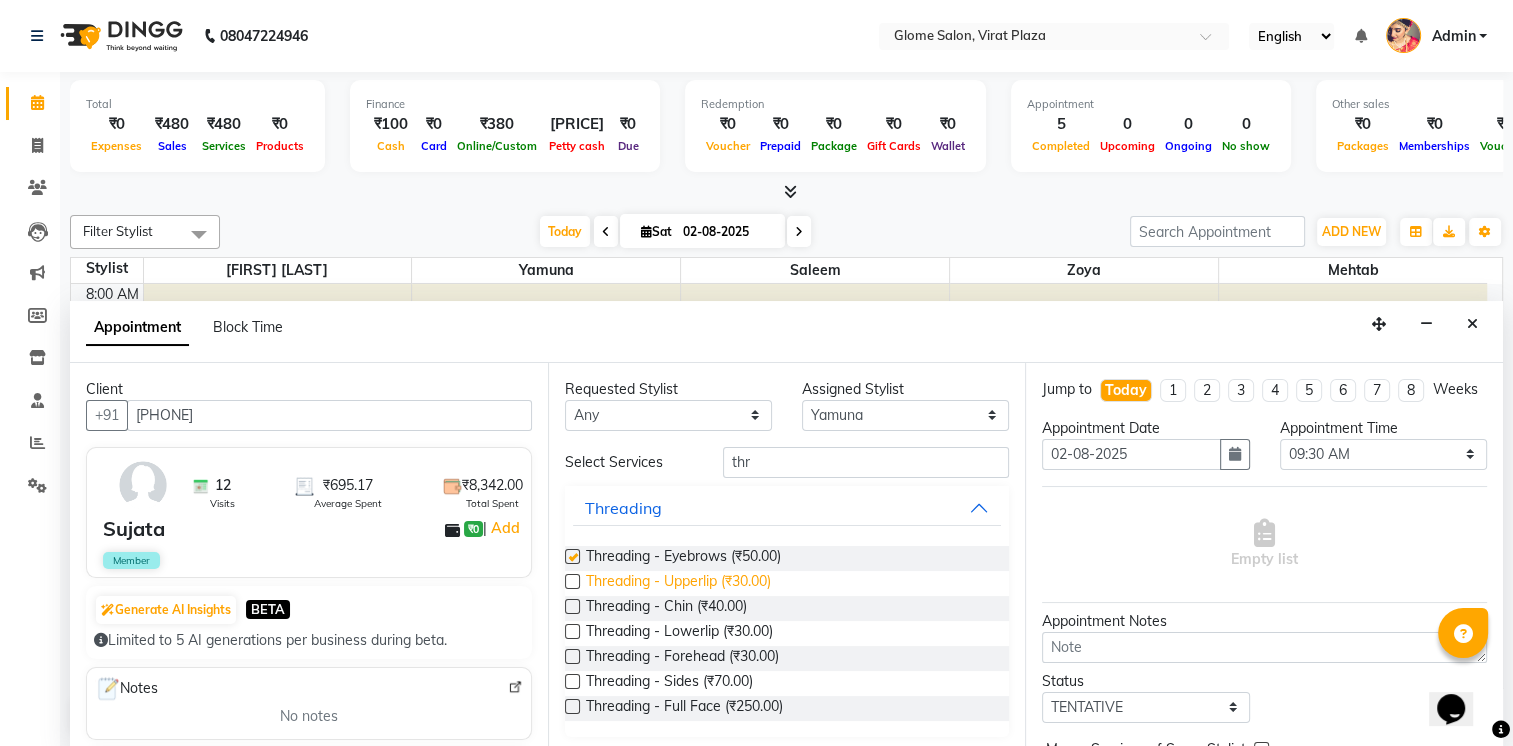 checkbox on "false" 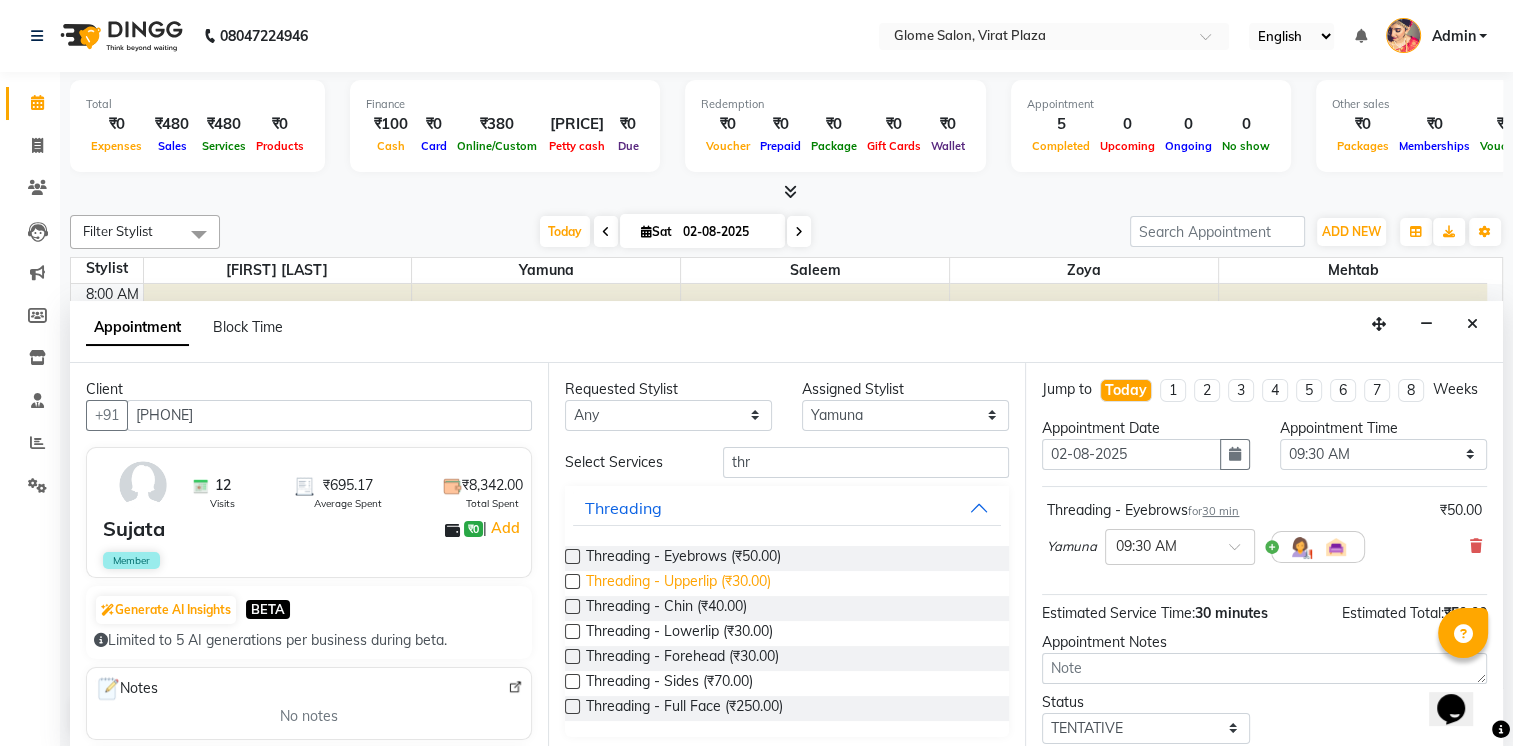 click on "Threading  - Upperlip (₹30.00)" at bounding box center [678, 583] 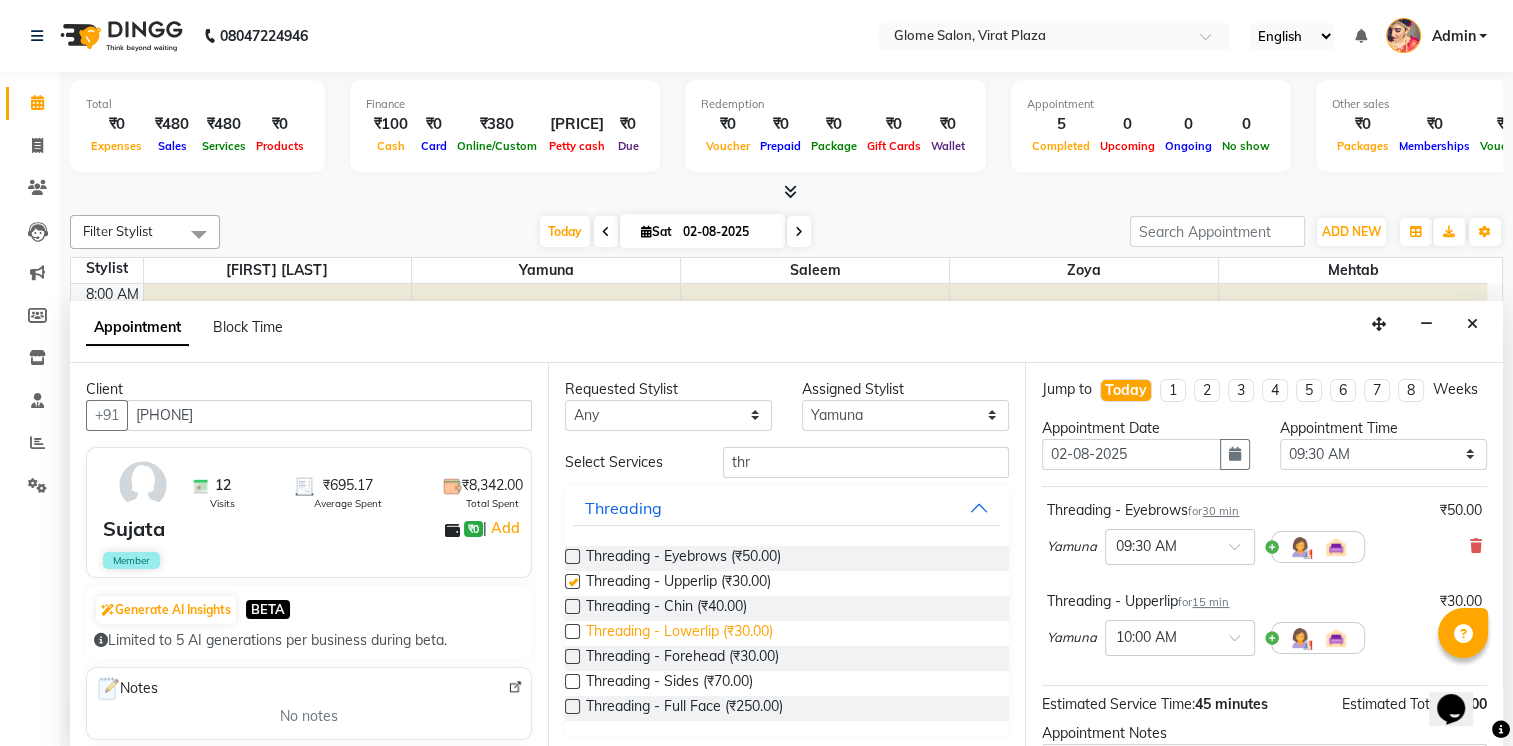checkbox on "false" 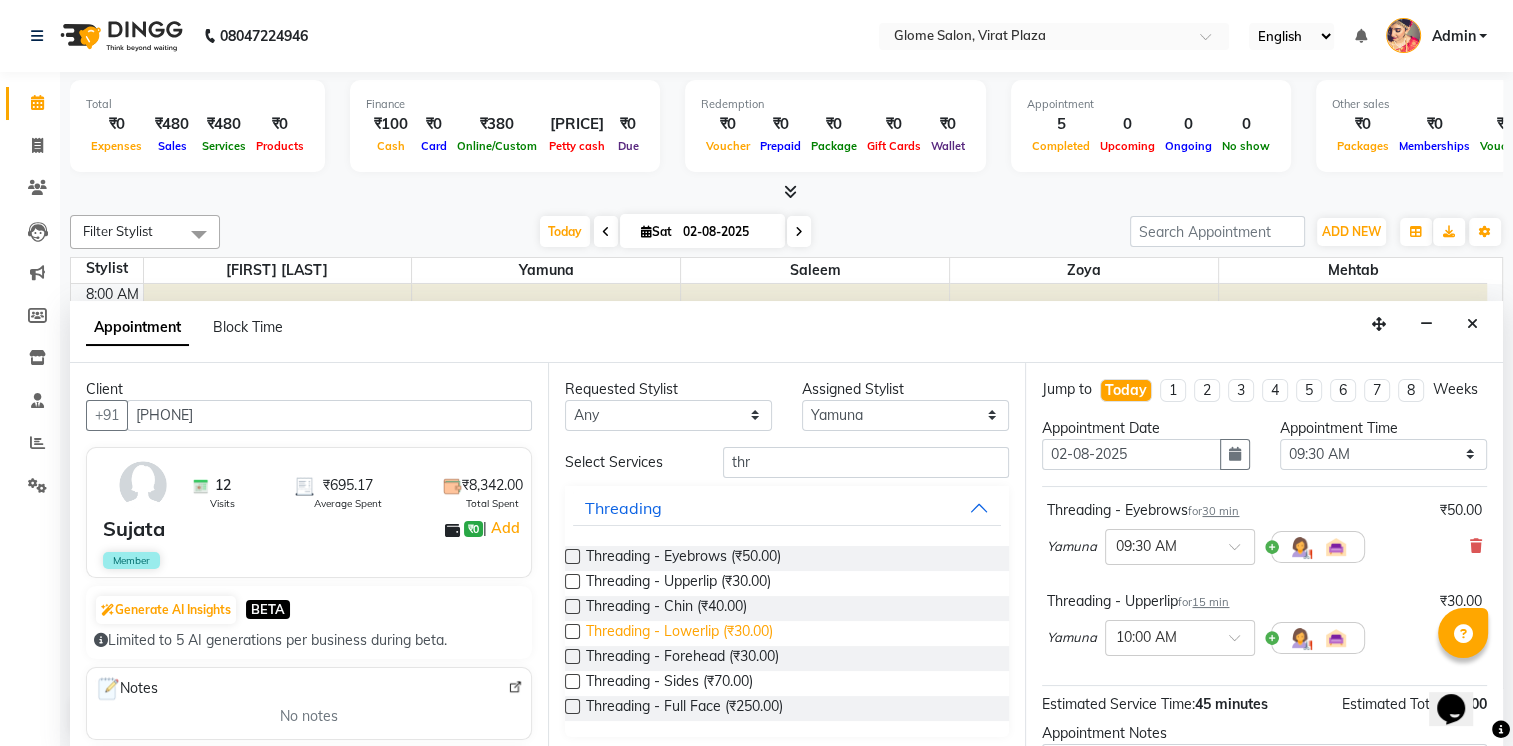 click on "Threading  - Lowerlip (₹30.00)" at bounding box center [679, 633] 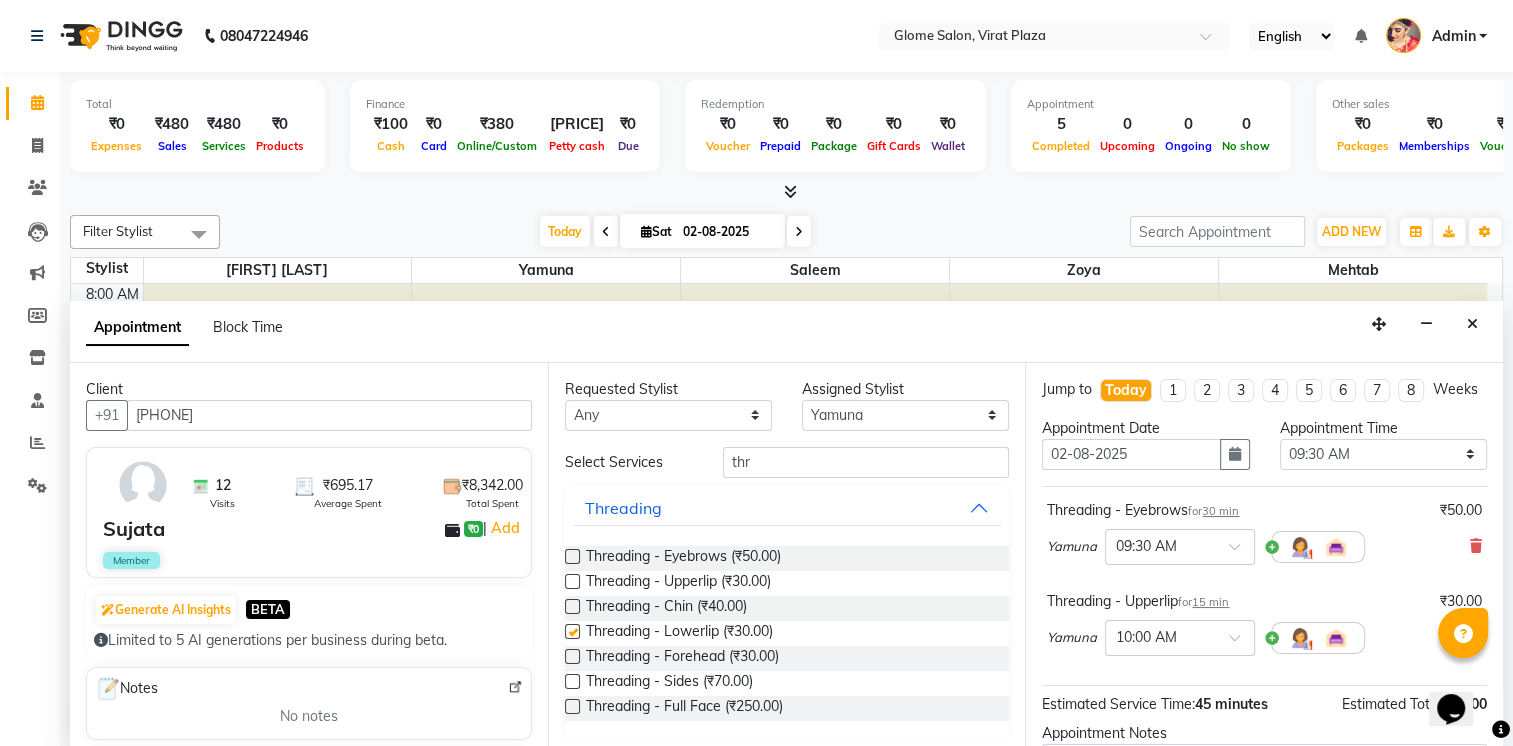 checkbox on "false" 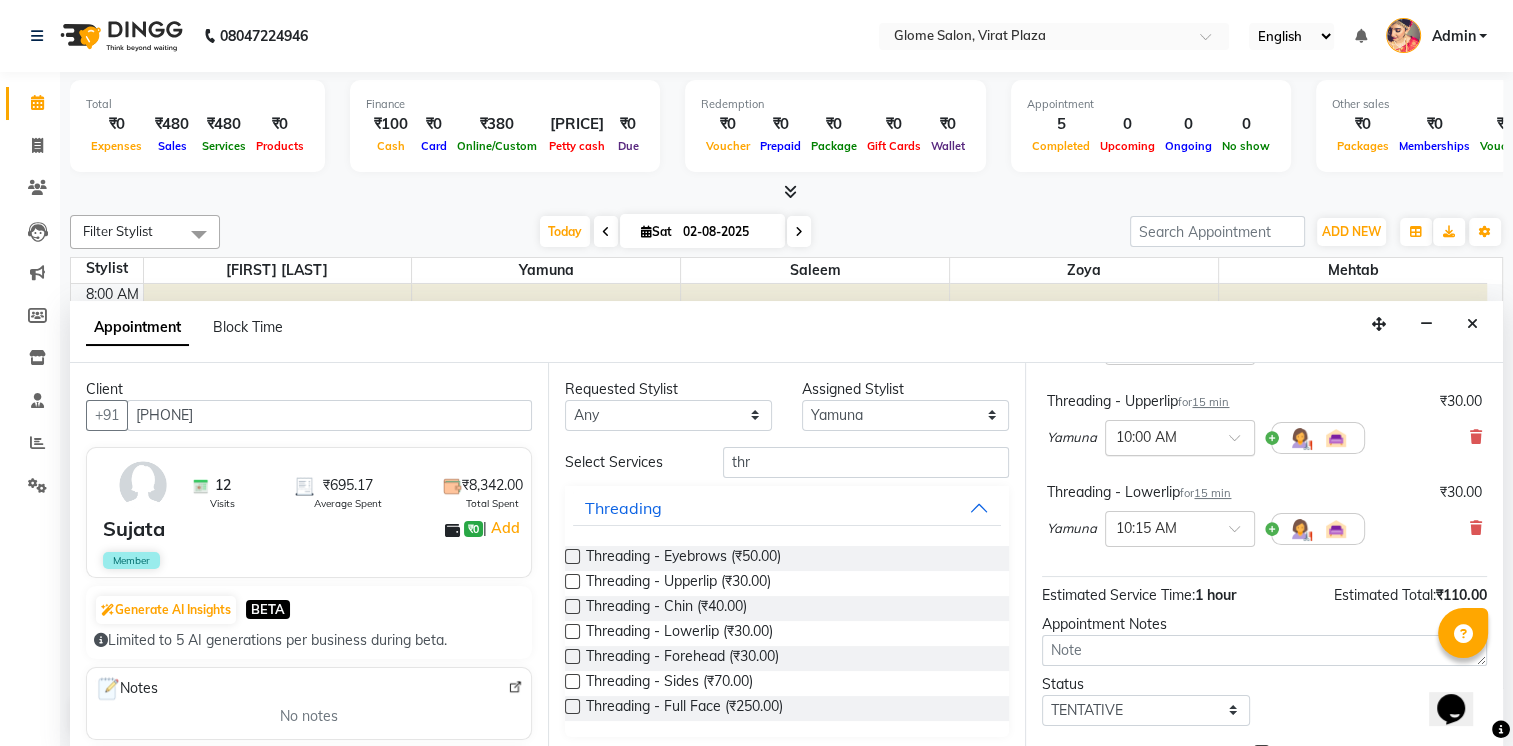 scroll, scrollTop: 321, scrollLeft: 0, axis: vertical 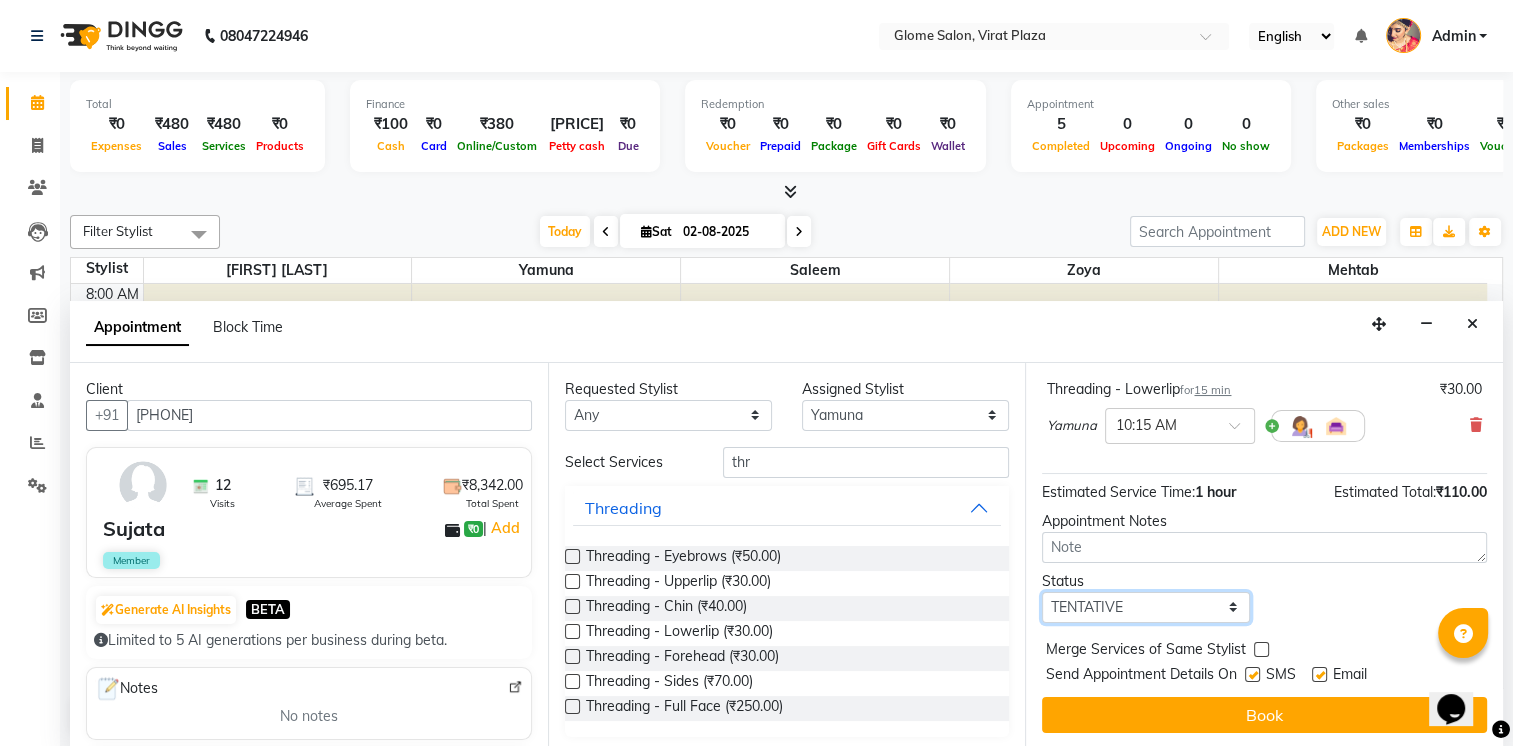 drag, startPoint x: 1197, startPoint y: 599, endPoint x: 1181, endPoint y: 655, distance: 58.24088 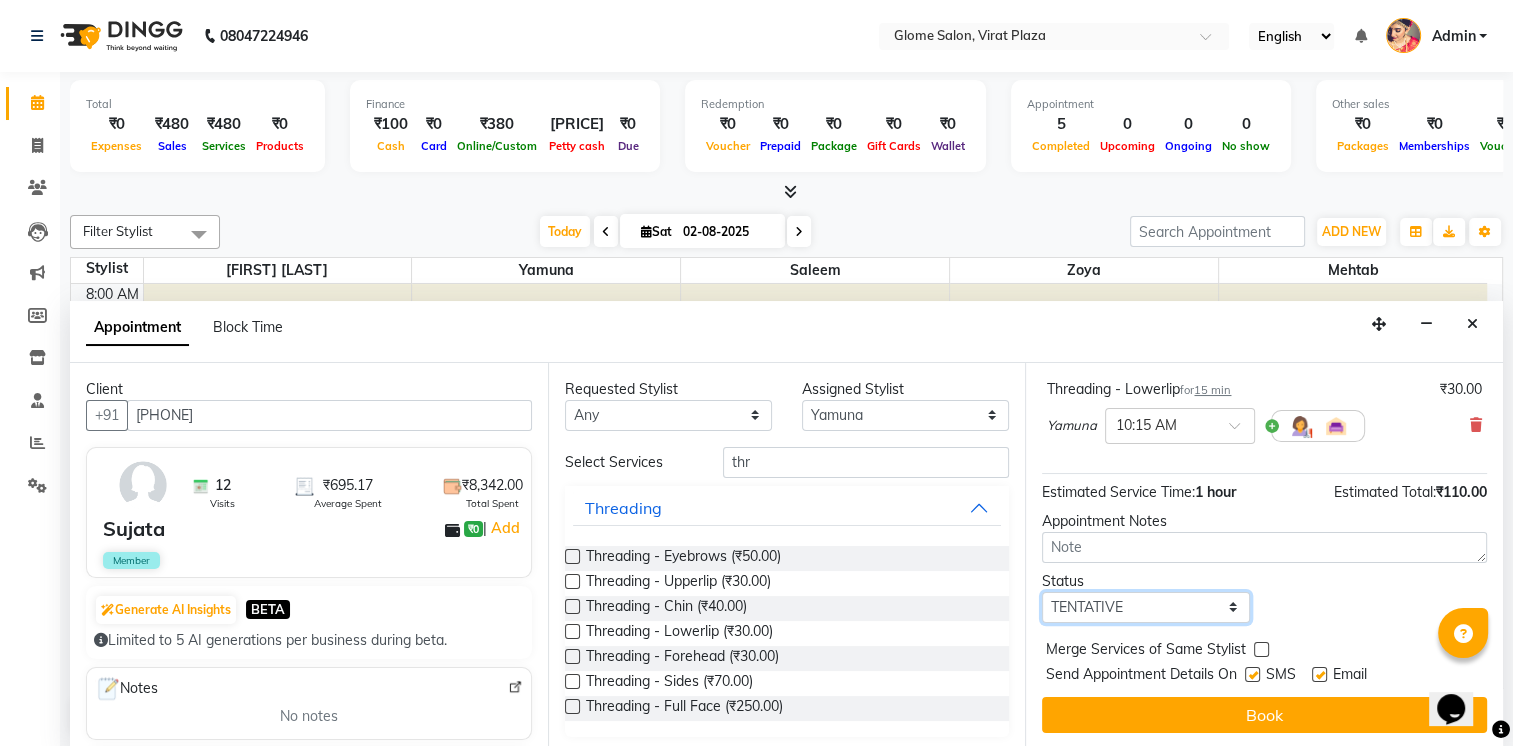select on "confirm booking" 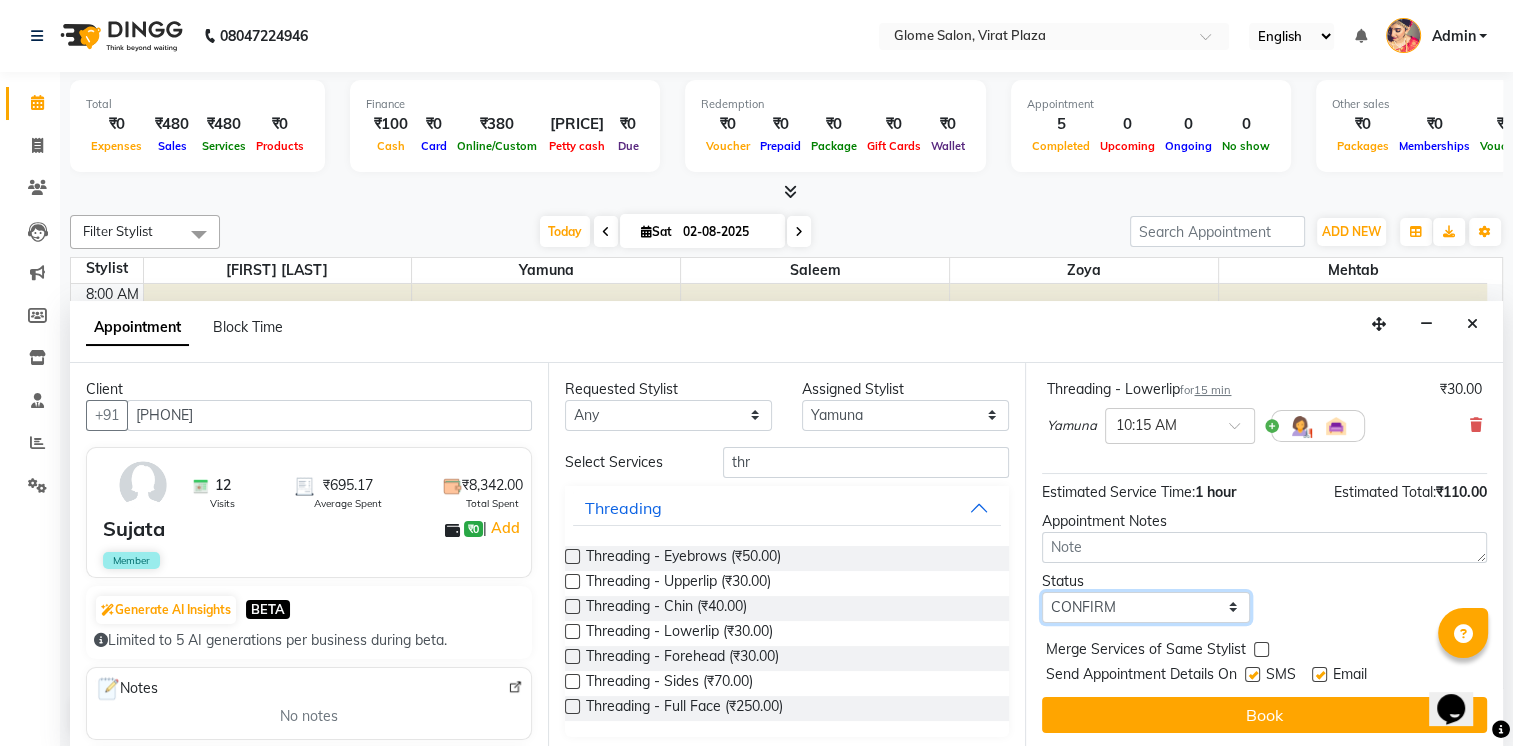 click on "Select TENTATIVE CONFIRM CHECK-IN UPCOMING" at bounding box center [1145, 607] 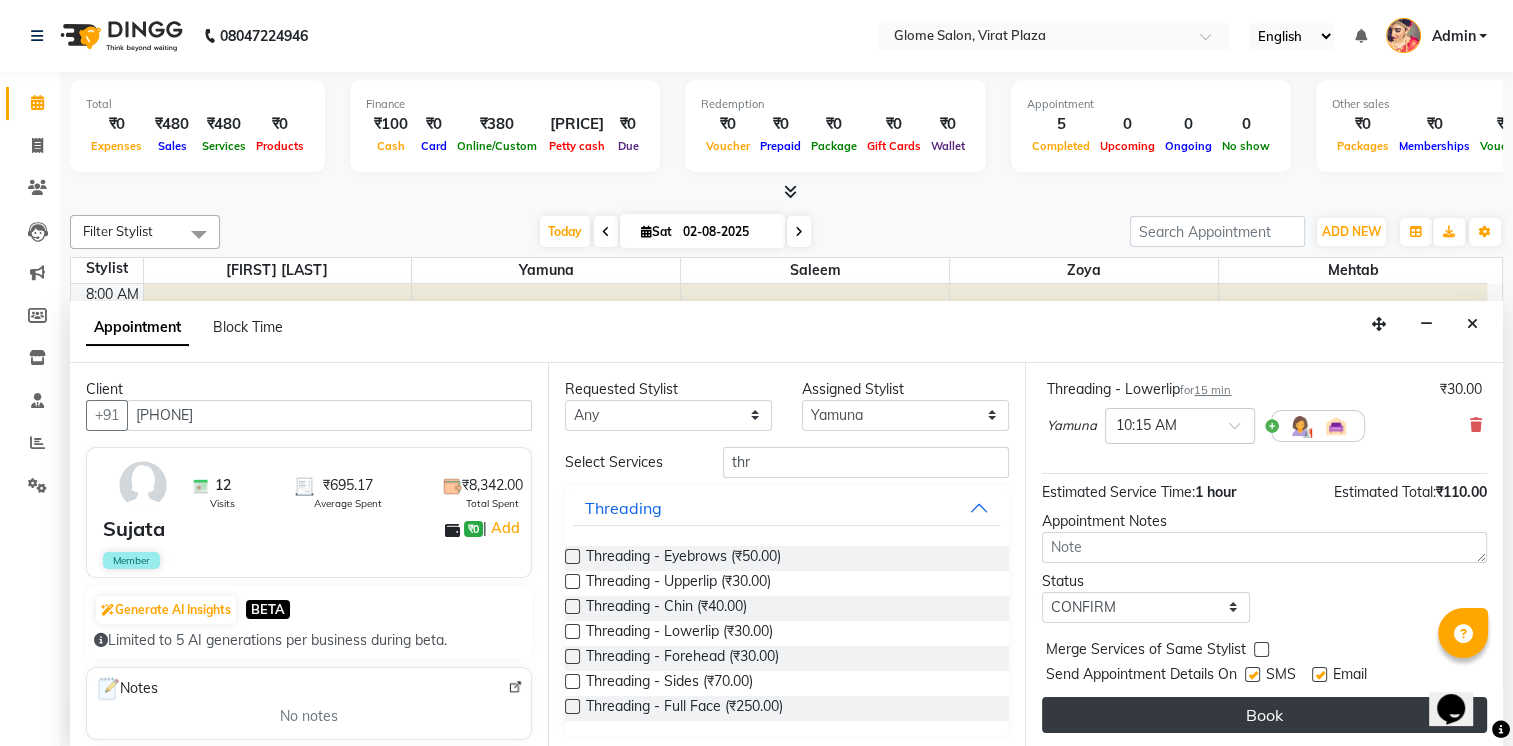 click on "Book" at bounding box center (1264, 715) 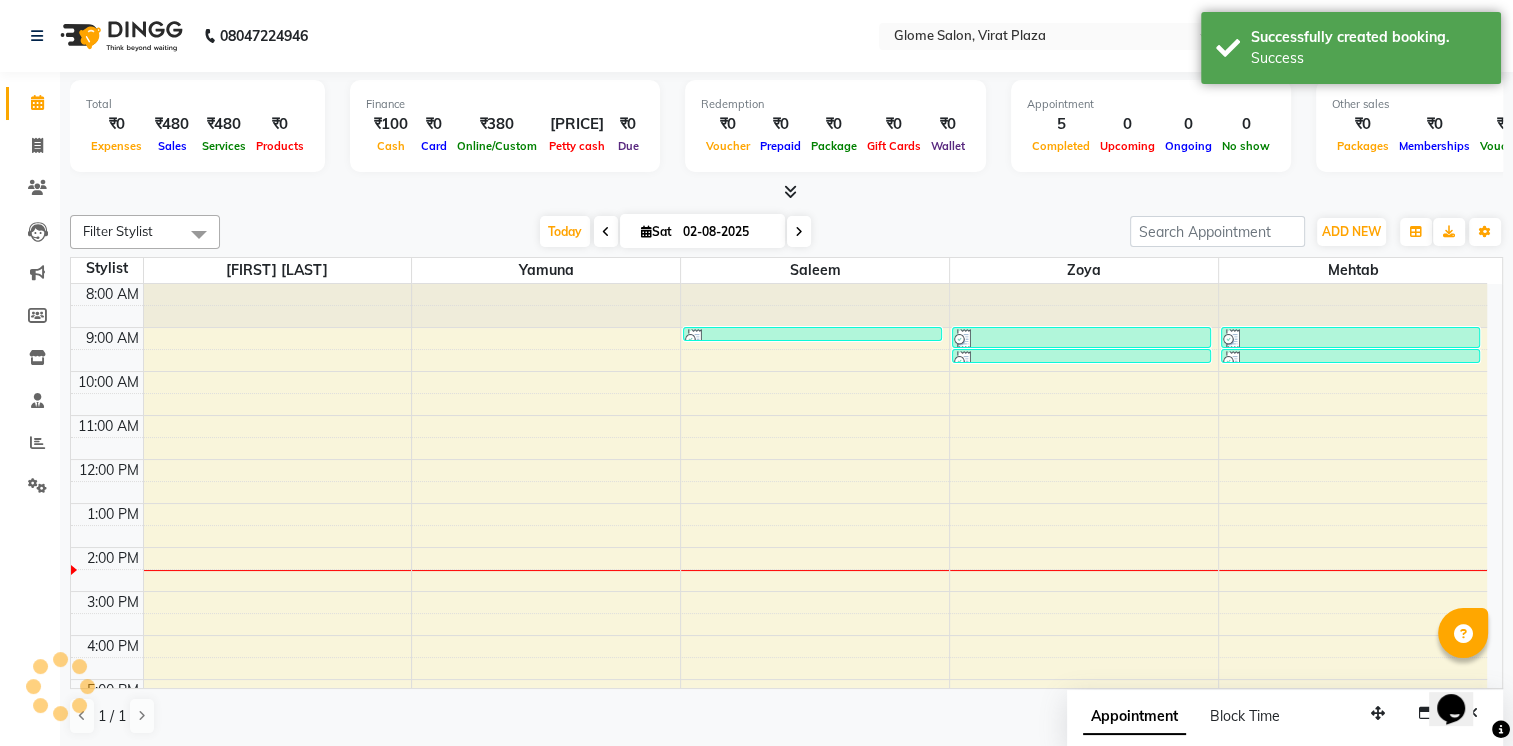 scroll, scrollTop: 0, scrollLeft: 0, axis: both 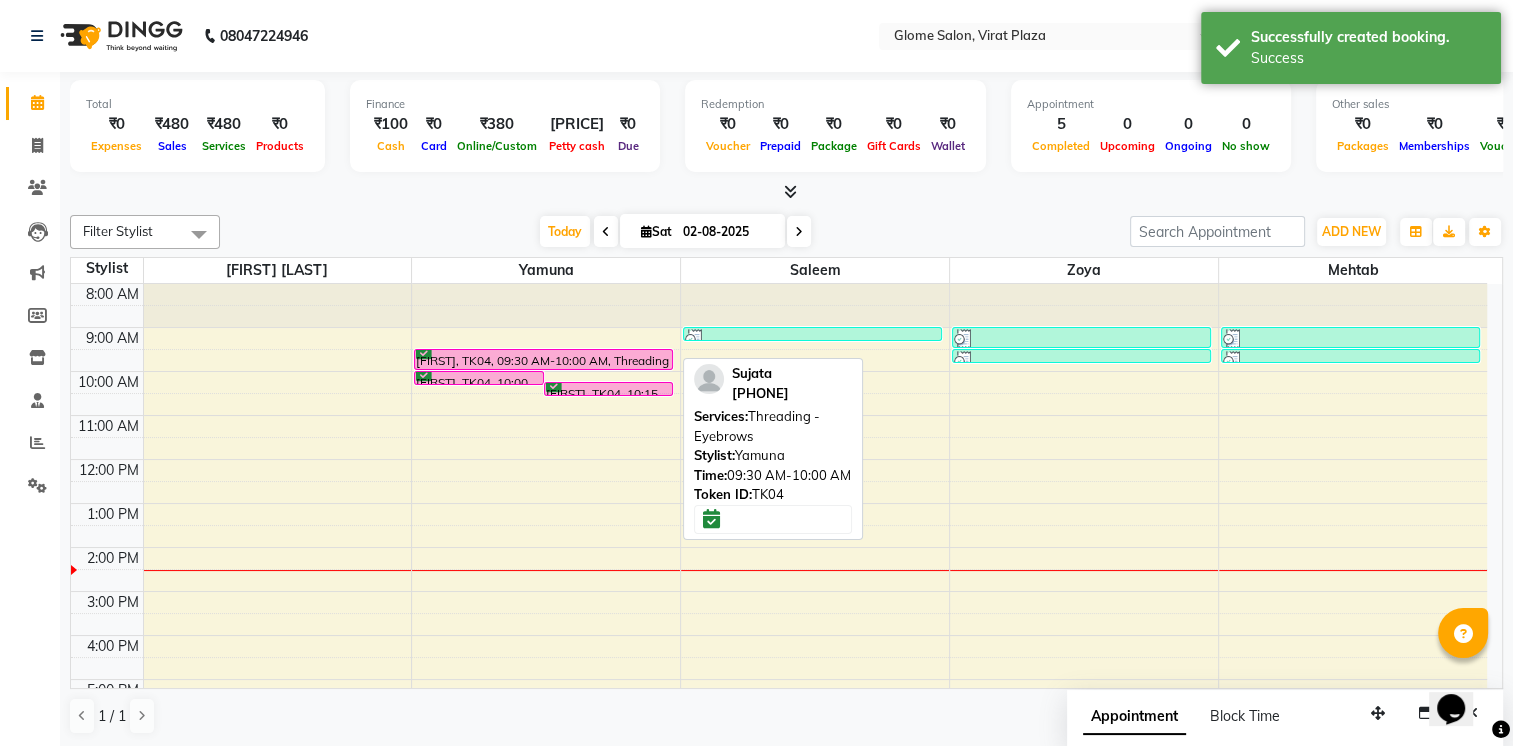 click on "[FIRST], TK04, 09:30 AM-10:00 AM, Threading  - Eyebrows" at bounding box center (543, 359) 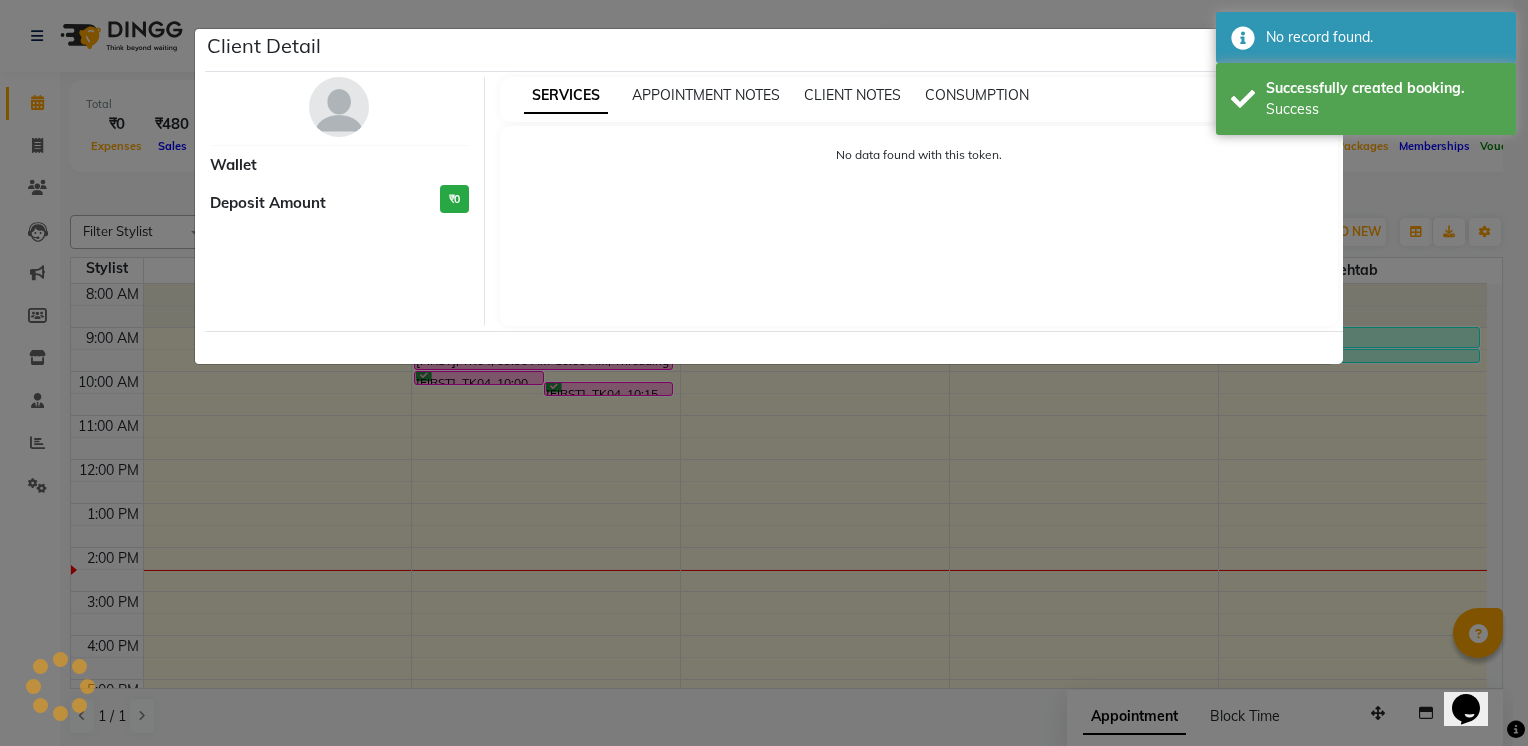 select on "6" 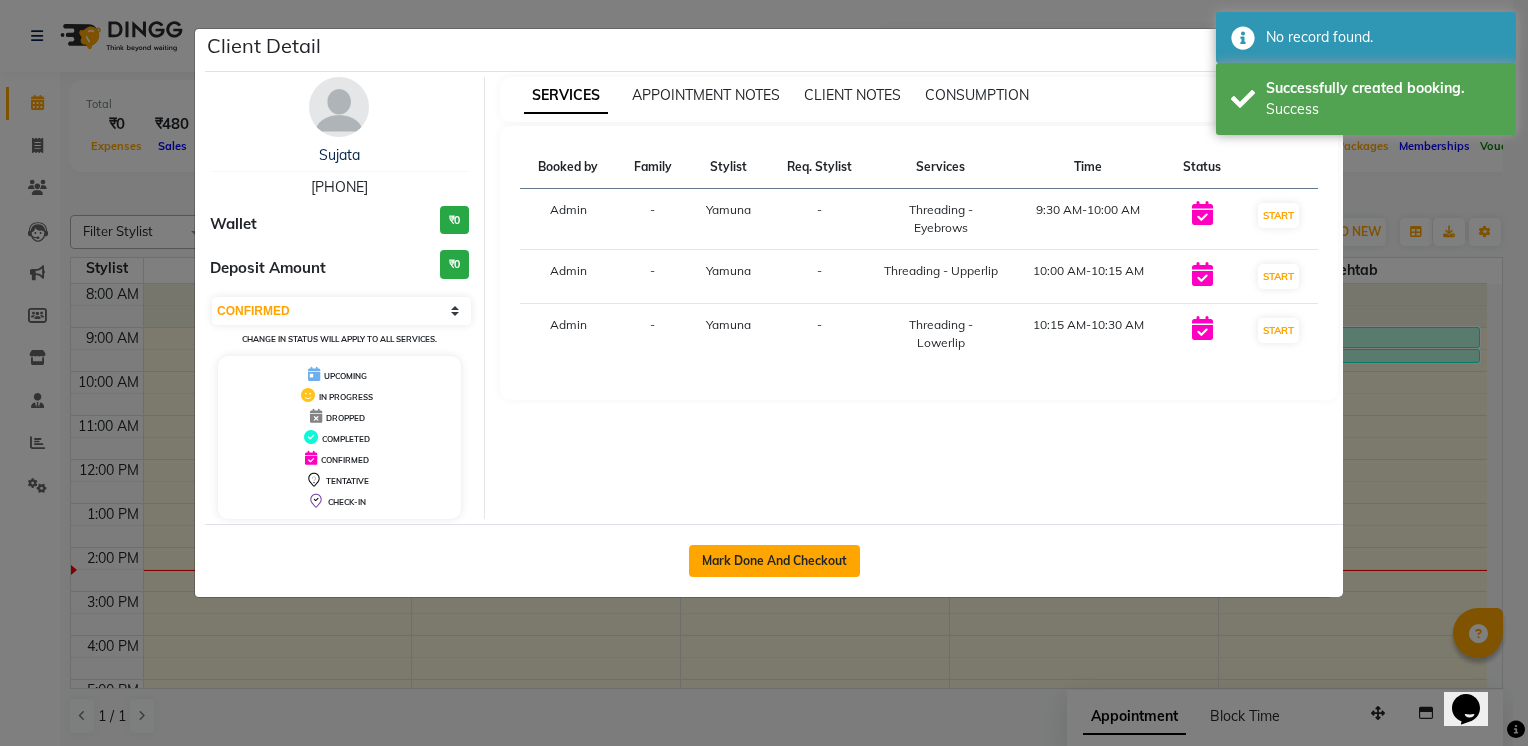 click on "Mark Done And Checkout" 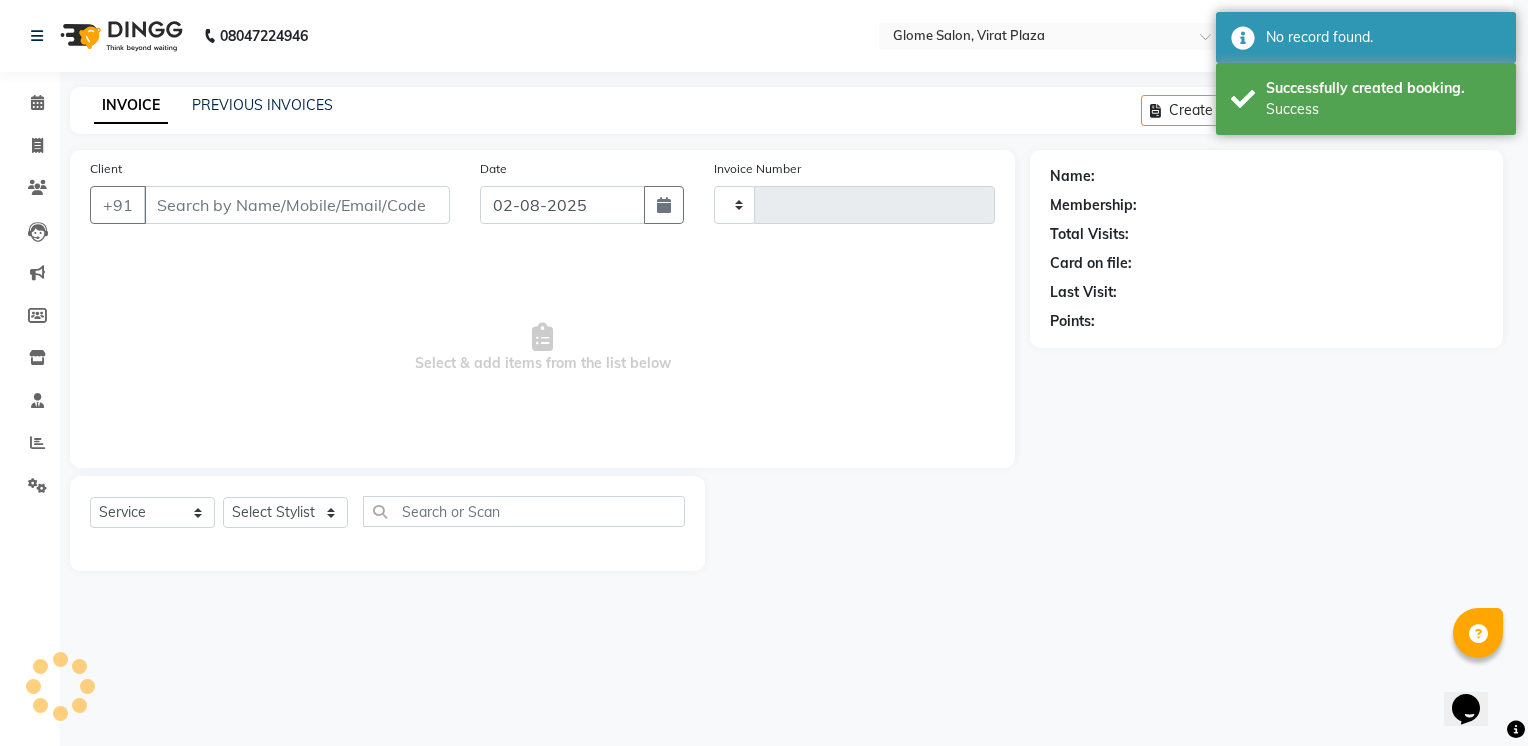 type on "1721" 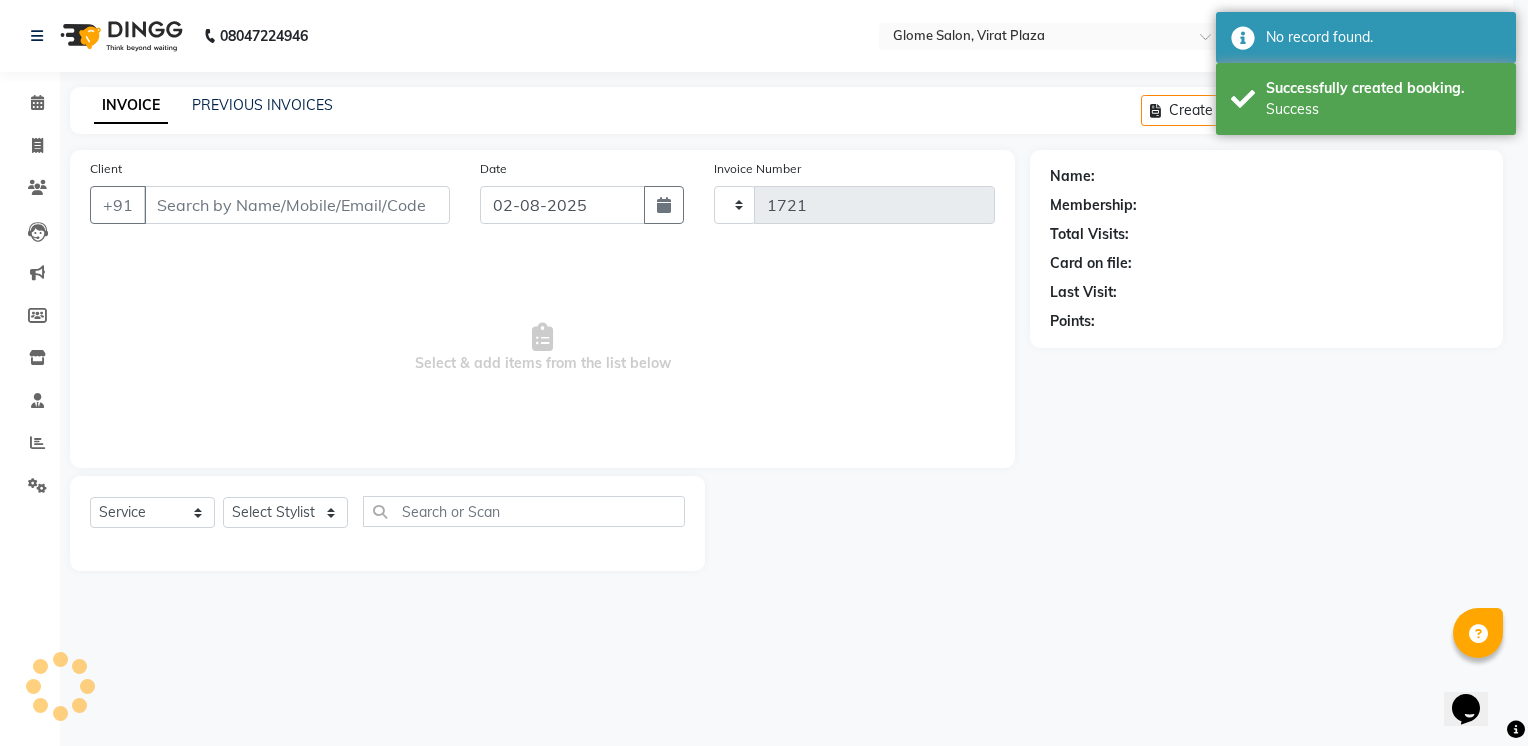 select on "5199" 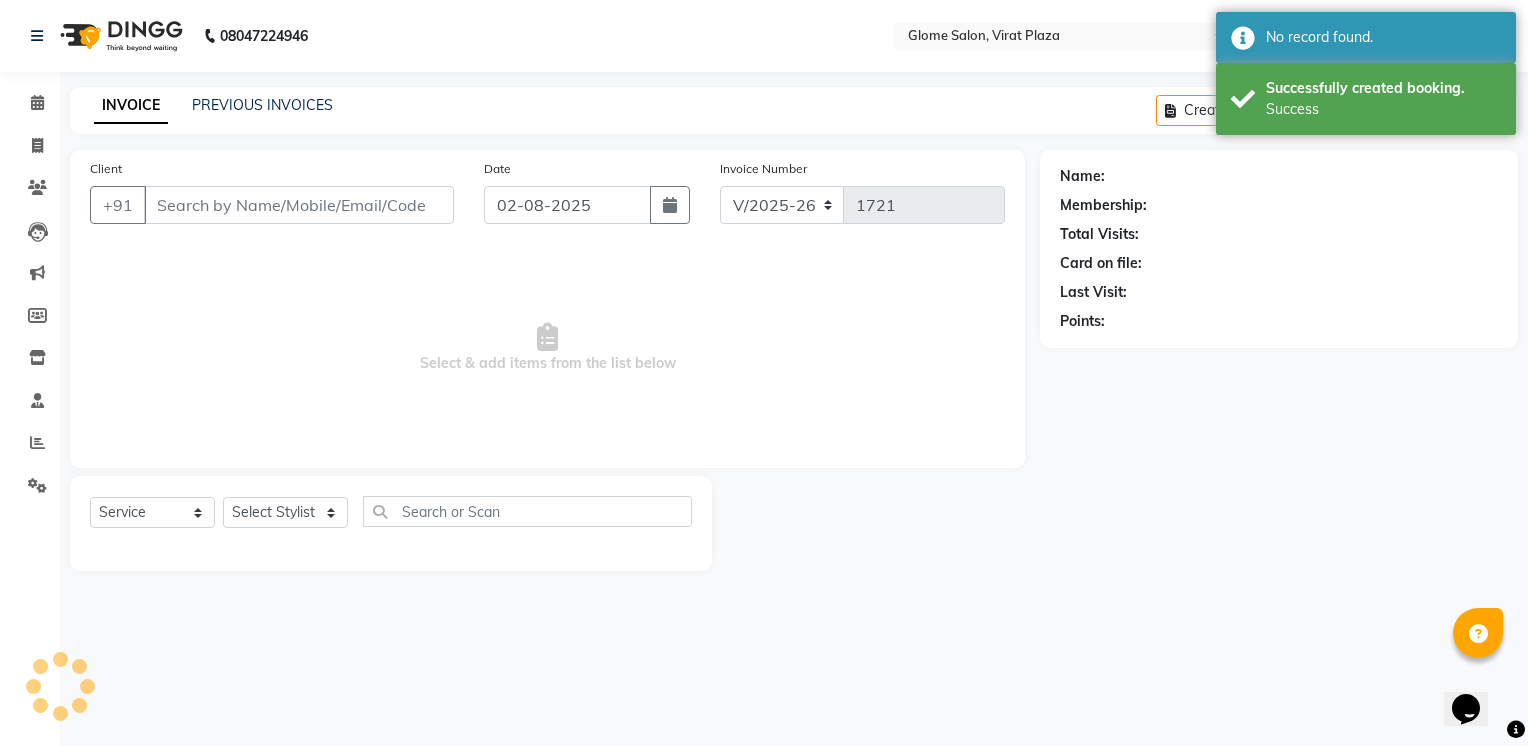 type on "[PHONE]" 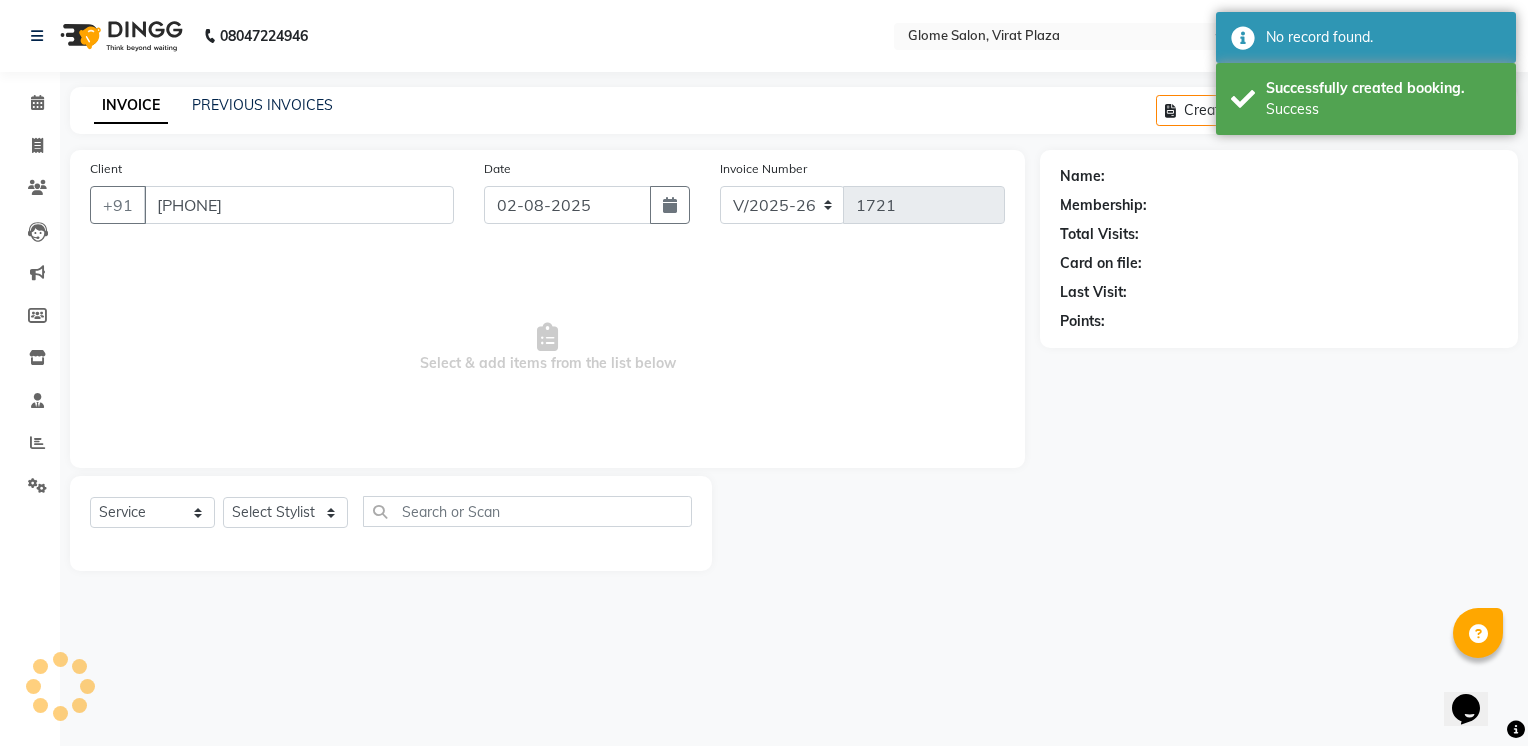 select on "34178" 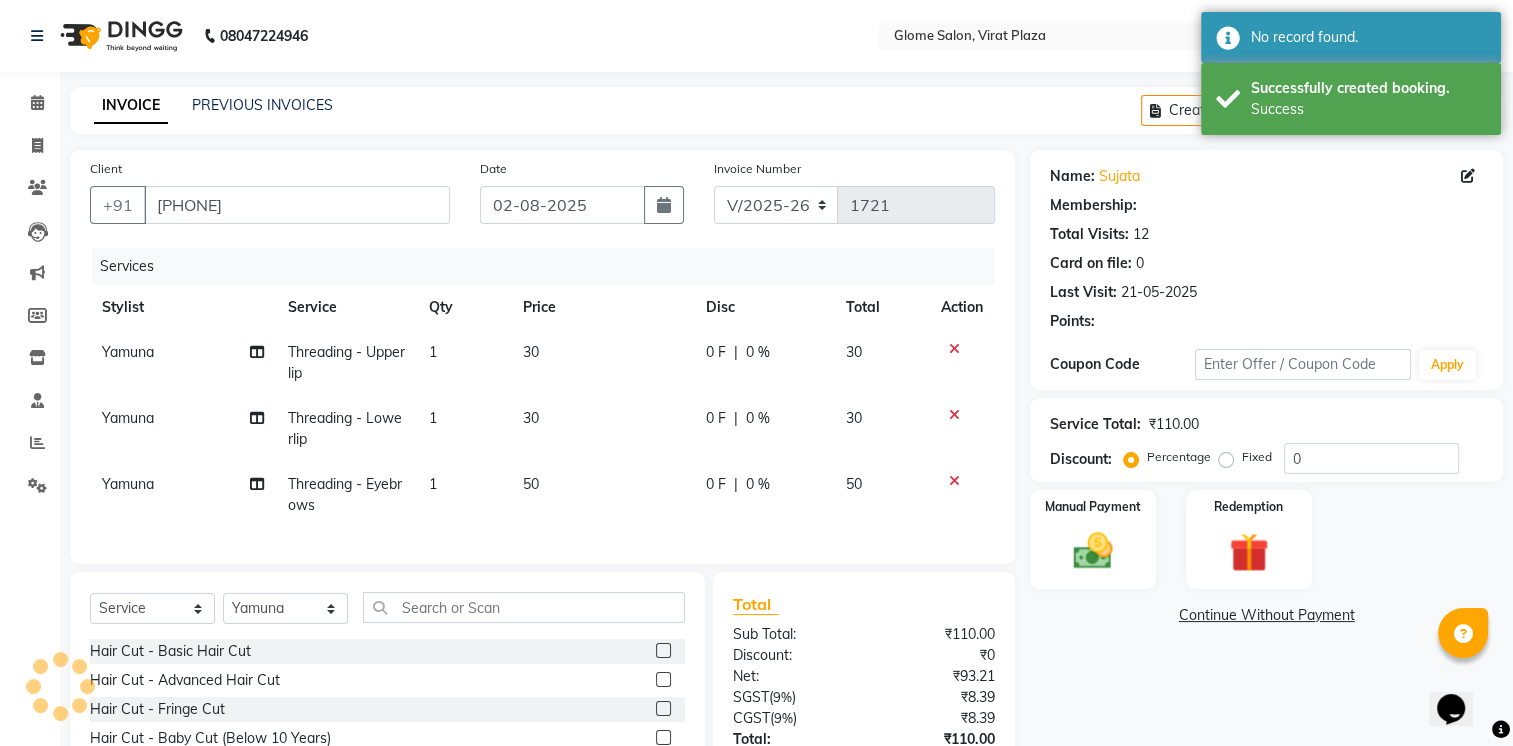 select on "2: Object" 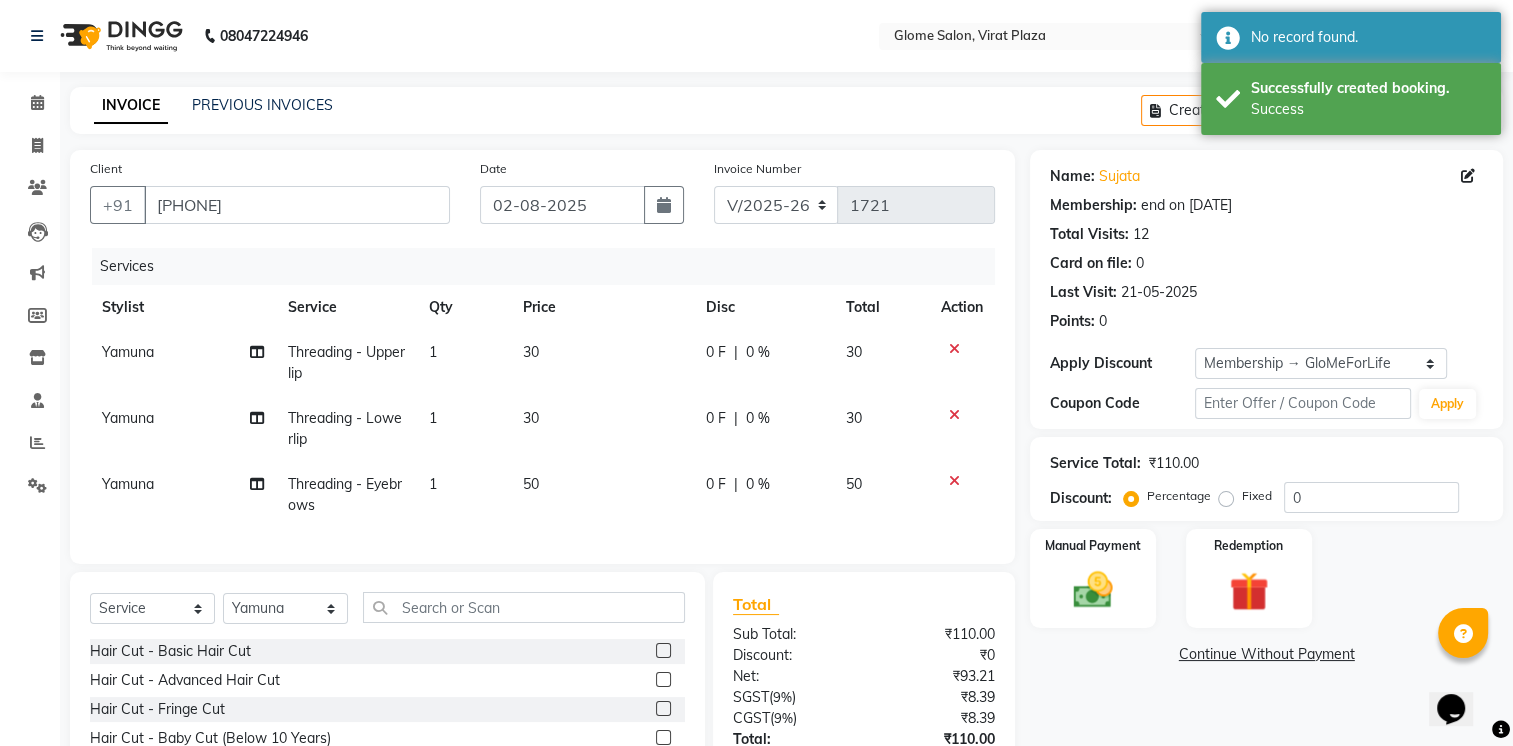 type on "10" 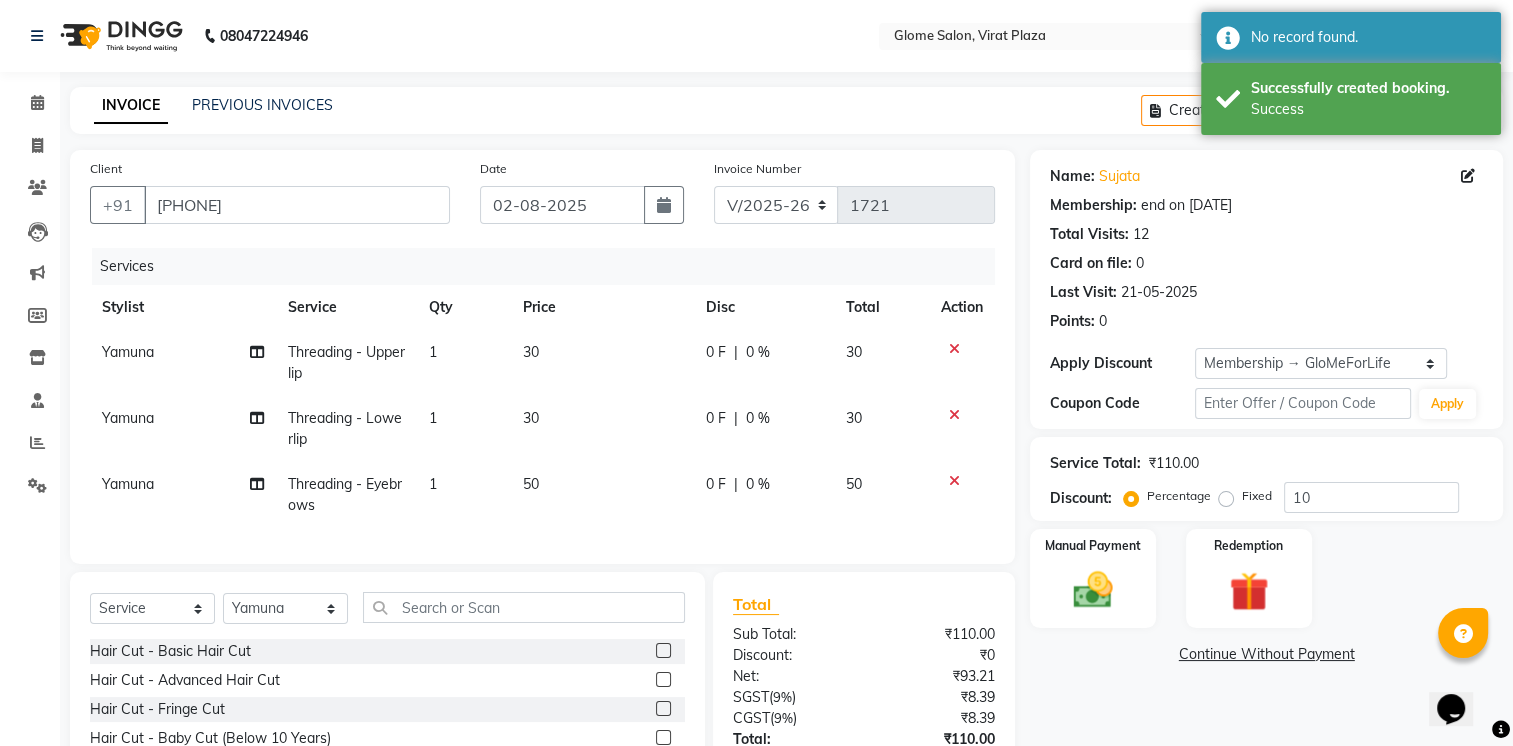 scroll, scrollTop: 166, scrollLeft: 0, axis: vertical 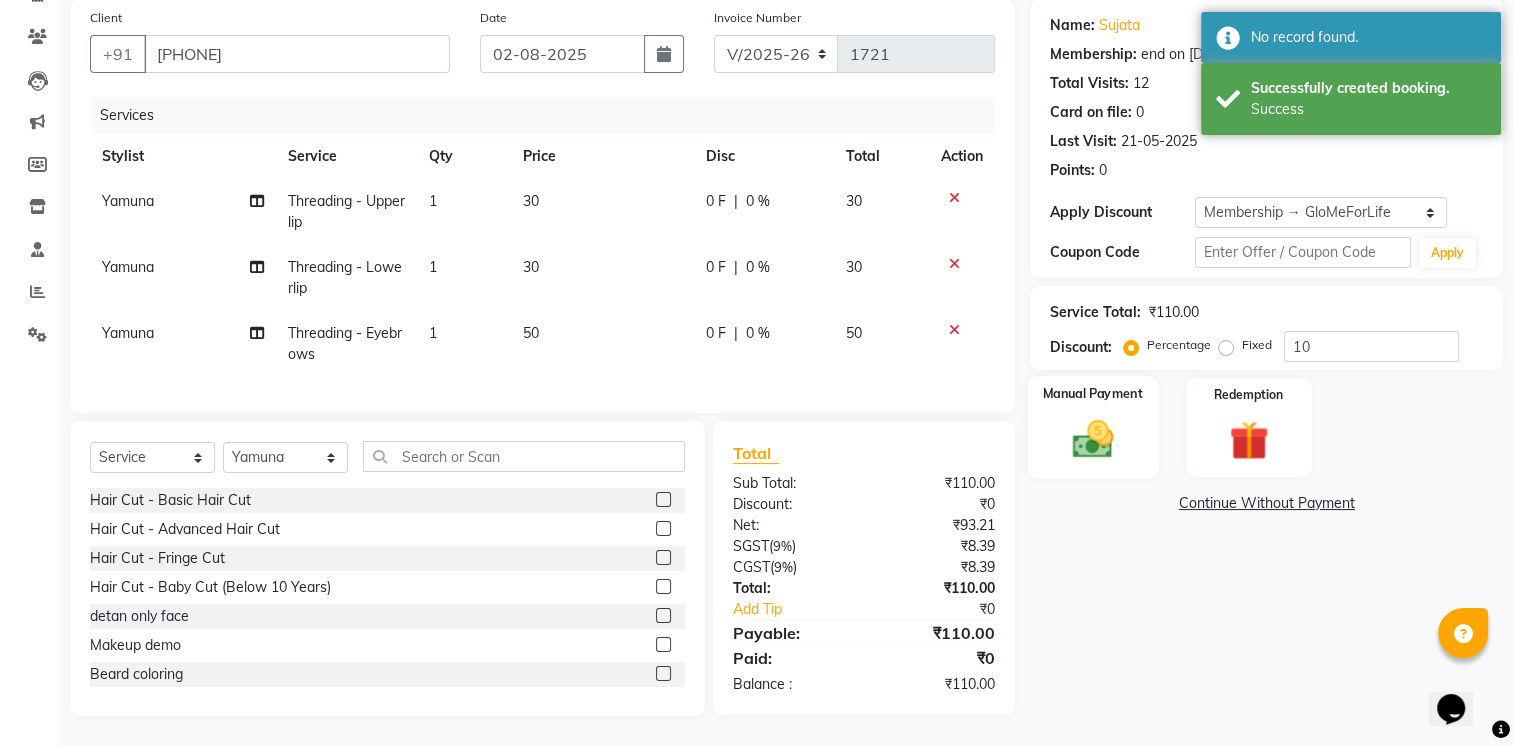 click on "Manual Payment" 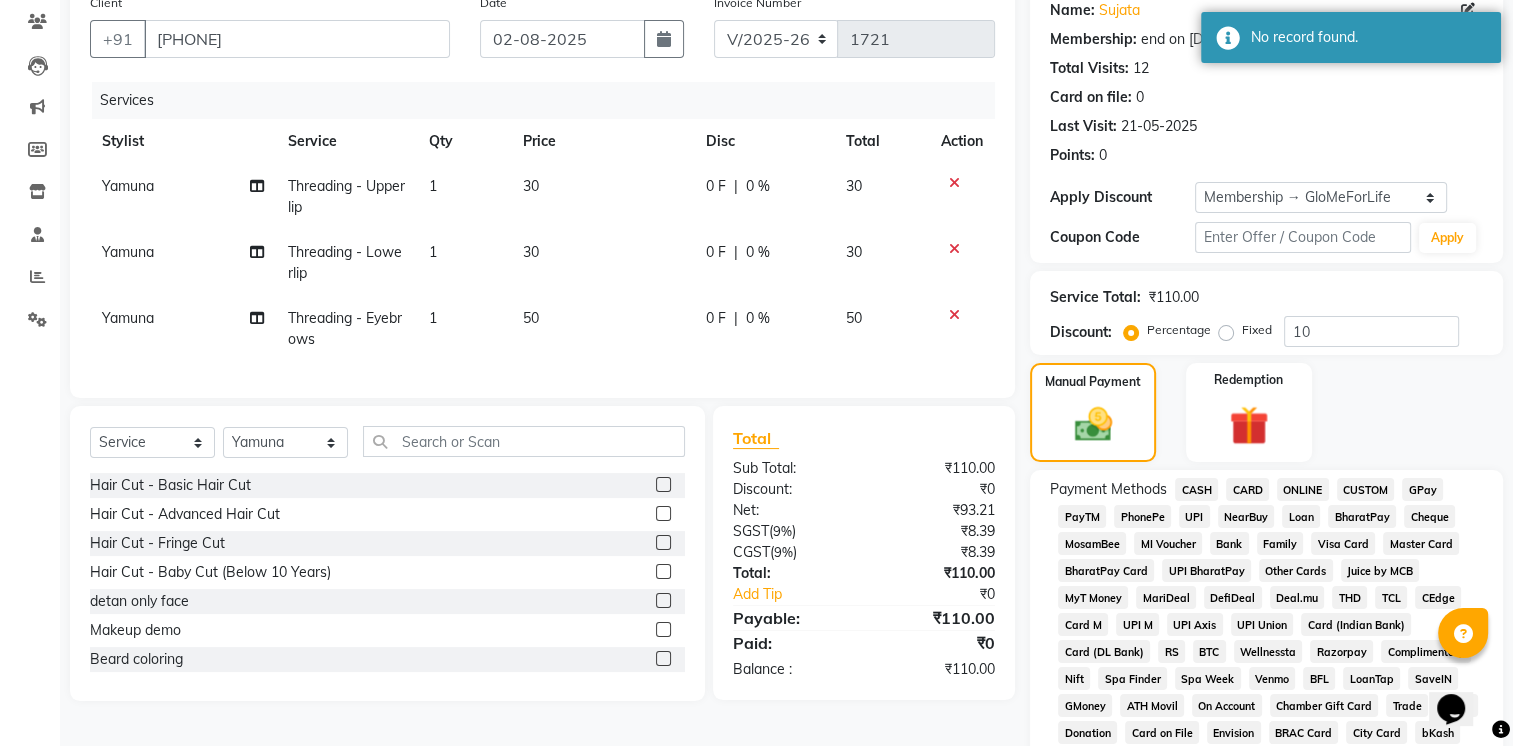 click on "CASH" 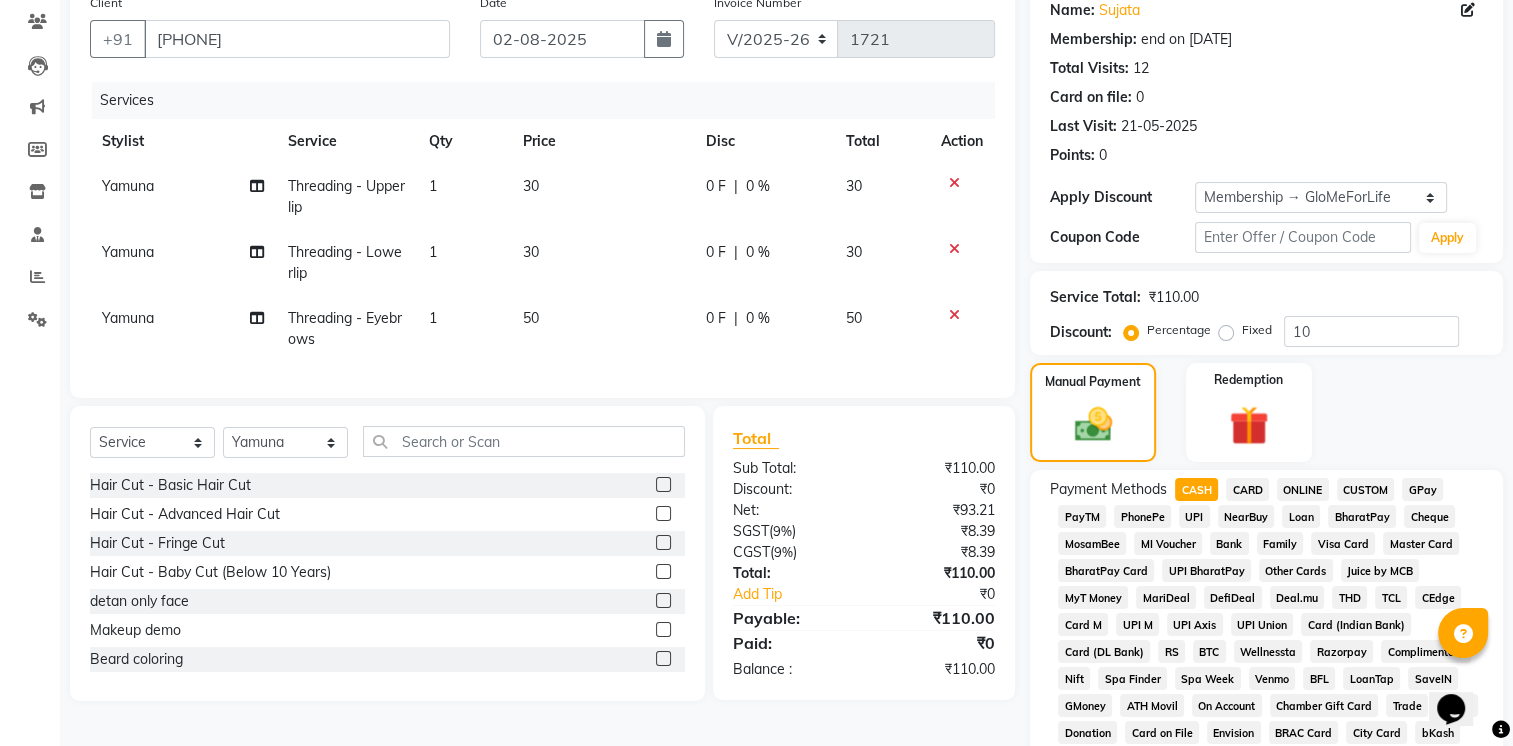 click on "UPI" 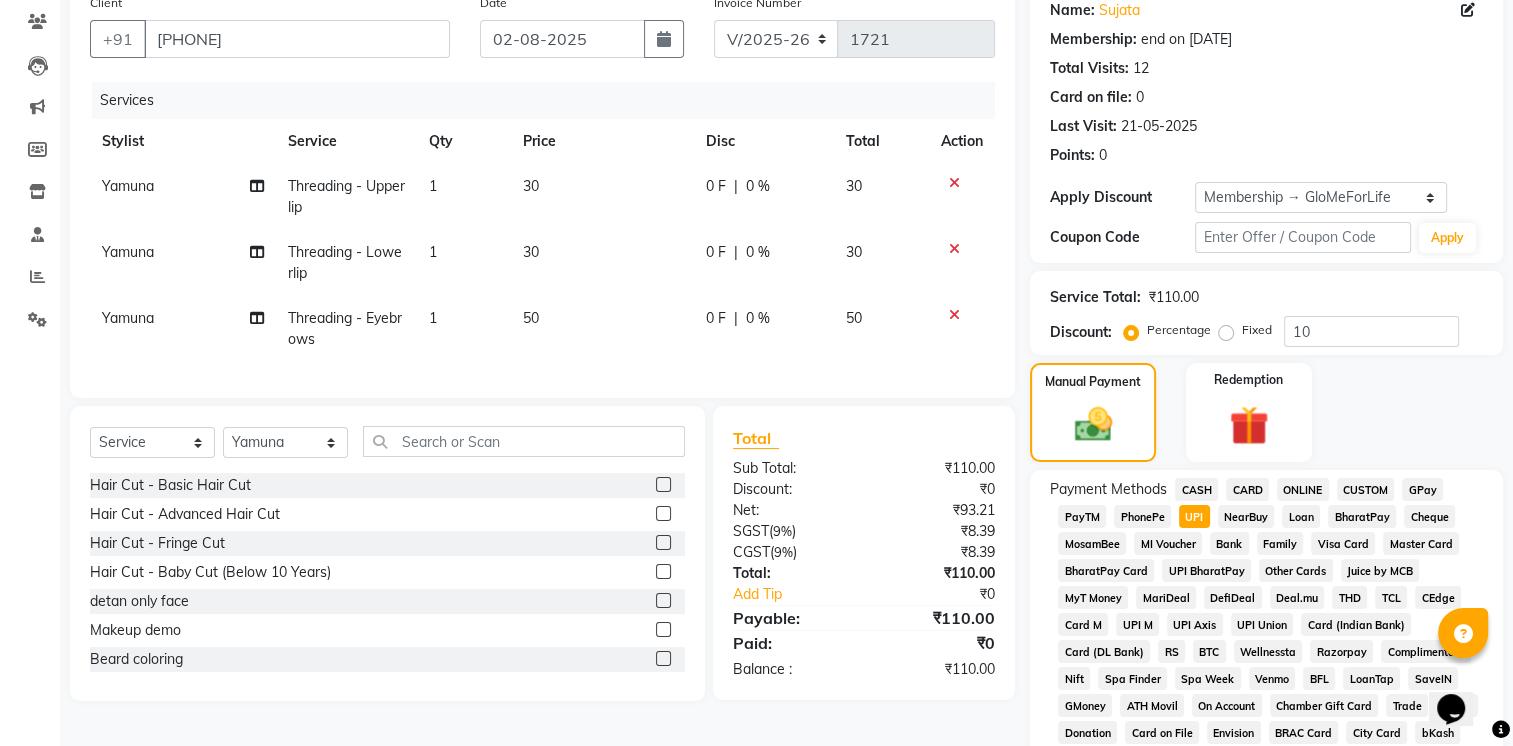 scroll, scrollTop: 716, scrollLeft: 0, axis: vertical 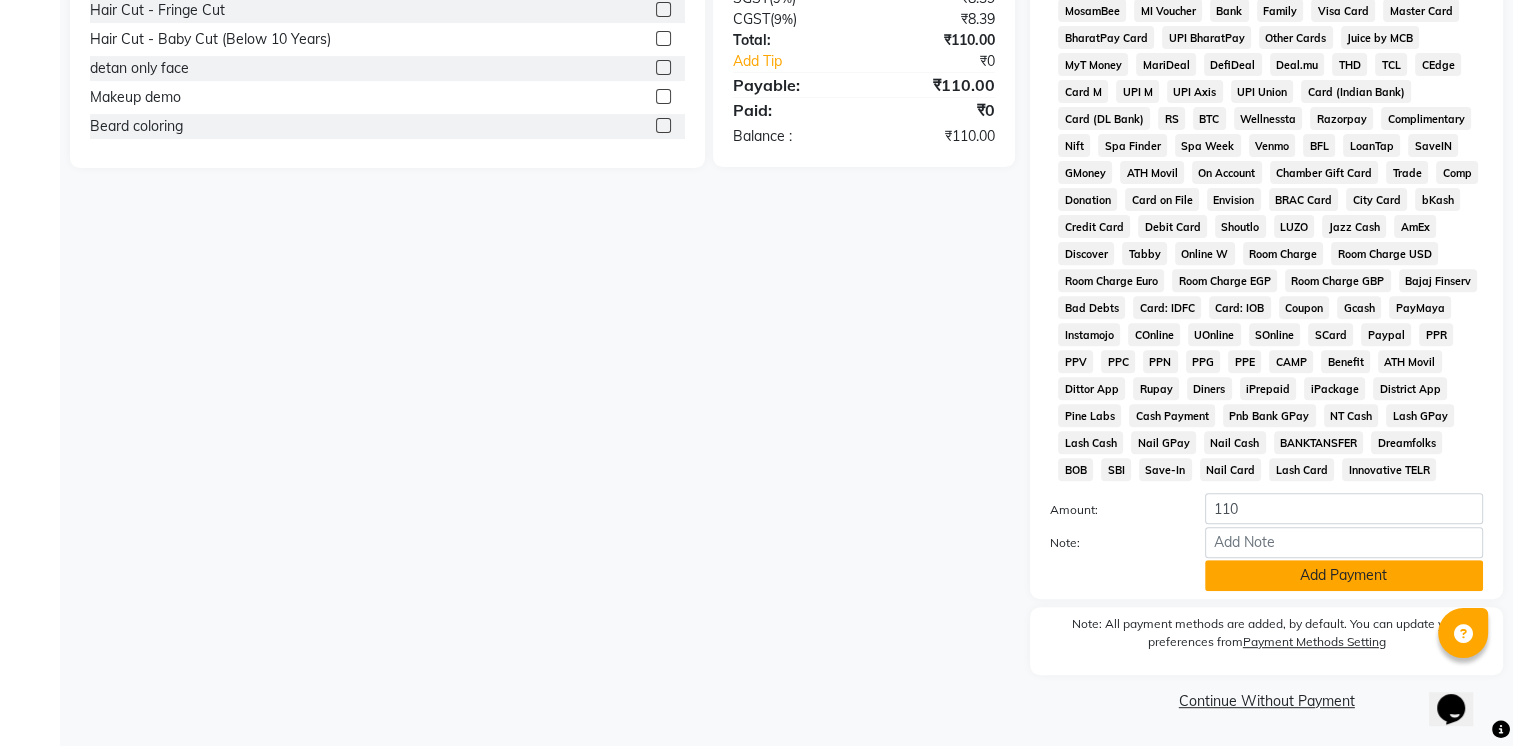 click on "Add Payment" 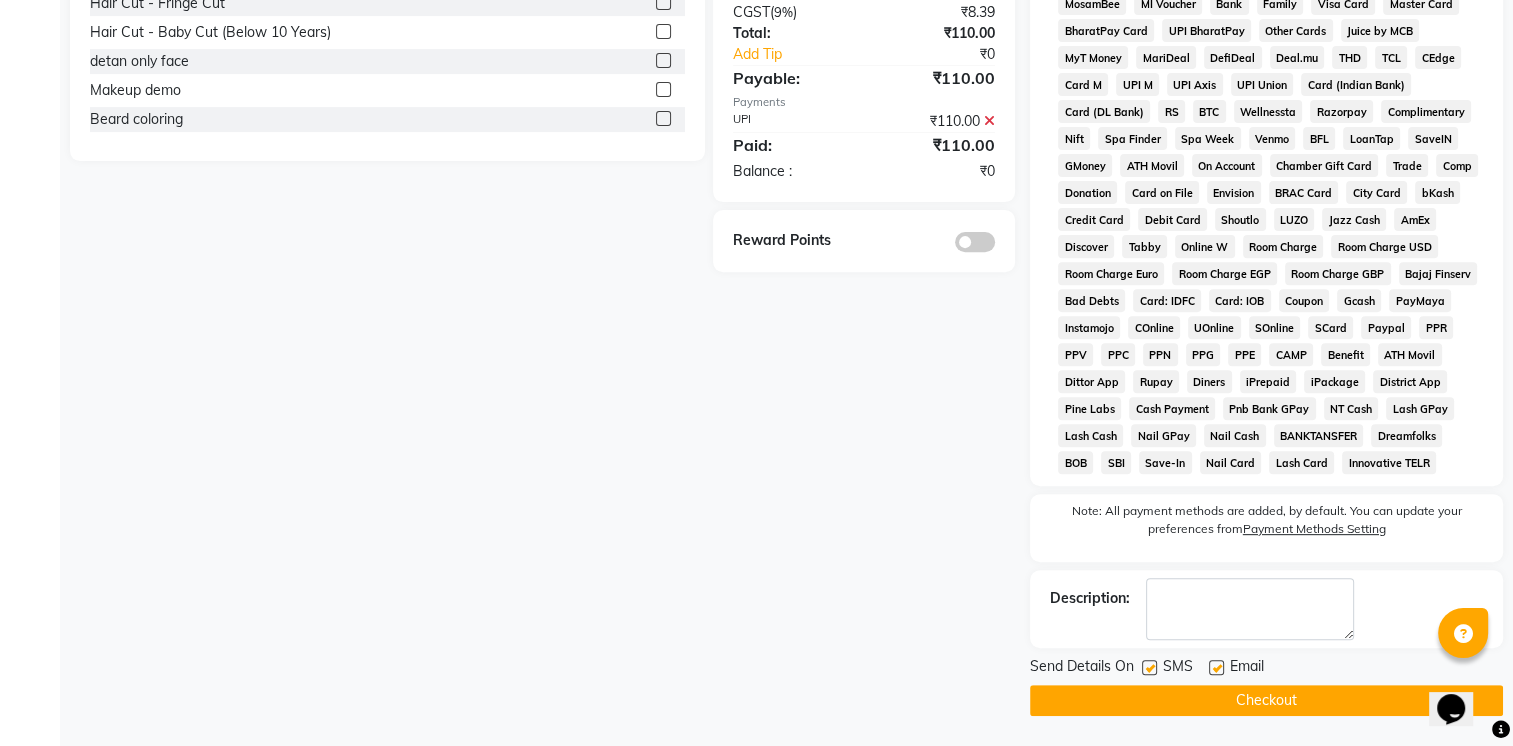 click on "Checkout" 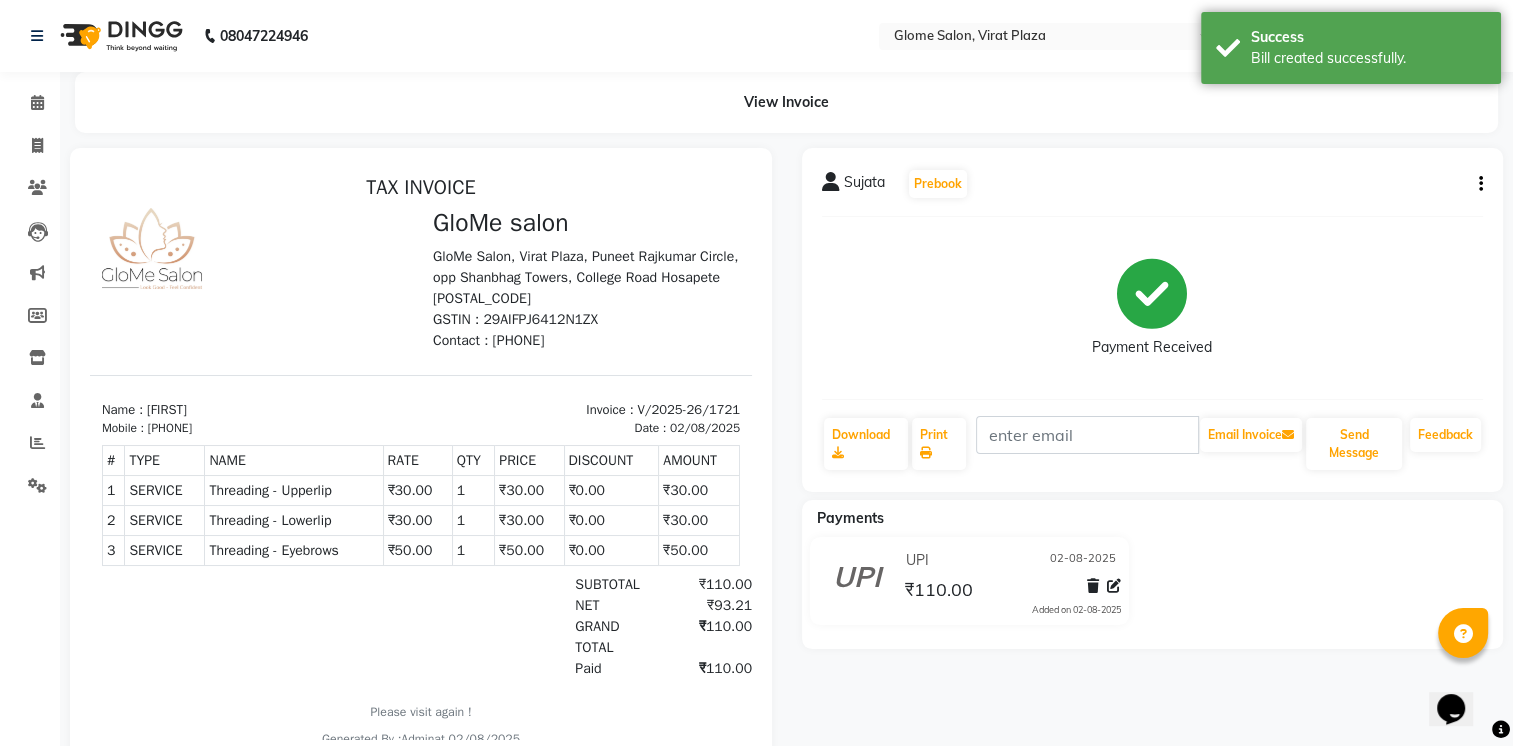 scroll, scrollTop: 0, scrollLeft: 0, axis: both 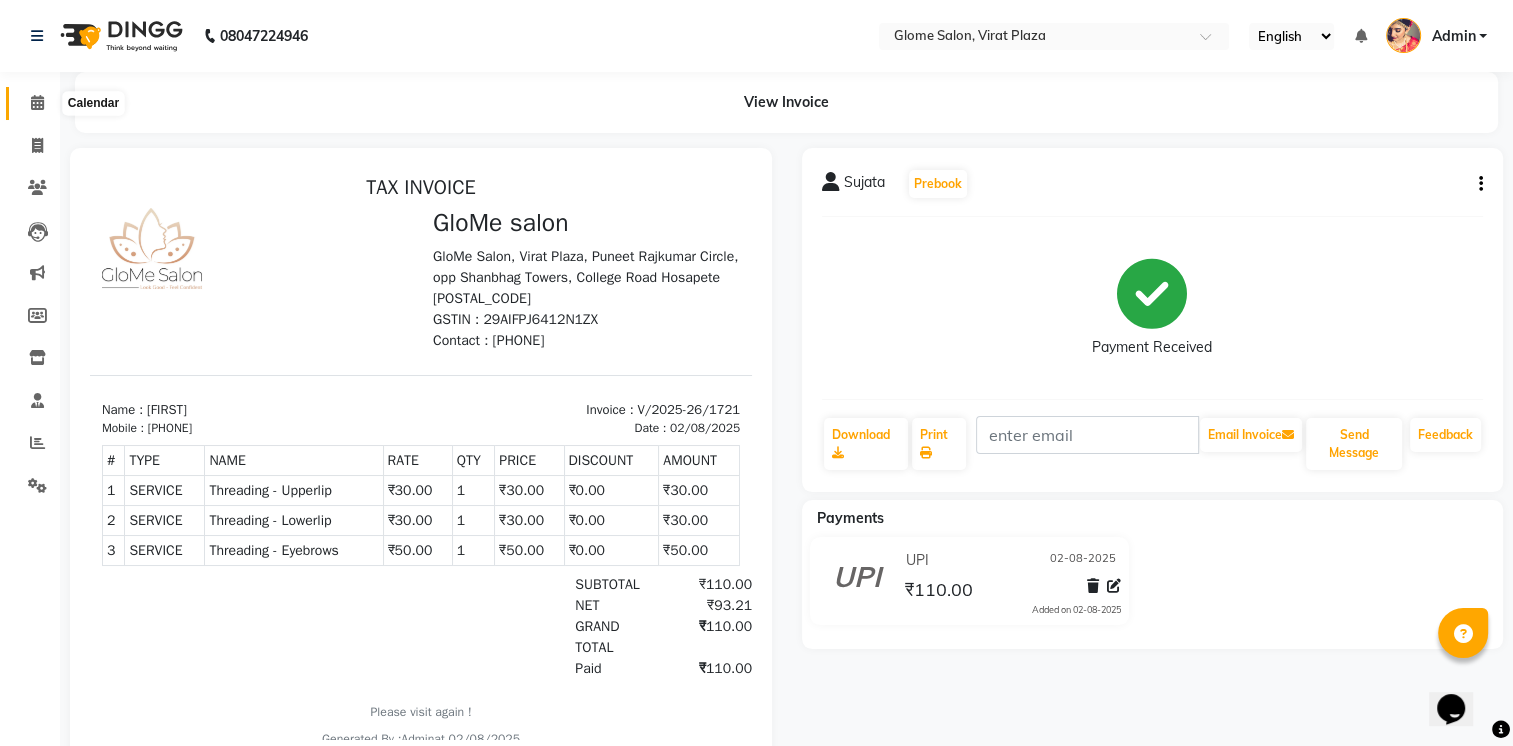 click 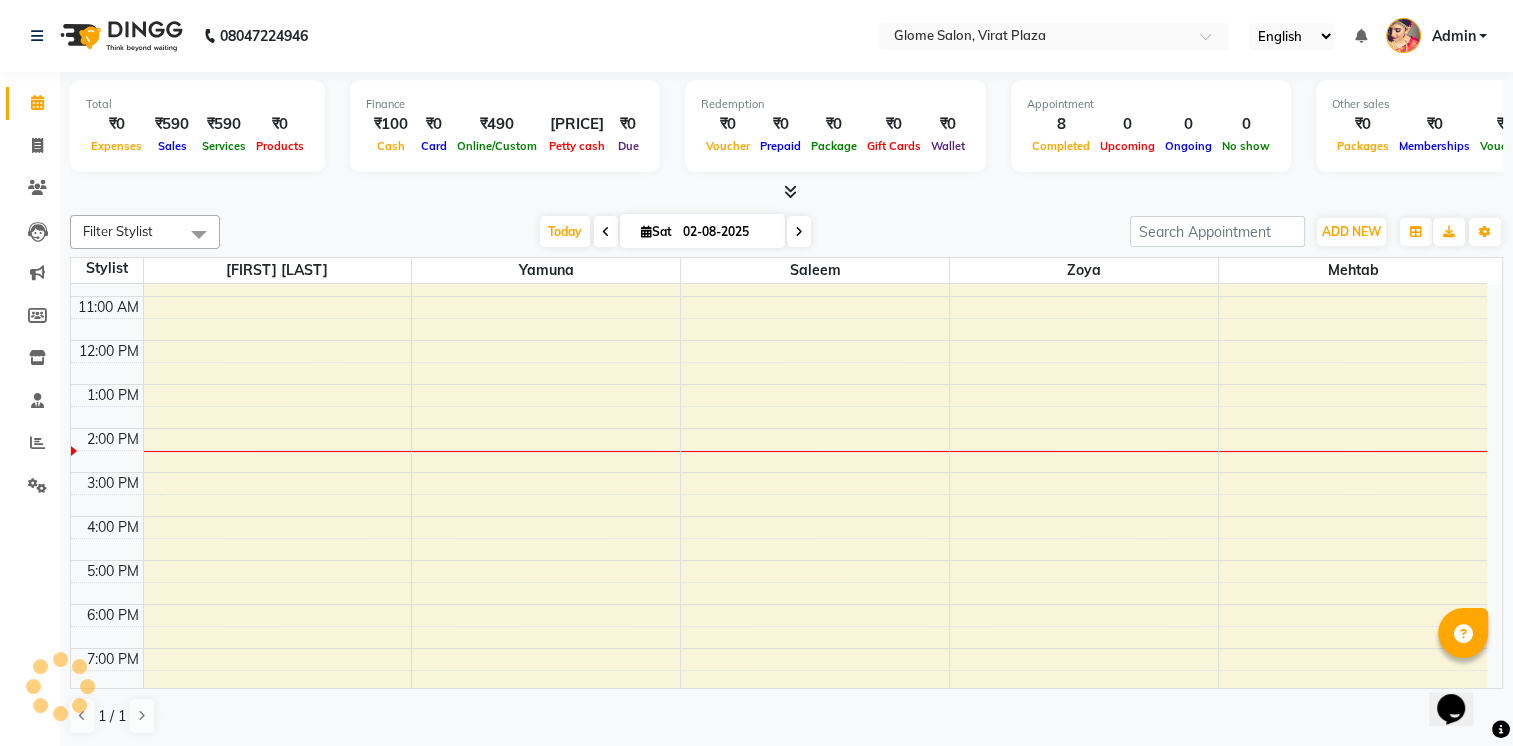 scroll, scrollTop: 0, scrollLeft: 0, axis: both 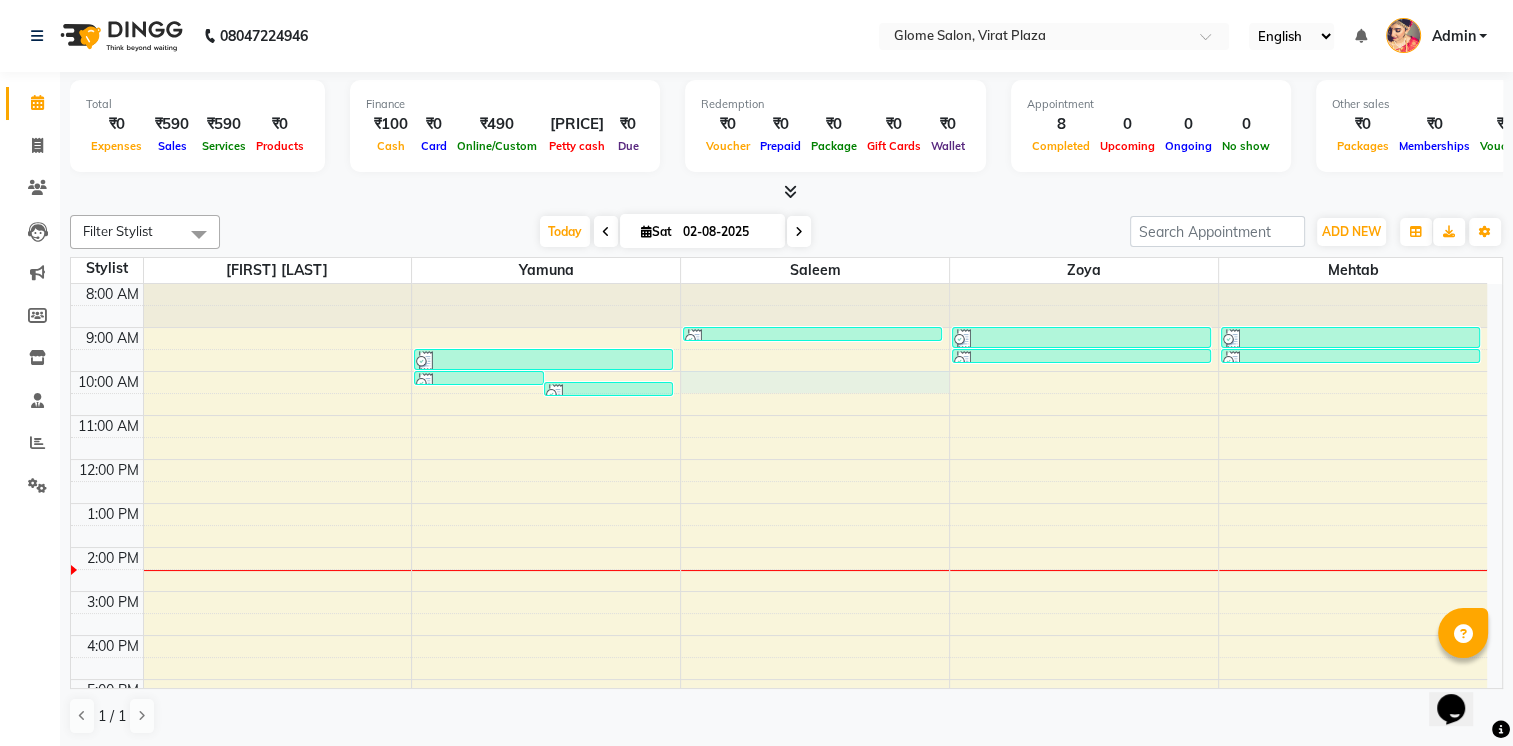 click on "8:00 AM 9:00 AM 10:00 AM 11:00 AM 12:00 PM 1:00 PM 2:00 PM 3:00 PM 4:00 PM 5:00 PM 6:00 PM 7:00 PM 8:00 PM     [PERSON], TK04, 10:00 AM-10:15 AM, Threading  - Upperlip     [PERSON], TK04, 10:15 AM-10:30 AM, Threading  - Lowerlip     [PERSON], TK04, 09:30 AM-10:00 AM, Threading  - Eyebrows     [PERSON], TK03, 09:00 AM-09:15 AM, Exclusive Men’S Services - Shaving     [PERSON], TK02, 09:00 AM-09:30 AM, Threading  - Eyebrows     [PERSON], TK02, 09:30 AM-09:45 AM, Threading  - Upperlip     [PERSON] [LASTNAME], TK01, 09:00 AM-09:30 AM, Exclusive Men’S Services - Hair Cut     [PERSON] [LASTNAME], TK01, 09:30 AM-09:45 AM, Exclusive Men’S Services - Shaving" at bounding box center (779, 569) 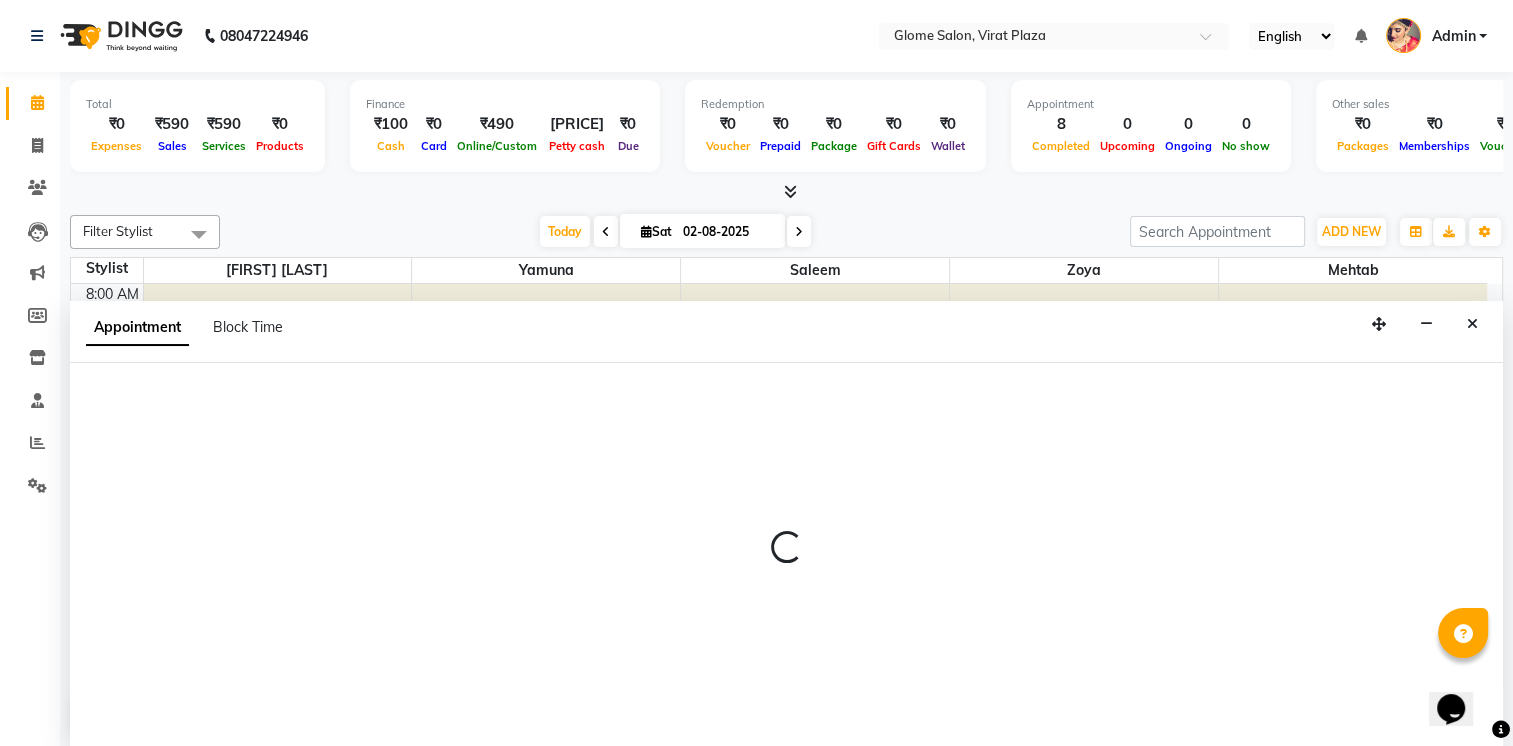 scroll, scrollTop: 0, scrollLeft: 0, axis: both 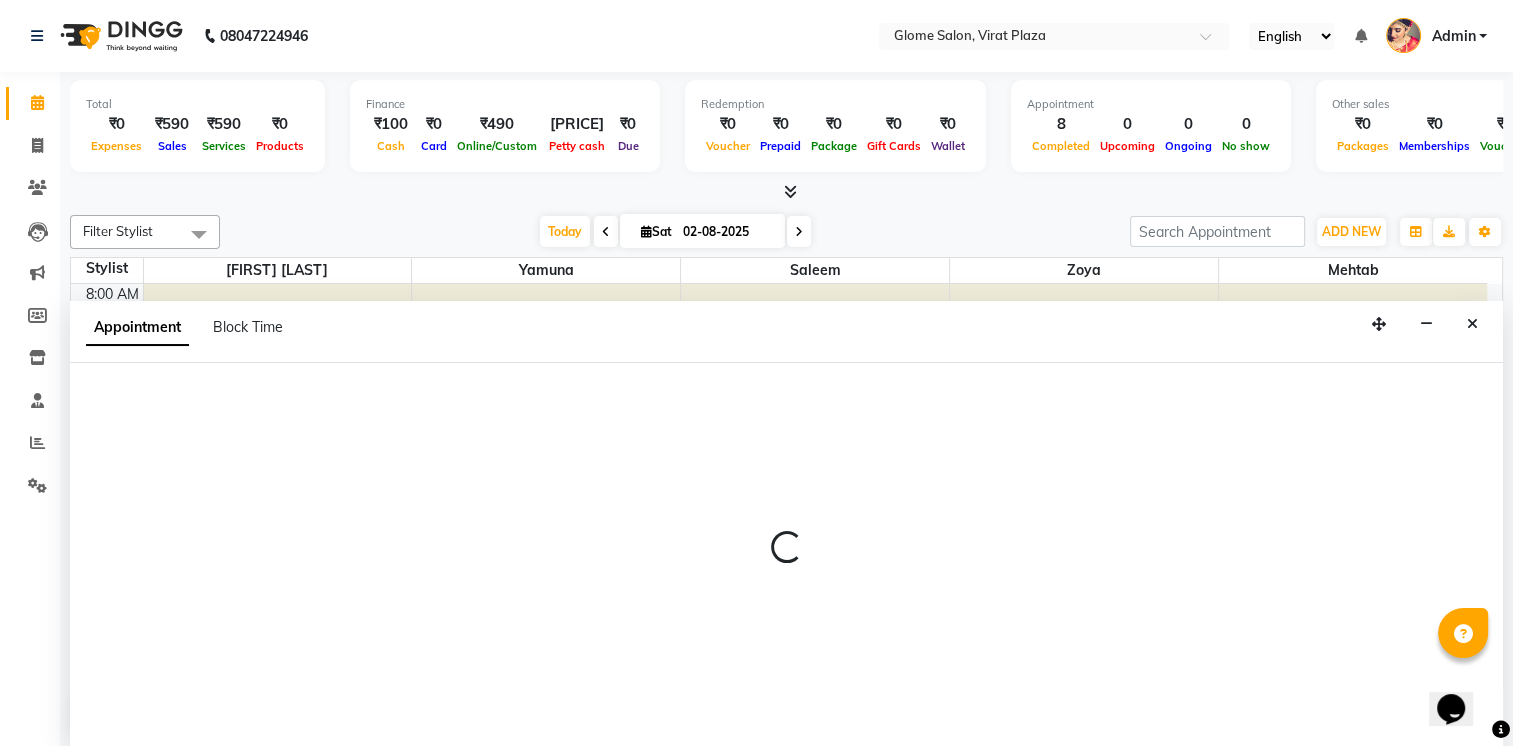 select on "40075" 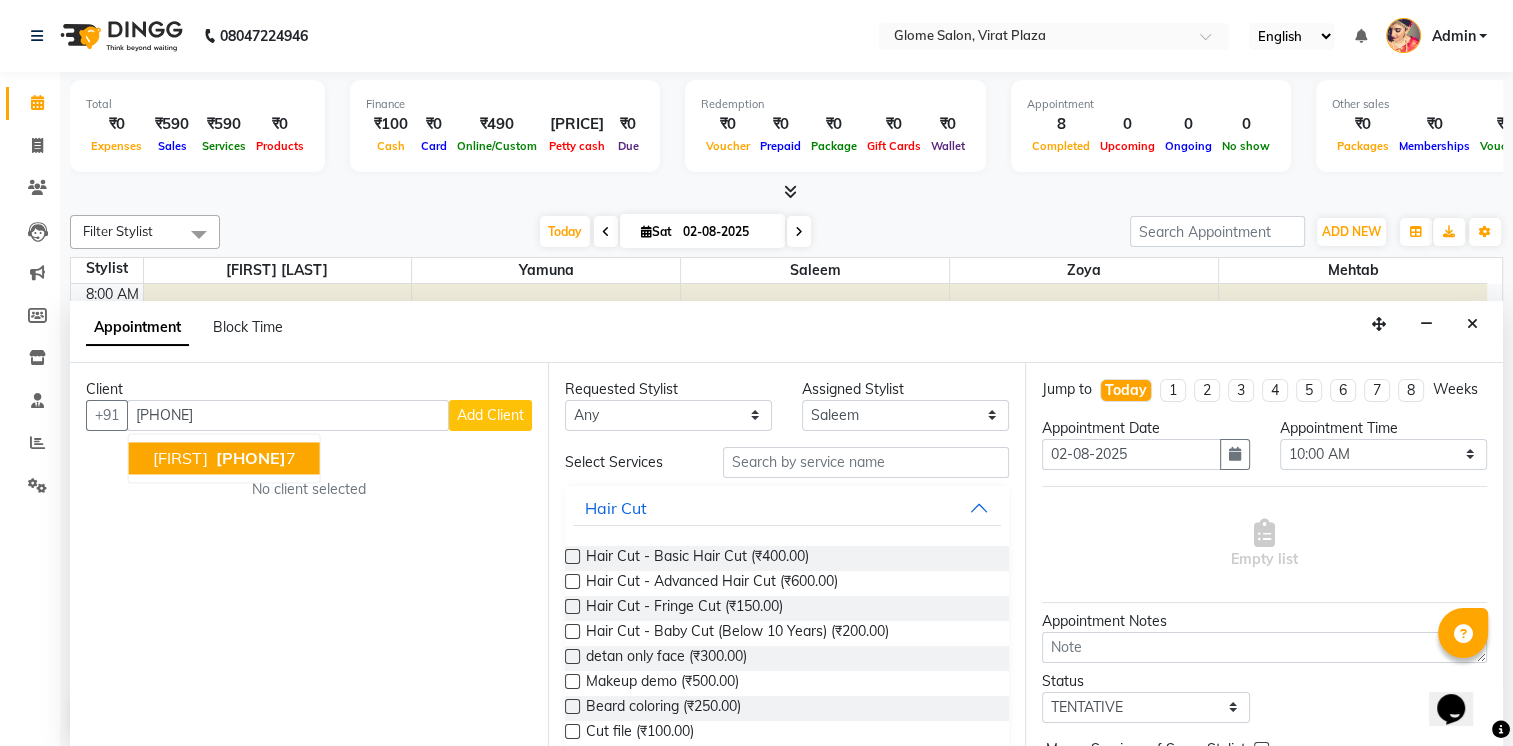 click on "[PHONE]" at bounding box center [251, 458] 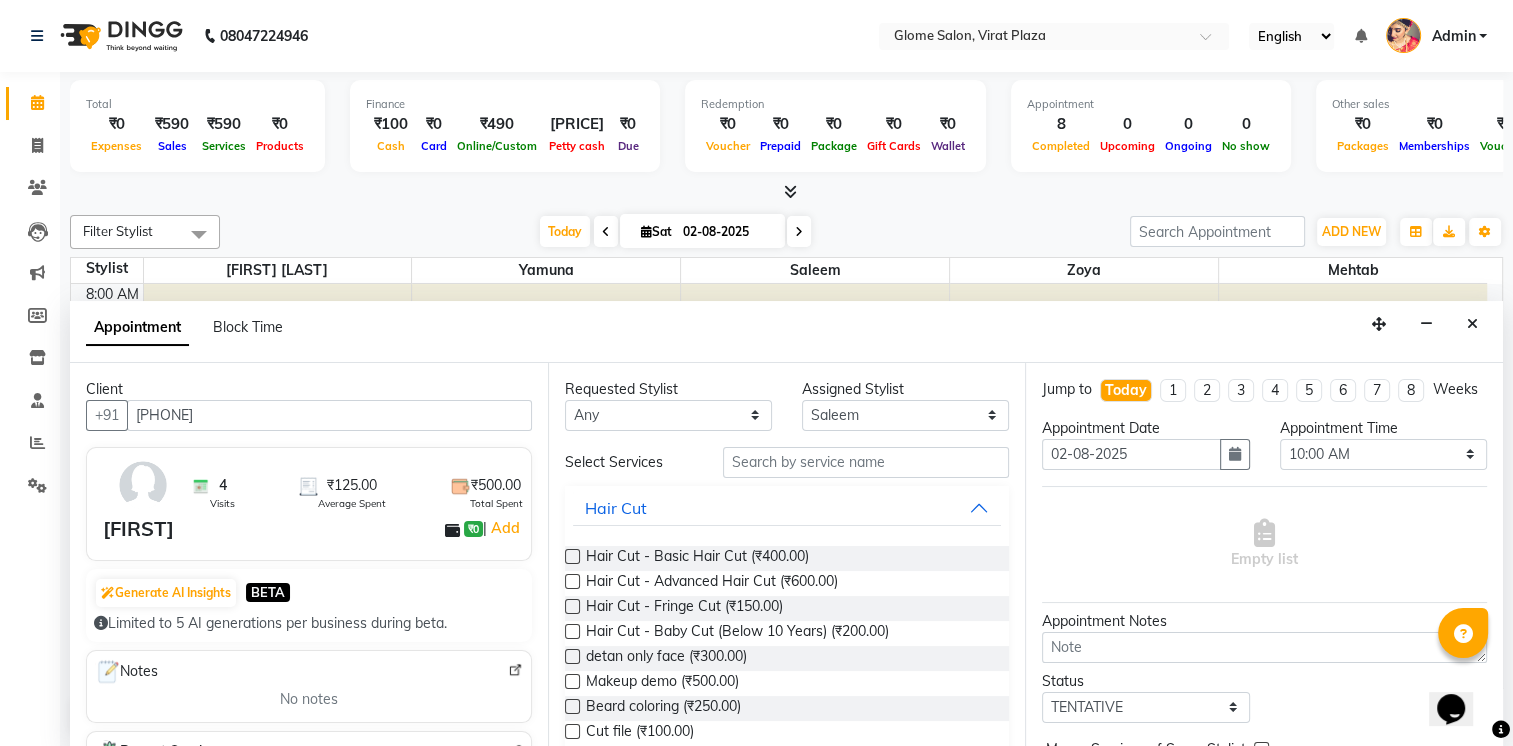type on "[PHONE]" 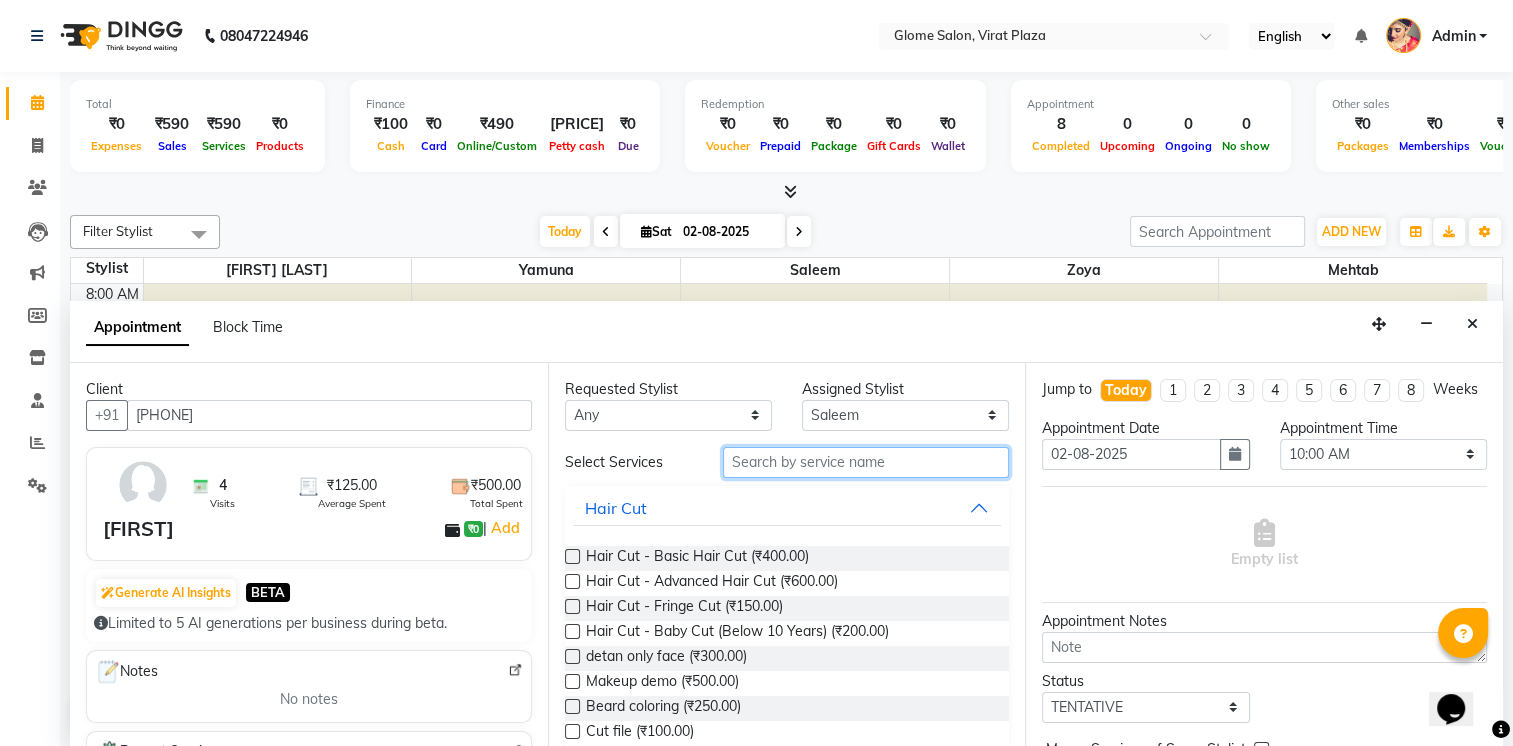 click at bounding box center (866, 462) 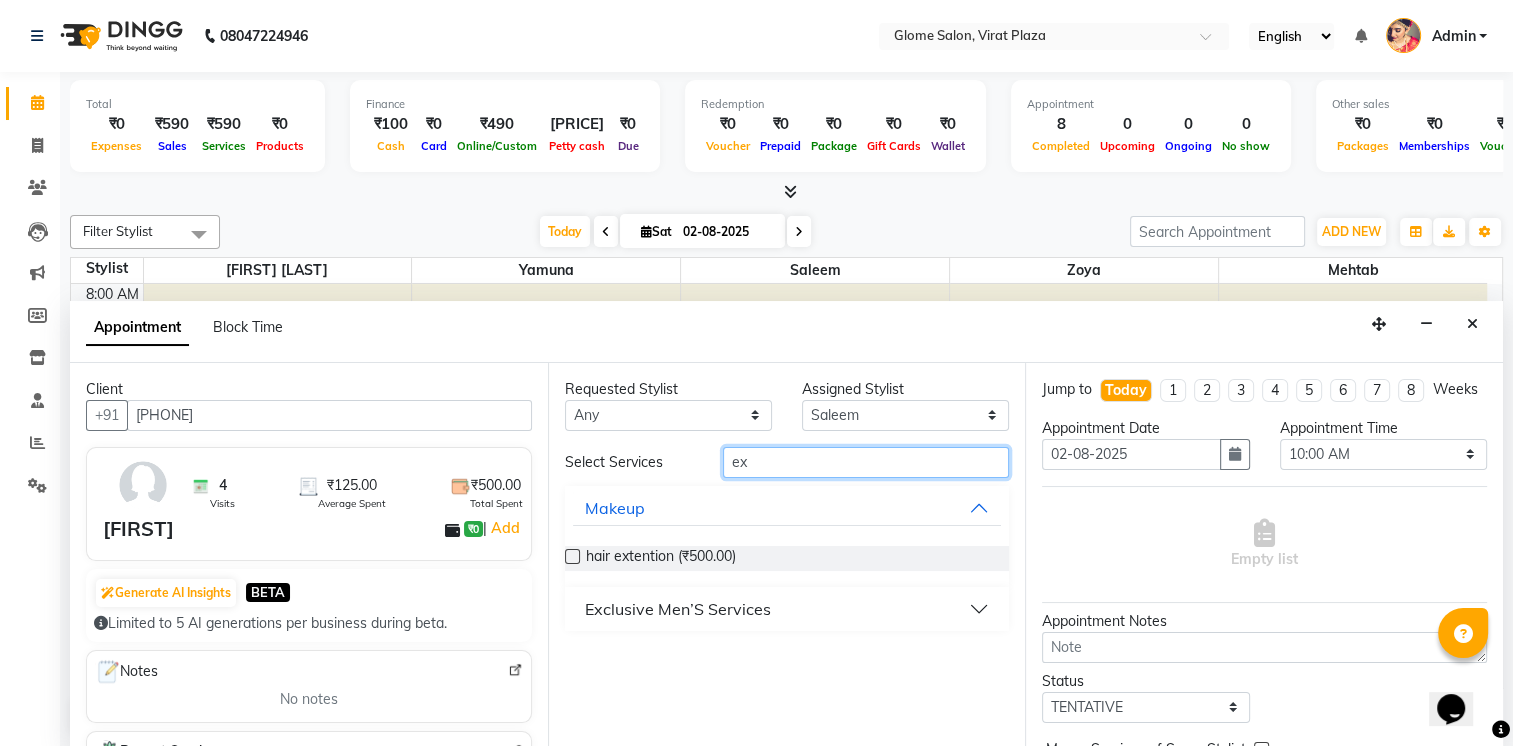 type on "ex" 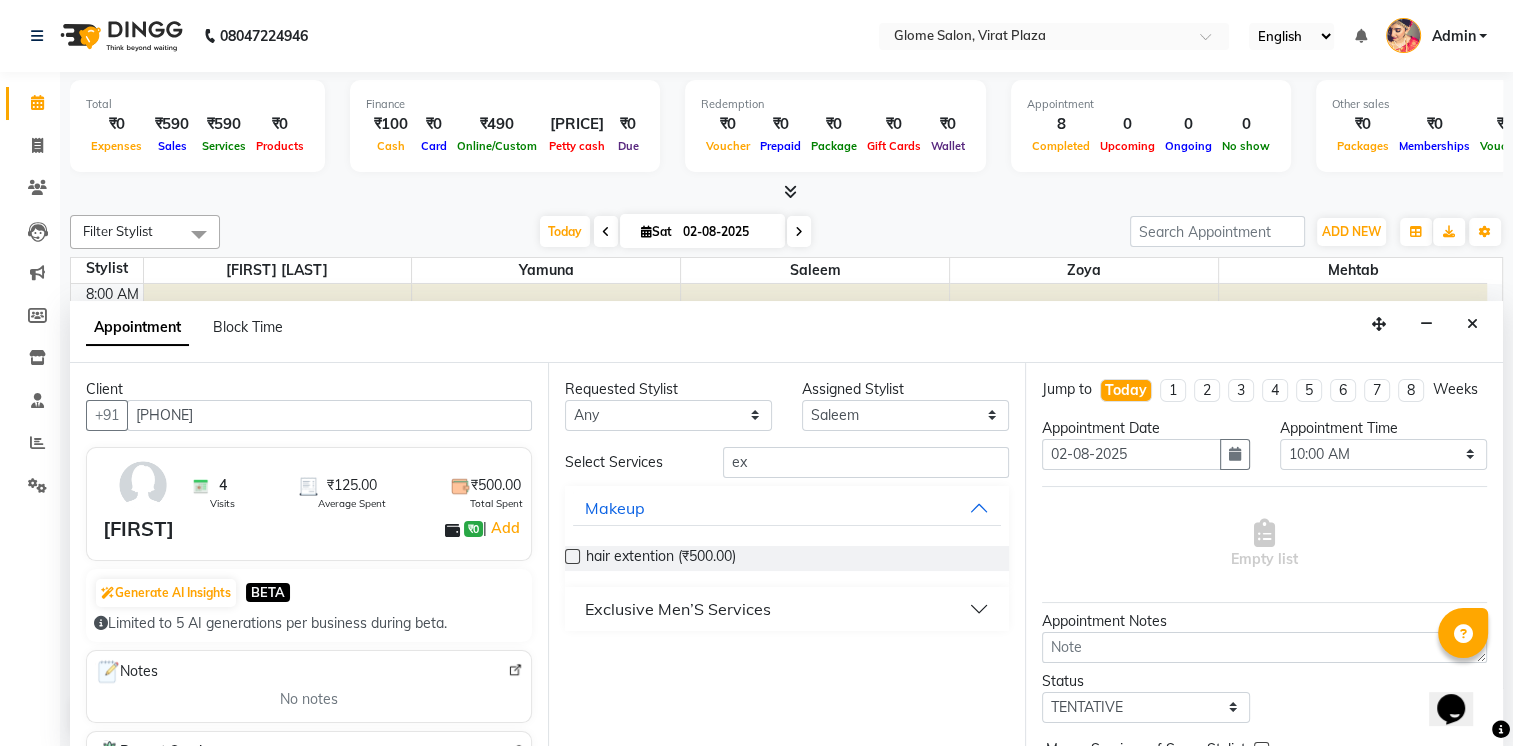 click on "Exclusive Men’S Services" at bounding box center [787, 609] 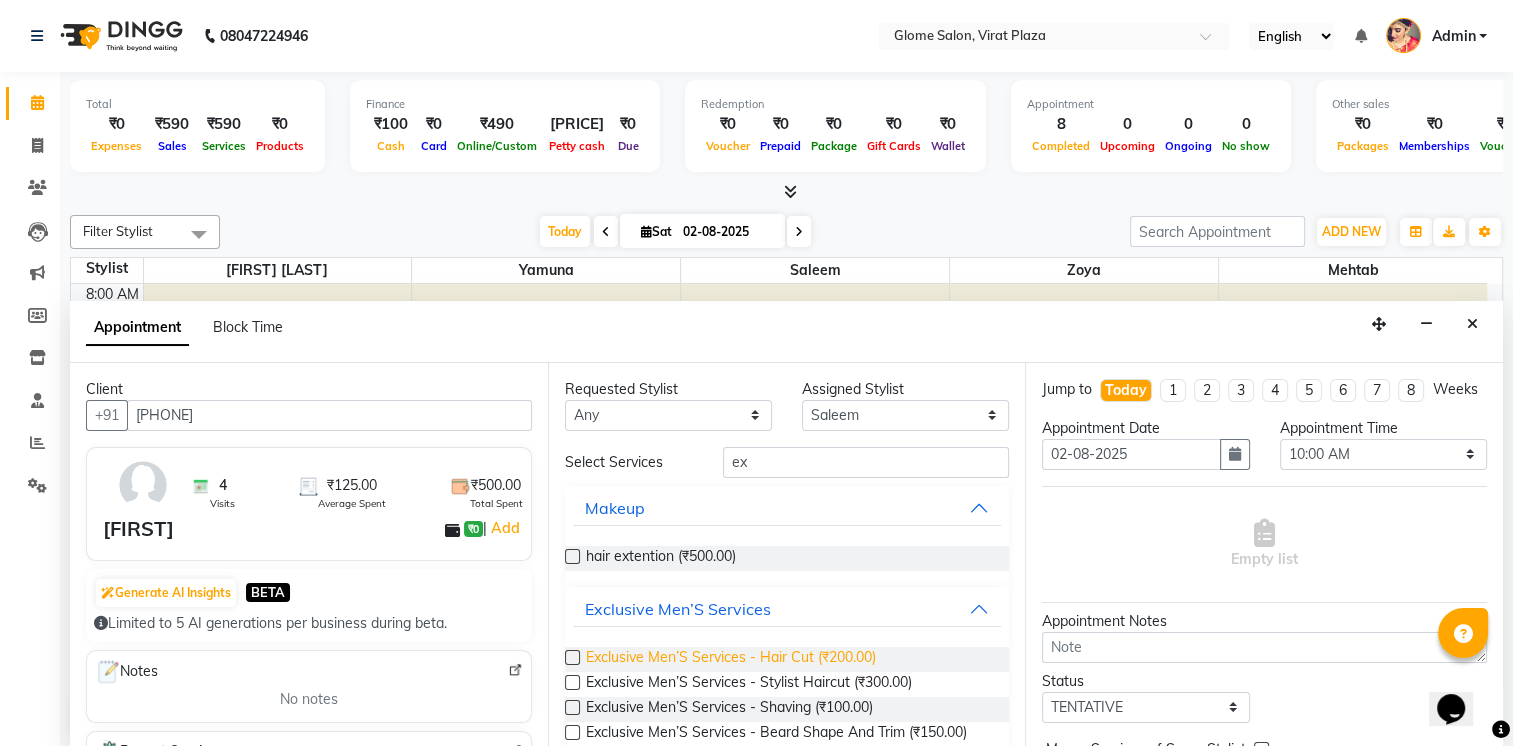 click on "Exclusive Men’S Services - Hair Cut (₹200.00)" at bounding box center (731, 659) 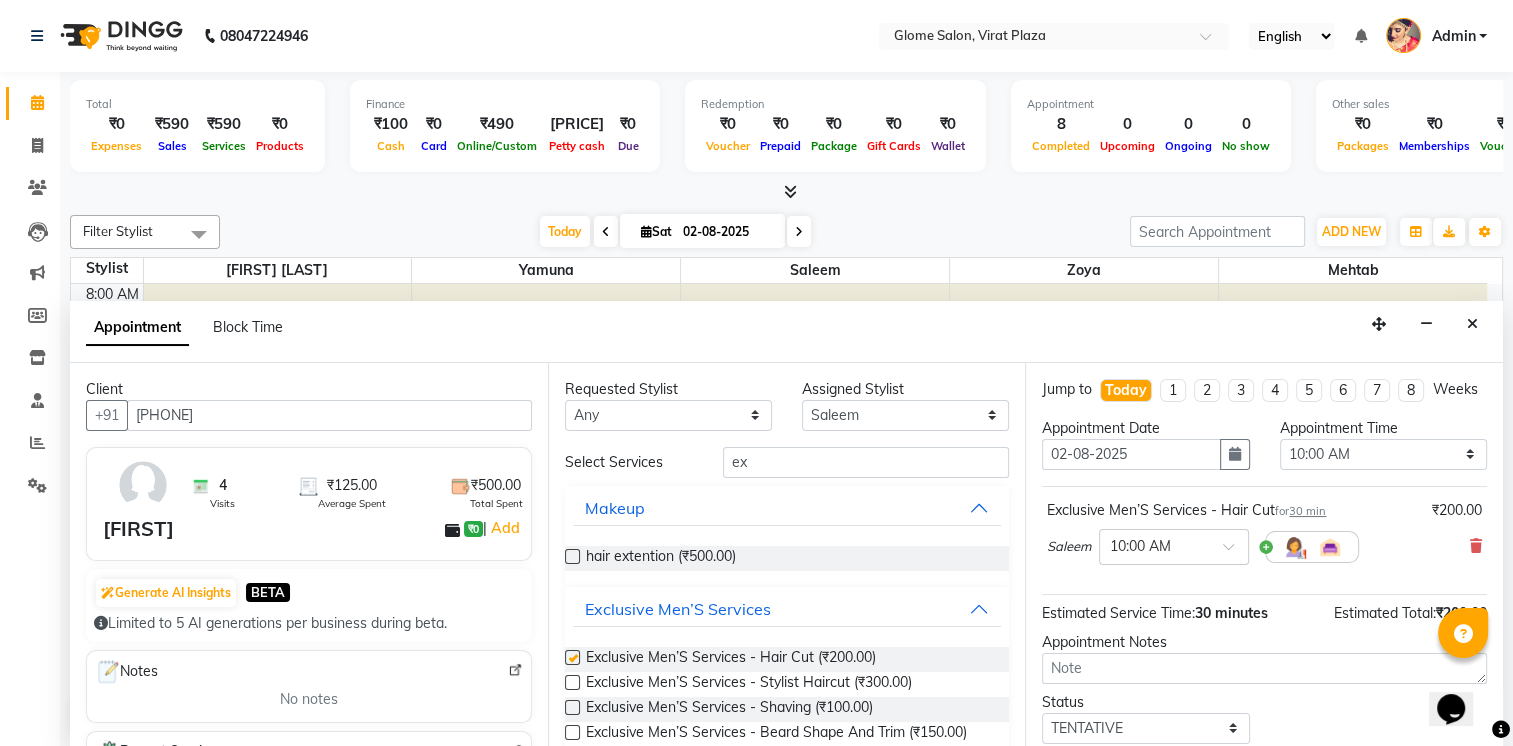 checkbox on "false" 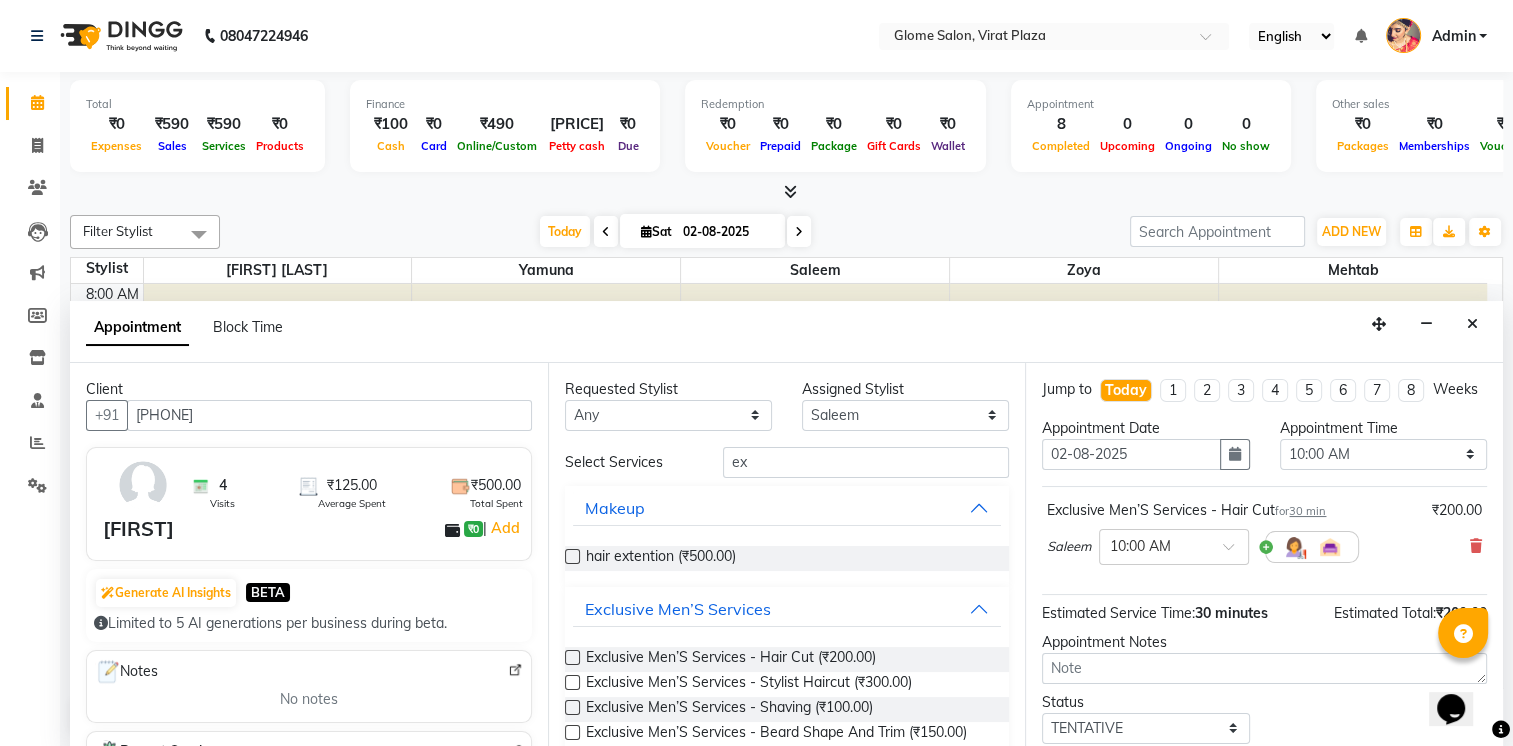 scroll, scrollTop: 139, scrollLeft: 0, axis: vertical 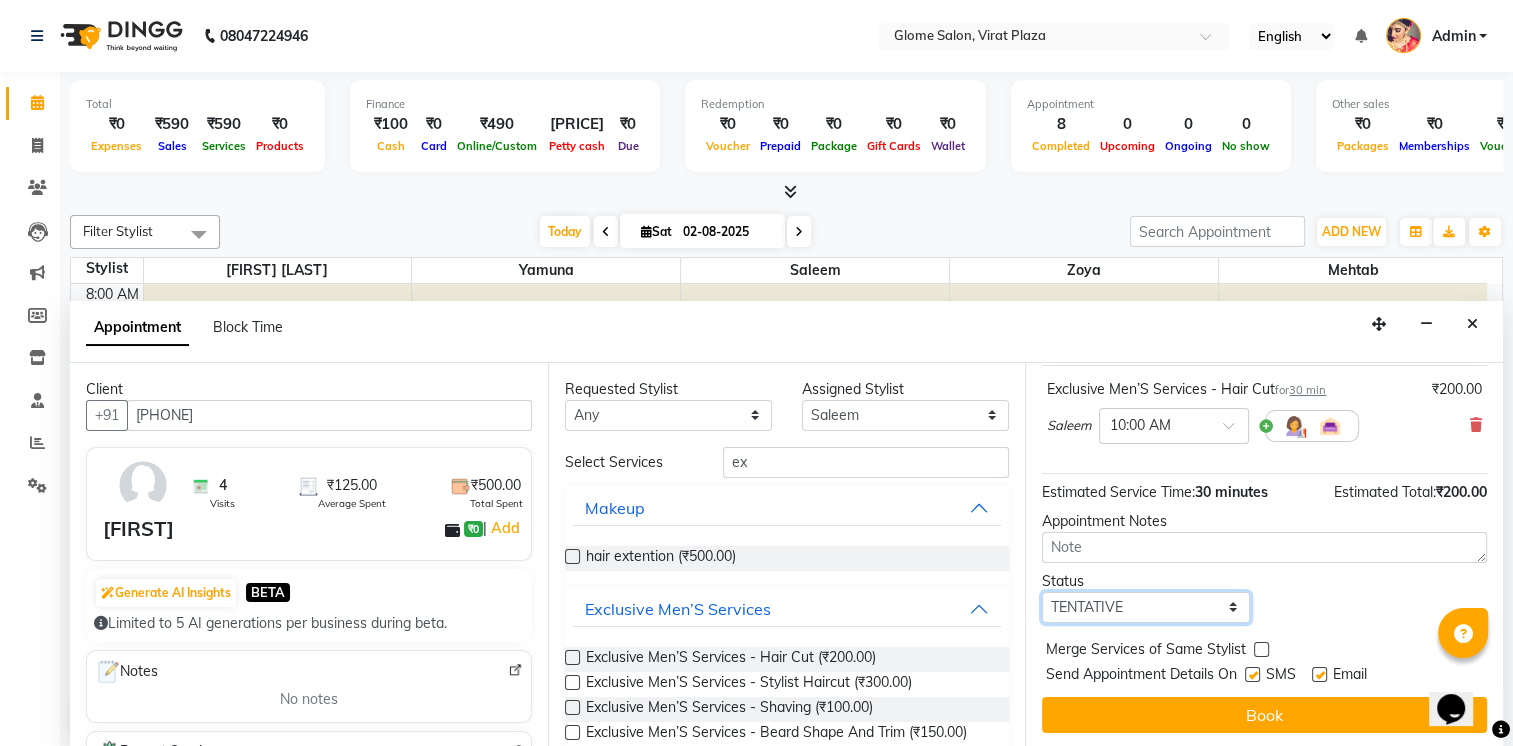 click on "Select TENTATIVE CONFIRM CHECK-IN UPCOMING" at bounding box center (1145, 607) 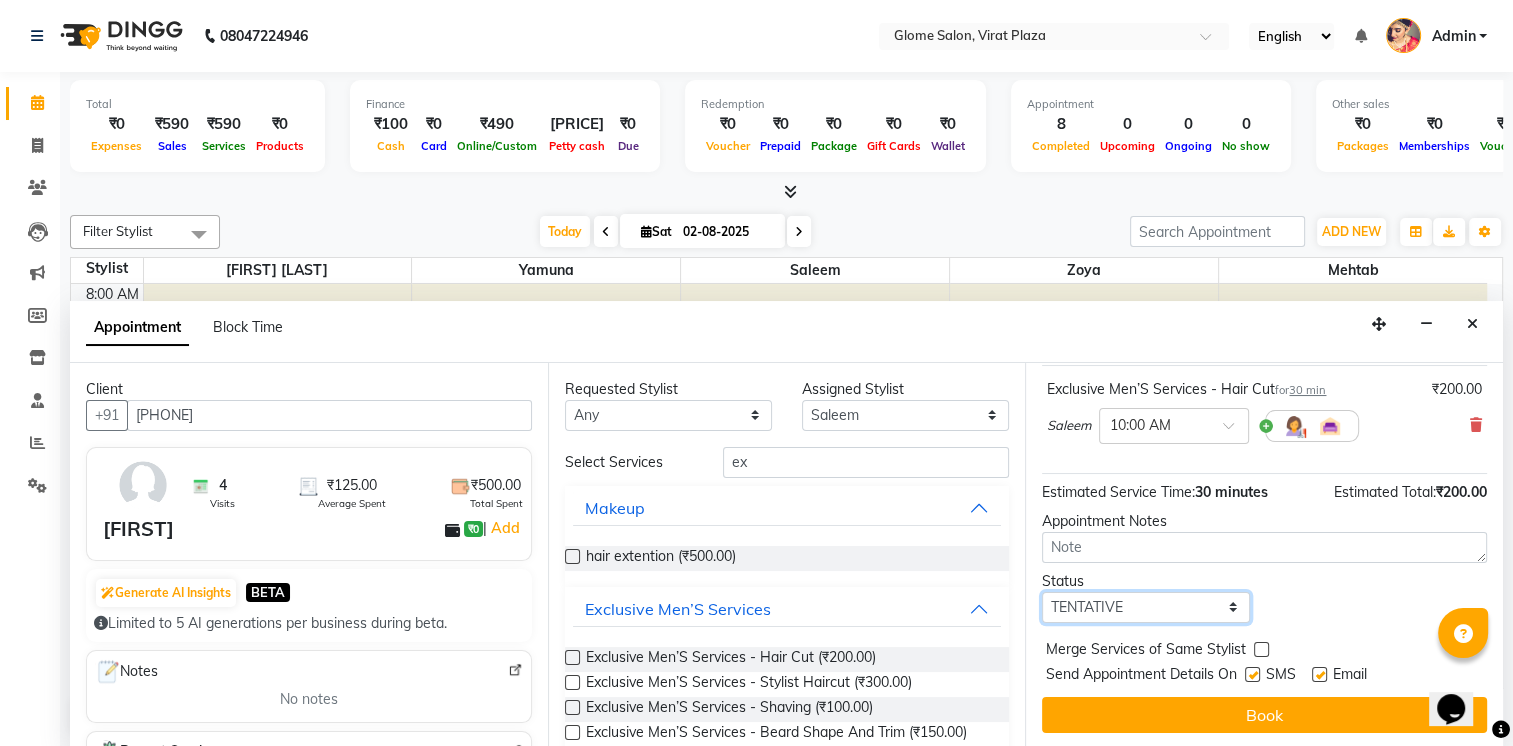 select on "confirm booking" 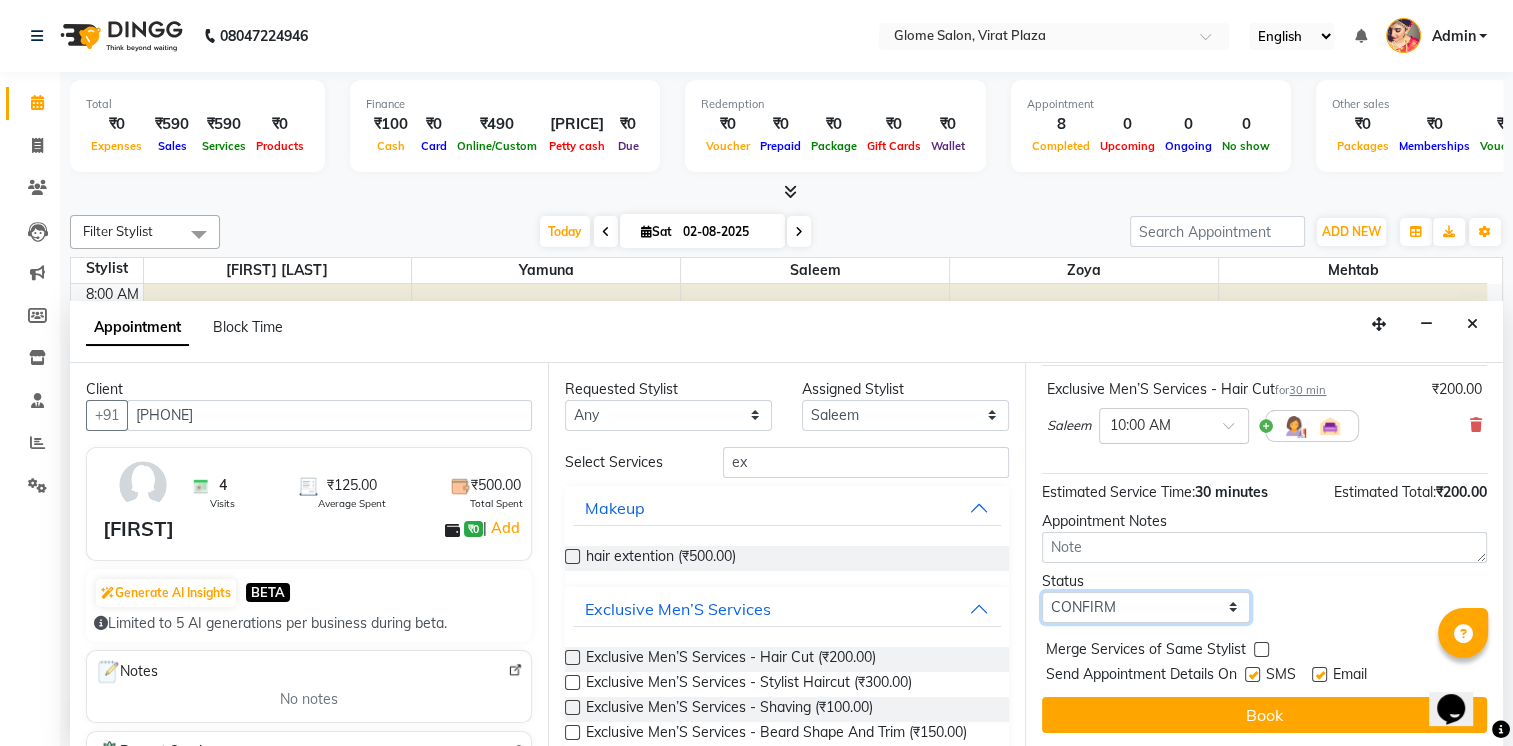 click on "Select TENTATIVE CONFIRM CHECK-IN UPCOMING" at bounding box center (1145, 607) 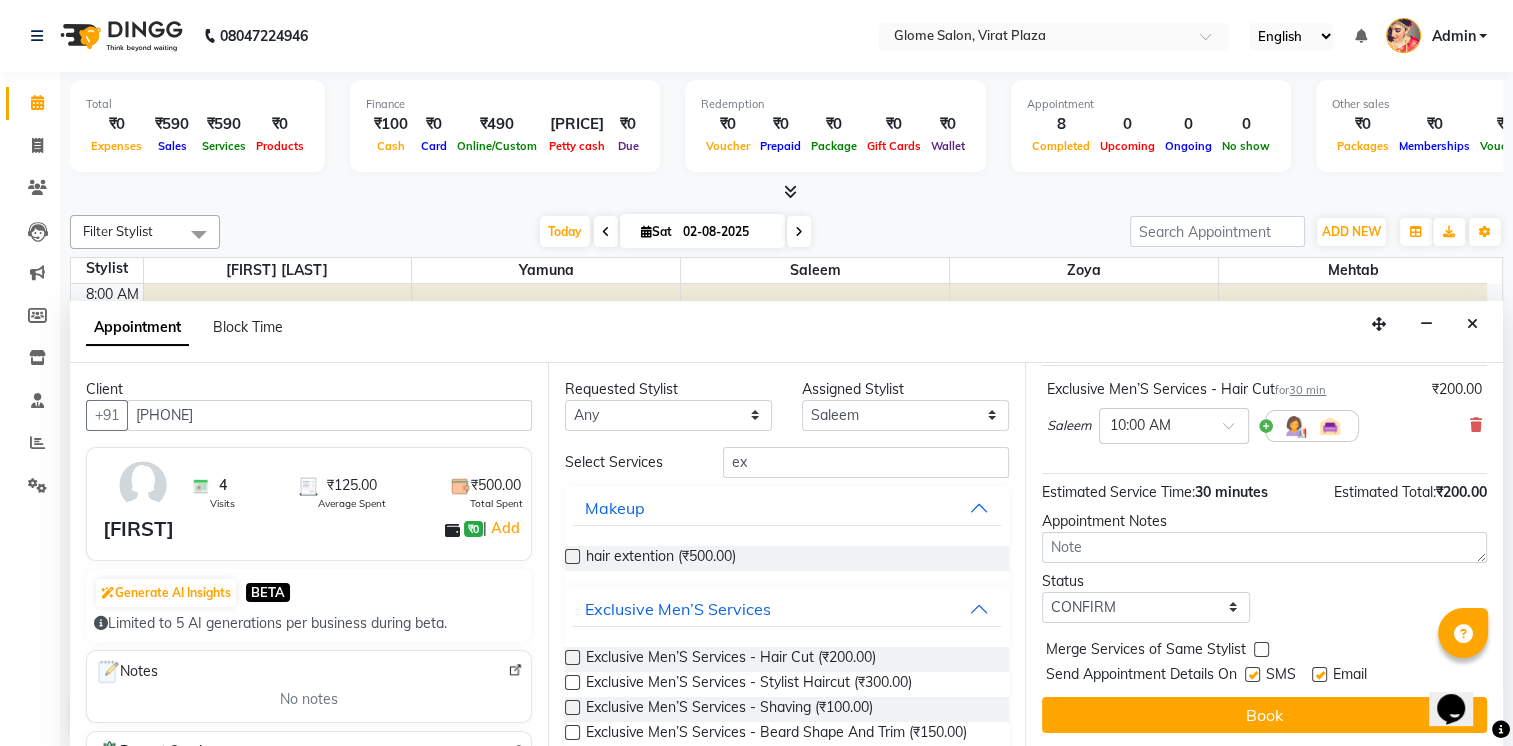 drag, startPoint x: 1136, startPoint y: 720, endPoint x: 1139, endPoint y: 694, distance: 26.172504 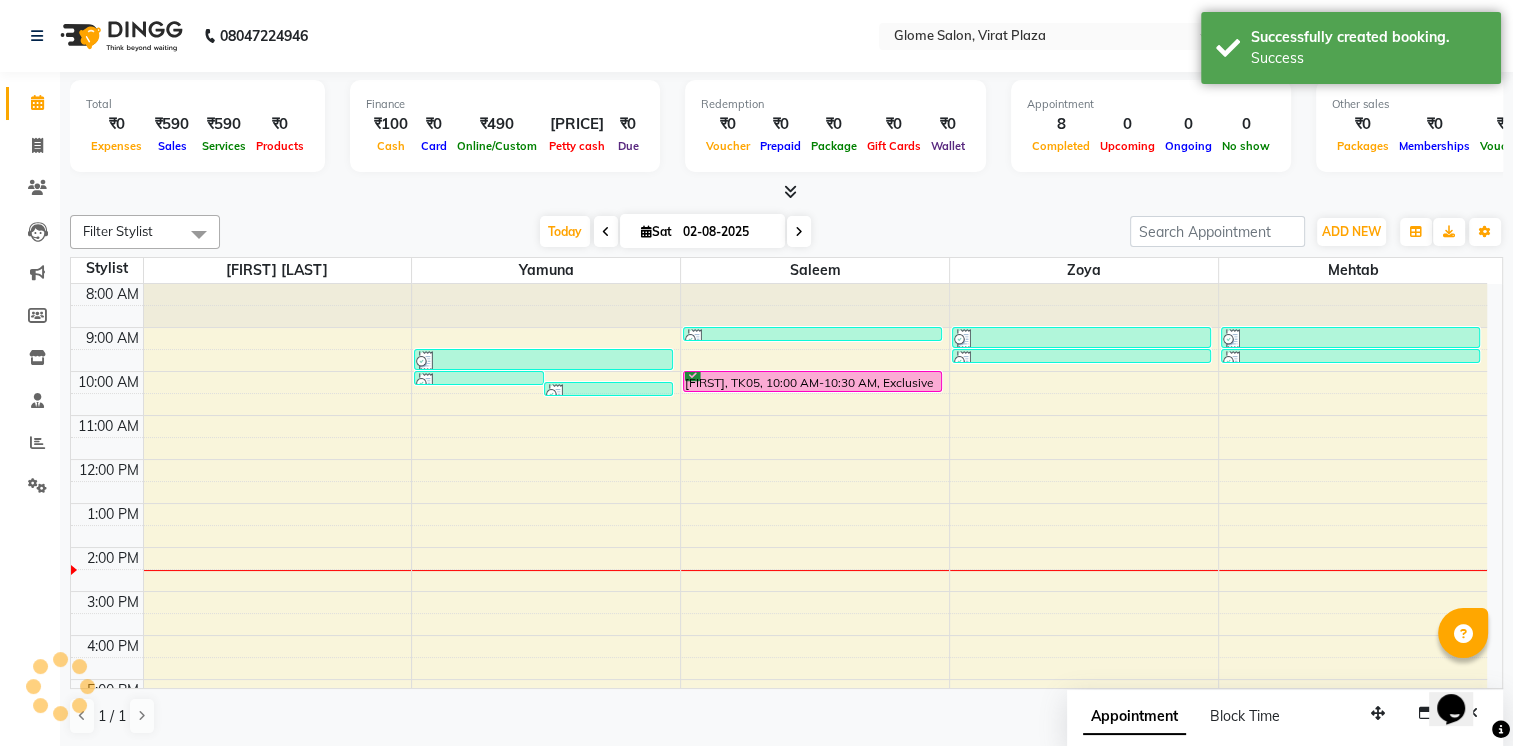 scroll, scrollTop: 0, scrollLeft: 0, axis: both 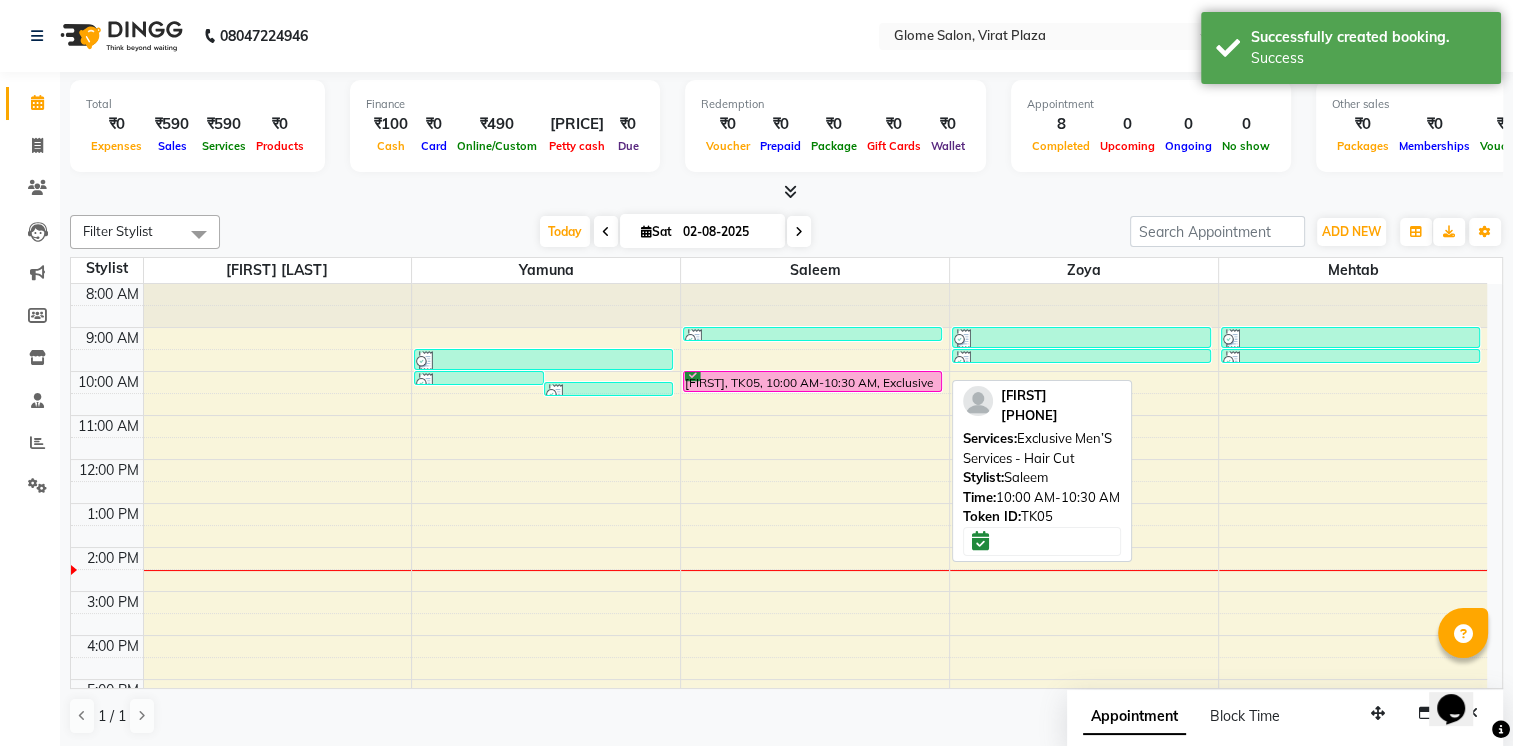 click on "[FIRST], TK05, 10:00 AM-10:30 AM, Exclusive Men’S Services - Hair Cut" at bounding box center (812, 381) 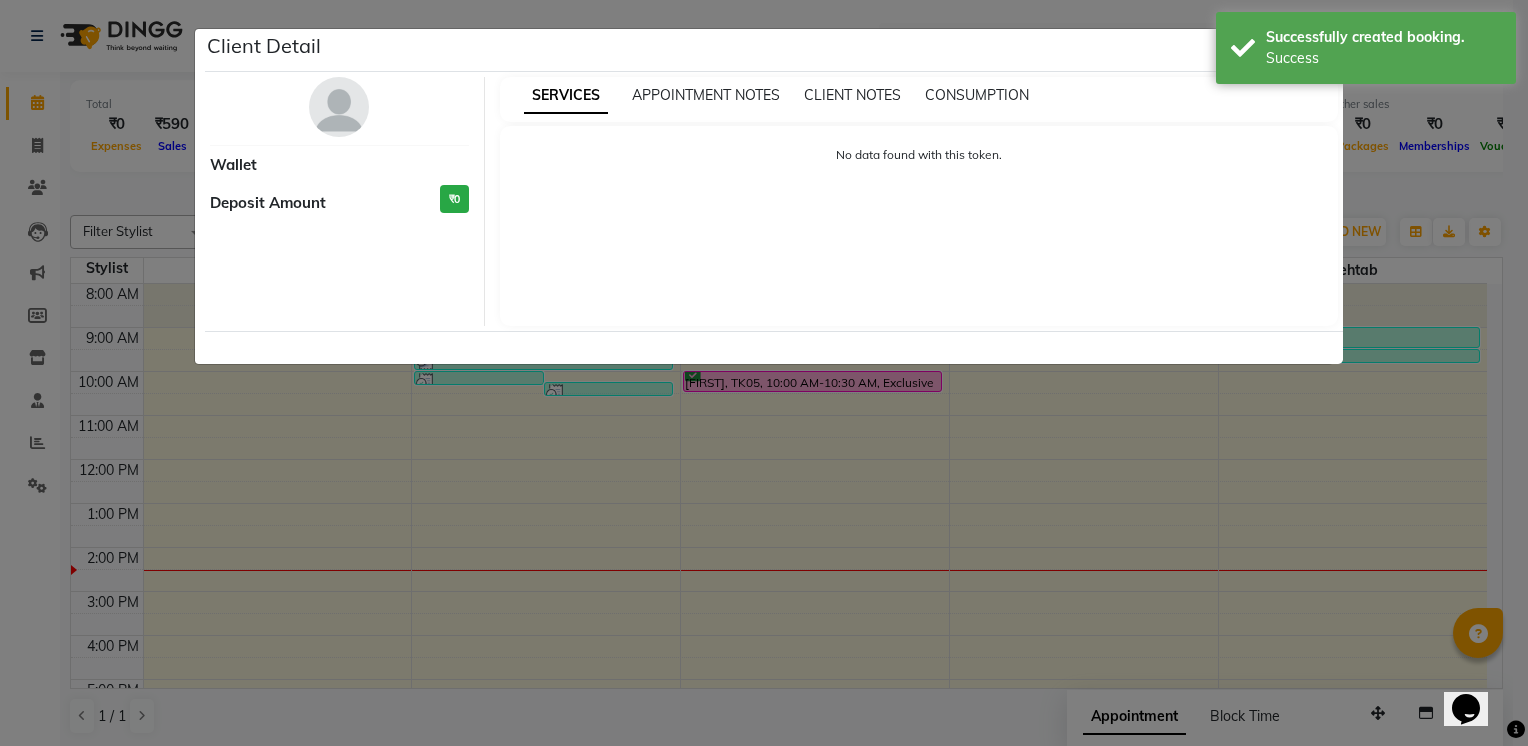 select on "6" 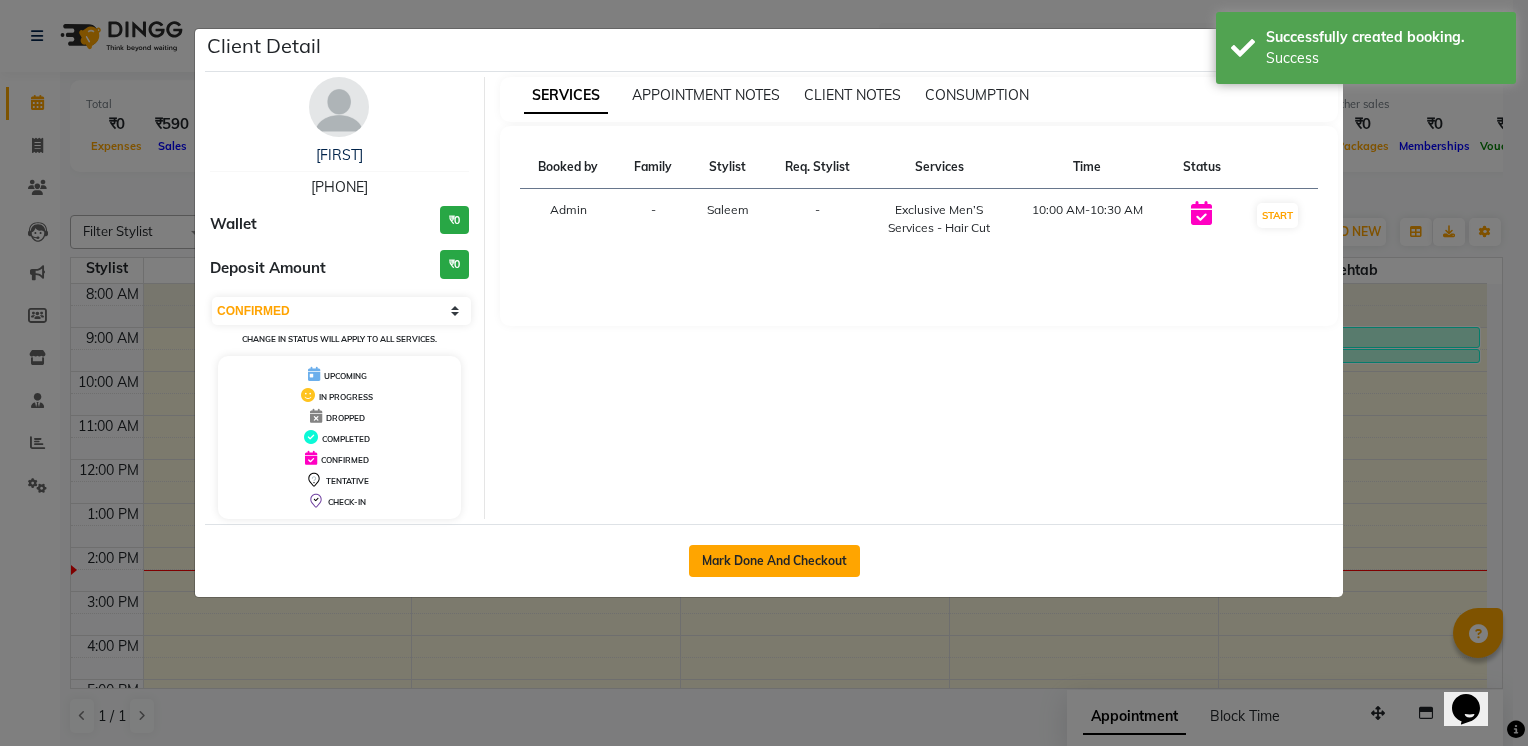 click on "Mark Done And Checkout" 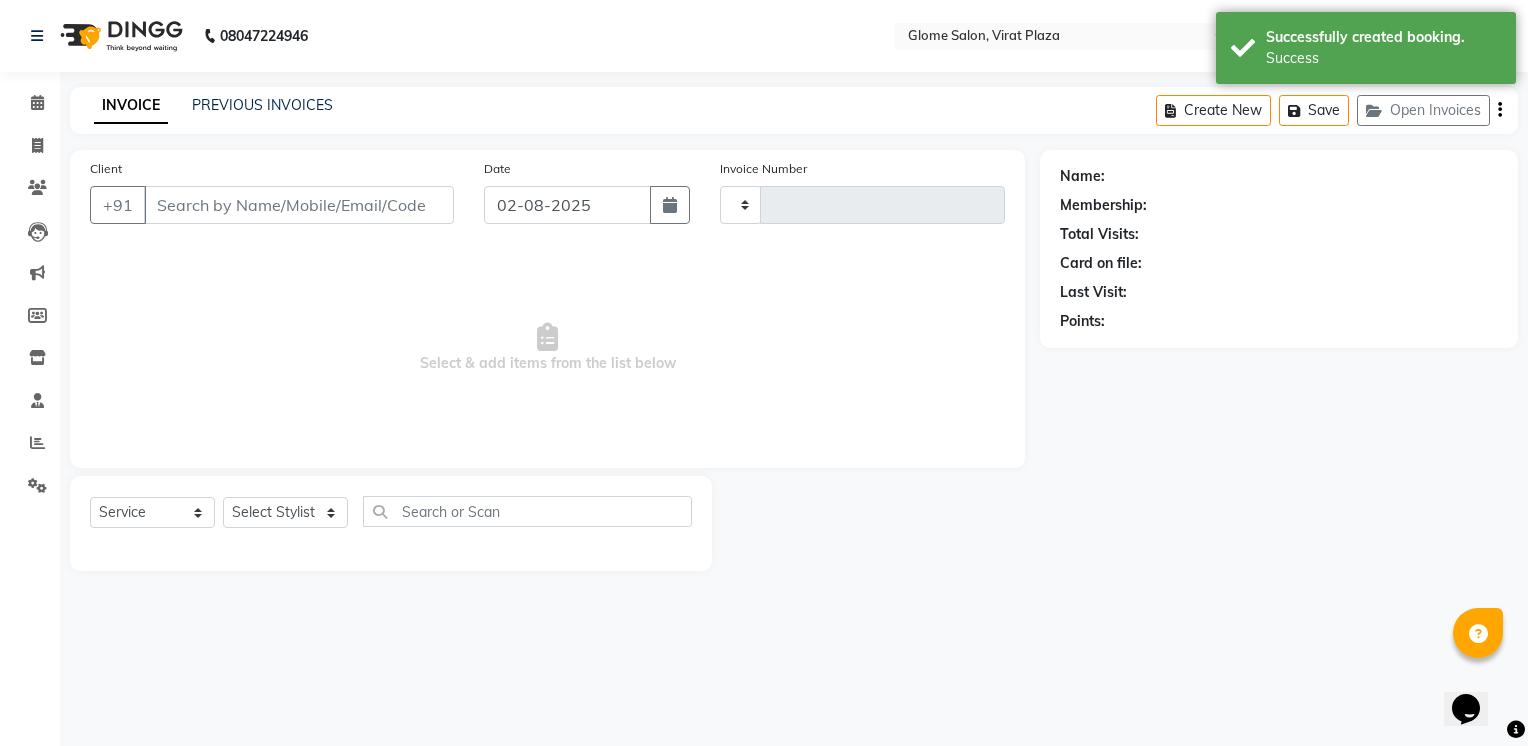 type on "1722" 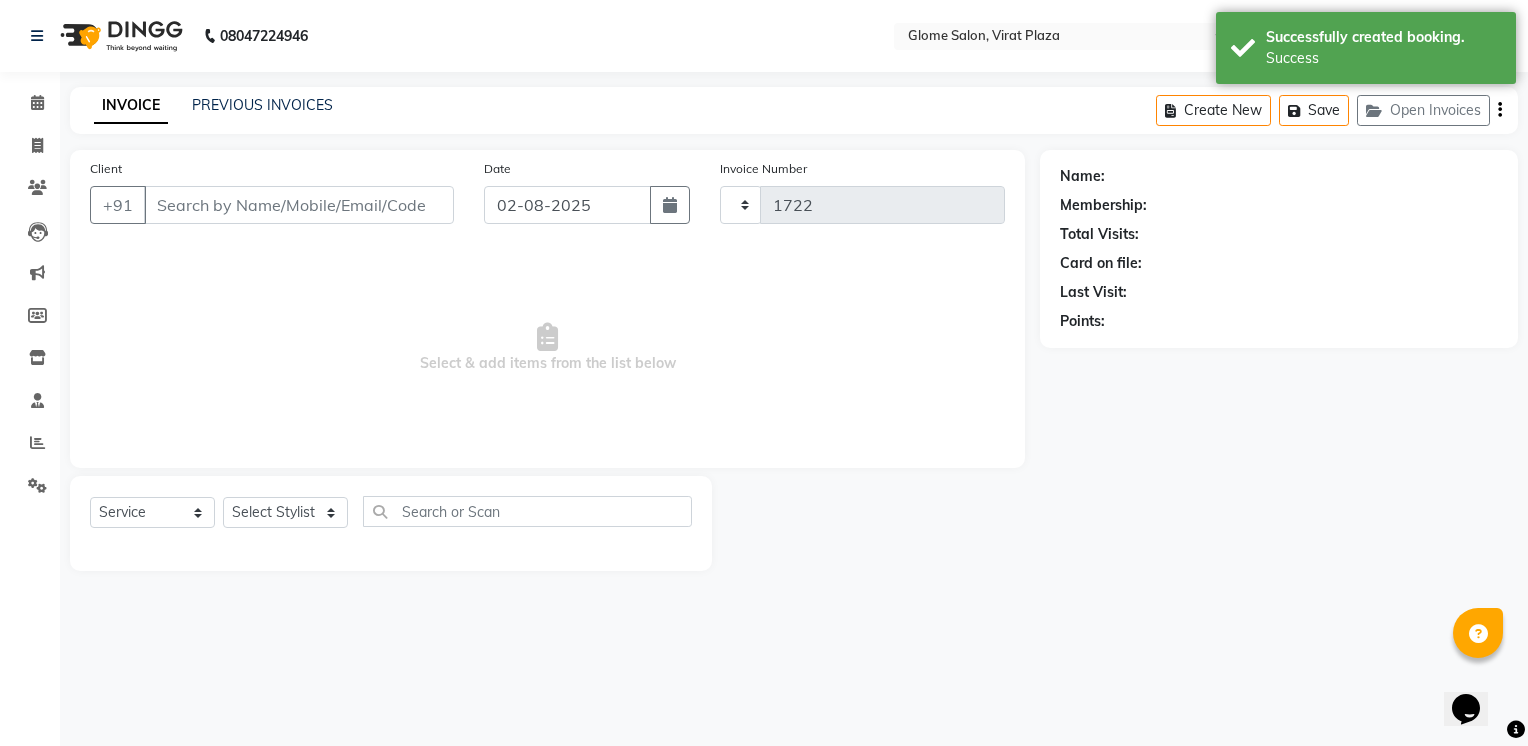 select on "5199" 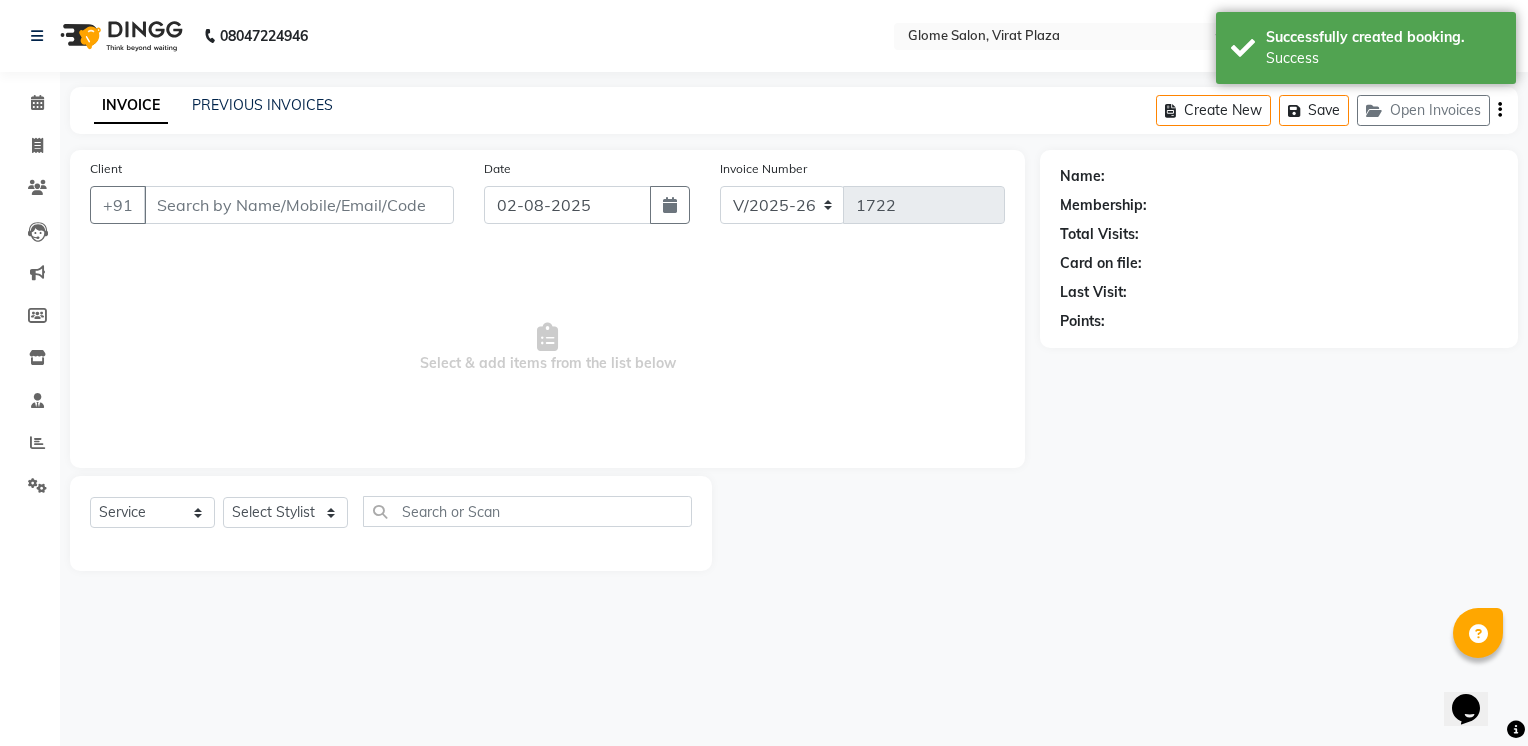 type on "[PHONE]" 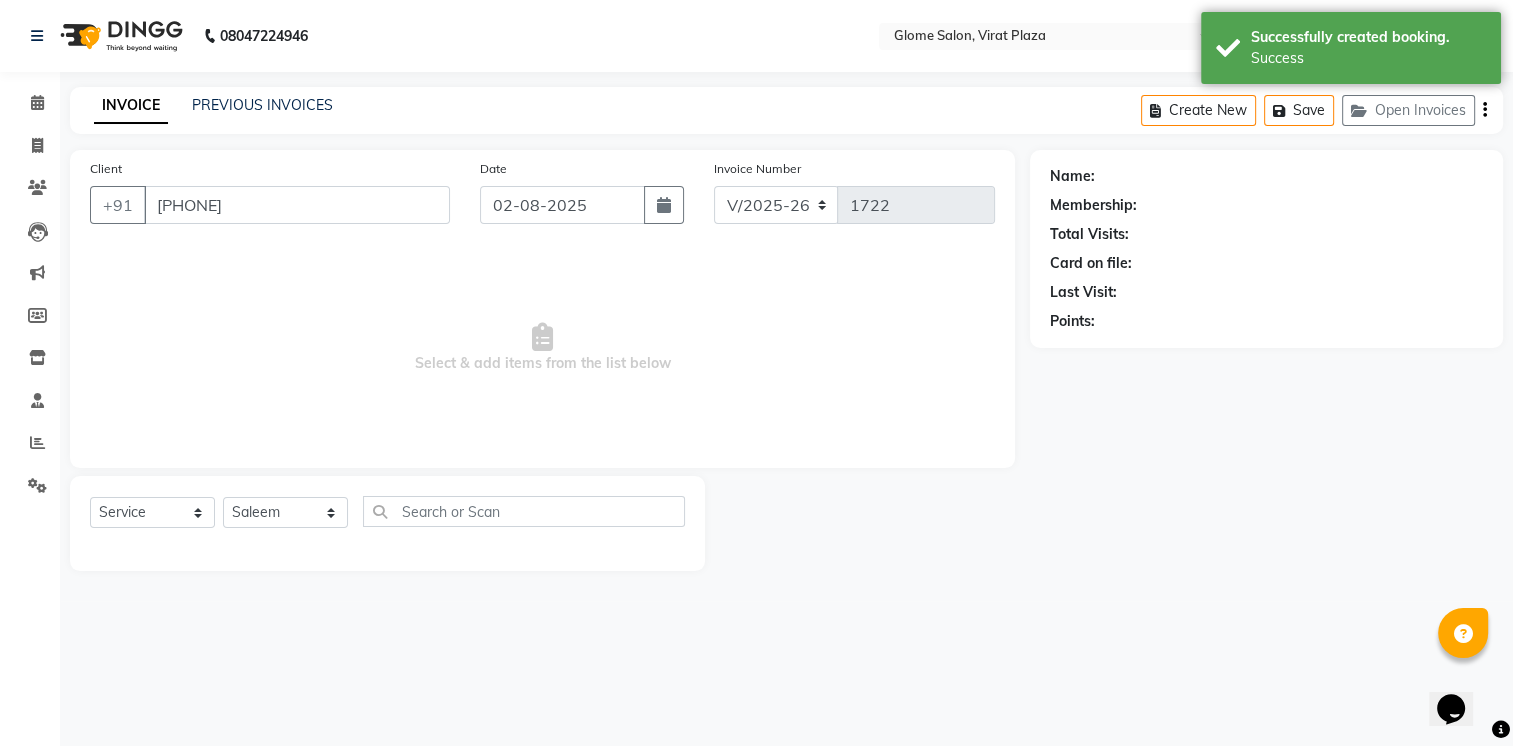 select on "1: Object" 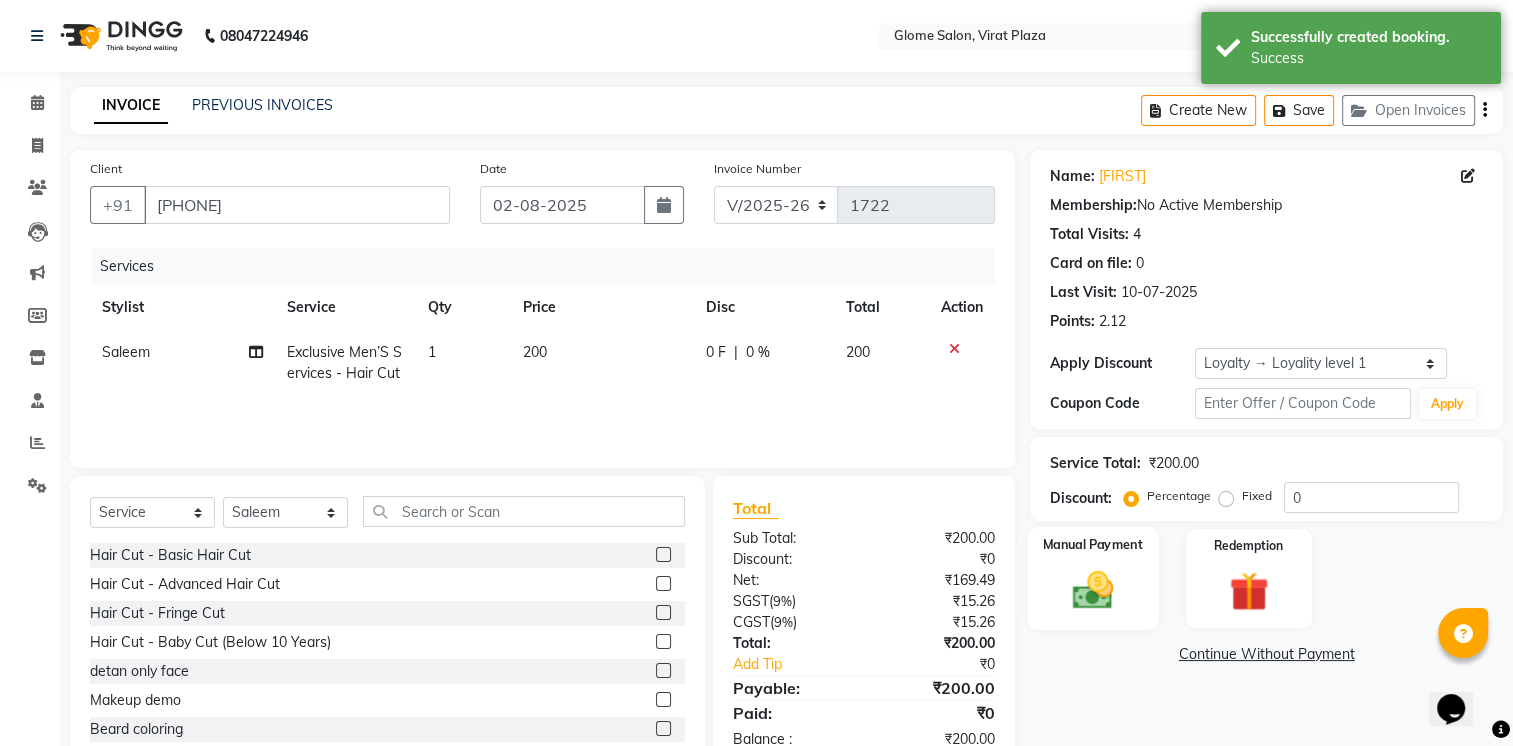 scroll, scrollTop: 55, scrollLeft: 0, axis: vertical 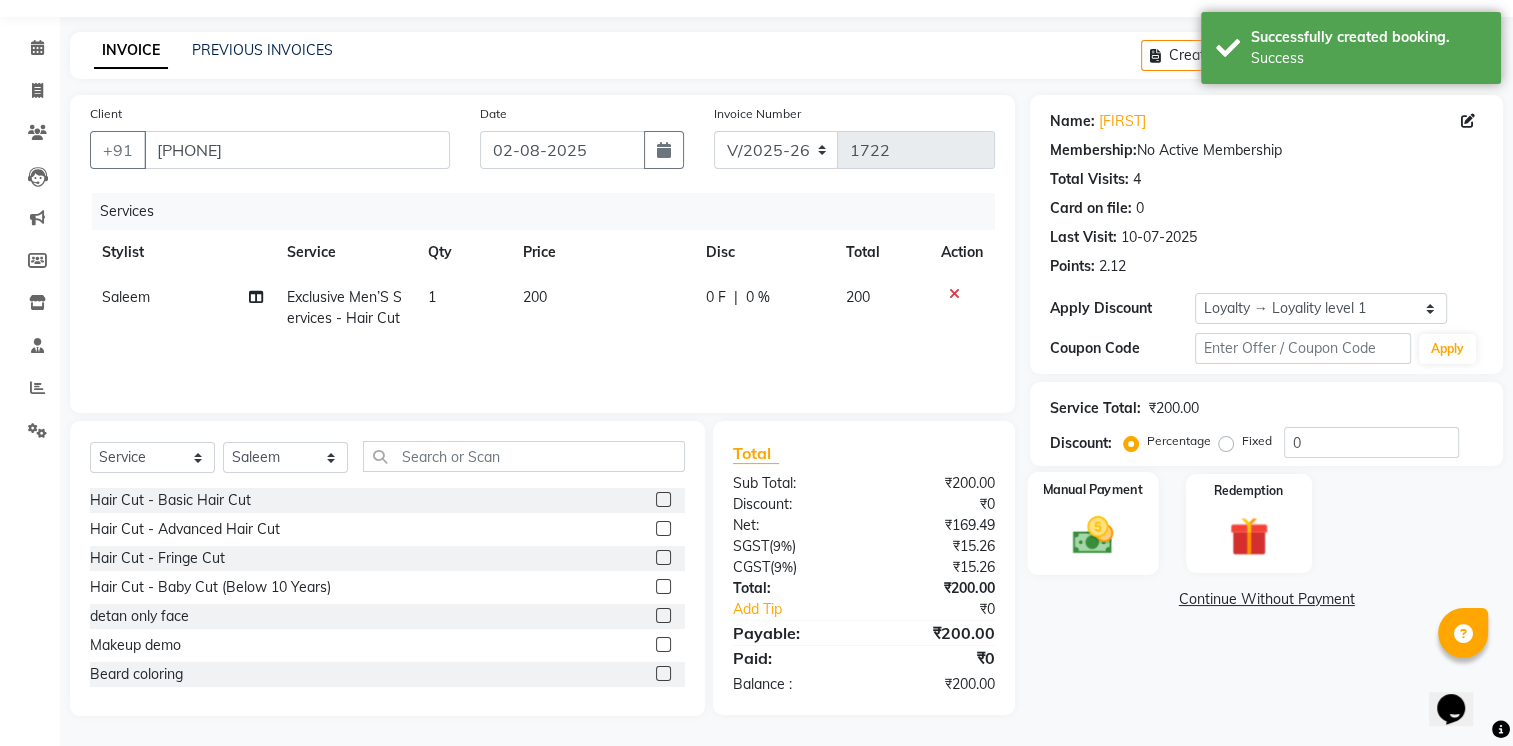 click on "Manual Payment" 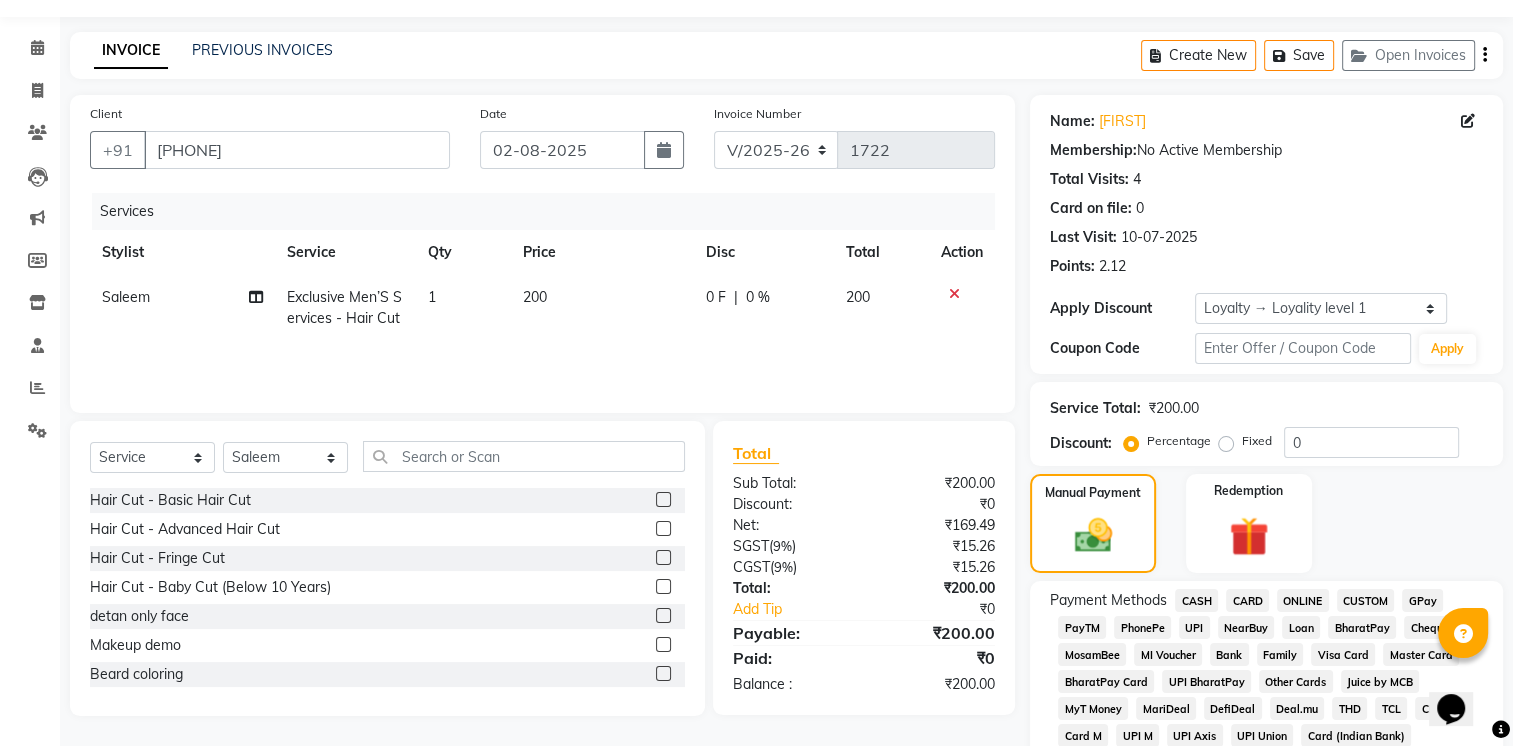 scroll, scrollTop: 155, scrollLeft: 0, axis: vertical 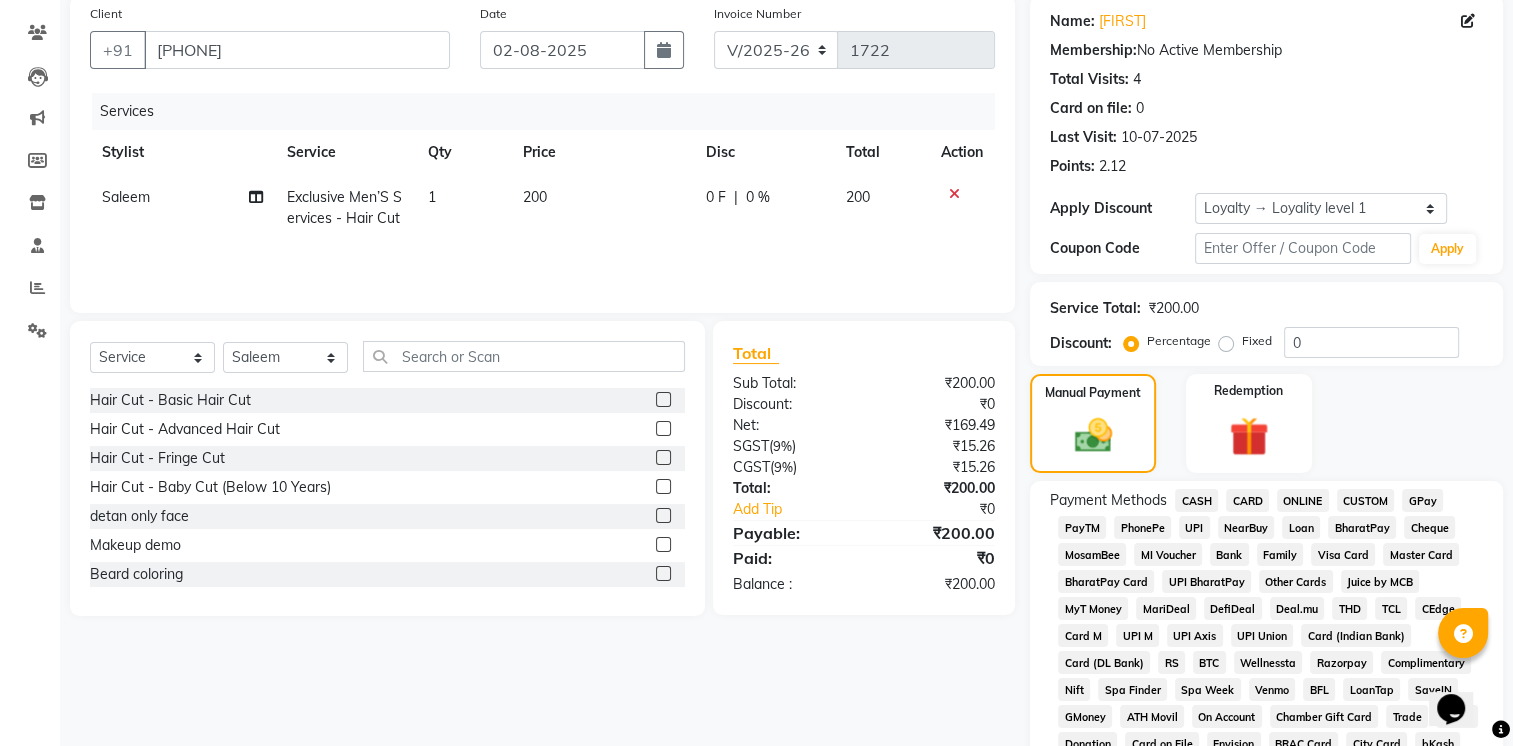 click on "CASH" 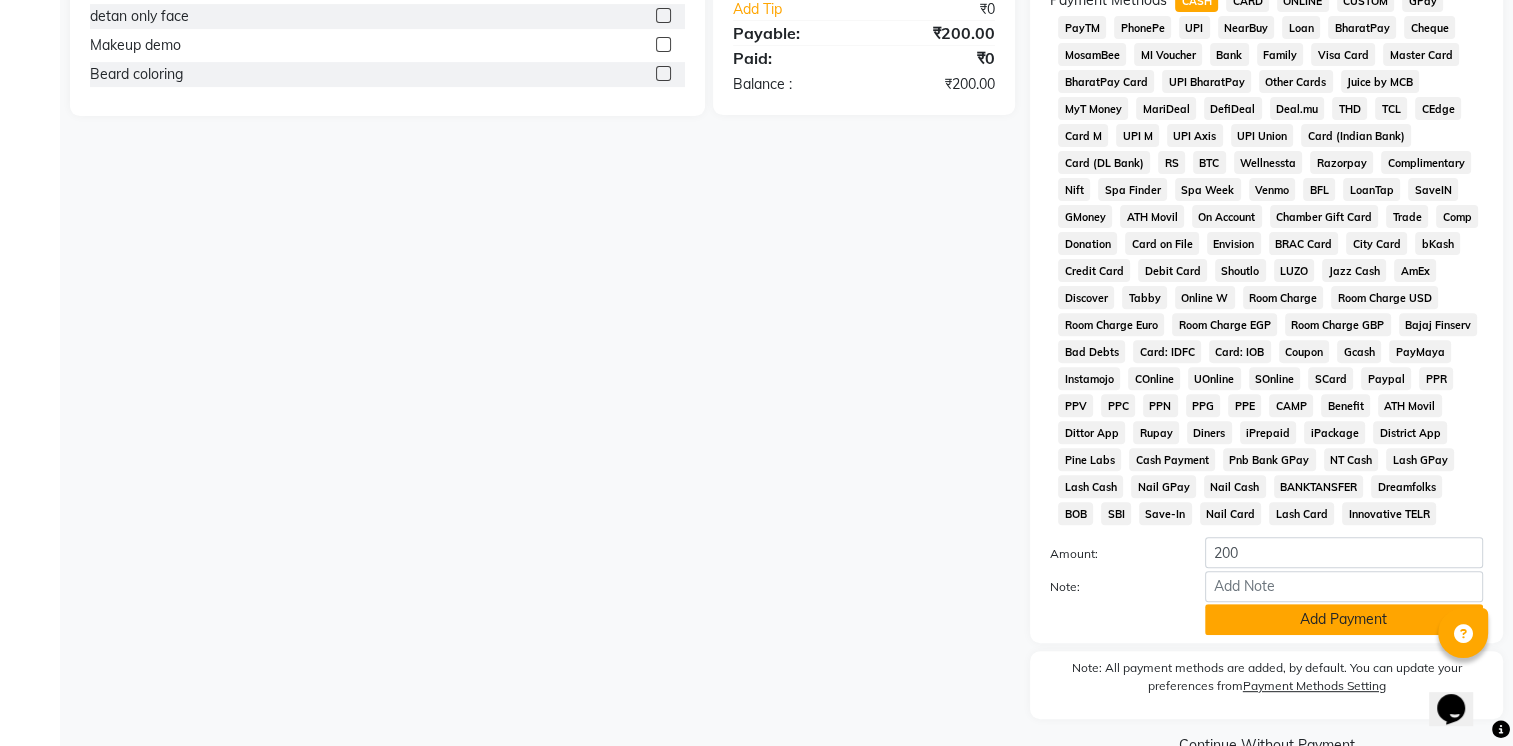scroll, scrollTop: 716, scrollLeft: 0, axis: vertical 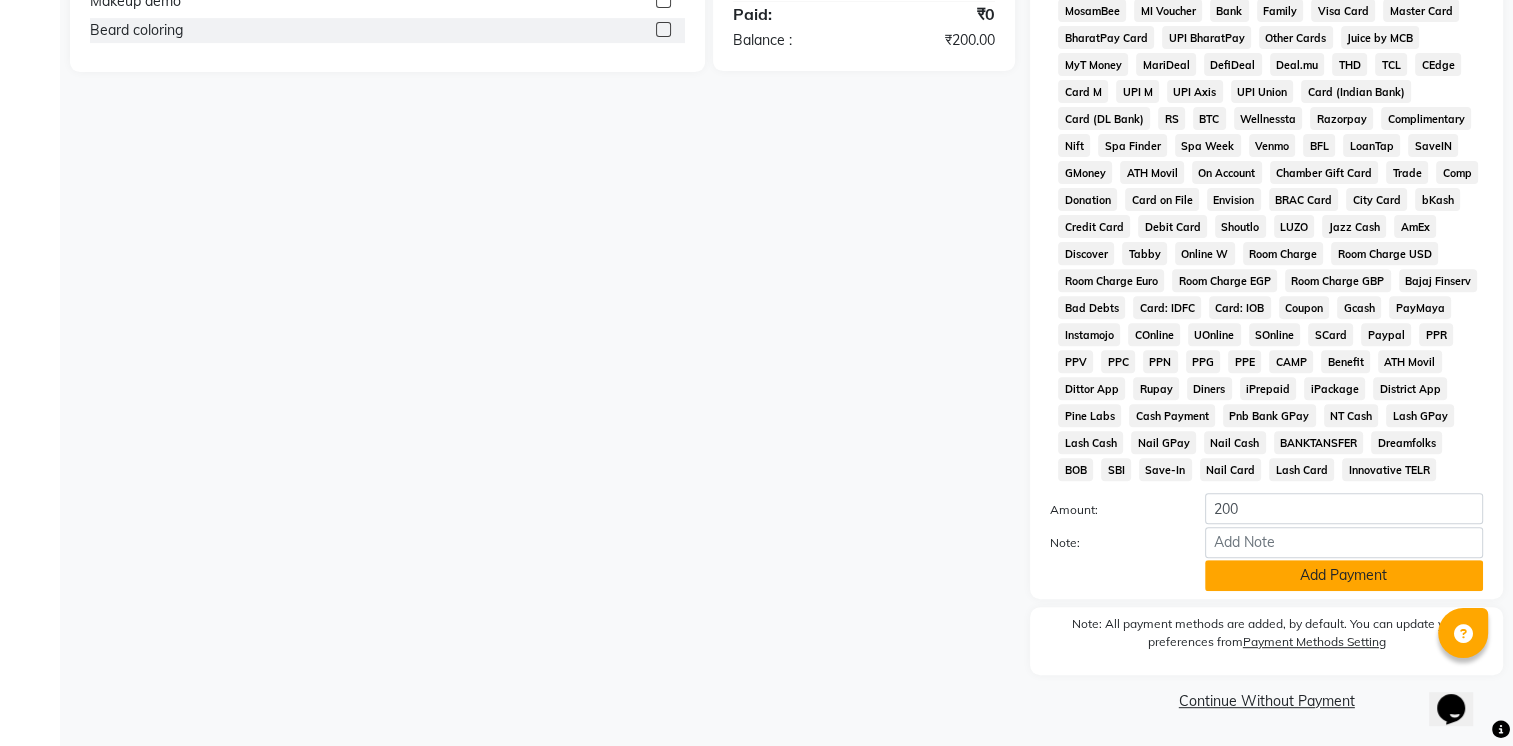 click on "Add Payment" 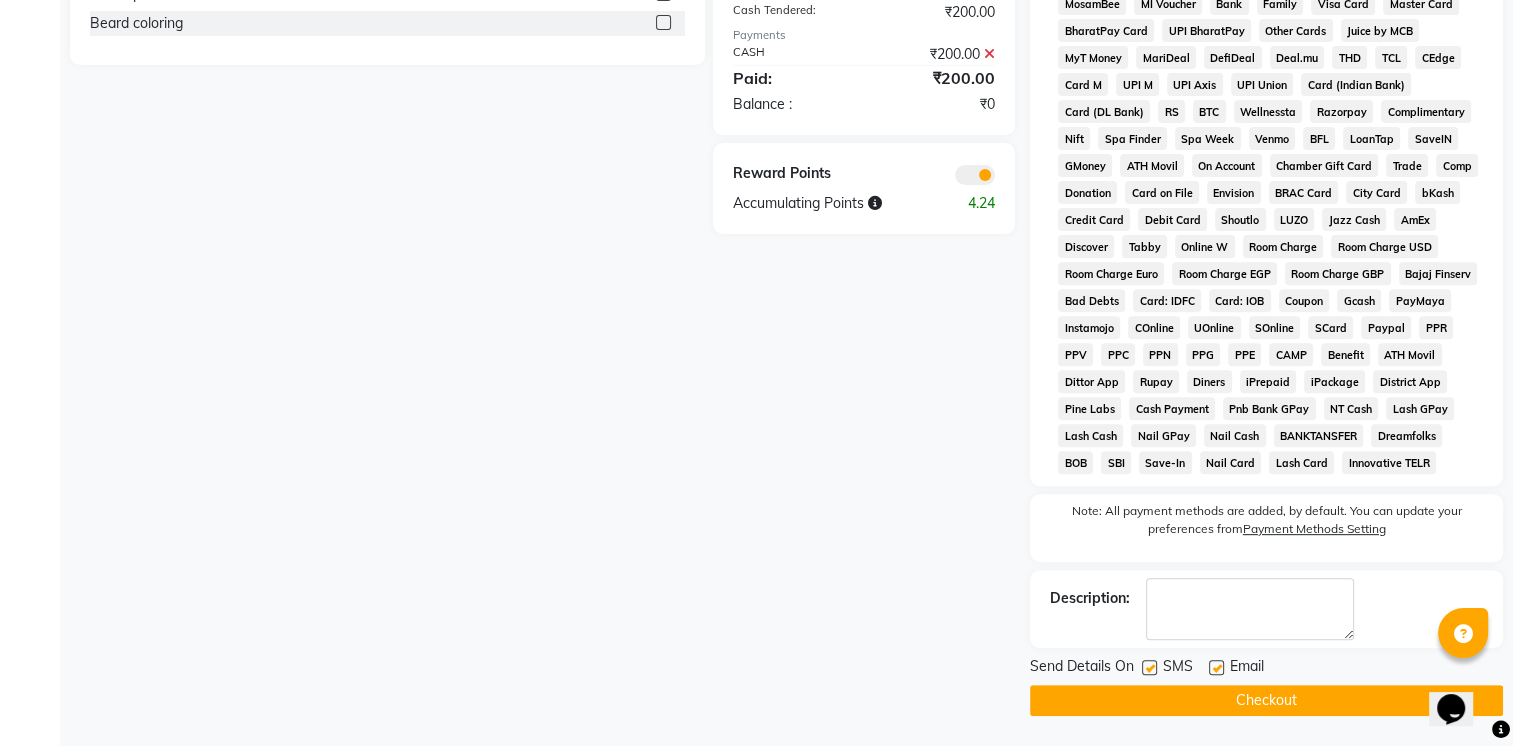 drag, startPoint x: 1231, startPoint y: 710, endPoint x: 1232, endPoint y: 694, distance: 16.03122 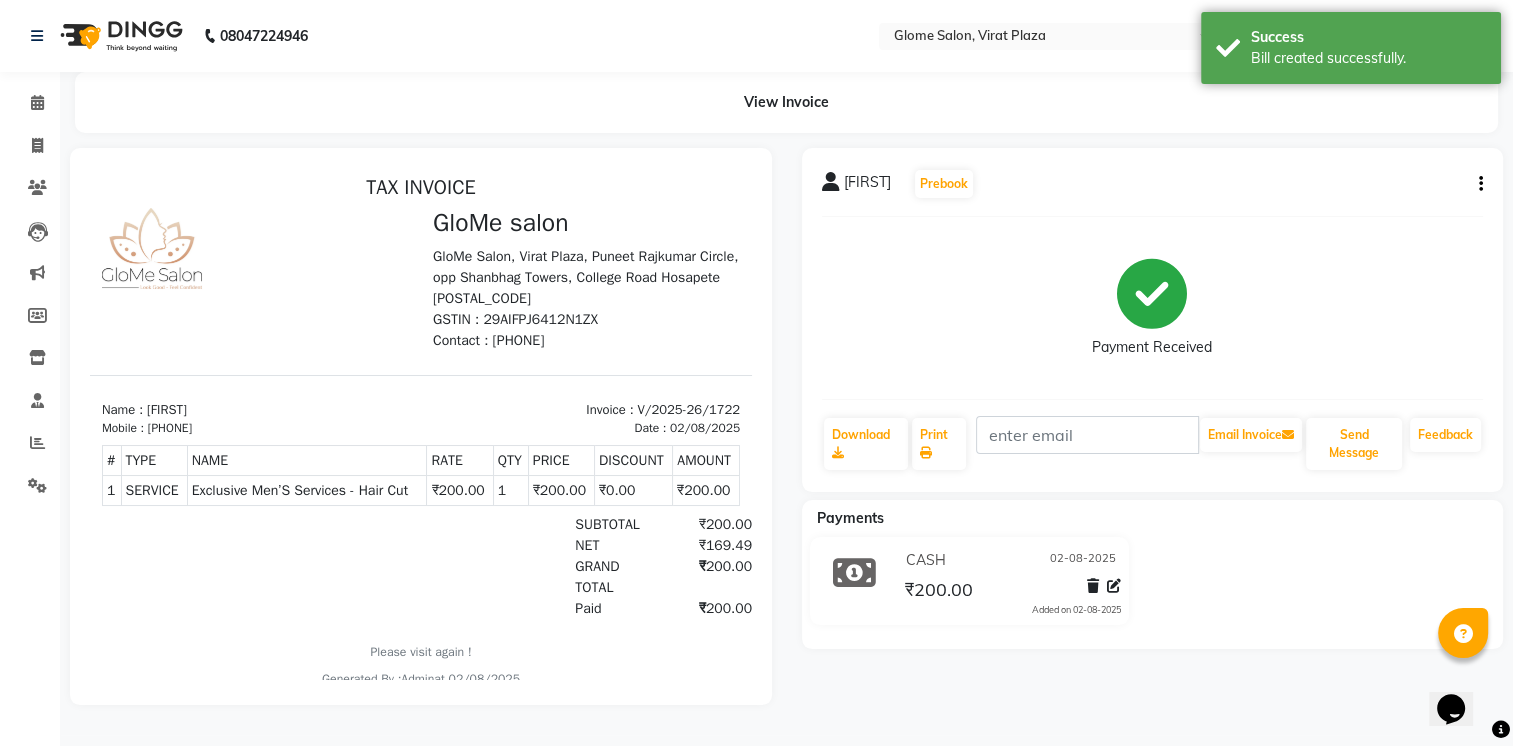 scroll, scrollTop: 0, scrollLeft: 0, axis: both 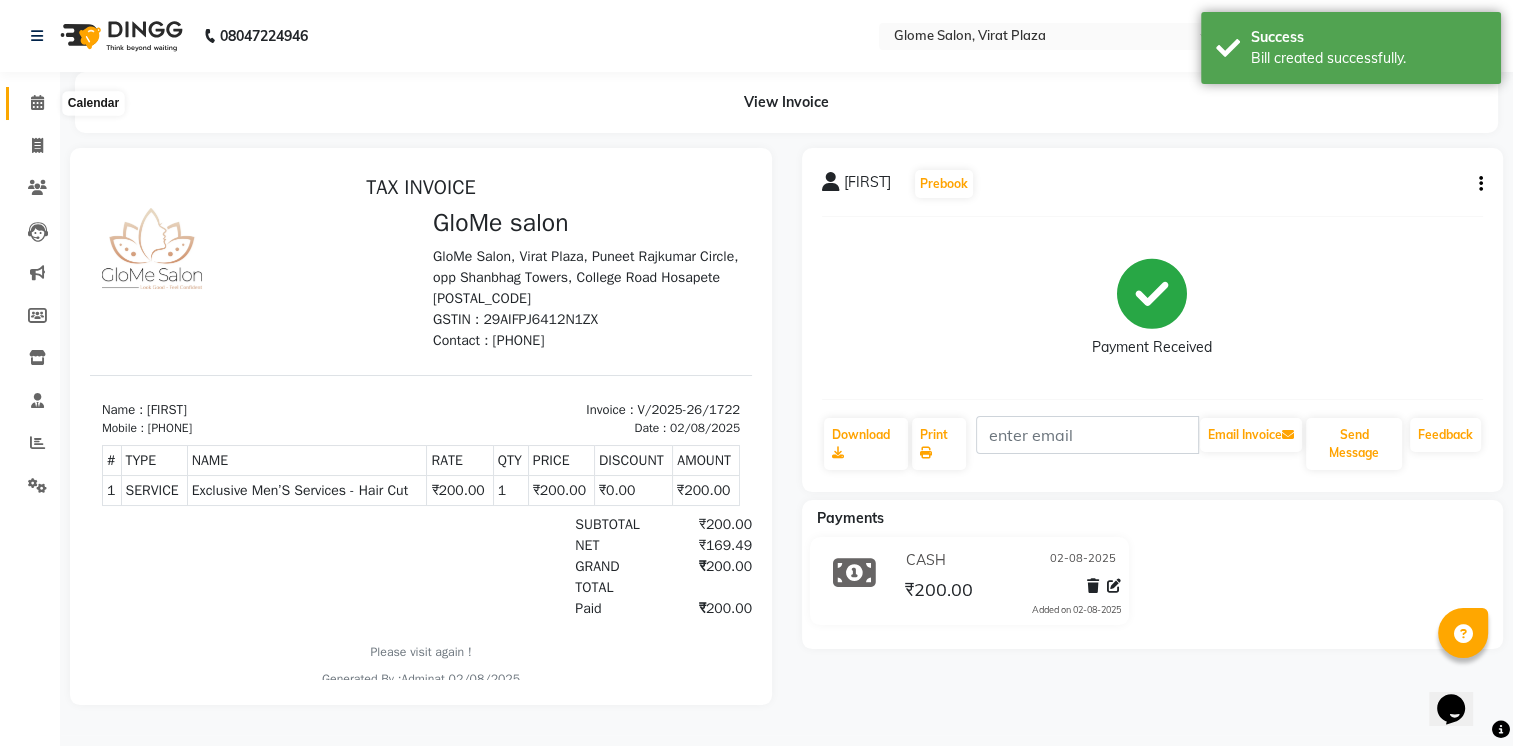 click 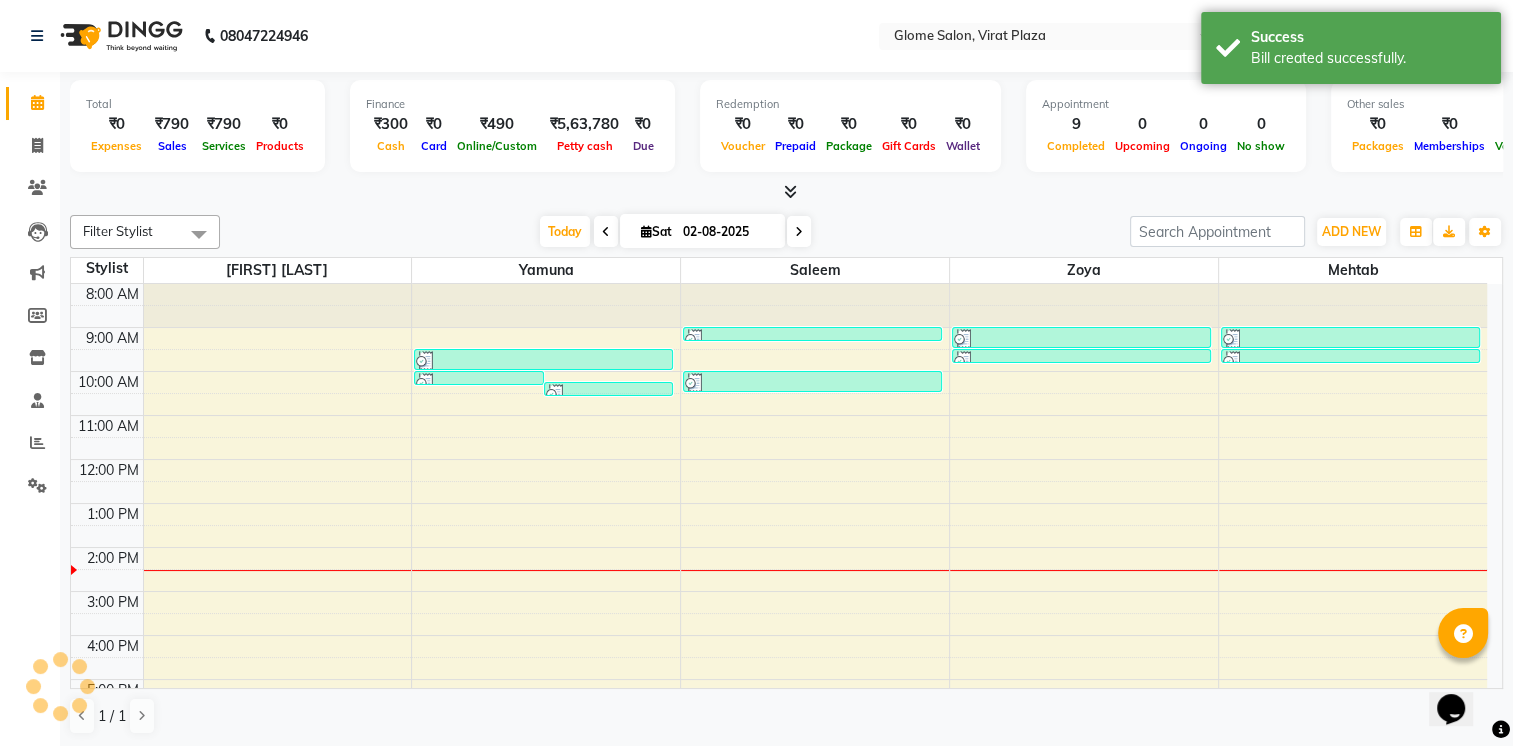 scroll, scrollTop: 0, scrollLeft: 0, axis: both 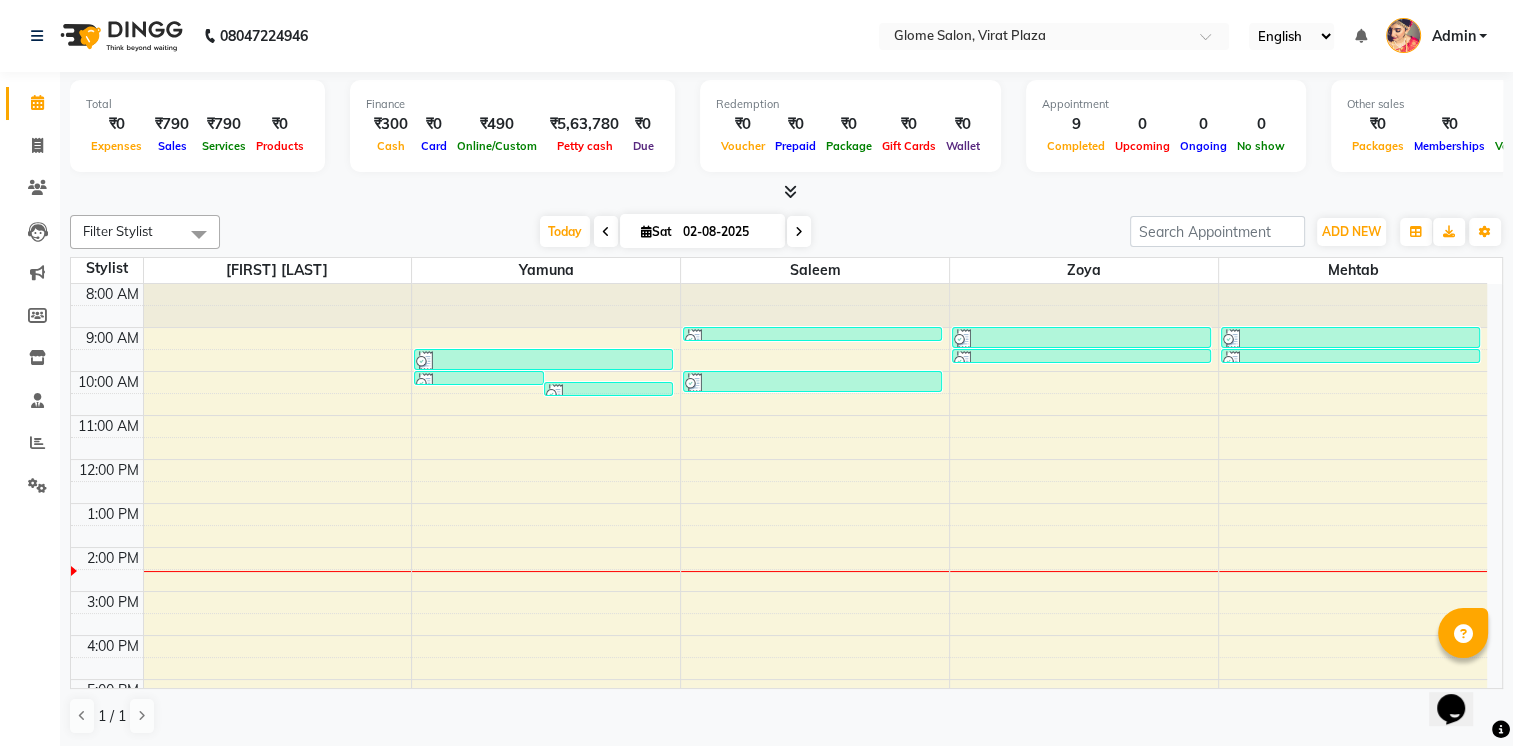 click on "8:00 AM 9:00 AM 10:00 AM 11:00 AM 12:00 PM 1:00 PM 2:00 PM 3:00 PM 4:00 PM 5:00 PM 6:00 PM 7:00 PM 8:00 PM     [FIRST], TK04, 10:00 AM-10:15 AM, Threading  - Upperlip     [FIRST], TK04, 10:15 AM-10:30 AM, Threading  - Lowerlip     [FIRST], TK04, 09:30 AM-10:00 AM, Threading  - Eyebrows     [FIRST], TK03, 09:00 AM-09:15 AM, Exclusive Men’S Services - Shaving     [FIRST], TK05, 10:00 AM-10:30 AM, Exclusive Men’S Services - Hair Cut     [FIRST], TK02, 09:00 AM-09:30 AM, Threading  - Eyebrows     [FIRST], TK02, 09:30 AM-09:45 AM, Threading  - Upperlip     [FIRST] [LAST], TK01, 09:00 AM-09:30 AM, Exclusive Men’S Services - Hair Cut     [FIRST] [LAST], TK01, 09:30 AM-09:45 AM, Exclusive Men’S Services - Shaving" at bounding box center (779, 569) 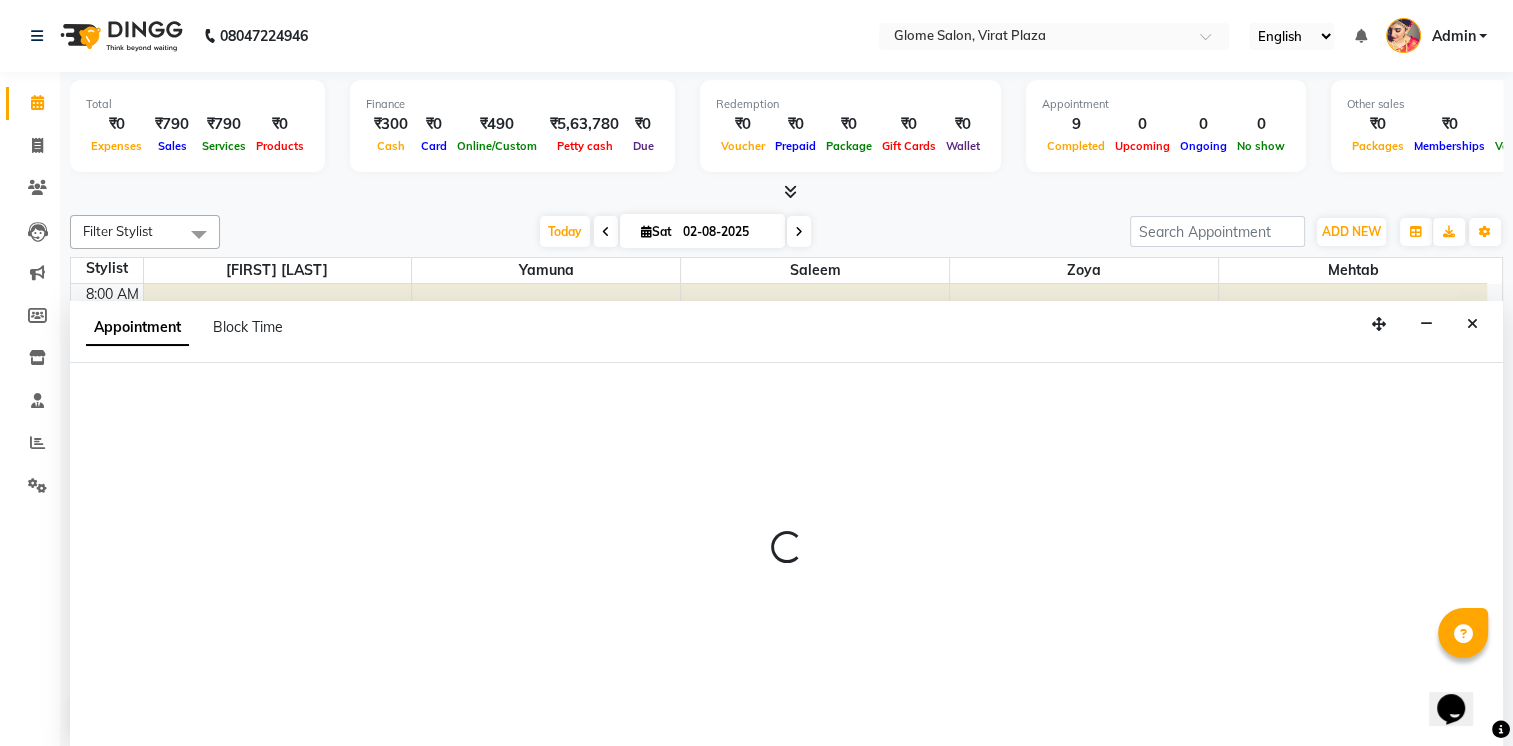 scroll, scrollTop: 0, scrollLeft: 0, axis: both 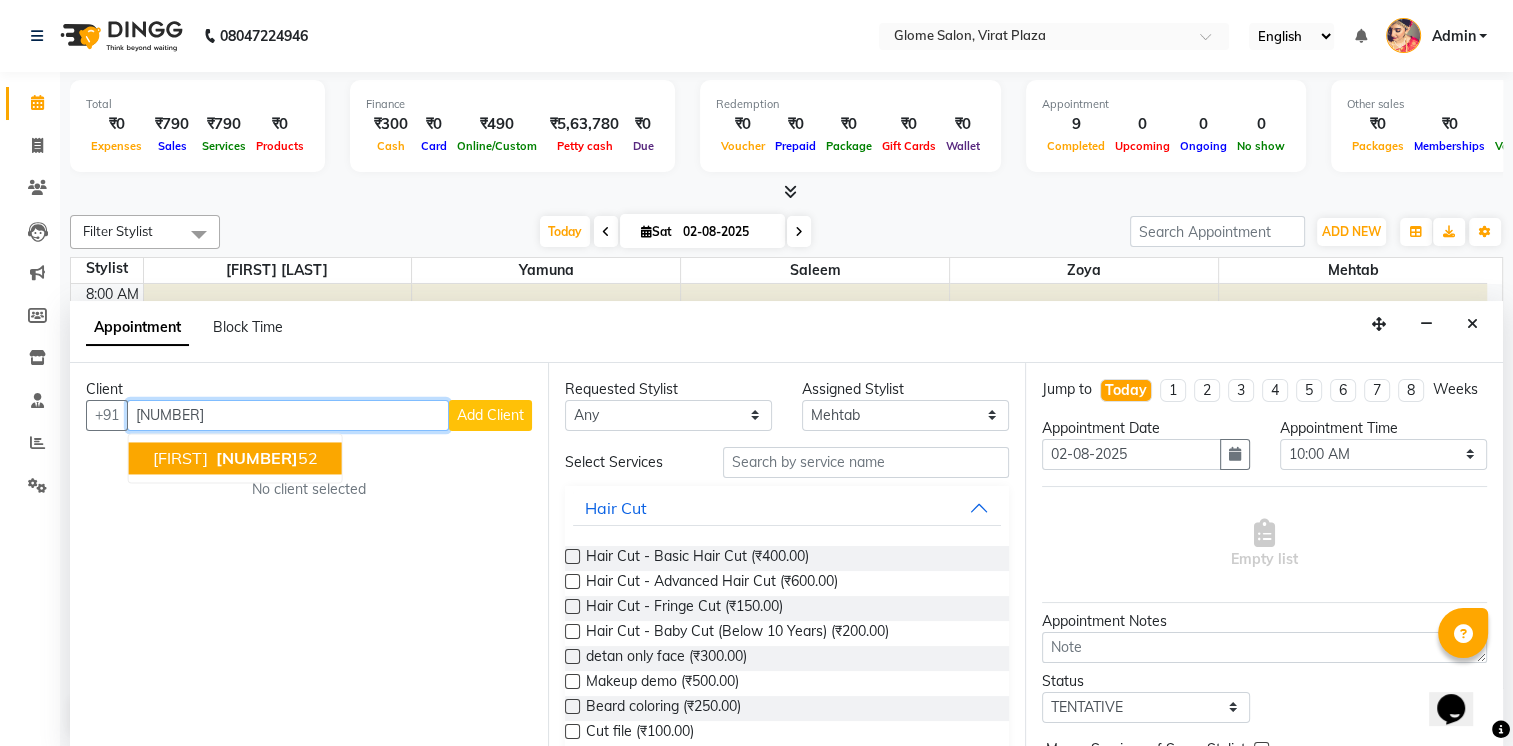 click on "[FIRST]   [PHONE]" at bounding box center (235, 458) 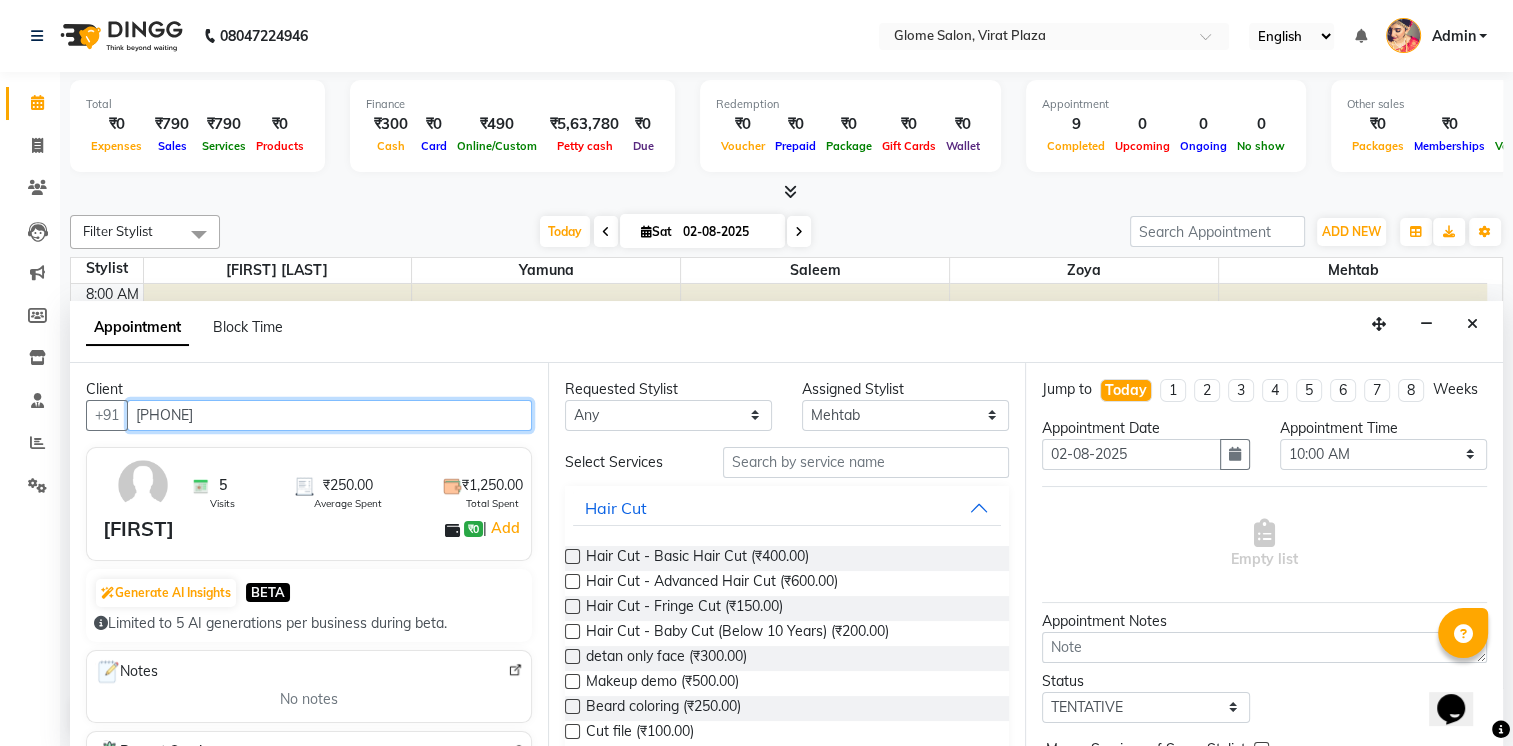 type on "[PHONE]" 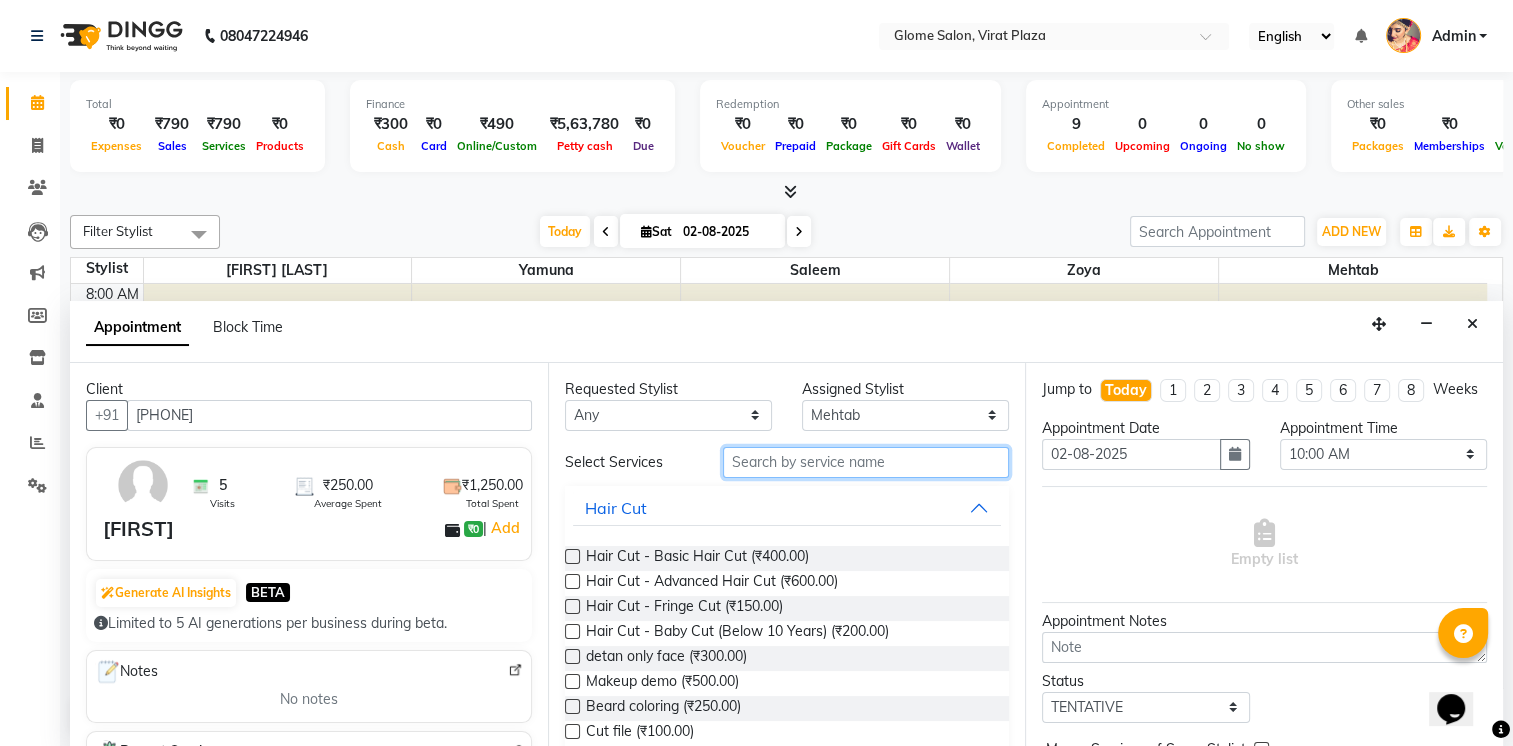 click at bounding box center [866, 462] 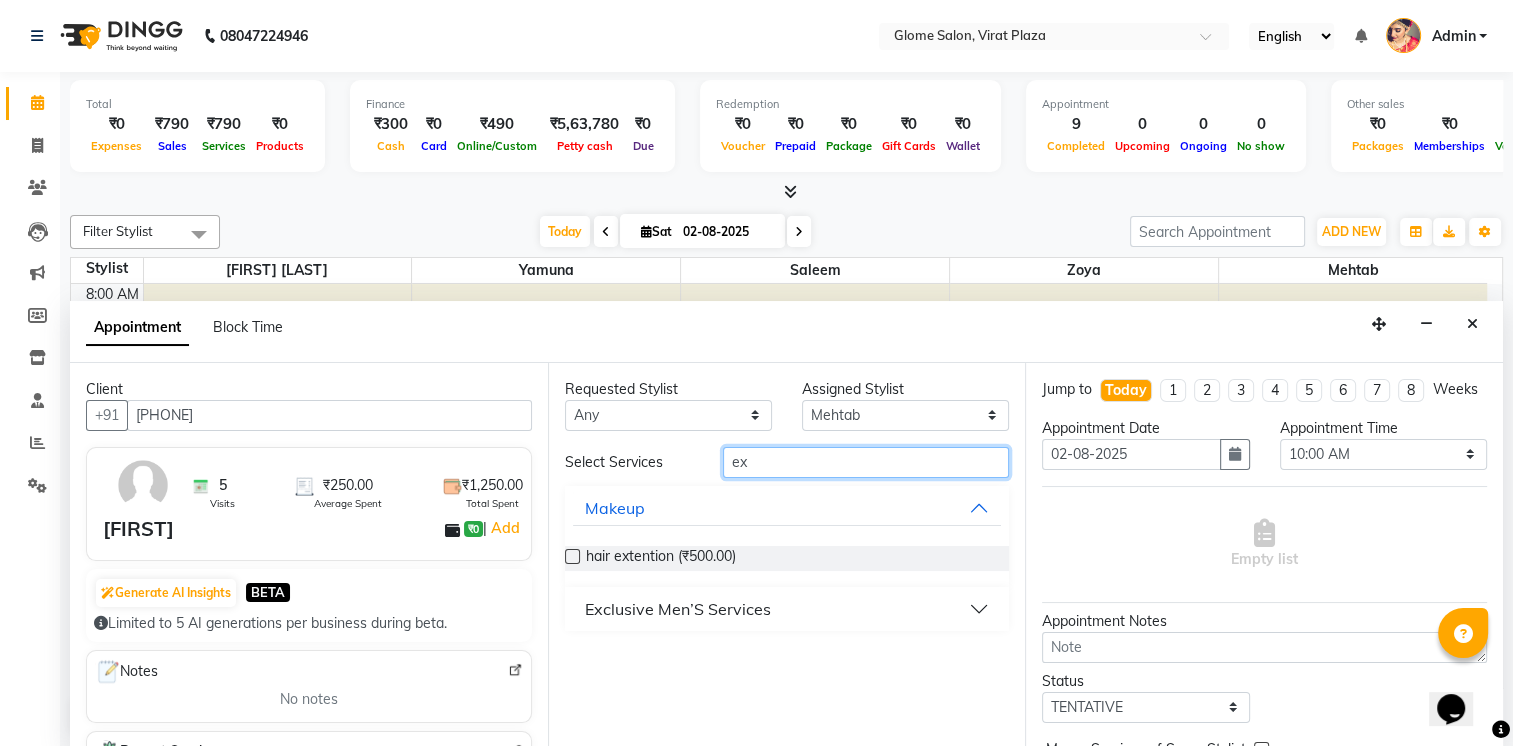 type on "ex" 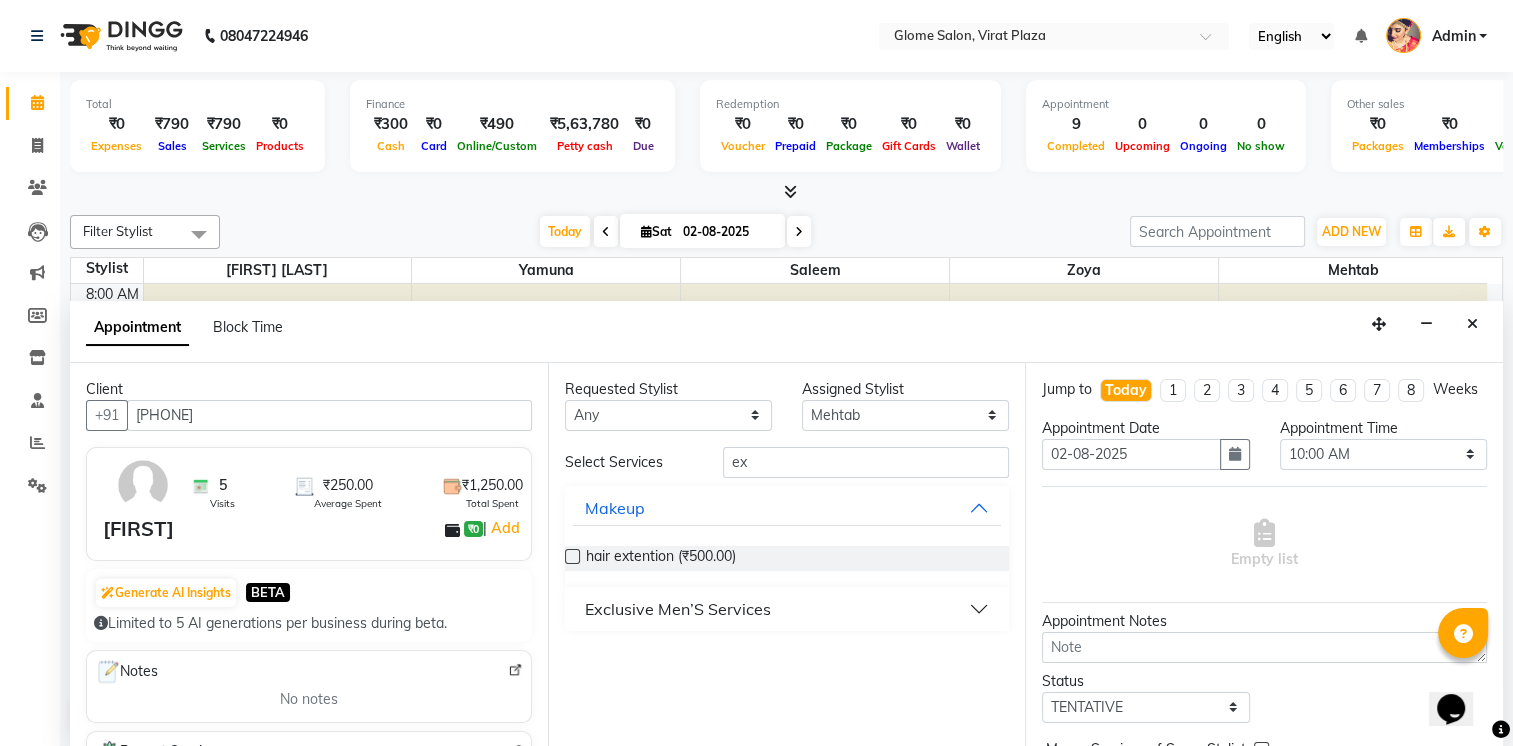 drag, startPoint x: 768, startPoint y: 618, endPoint x: 944, endPoint y: 482, distance: 222.42302 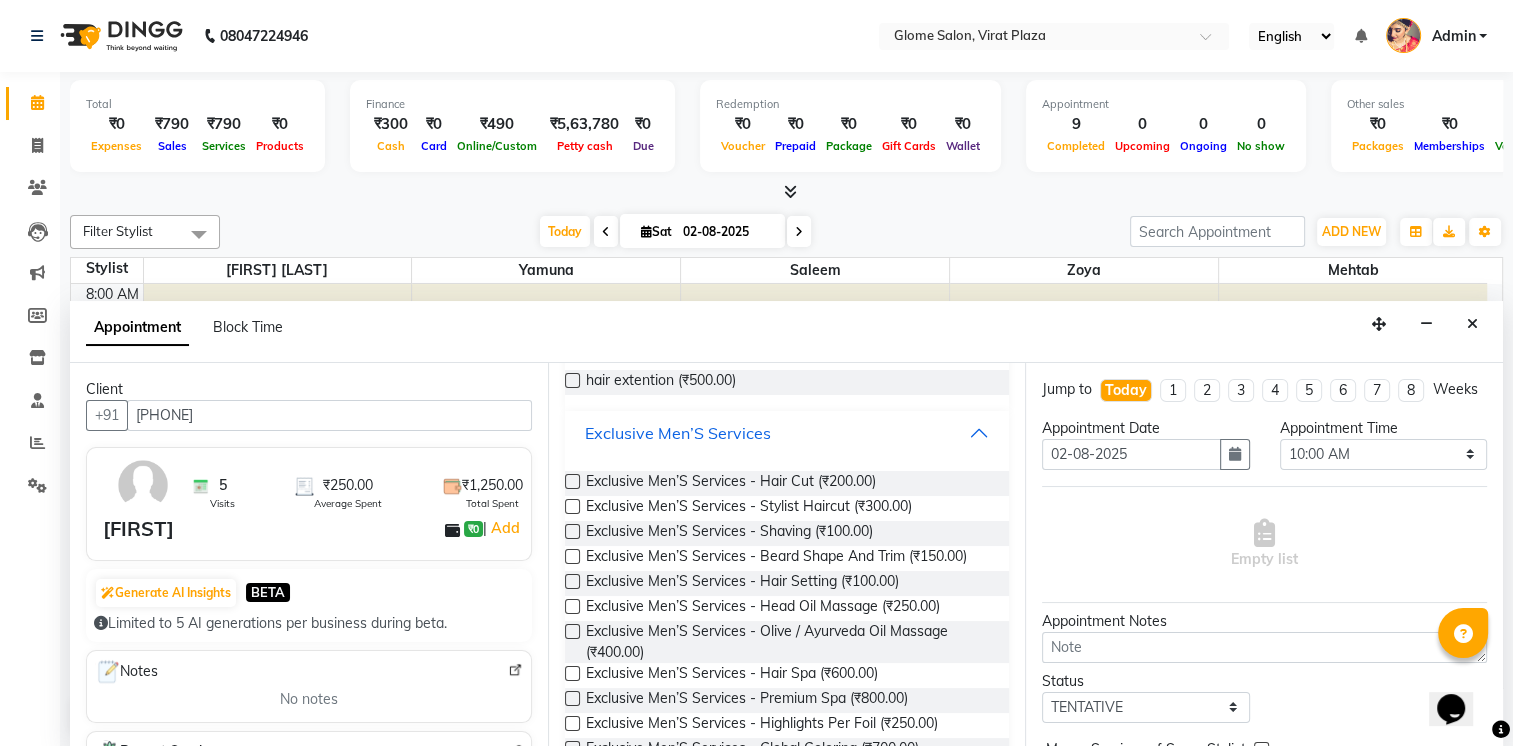scroll, scrollTop: 200, scrollLeft: 0, axis: vertical 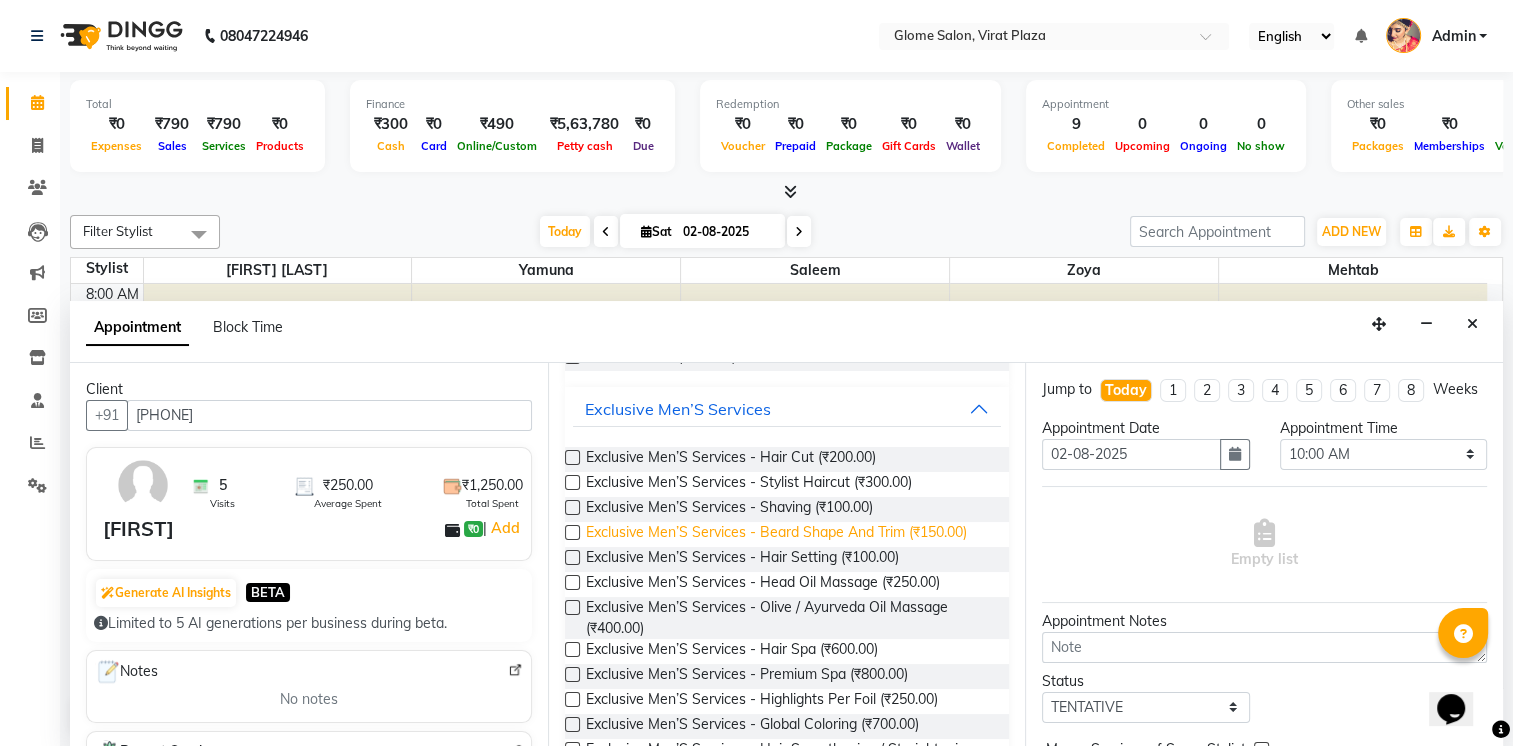 click on "Exclusive Men’S Services - Beard Shape And Trim (₹150.00)" at bounding box center (776, 534) 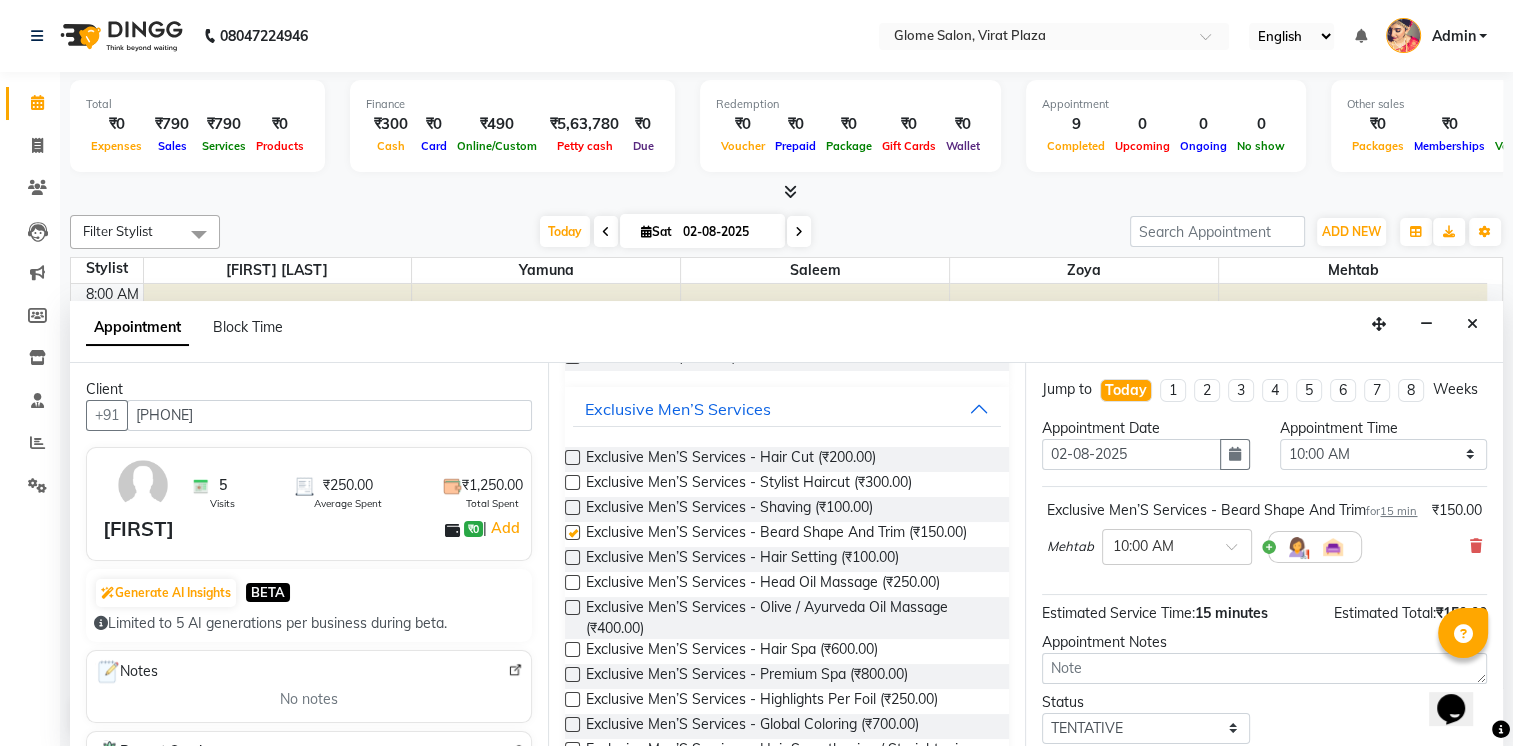 checkbox on "false" 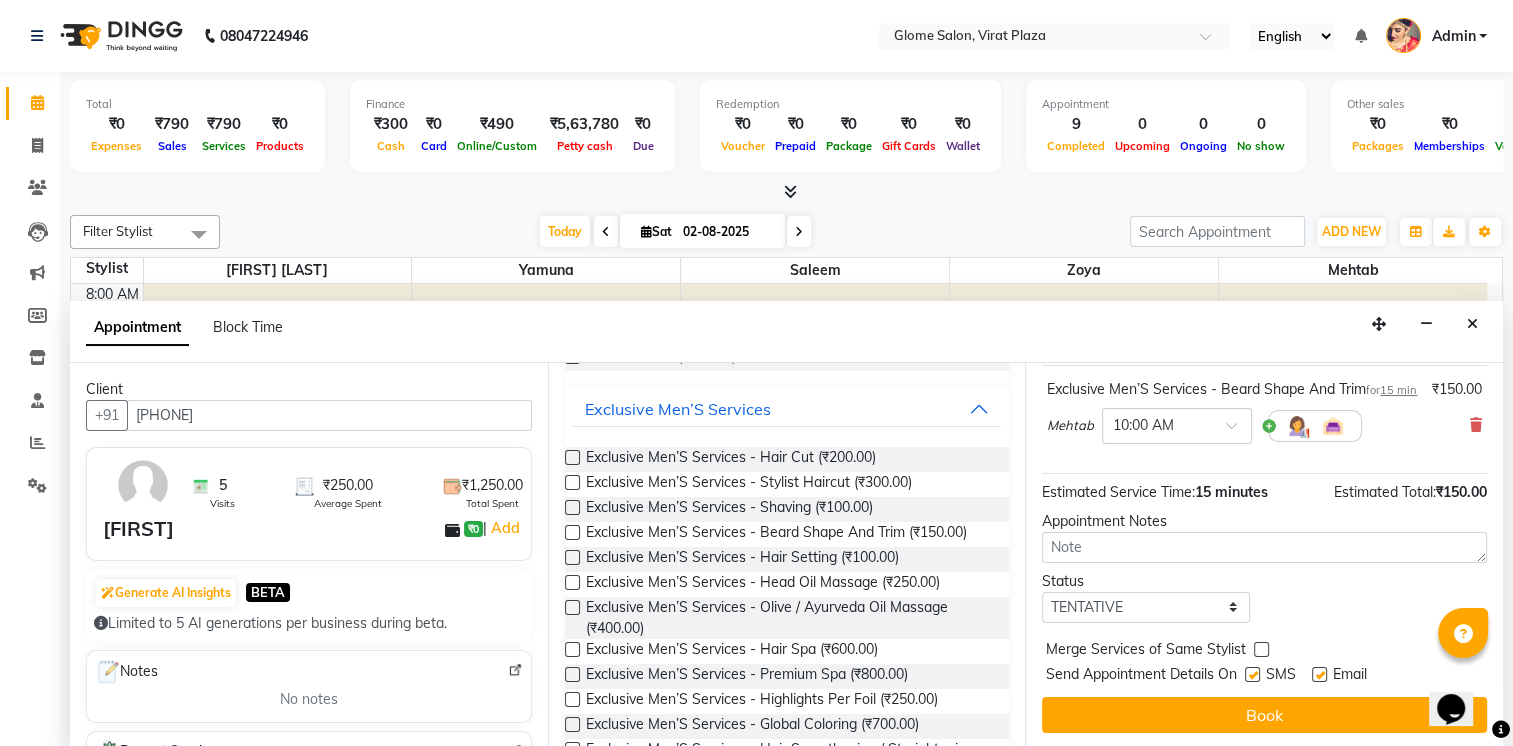scroll, scrollTop: 160, scrollLeft: 0, axis: vertical 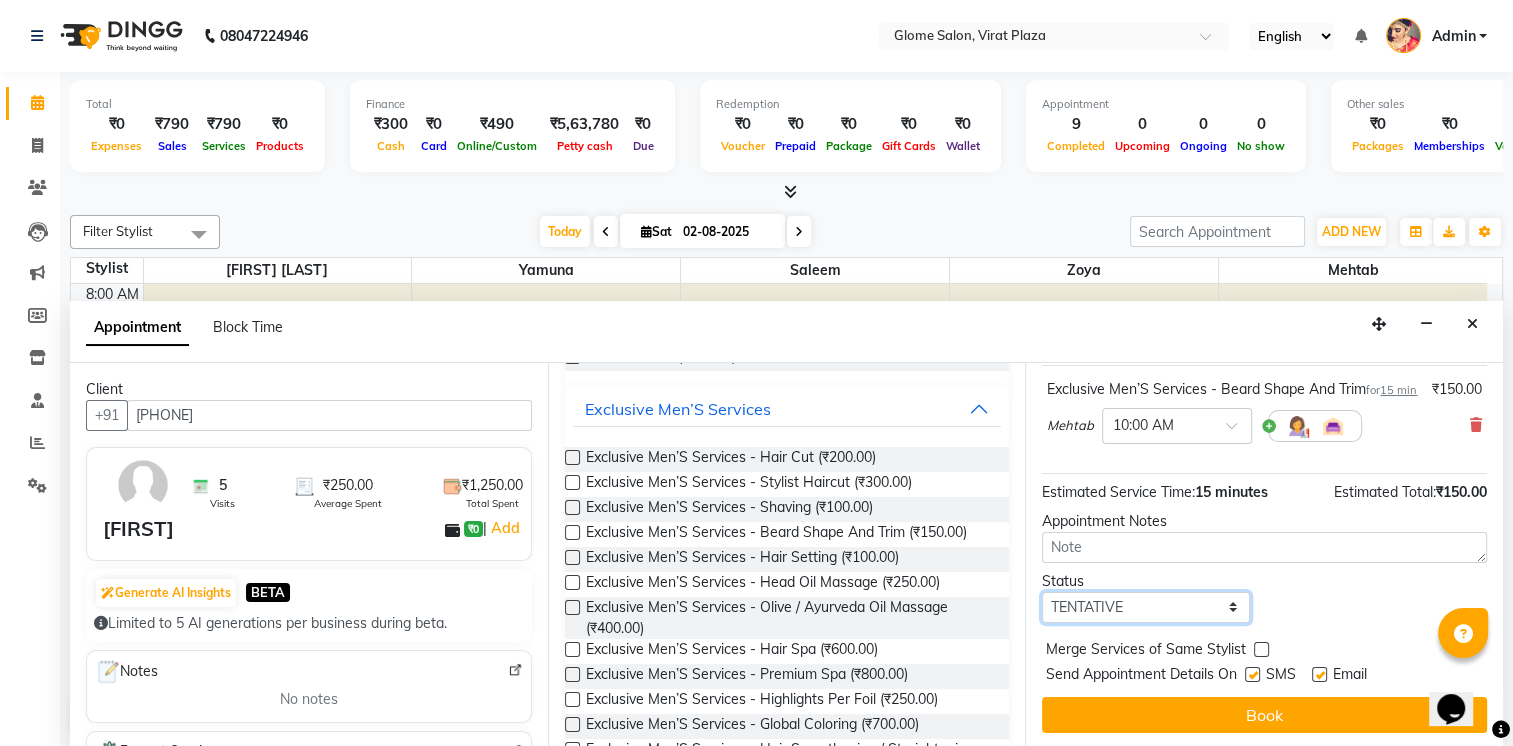 click on "Select TENTATIVE CONFIRM CHECK-IN UPCOMING" at bounding box center (1145, 607) 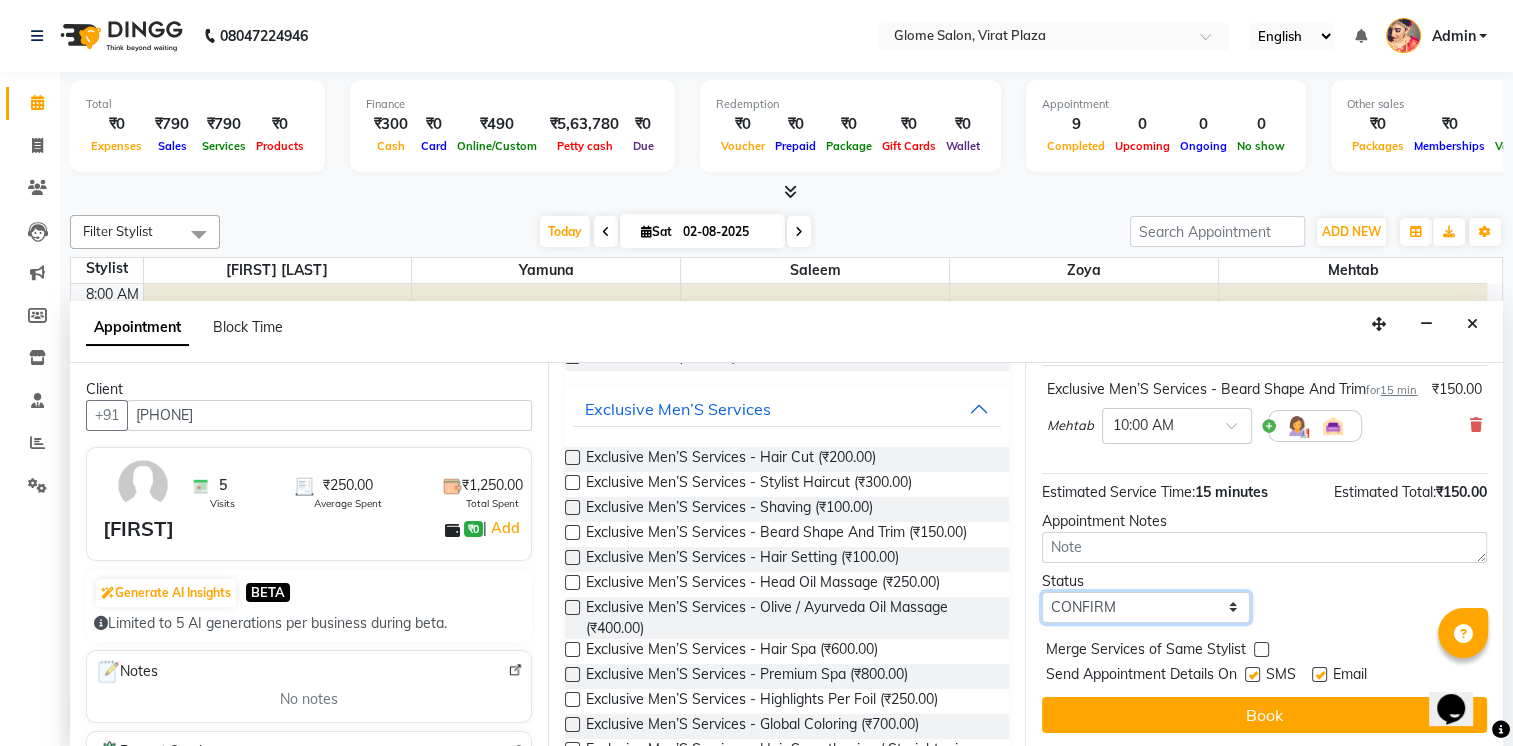 click on "Select TENTATIVE CONFIRM CHECK-IN UPCOMING" at bounding box center [1145, 607] 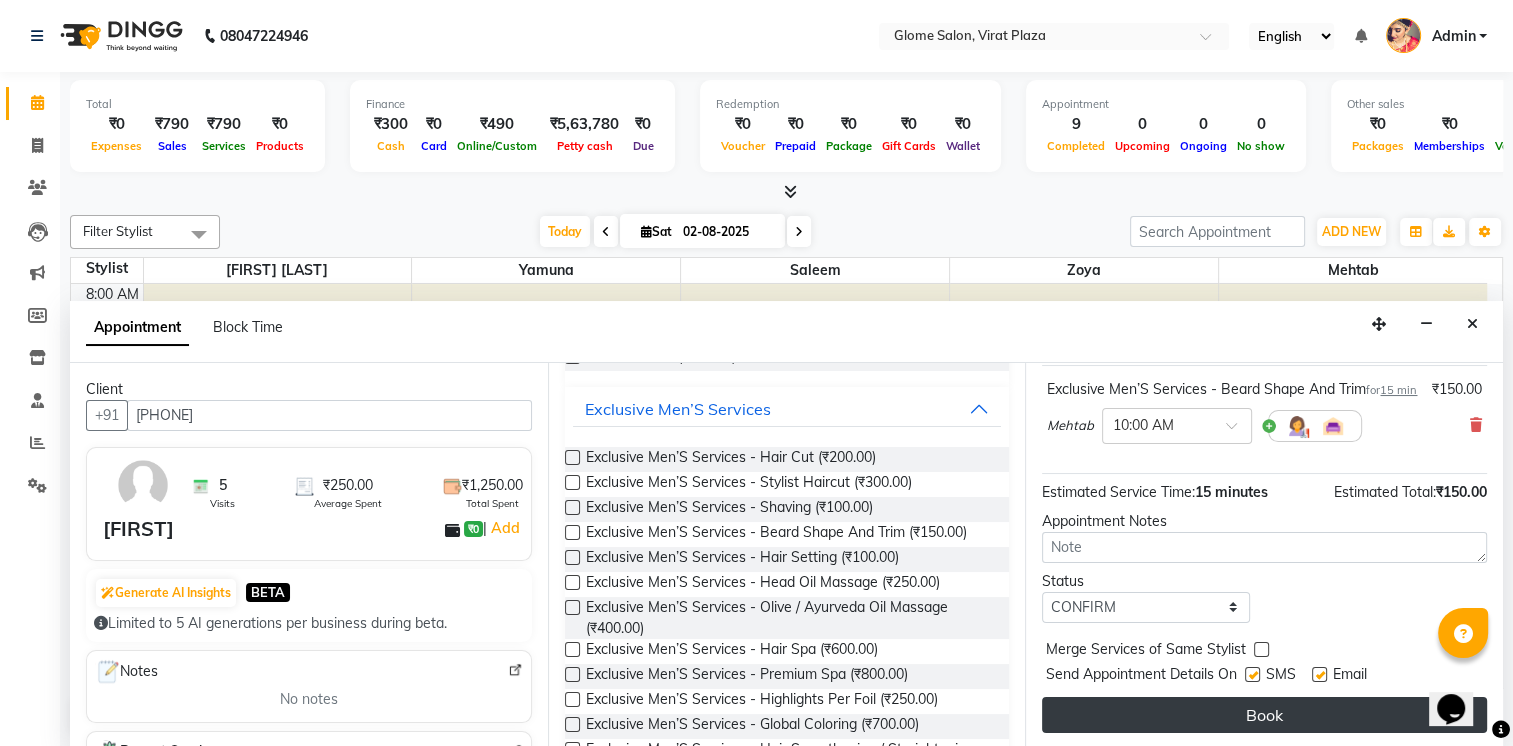 click on "Book" at bounding box center (1264, 715) 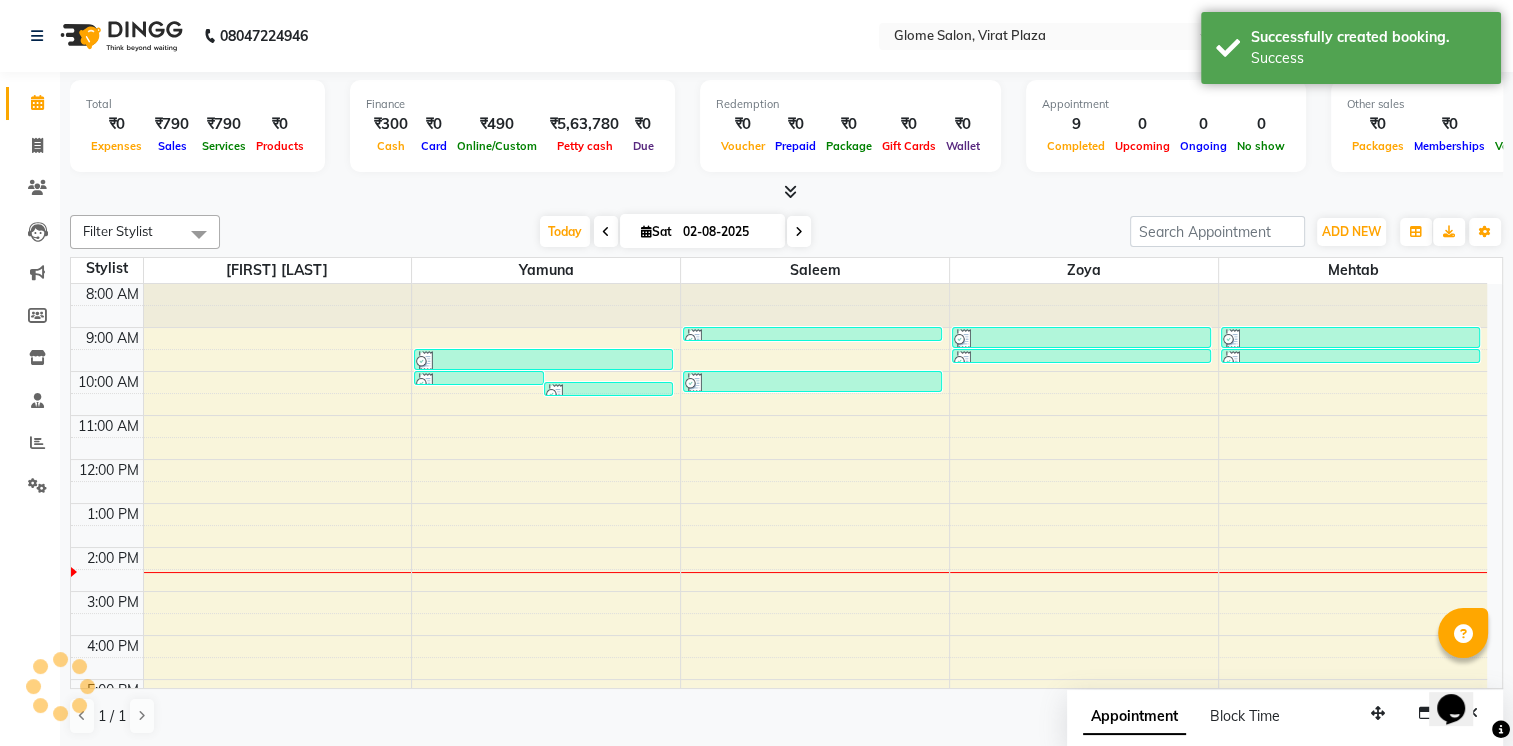 scroll, scrollTop: 0, scrollLeft: 0, axis: both 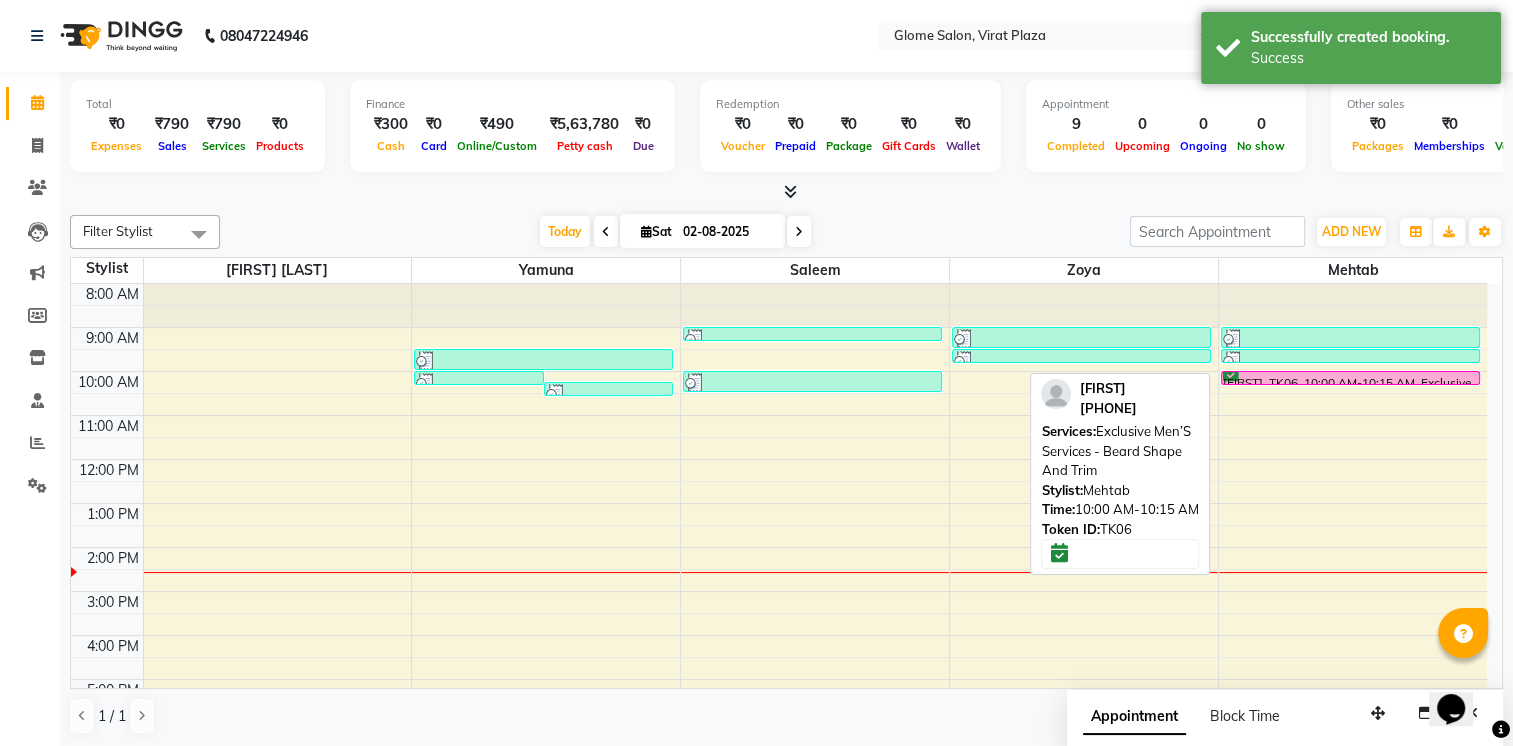 click on "[FIRST], TK06, 10:00 AM-10:15 AM, Exclusive Men’S Services - Beard Shape And Trim" at bounding box center (1351, 378) 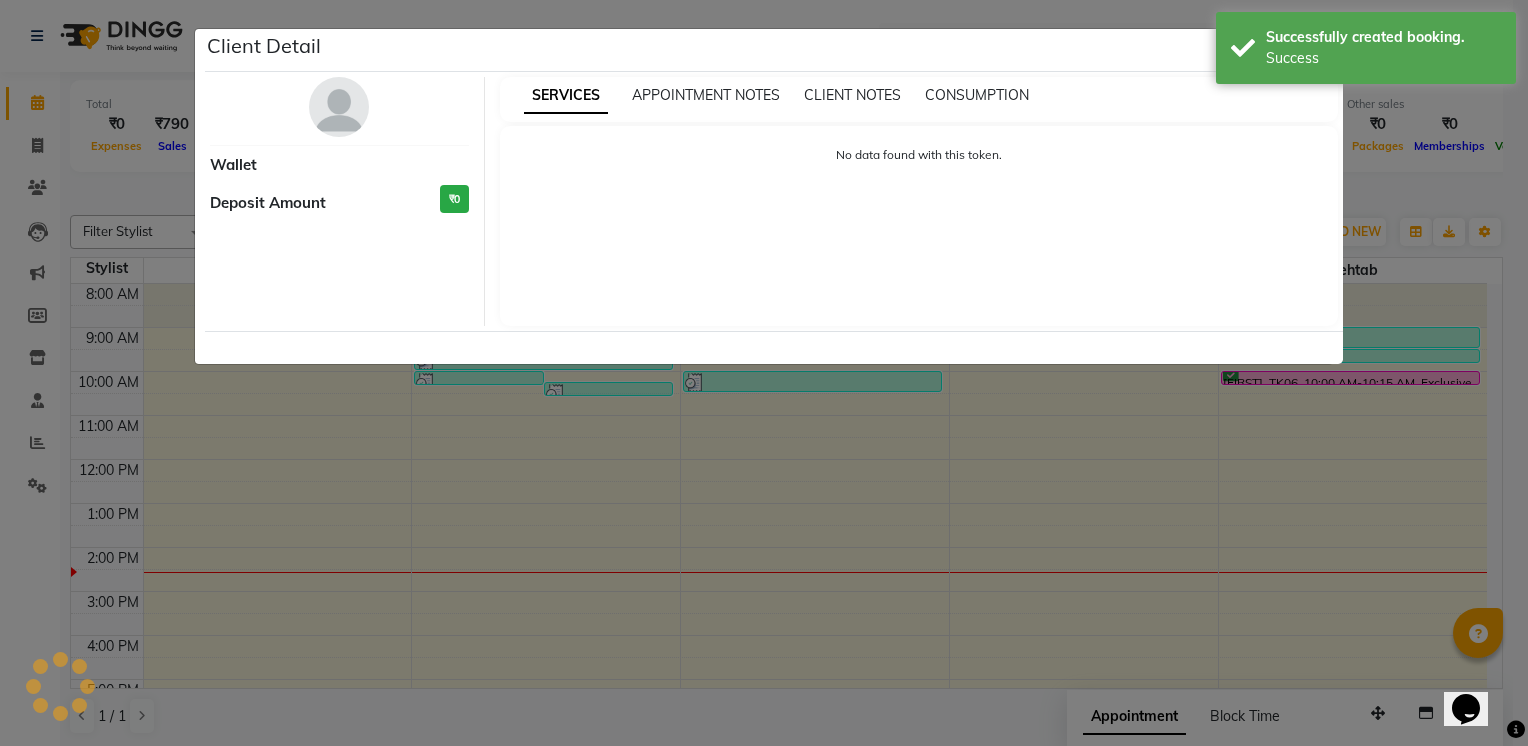 select on "6" 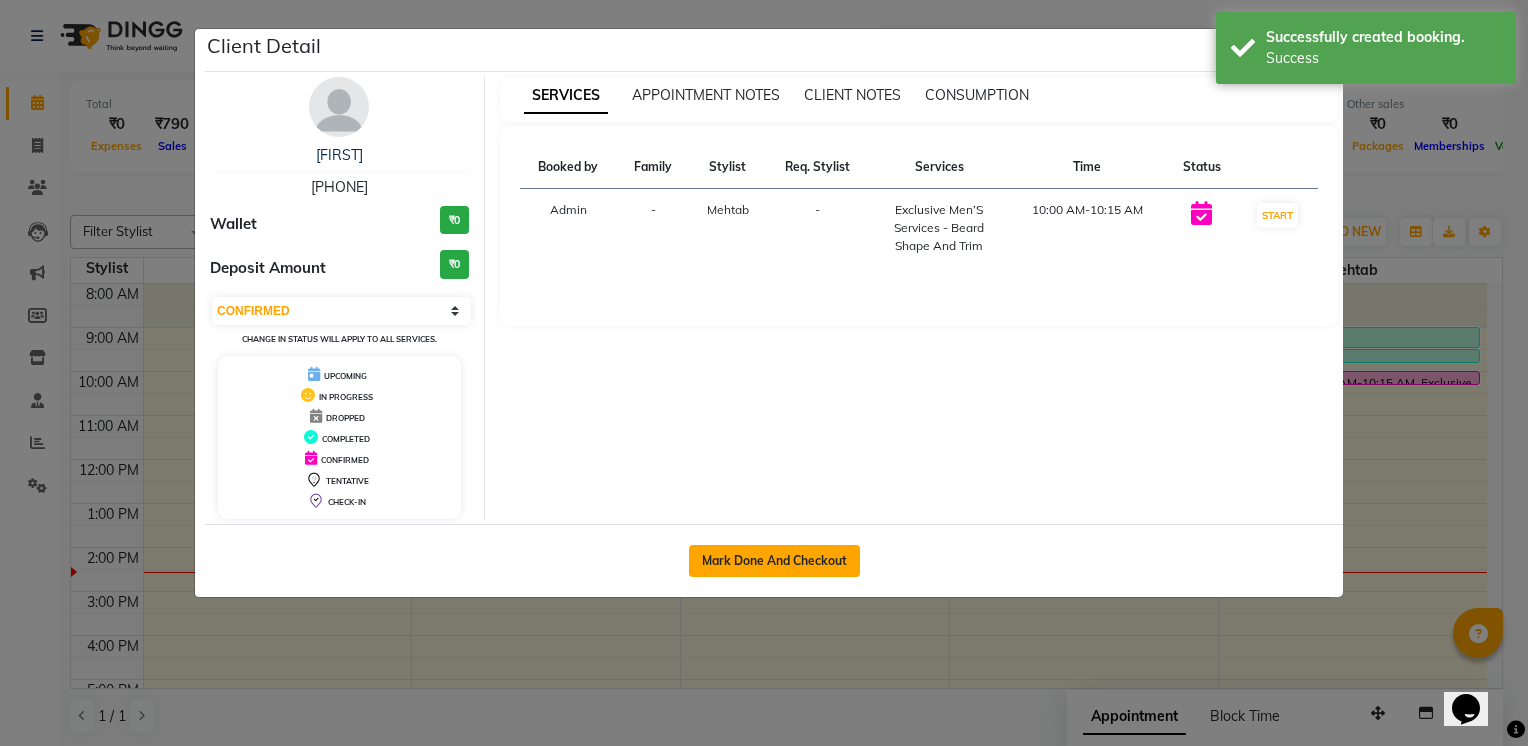drag, startPoint x: 782, startPoint y: 556, endPoint x: 341, endPoint y: 405, distance: 466.13516 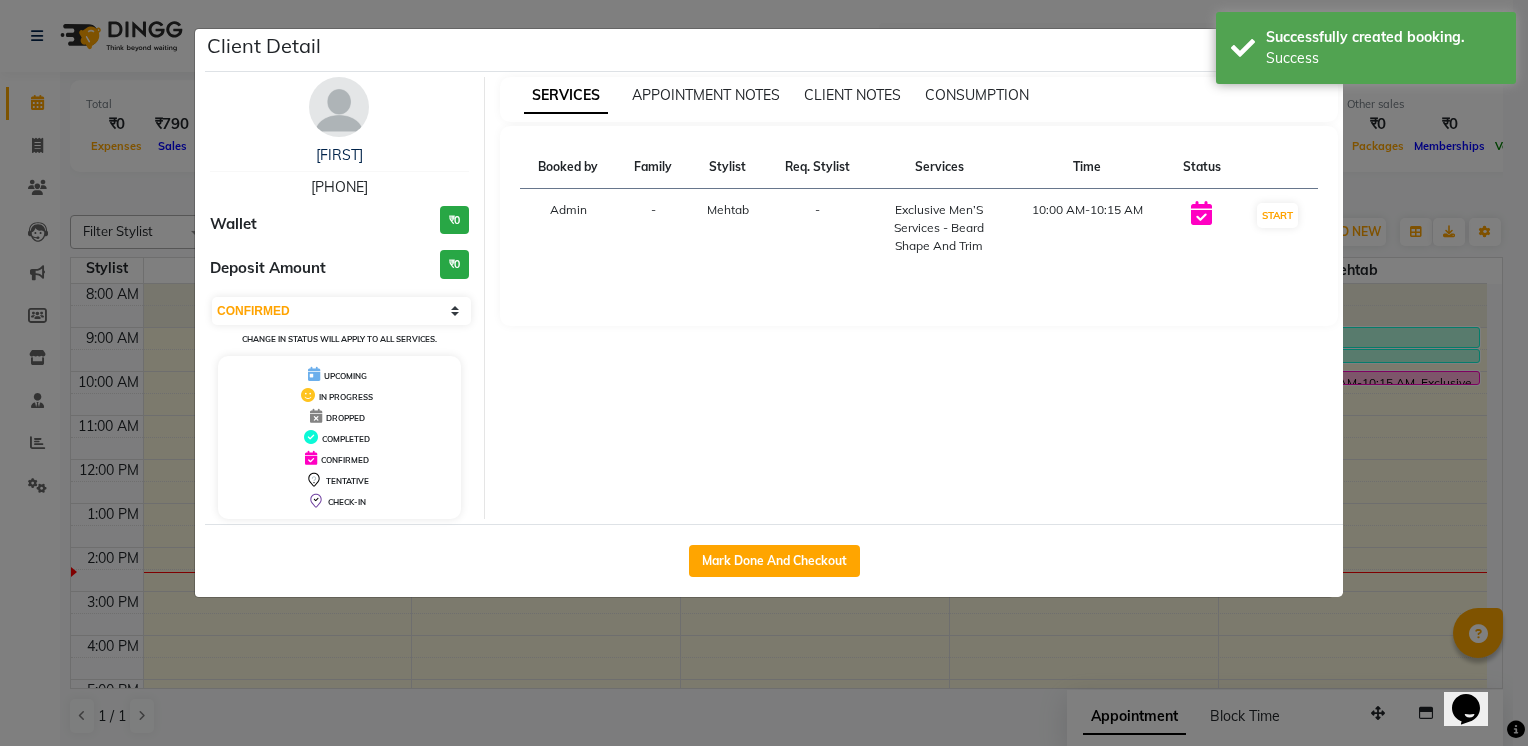 click on "Mark Done And Checkout" 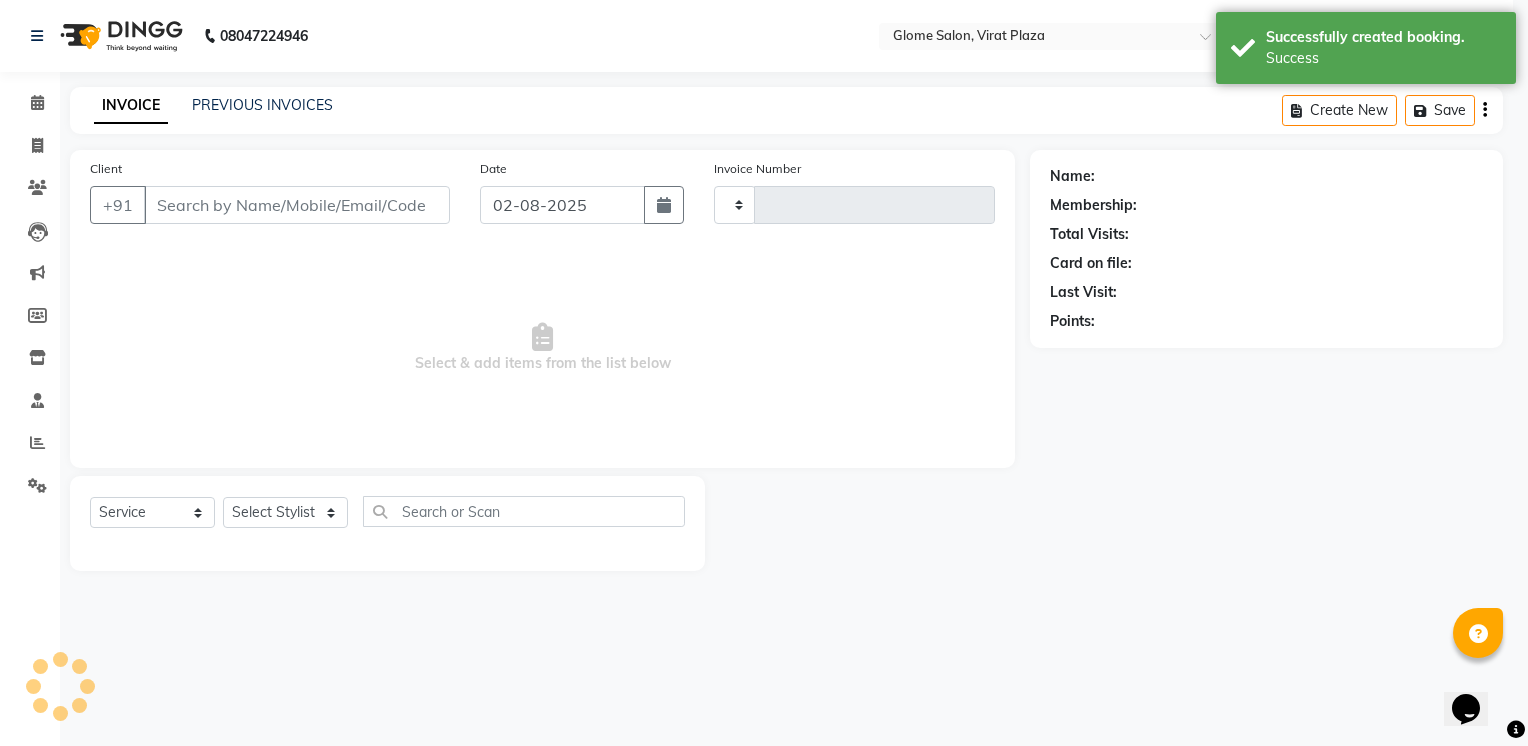type on "1723" 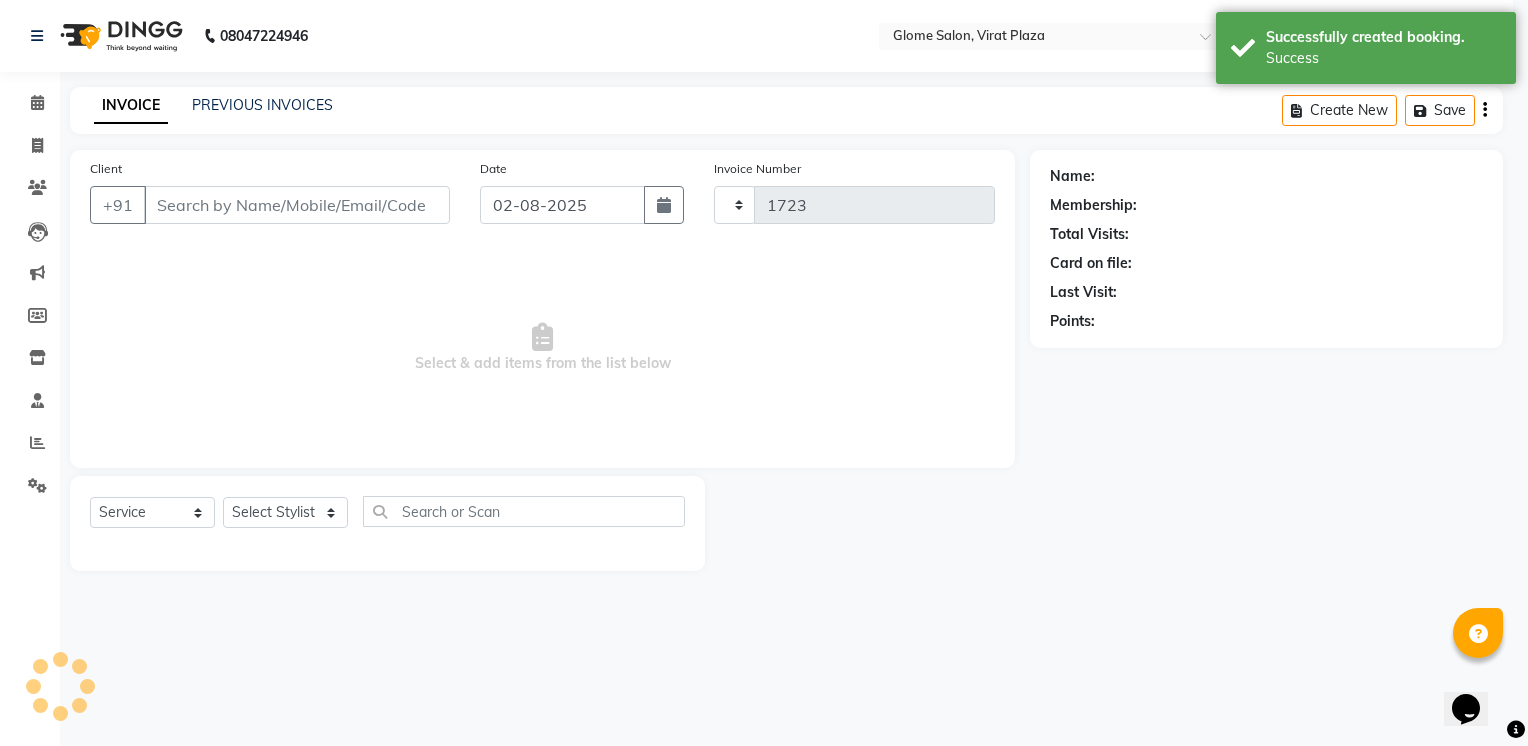 select on "3" 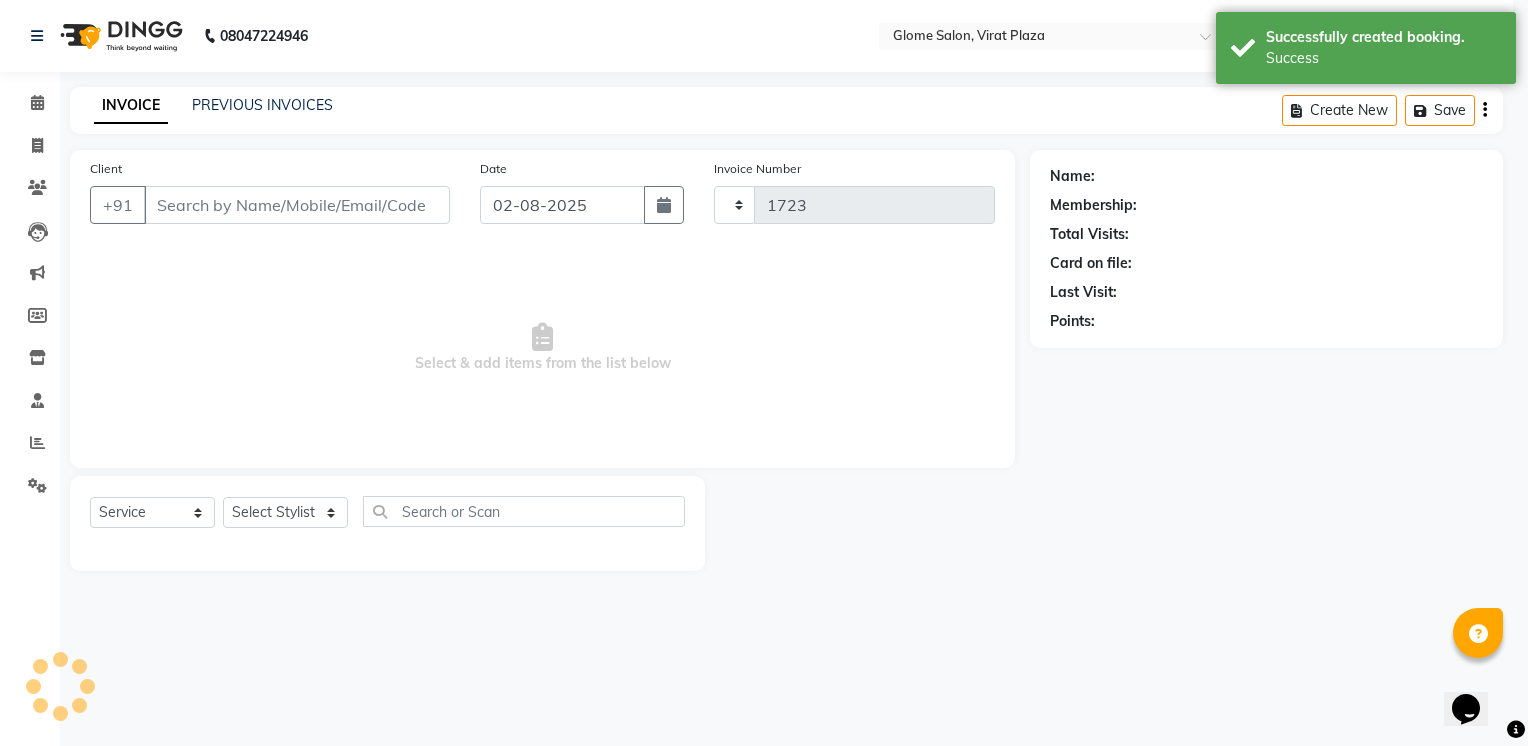 select on "5199" 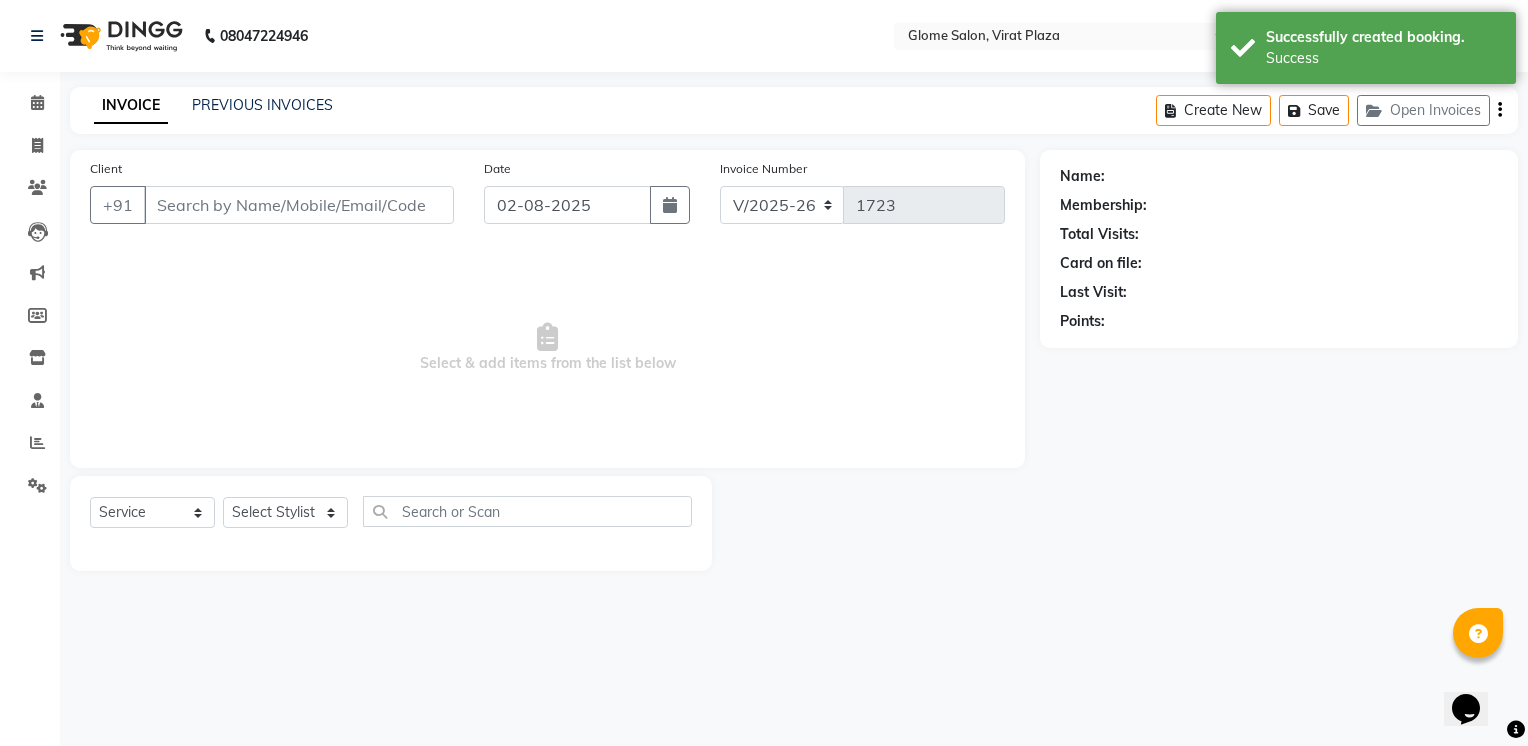 type on "[PHONE]" 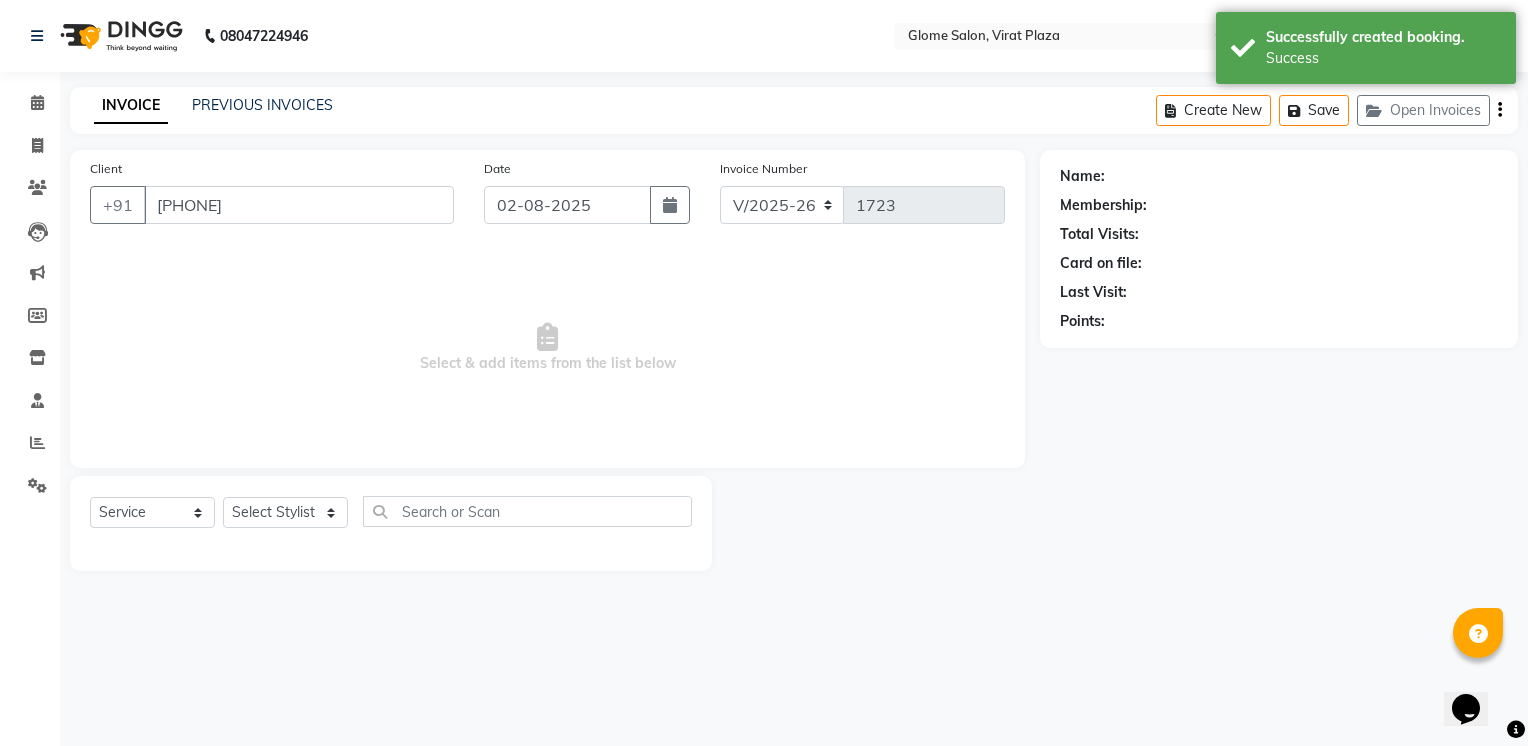 select on "87909" 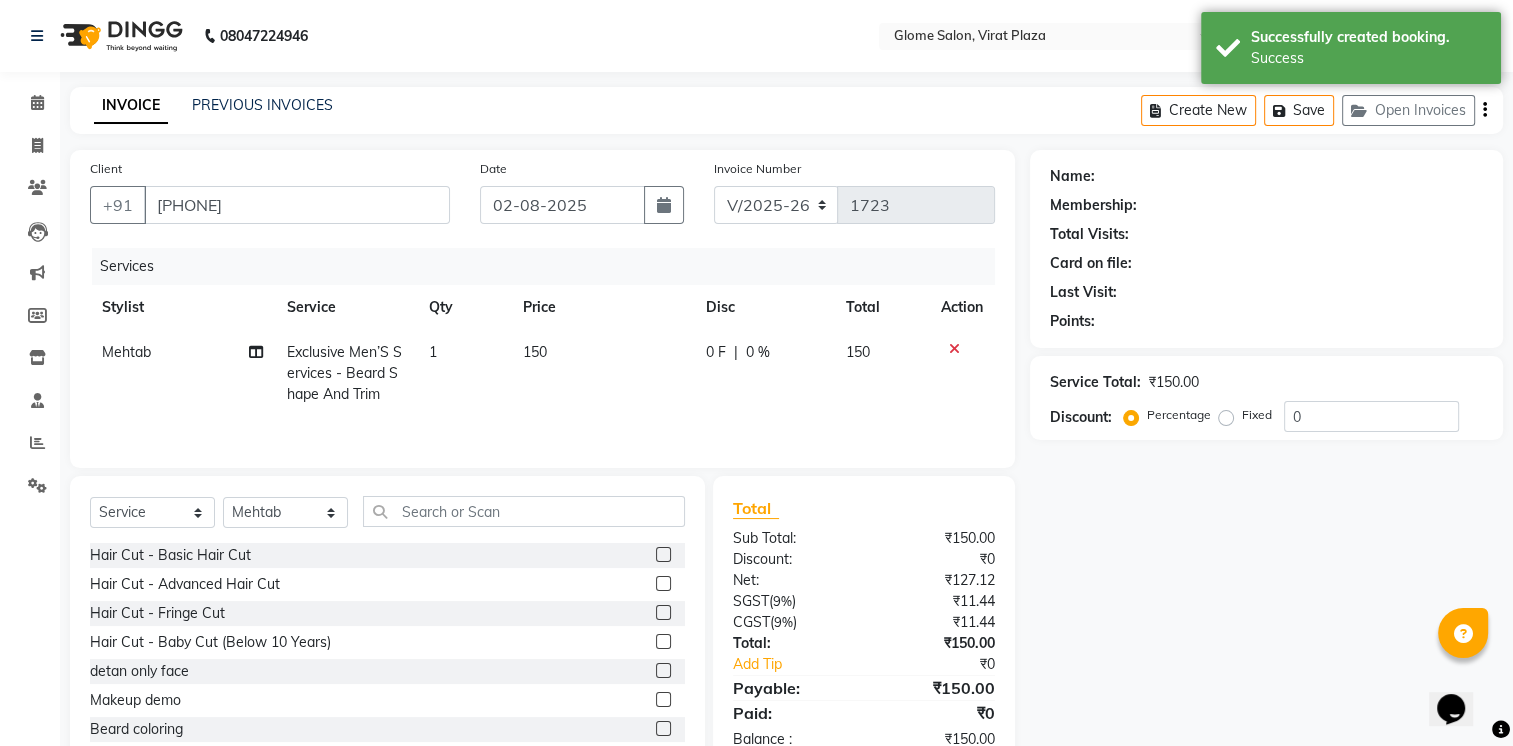 select on "1: Object" 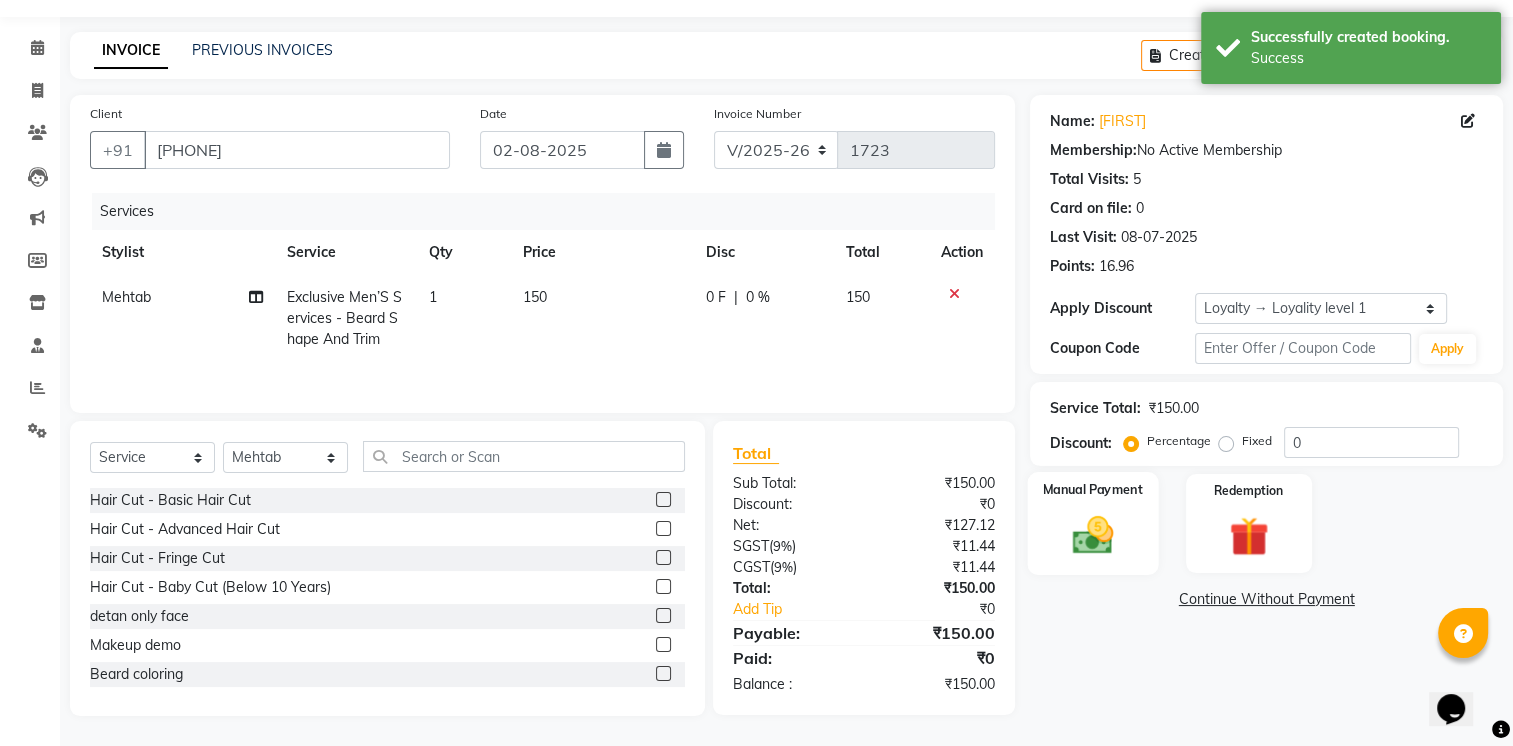 click 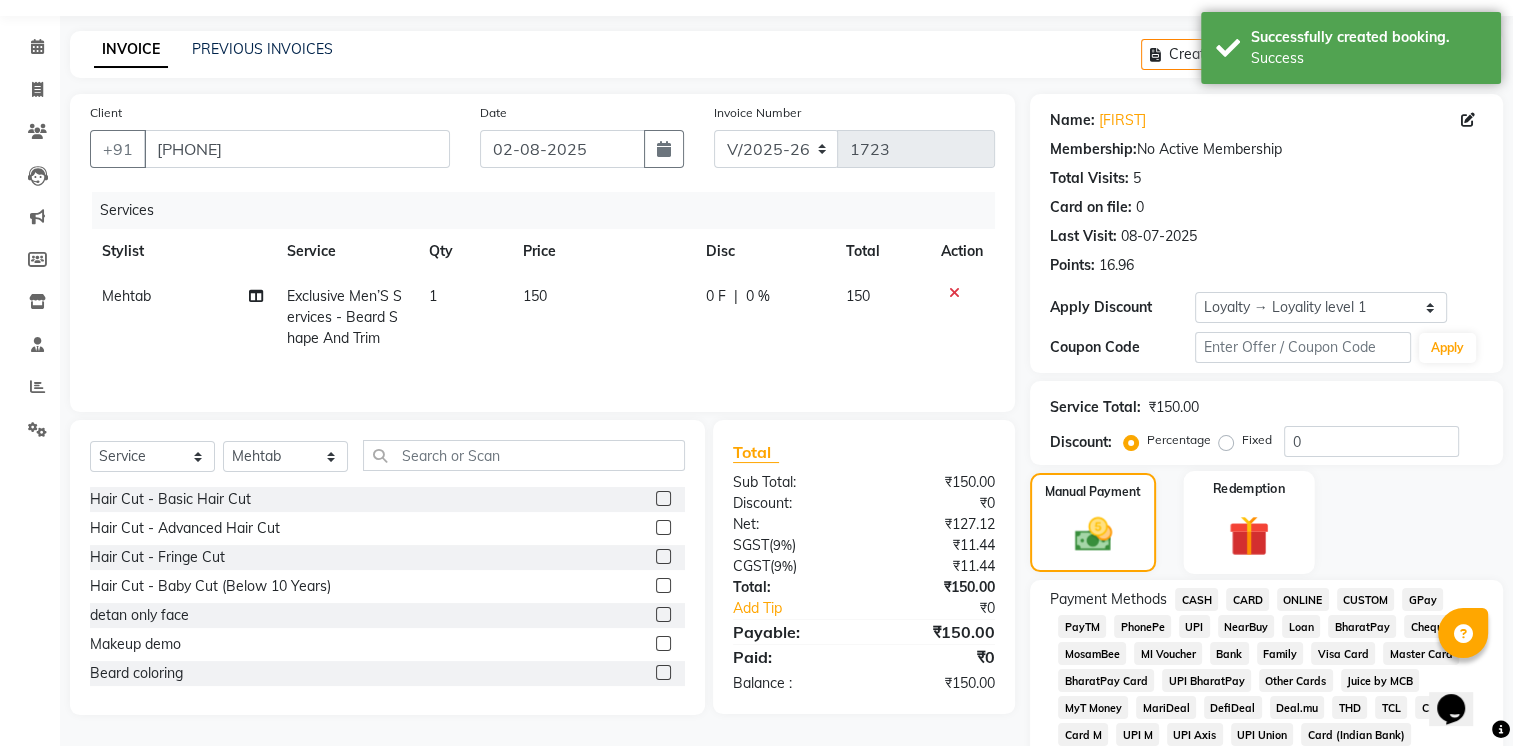 scroll, scrollTop: 156, scrollLeft: 0, axis: vertical 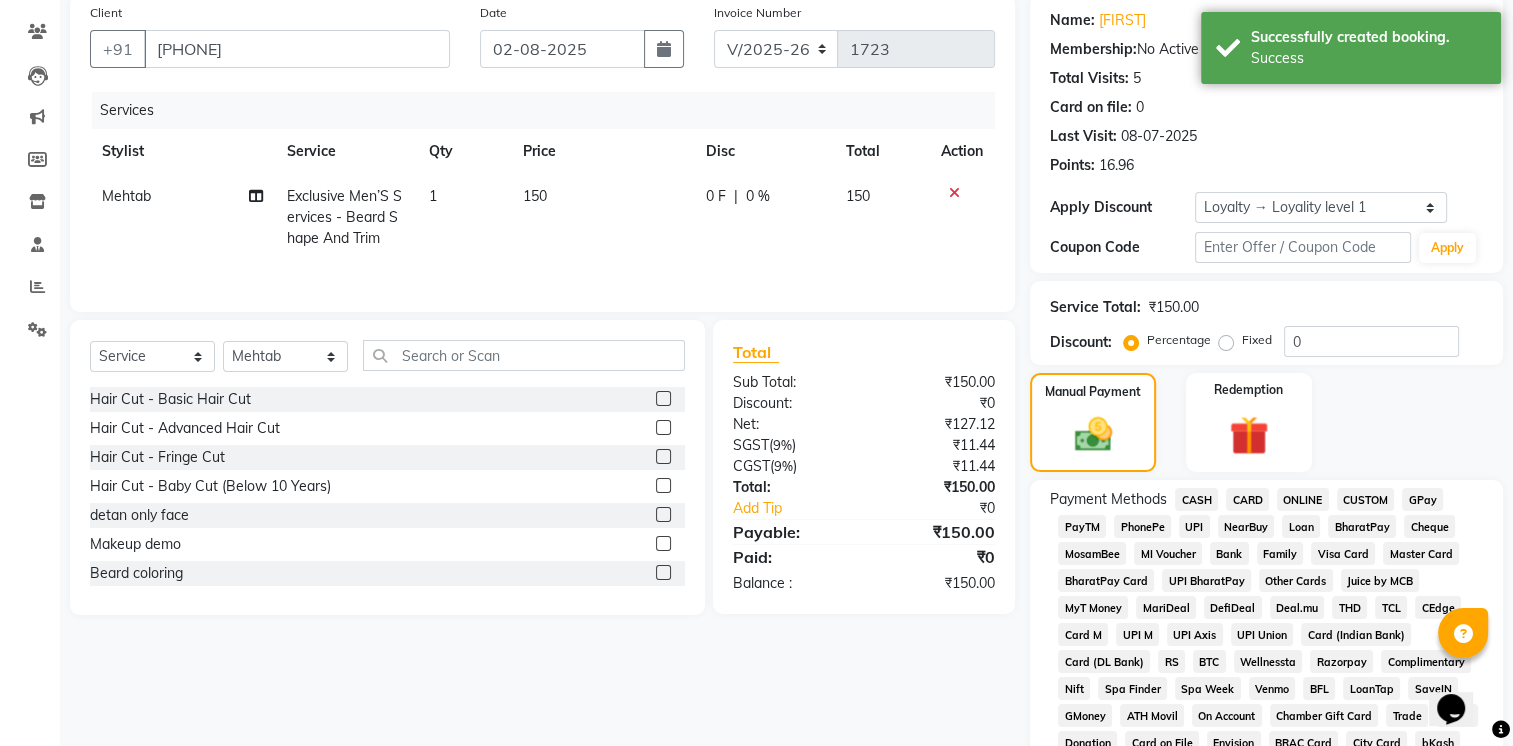 click on "CASH" 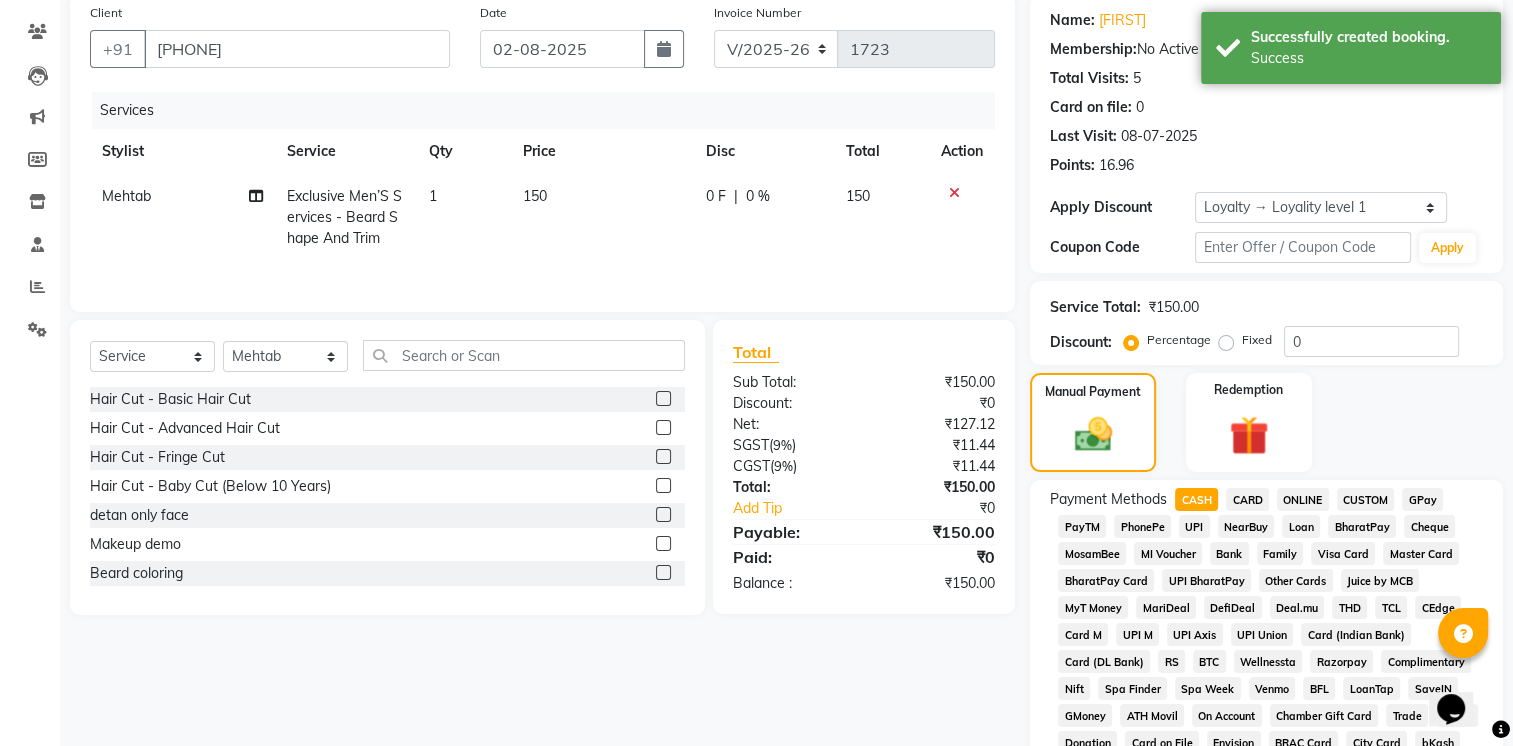 drag, startPoint x: 1188, startPoint y: 525, endPoint x: 1220, endPoint y: 518, distance: 32.75668 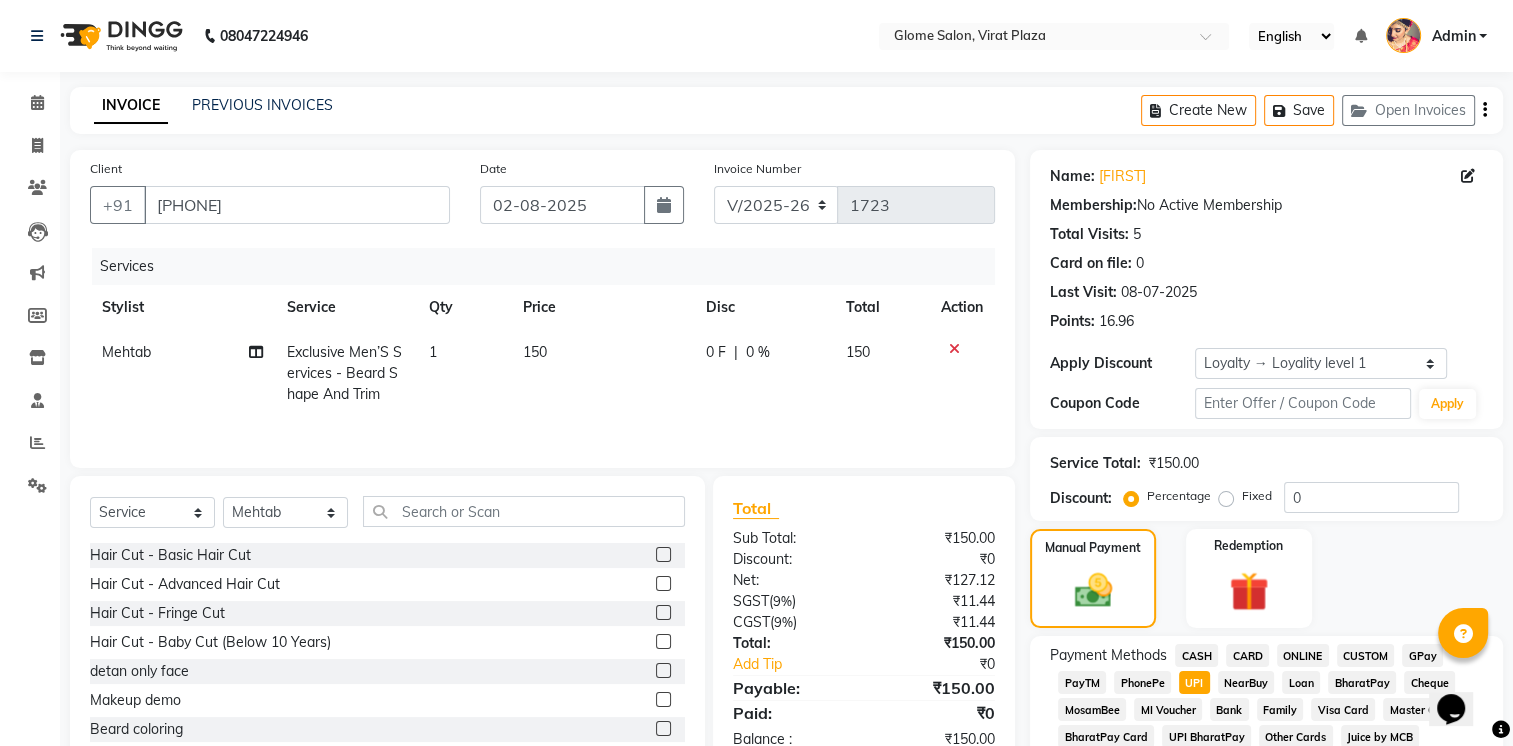 scroll, scrollTop: 716, scrollLeft: 0, axis: vertical 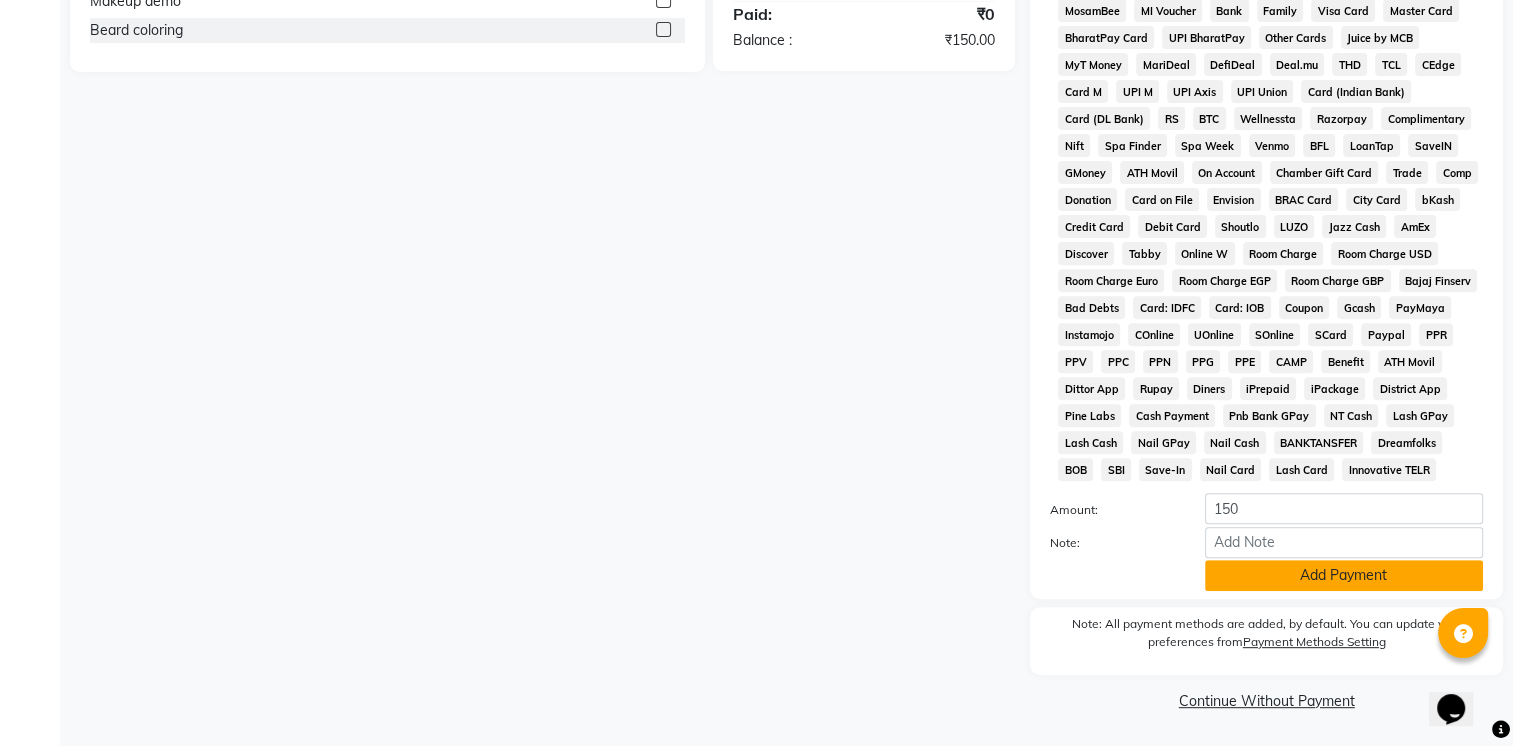 click on "Add Payment" 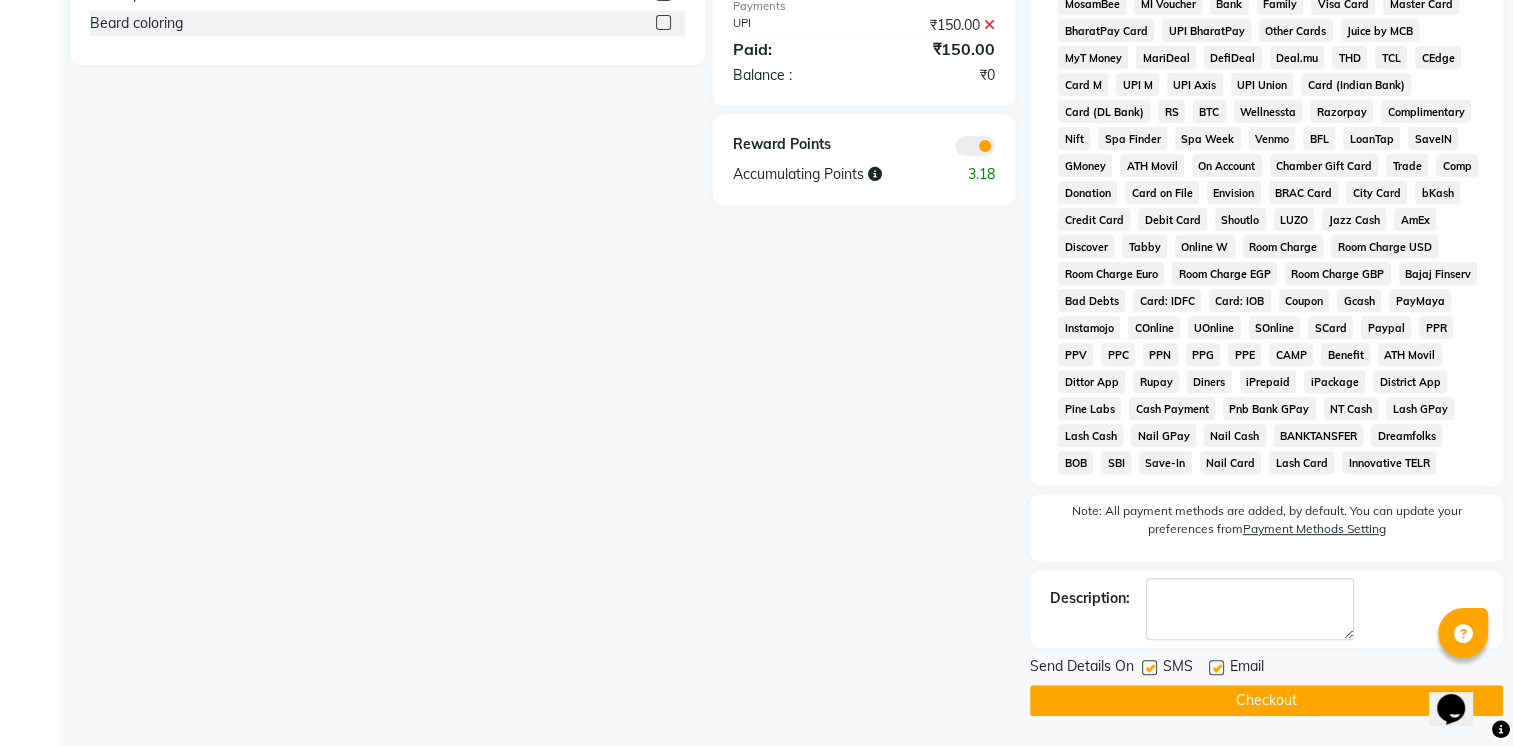 click on "Checkout" 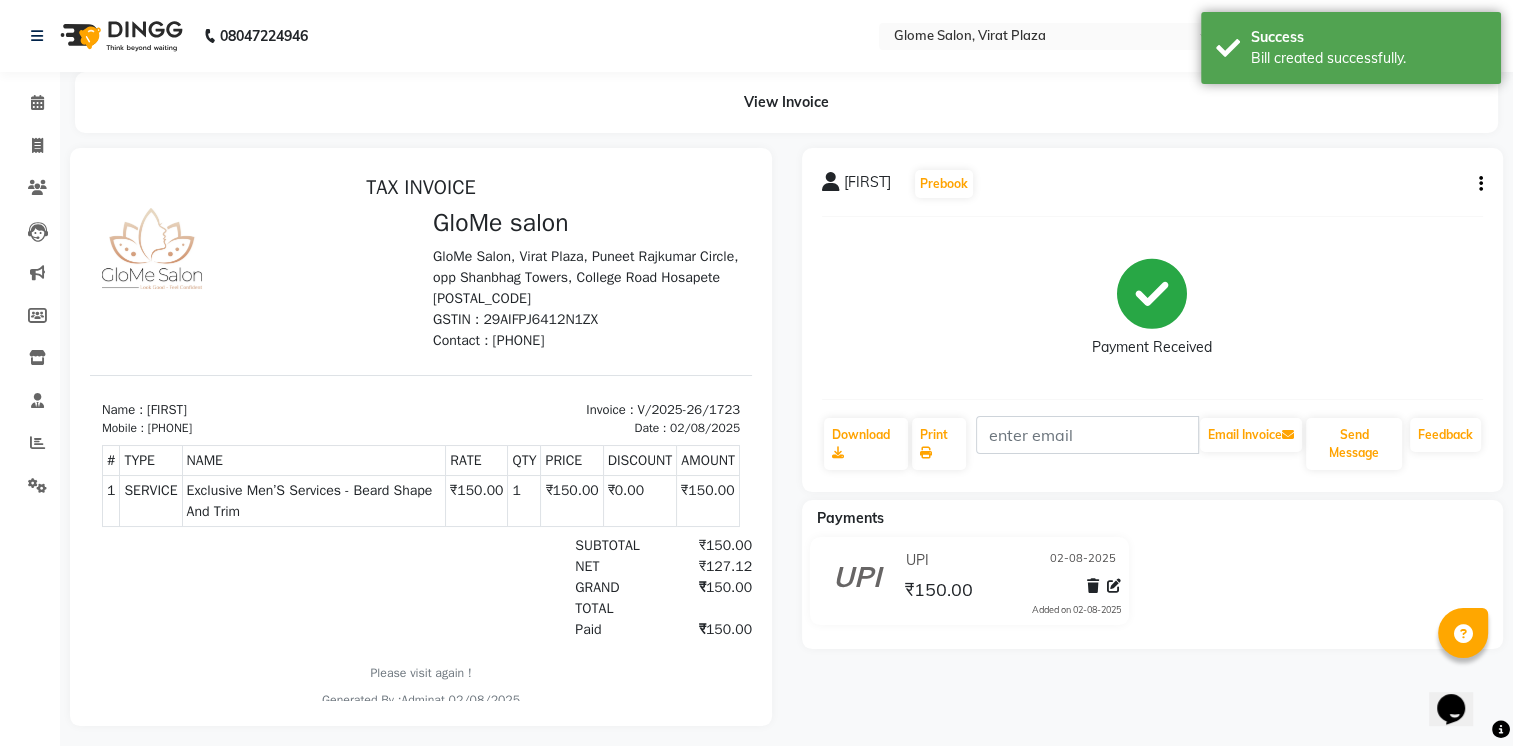 scroll, scrollTop: 0, scrollLeft: 0, axis: both 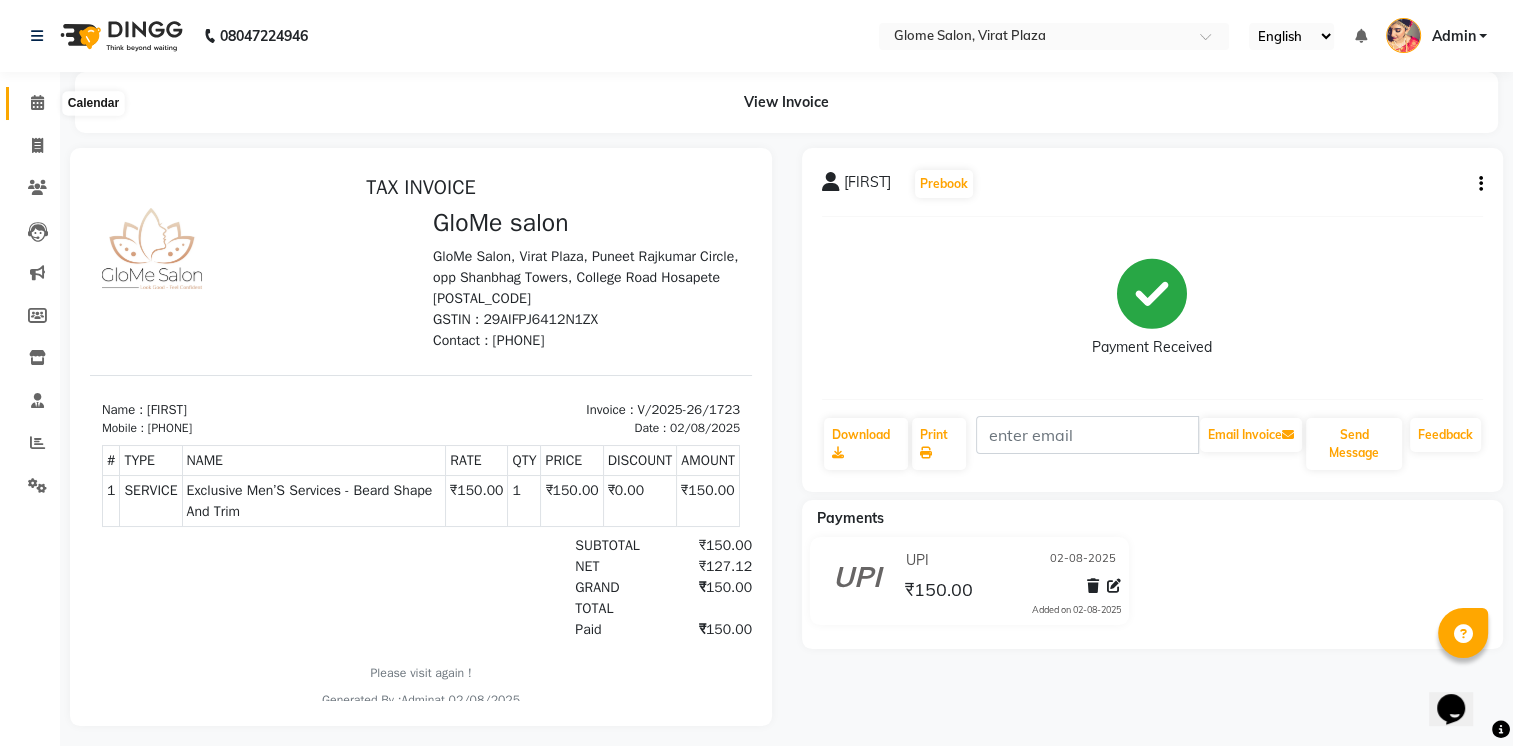 click 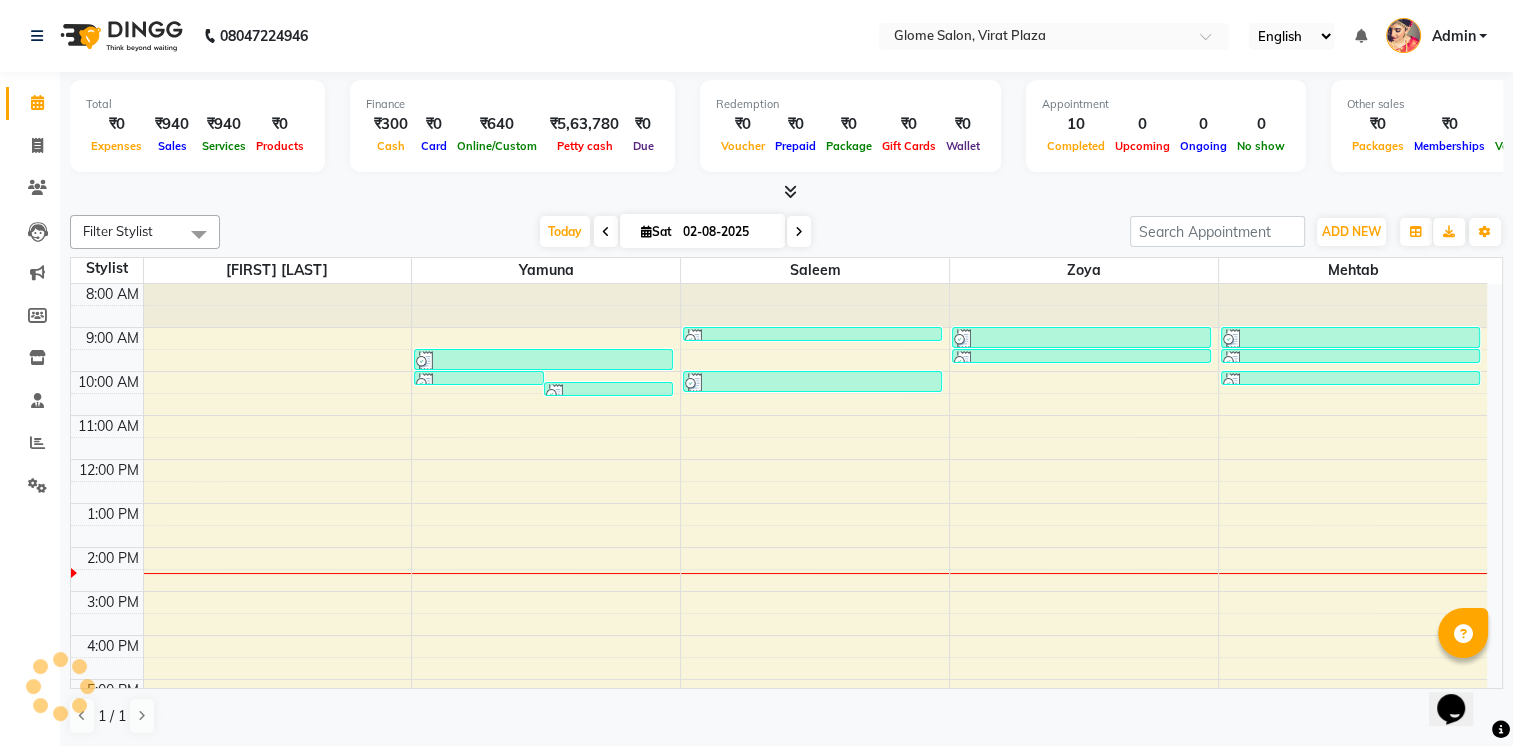 scroll, scrollTop: 0, scrollLeft: 0, axis: both 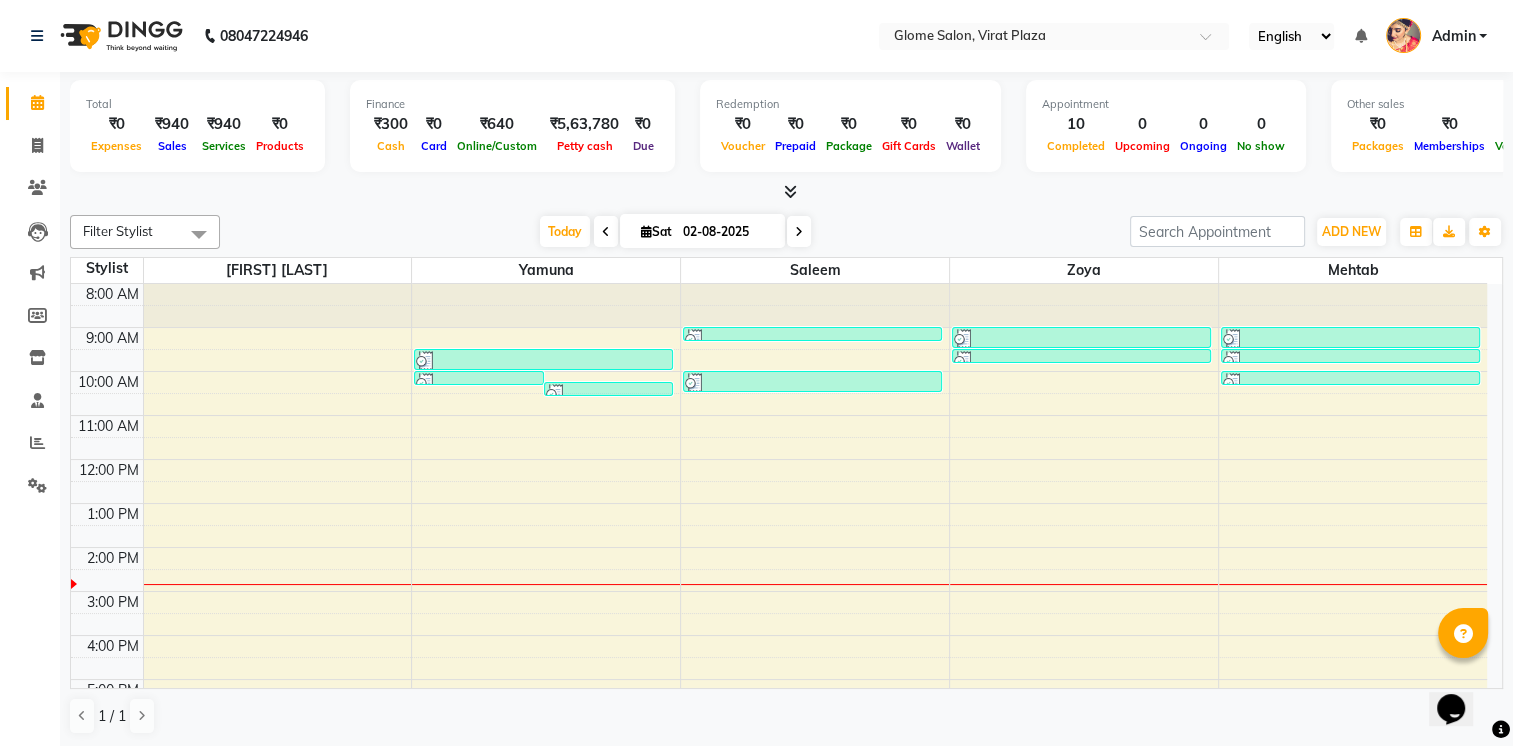 click on "8:00 AM 9:00 AM 10:00 AM 11:00 AM 12:00 PM 1:00 PM 2:00 PM 3:00 PM 4:00 PM 5:00 PM 6:00 PM 7:00 PM 8:00 PM     [FIRST], TK04, 10:00 AM-10:15 AM, Threading  - Upperlip     [FIRST], TK04, 10:15 AM-10:30 AM, Threading  - Lowerlip     [FIRST], TK04, 09:30 AM-10:00 AM, Threading  - Eyebrows     [FIRST], TK03, 09:00 AM-09:15 AM, Exclusive Men’S Services - Shaving     [FIRST], TK05, 10:00 AM-10:30 AM, Exclusive Men’S Services - Hair Cut     [FIRST], TK02, 09:00 AM-09:30 AM, Threading  - Eyebrows     [FIRST], TK02, 09:30 AM-09:45 AM, Threading  - Upperlip     [FIRST] [LAST], TK01, 09:00 AM-09:30 AM, Exclusive Men’S Services - Hair Cut     [FIRST] [LAST], TK01, 09:30 AM-09:45 AM, Exclusive Men’S Services - Shaving     [FIRST], TK06, 10:00 AM-10:15 AM, Exclusive Men’S Services - Beard Shape And Trim" at bounding box center (779, 569) 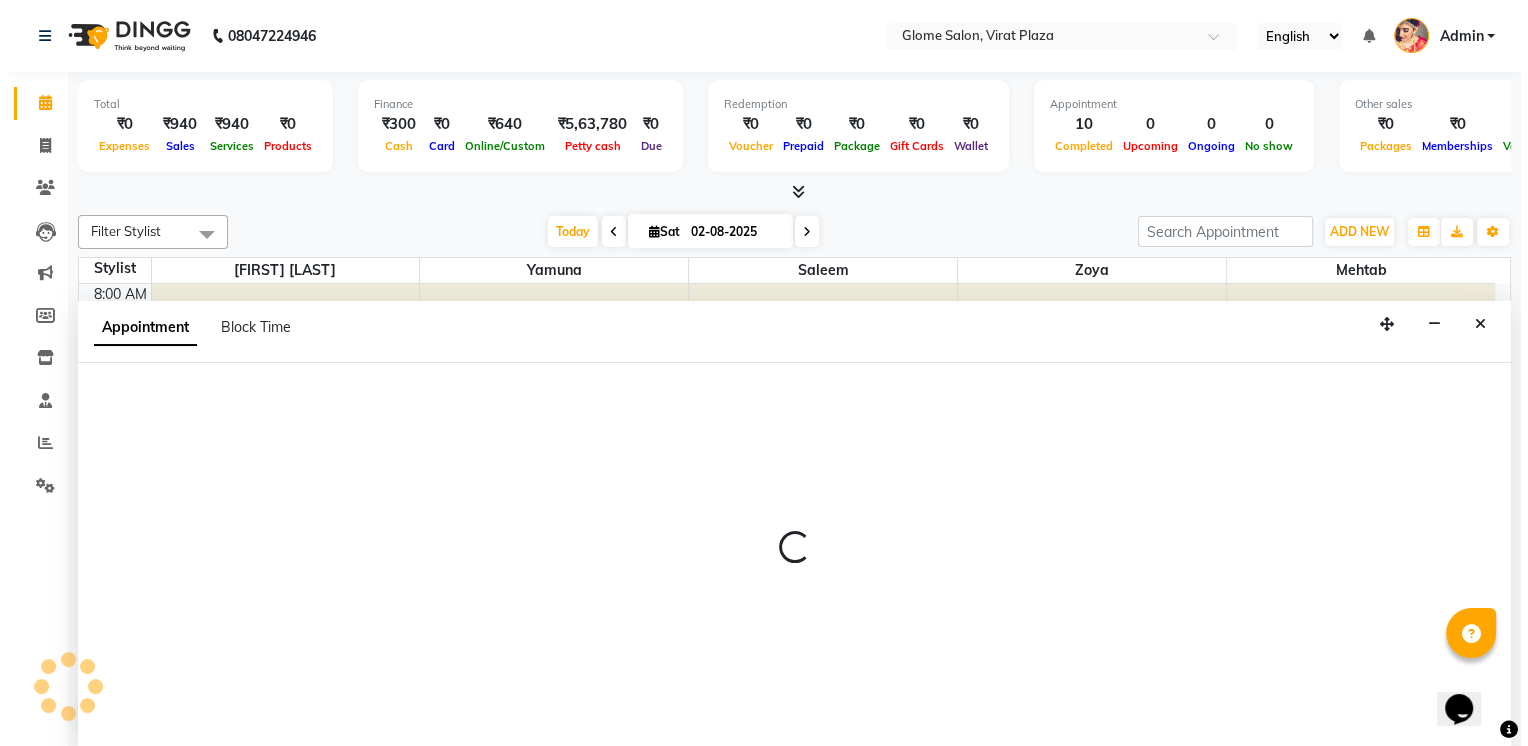 scroll, scrollTop: 0, scrollLeft: 0, axis: both 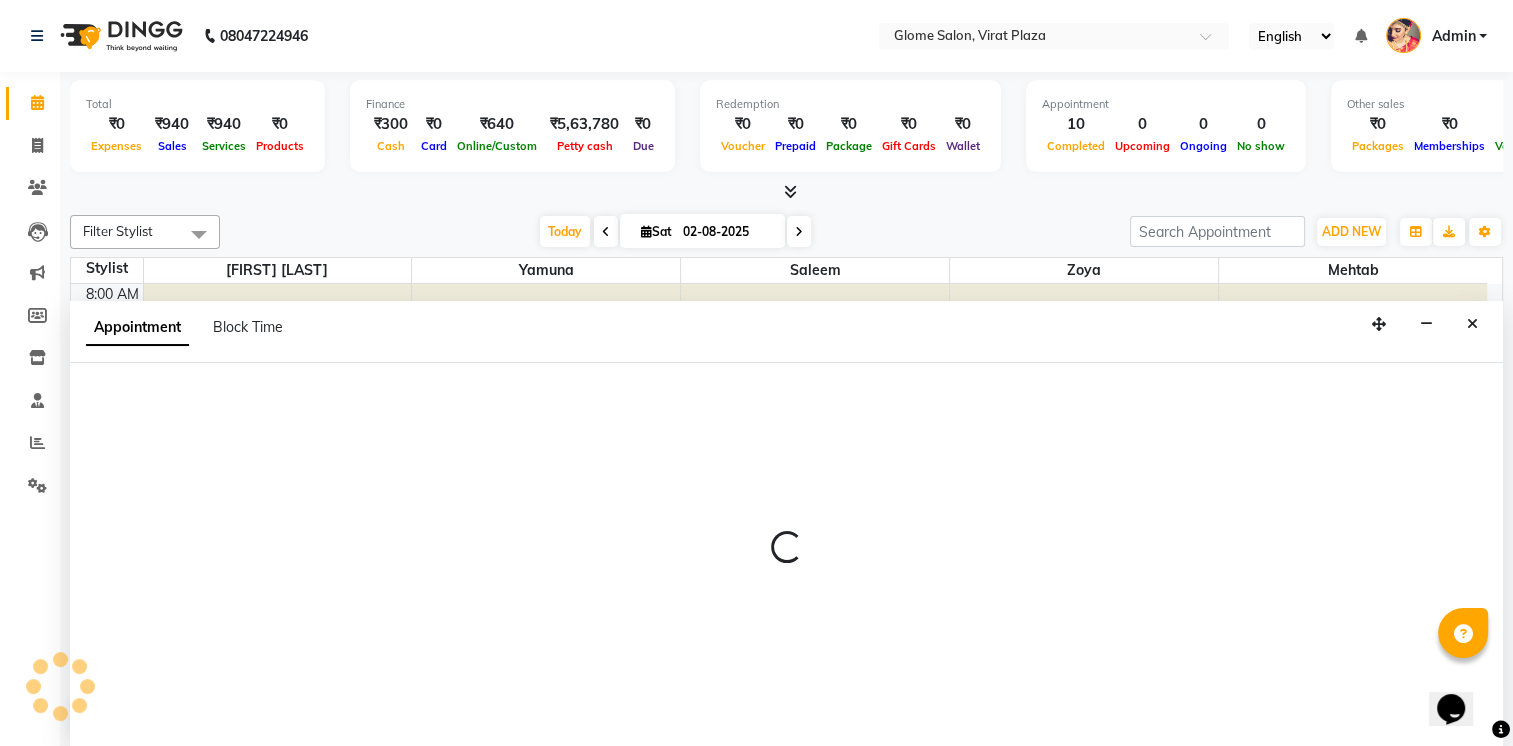 select on "34176" 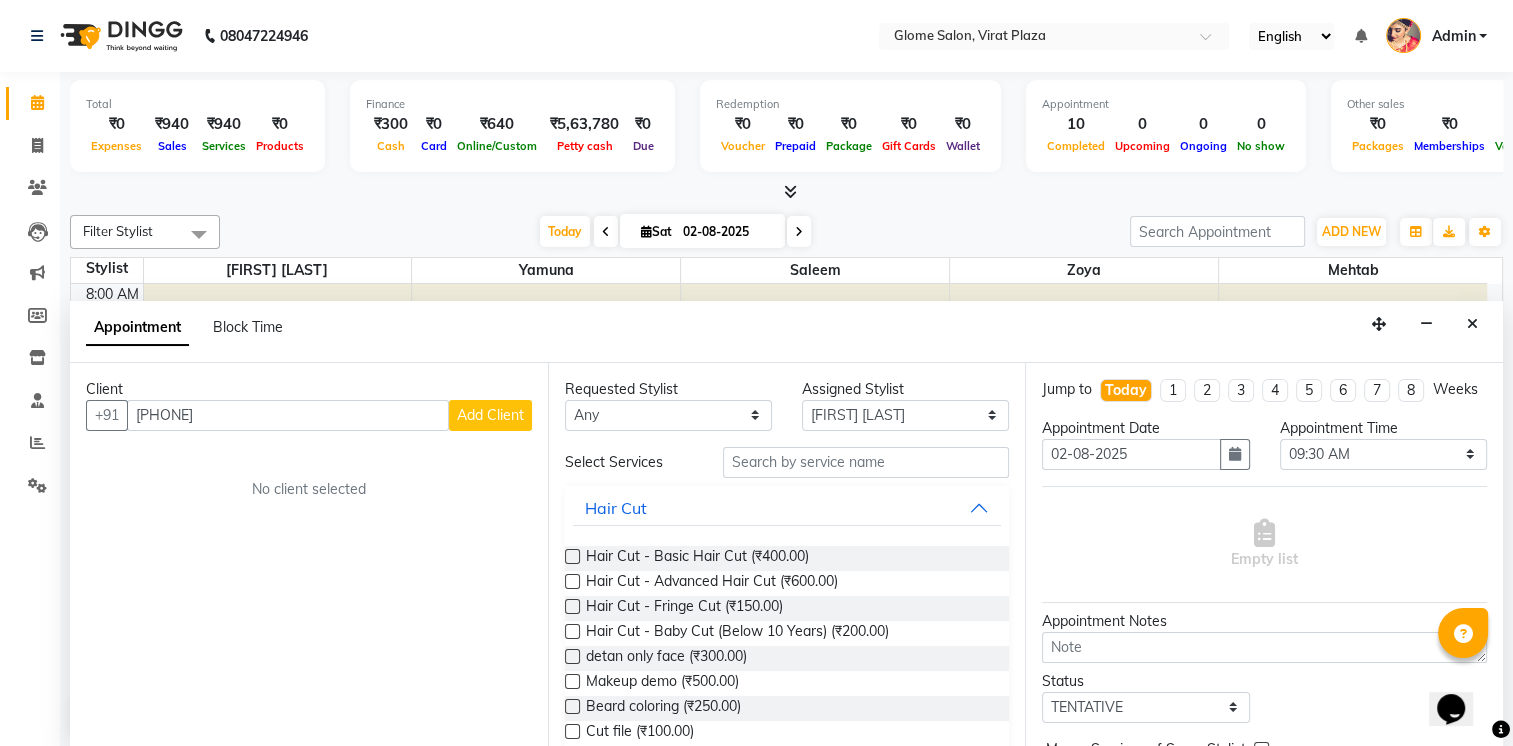 type on "[PHONE]" 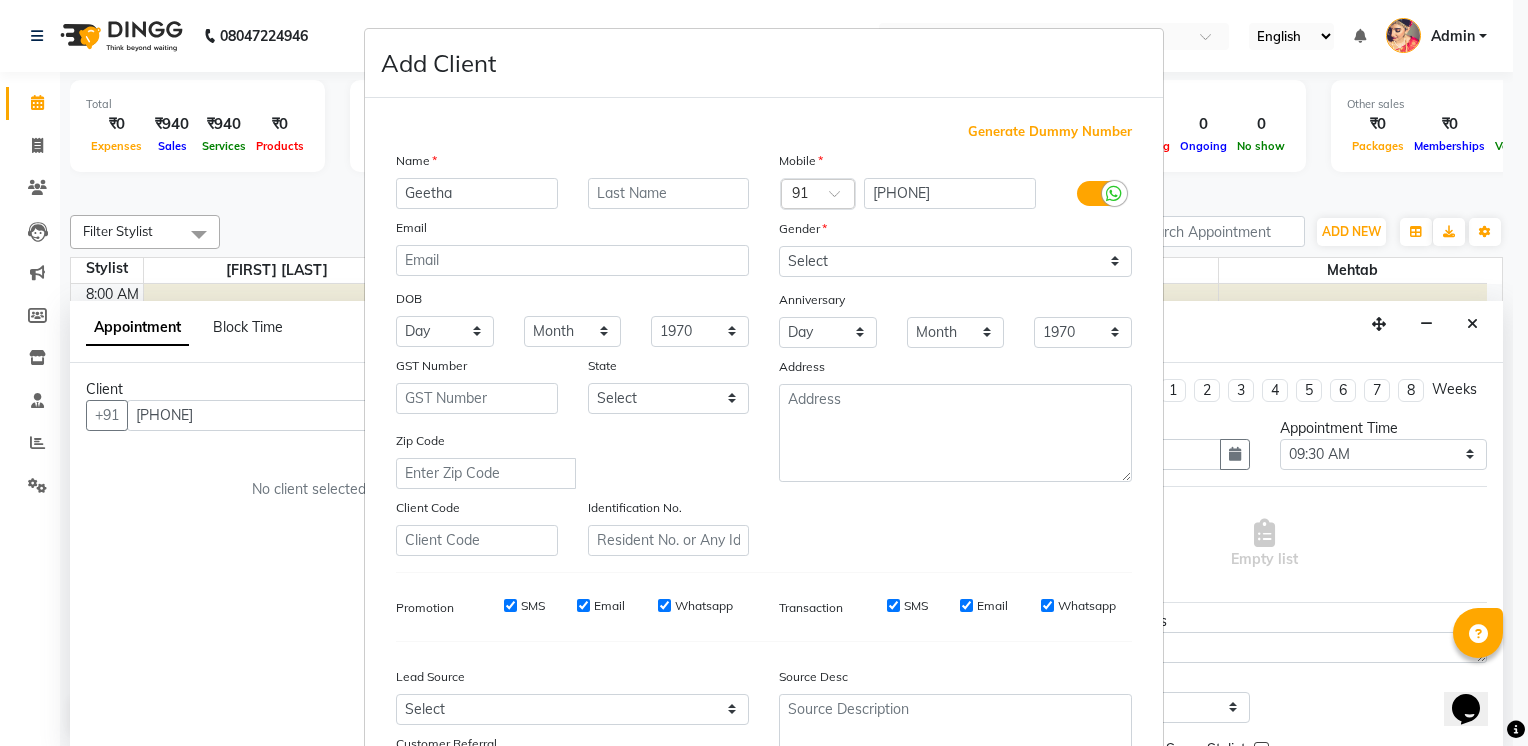 type on "Geetha" 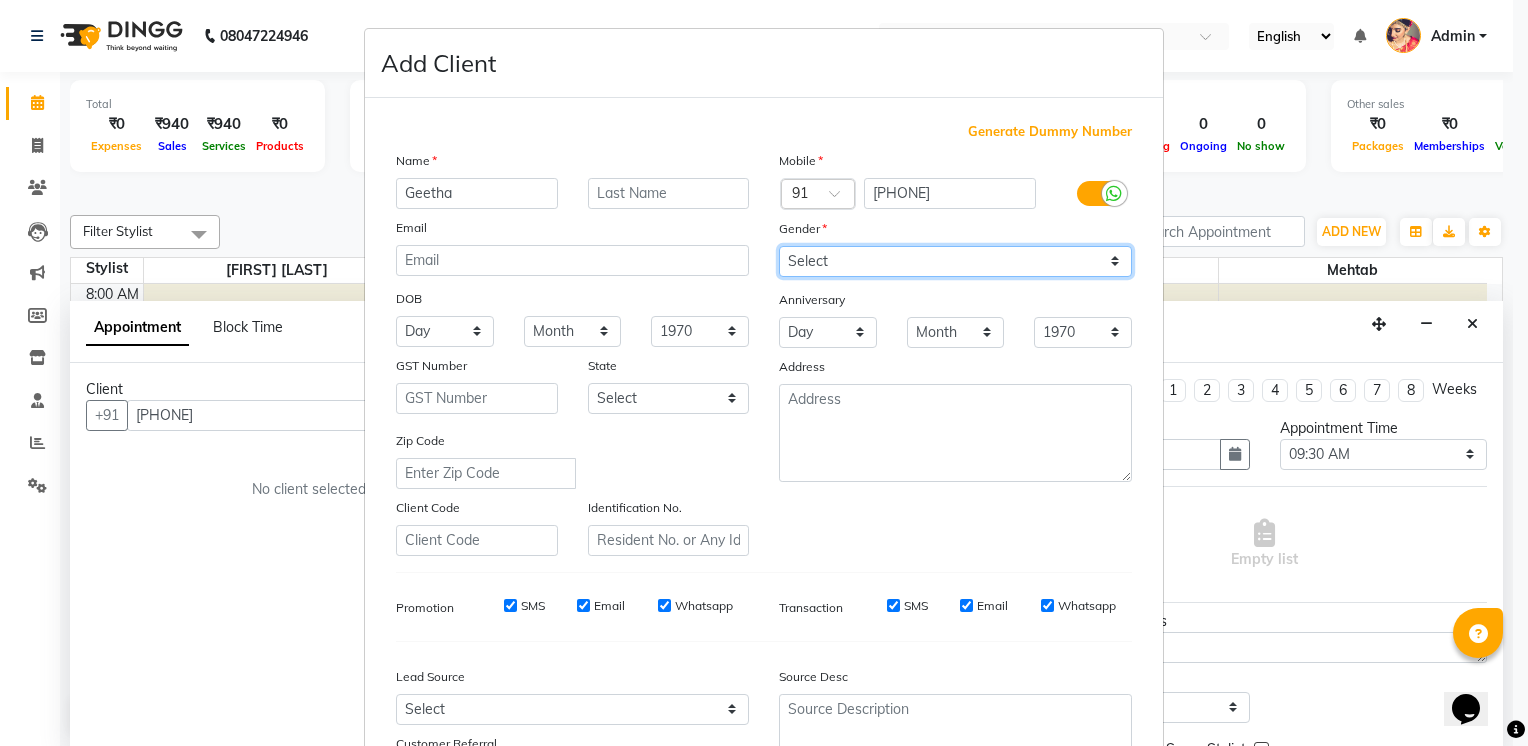 click on "Select Male Female Other Prefer Not To Say" at bounding box center [955, 261] 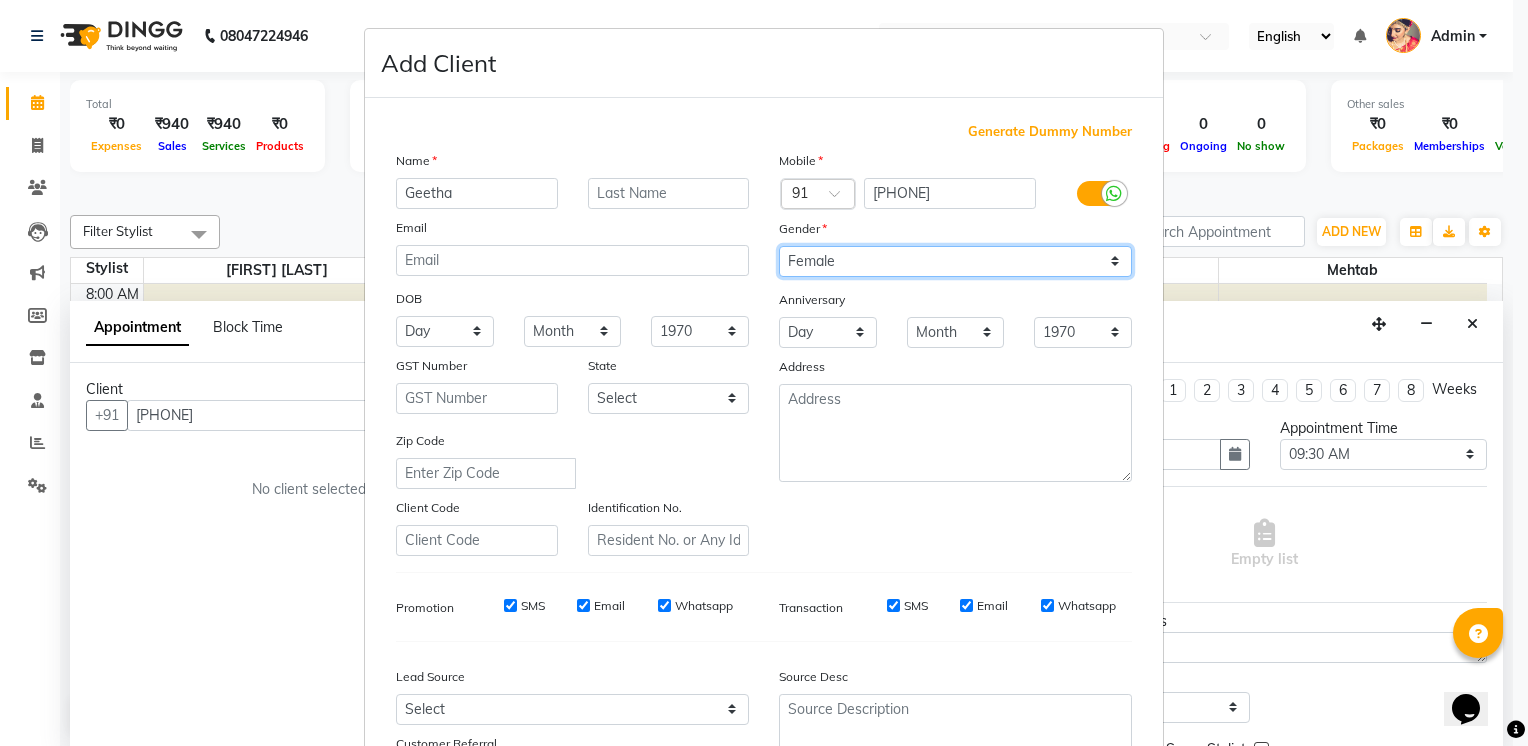 click on "Select Male Female Other Prefer Not To Say" at bounding box center [955, 261] 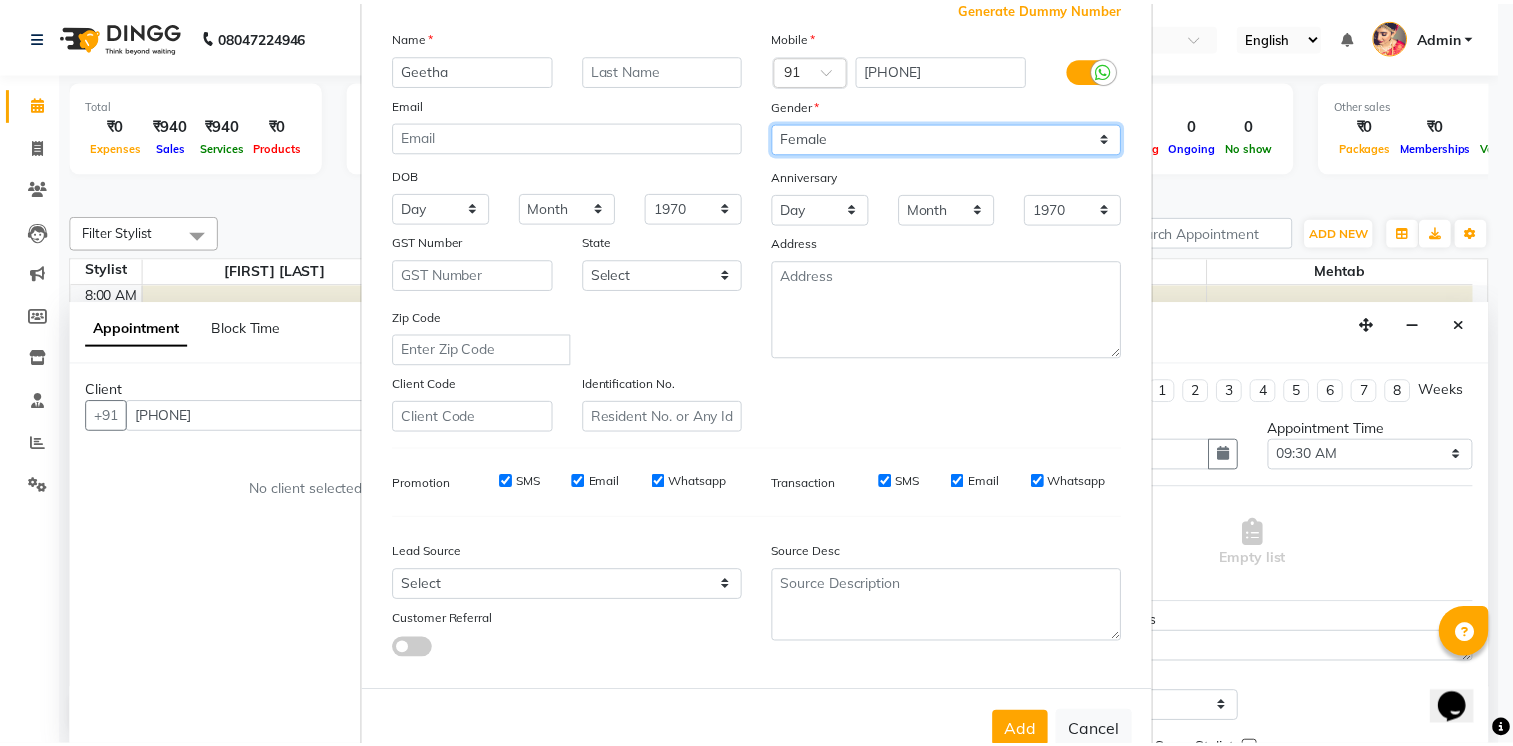 scroll, scrollTop: 186, scrollLeft: 0, axis: vertical 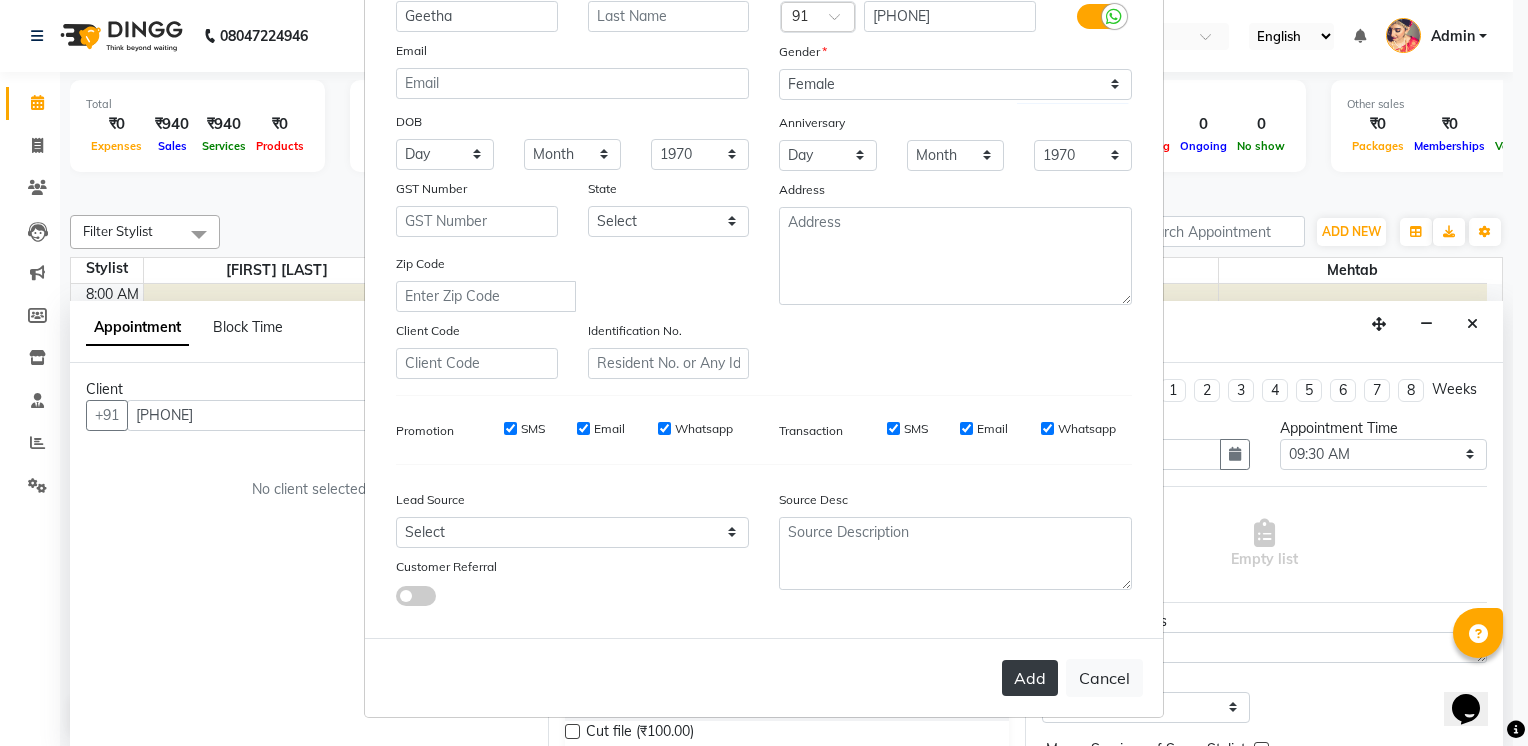 click on "Add" at bounding box center (1030, 678) 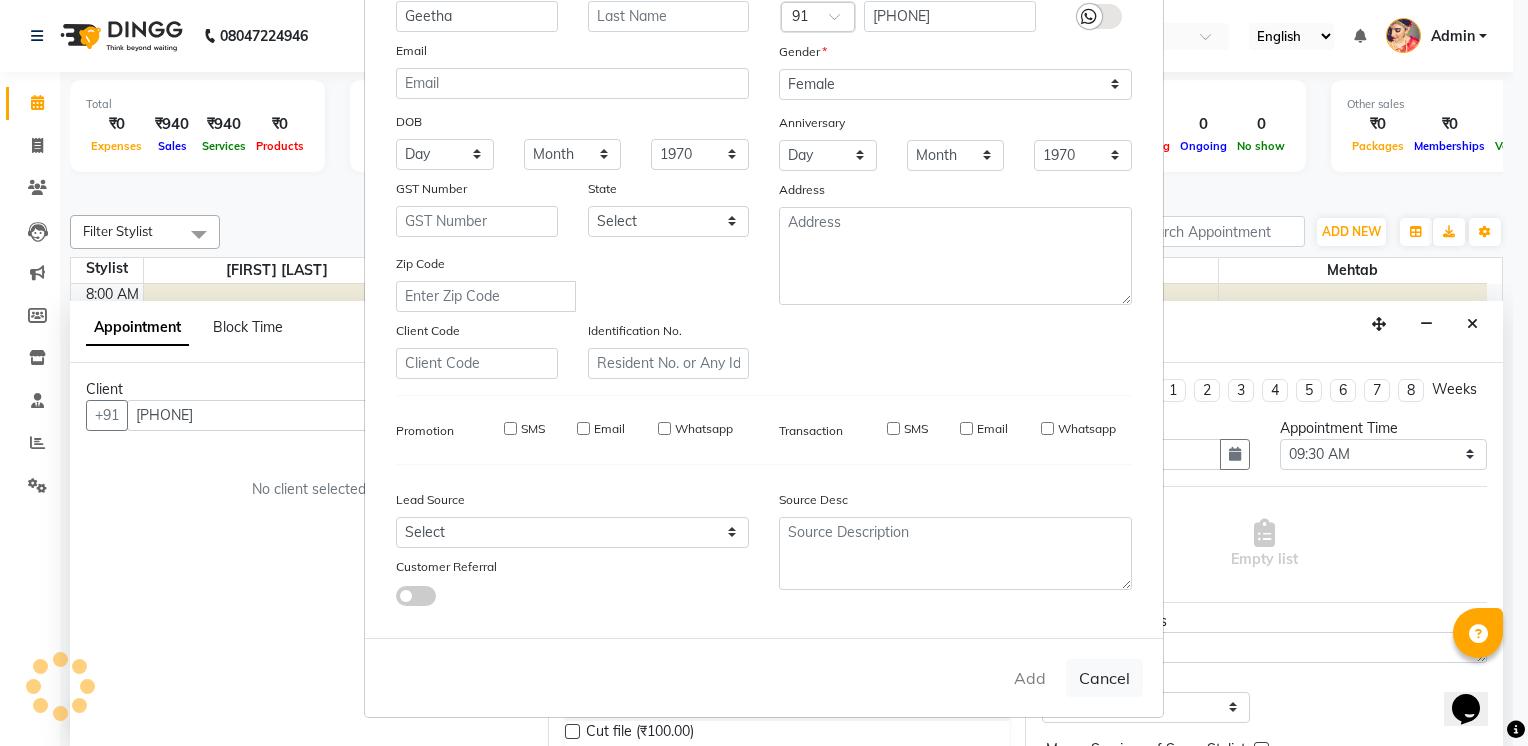 type 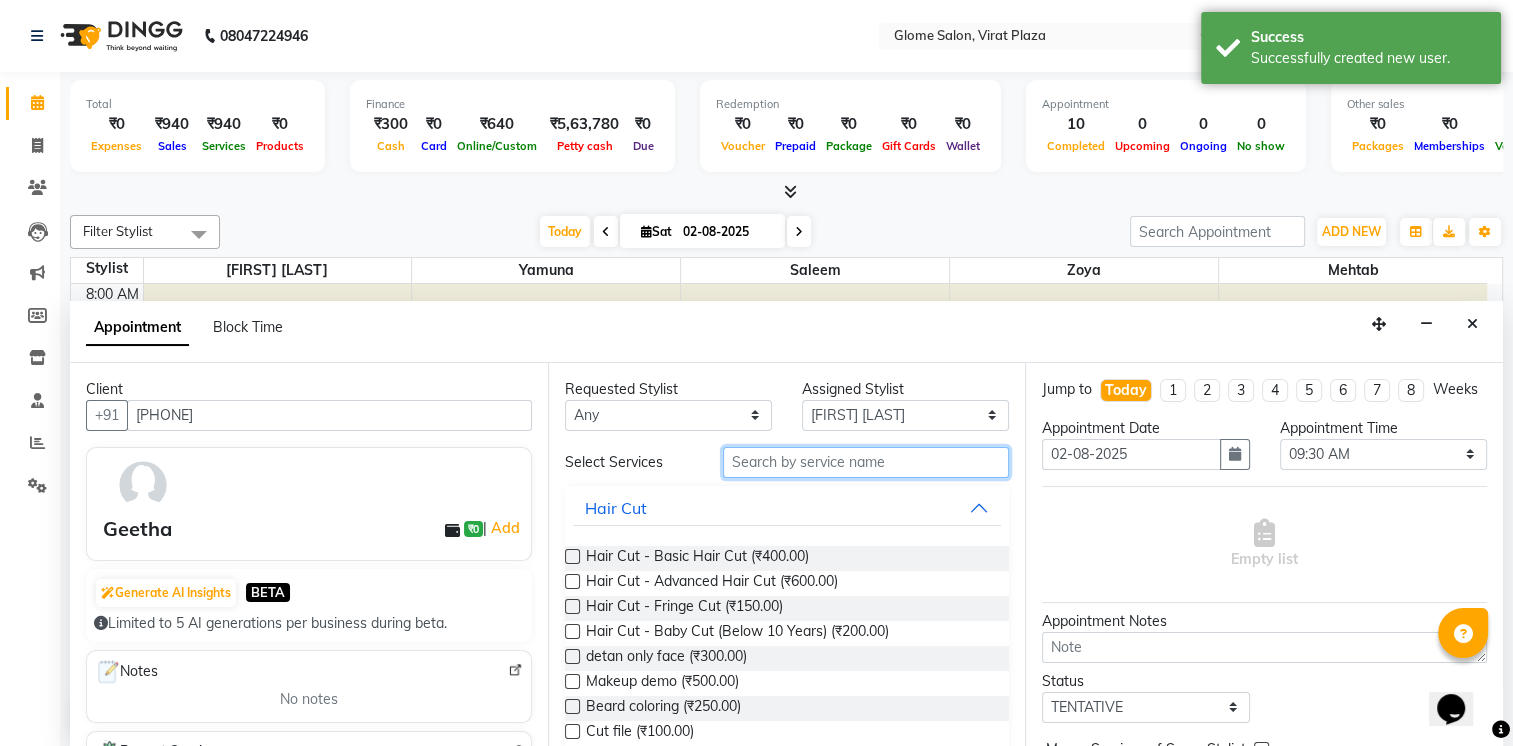 click at bounding box center [866, 462] 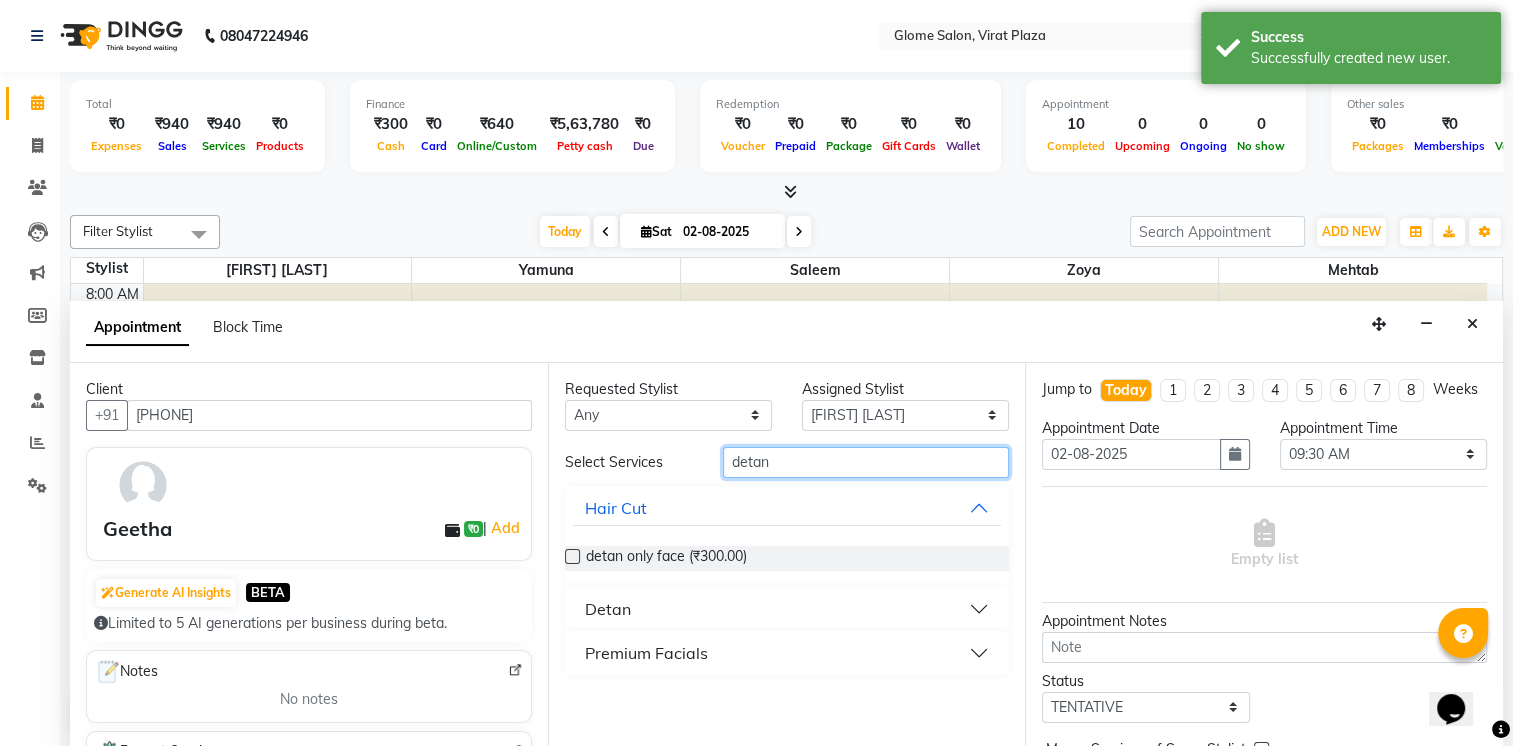 type on "detan" 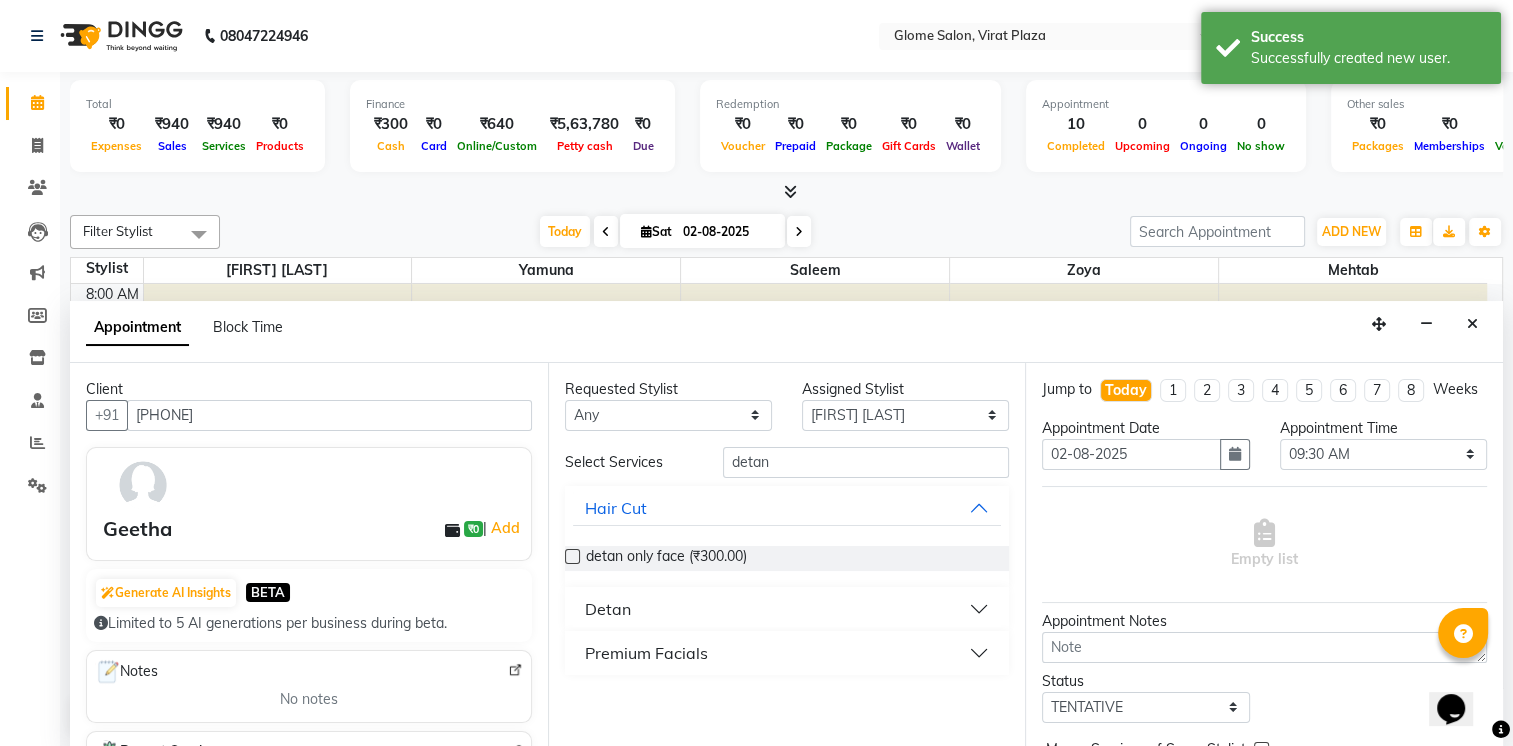 click on "Detan" at bounding box center (787, 609) 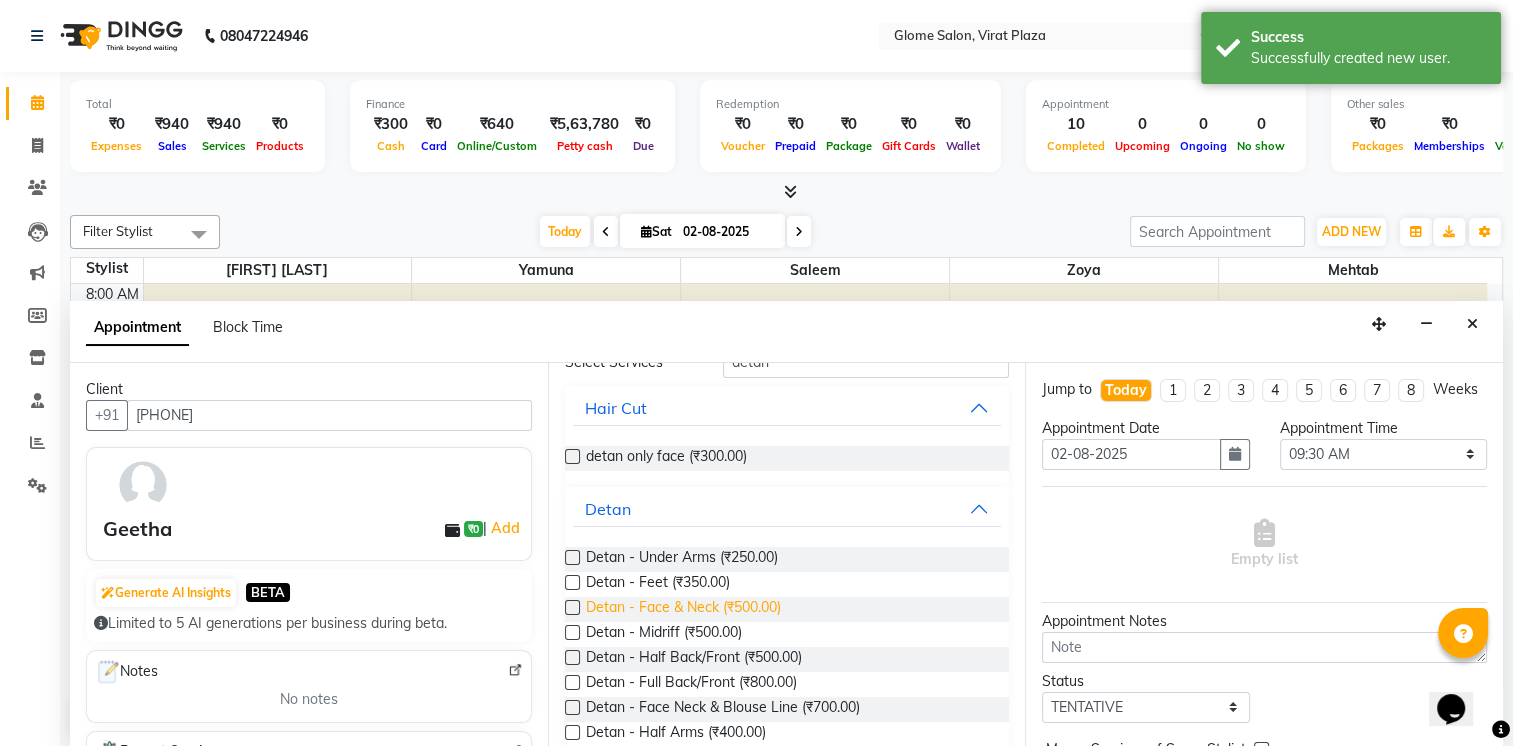 click on "Detan  - Face & Neck (₹500.00)" at bounding box center [683, 609] 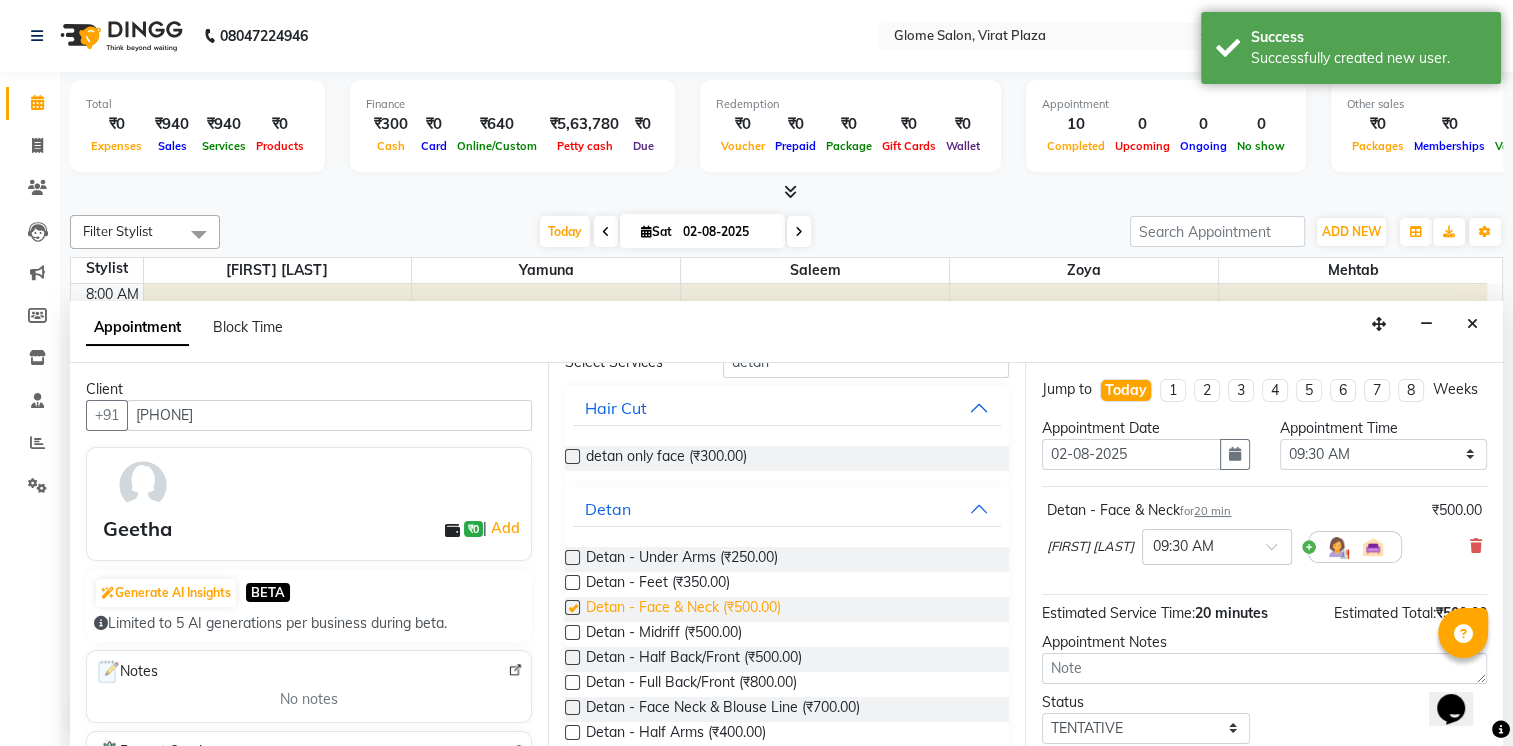 checkbox on "false" 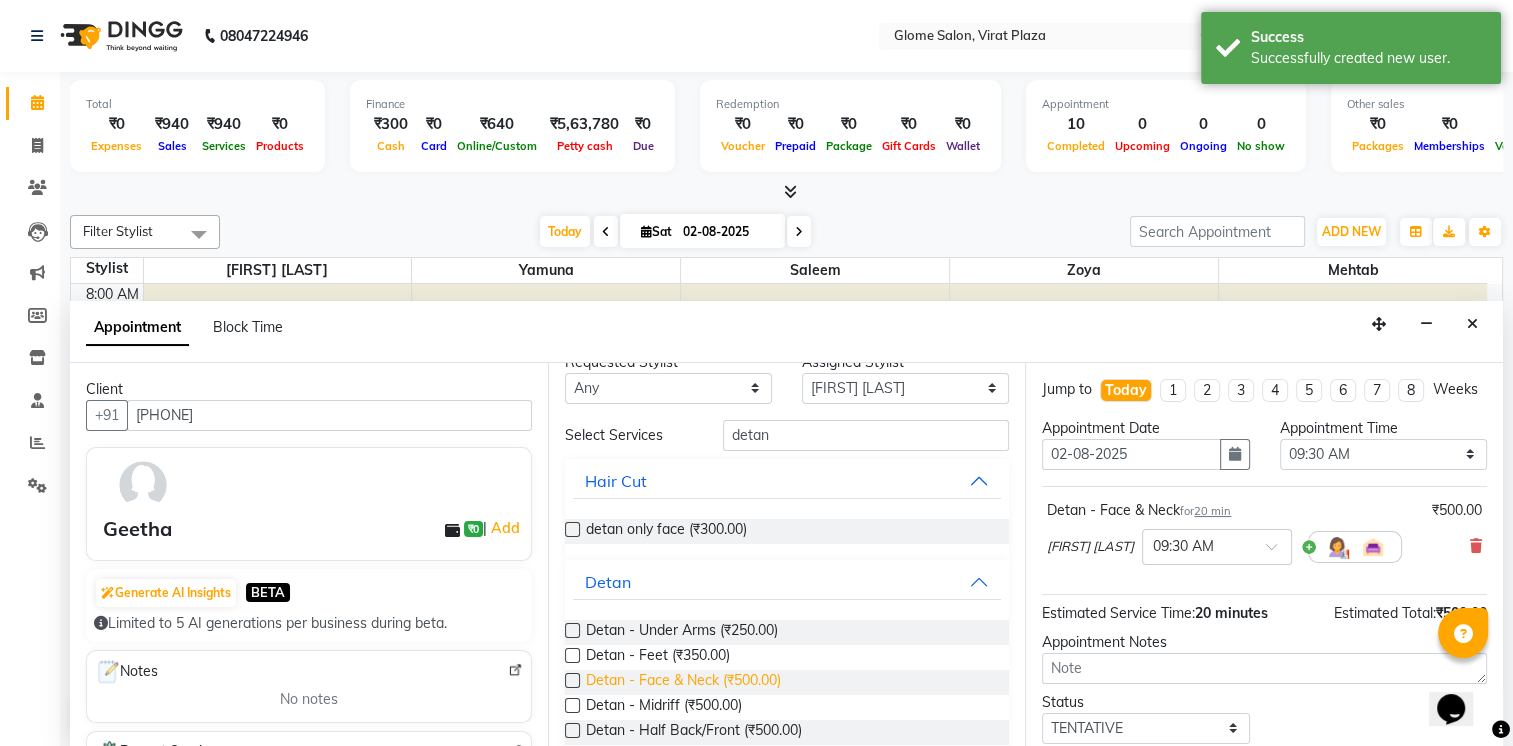 scroll, scrollTop: 0, scrollLeft: 0, axis: both 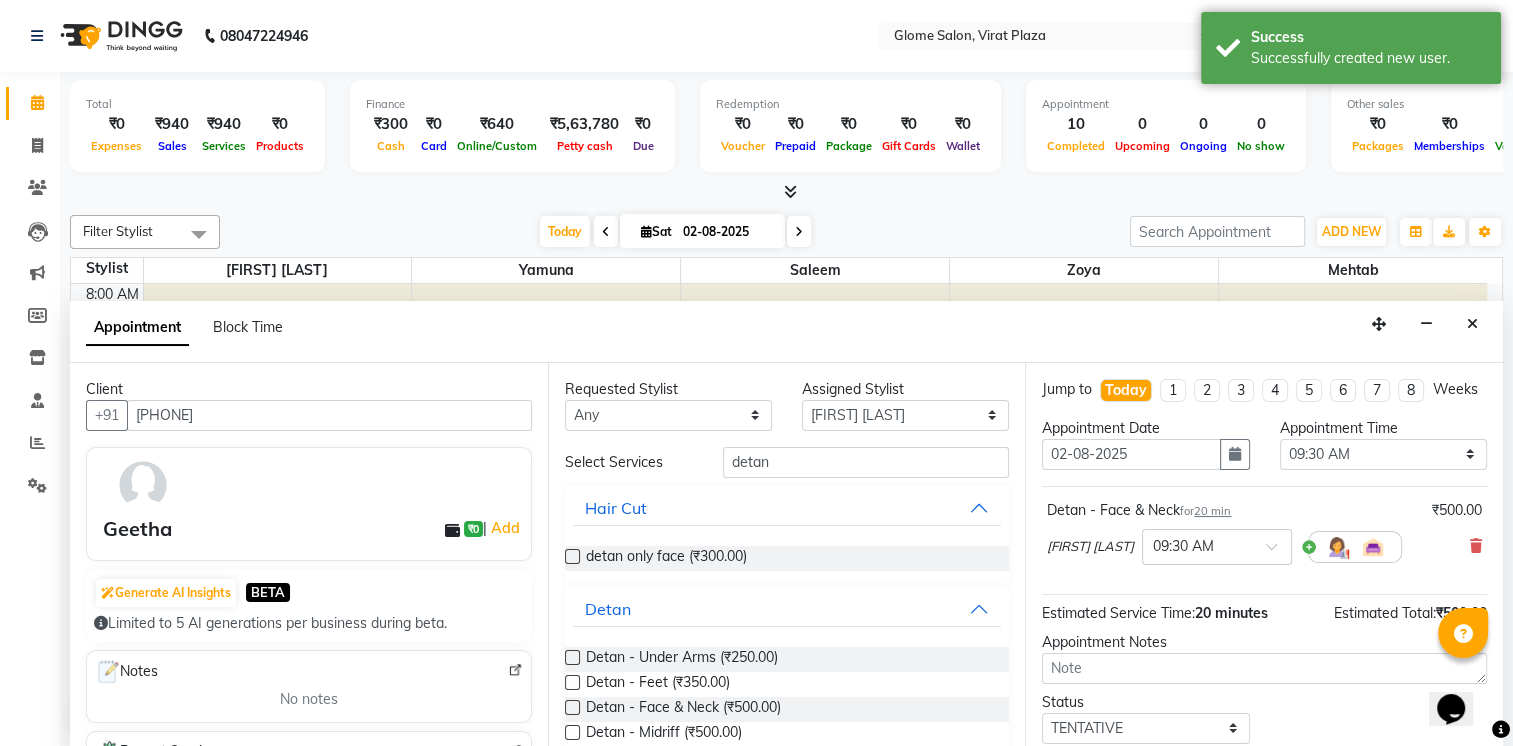 click on "Requested Stylist Any [FIRST] [FIRST] [FIRST] [FIRST] Assigned Stylist Select [FIRST] [FIRST] [FIRST] [FIRST] Select Services detan    Hair Cut detan only face (₹300.00)    Detan Detan  - Under Arms (₹250.00) Detan  - Feet (₹350.00) Detan  - Face & Neck (₹500.00) Detan  - Midriff (₹500.00) Detan  - Half Back/Front (₹500.00) Detan  - Full Back/Front (₹800.00) Detan  - Face Neck & Blouse Line (₹700.00) Detan  - Half Arms (₹400.00) Detan  - Full Arms (₹700.00) Detan  - Half Legs (₹500.00) Detan  - Full Legs (₹1,000.00) Detan  - Body (₹3,000.00)    Premium Facials" at bounding box center (787, 556) 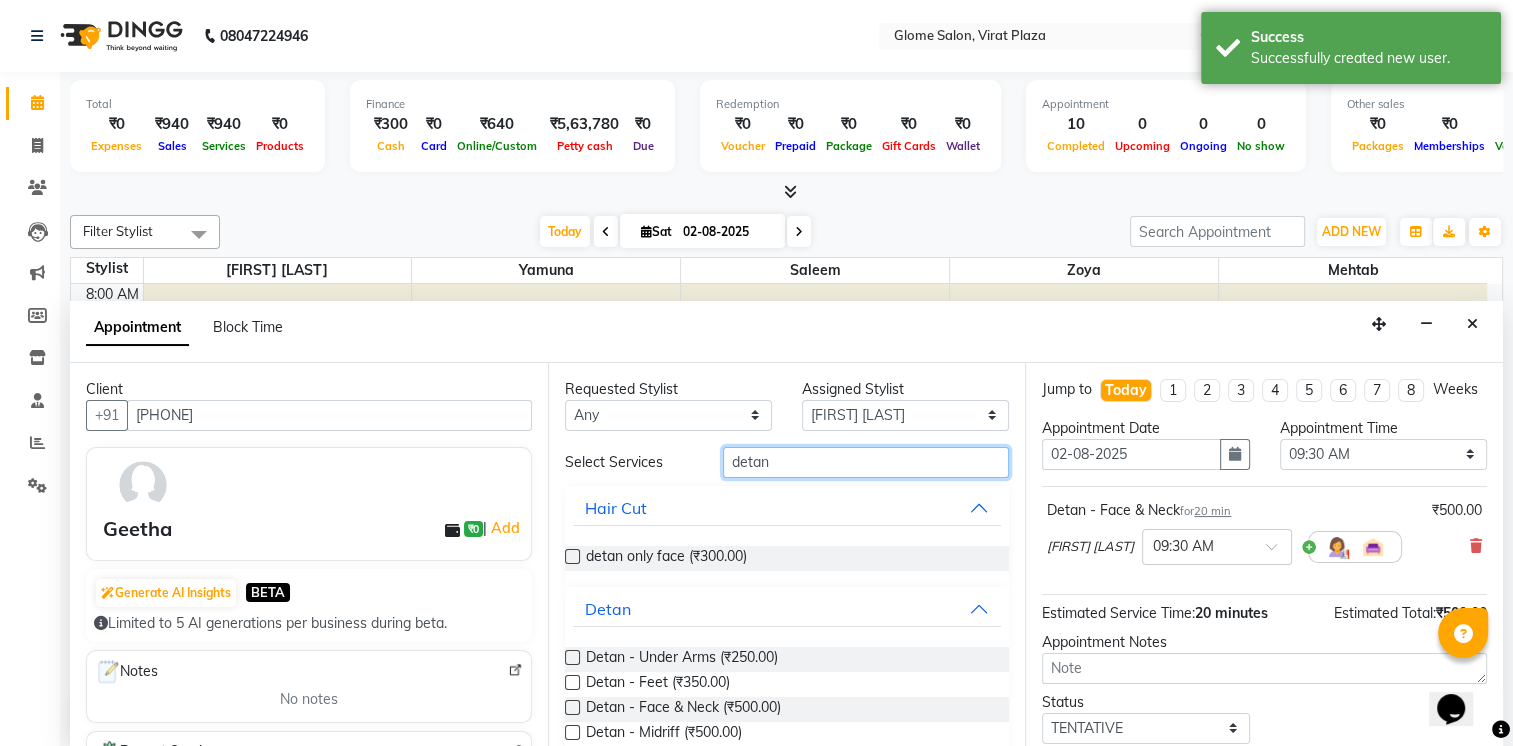 click on "detan" at bounding box center (866, 462) 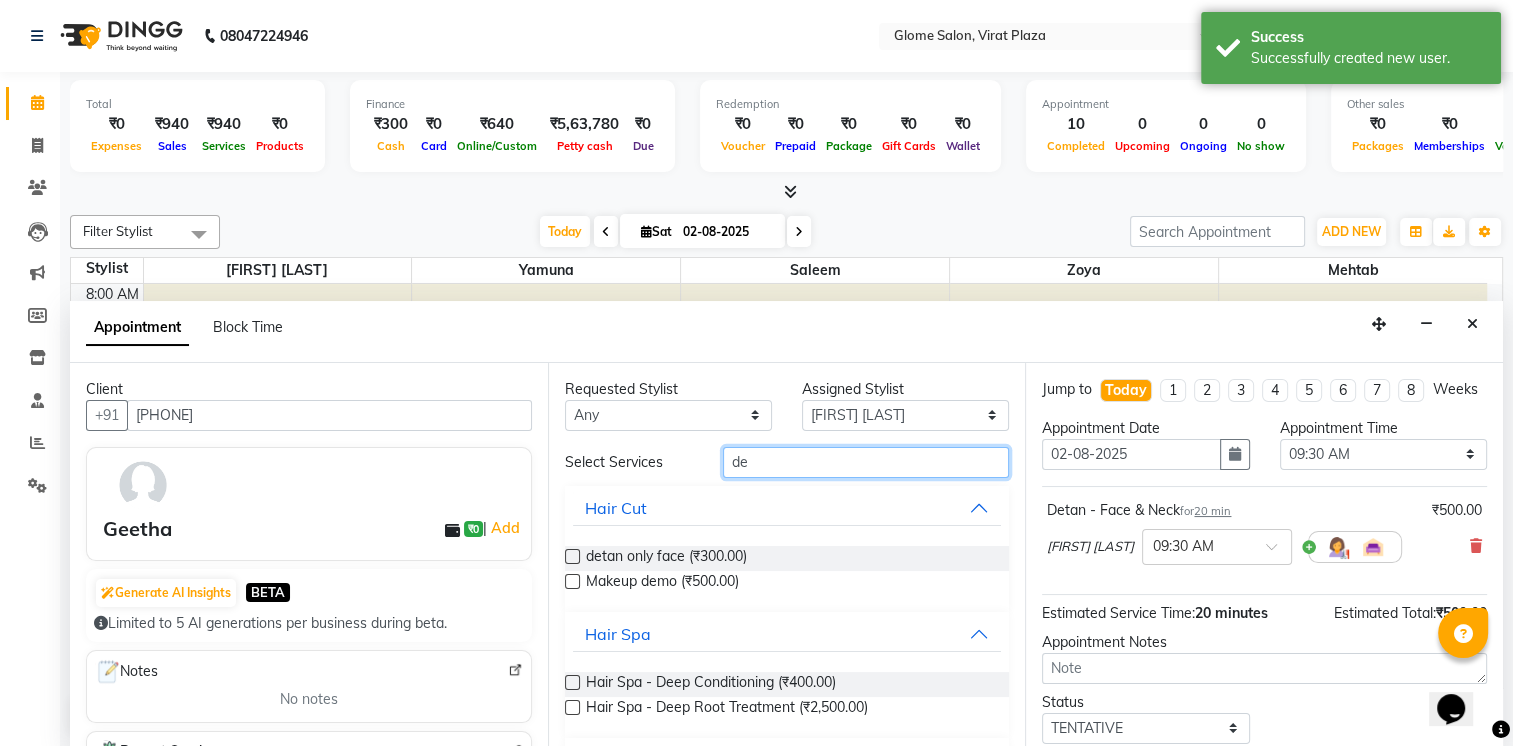 type on "d" 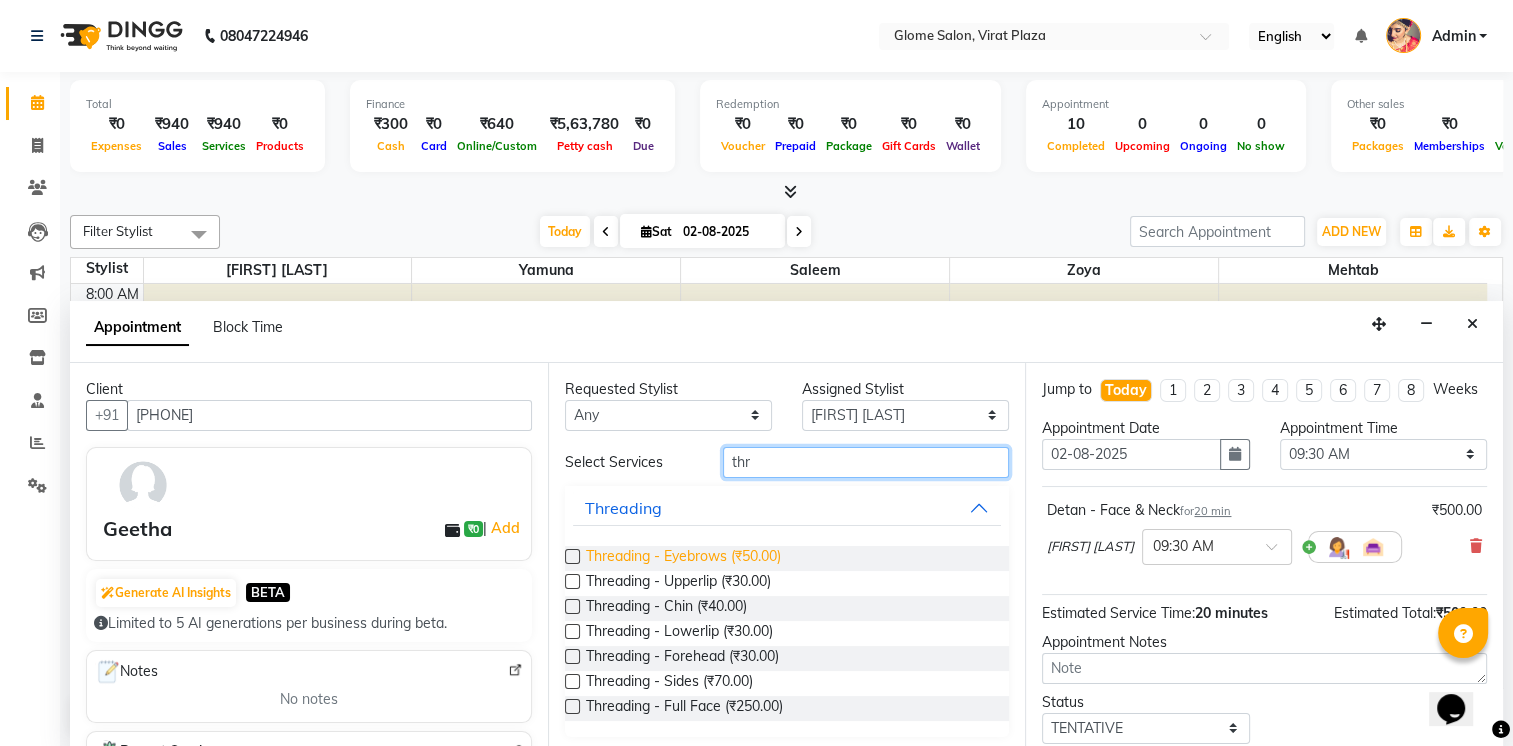 type on "thr" 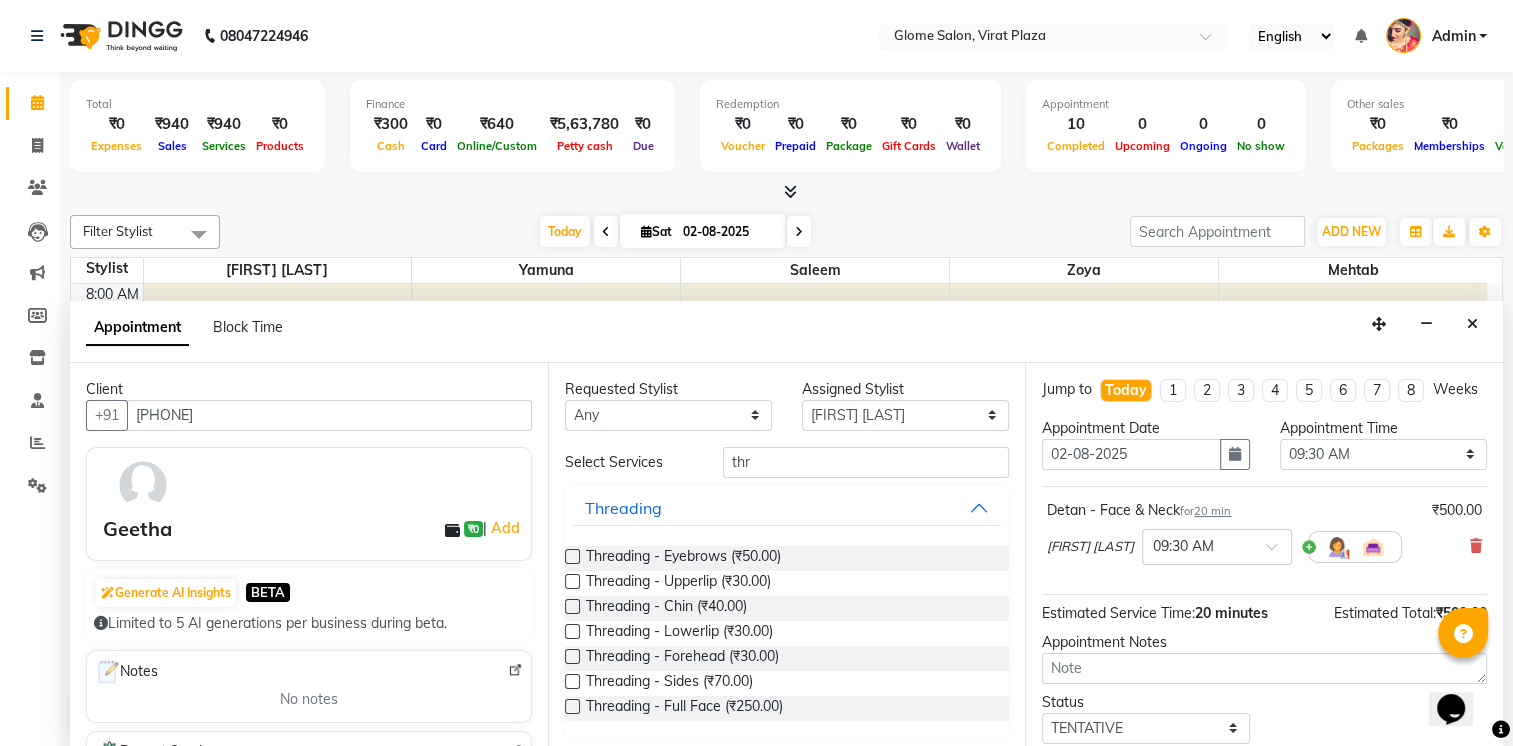 drag, startPoint x: 766, startPoint y: 556, endPoint x: 961, endPoint y: 531, distance: 196.59604 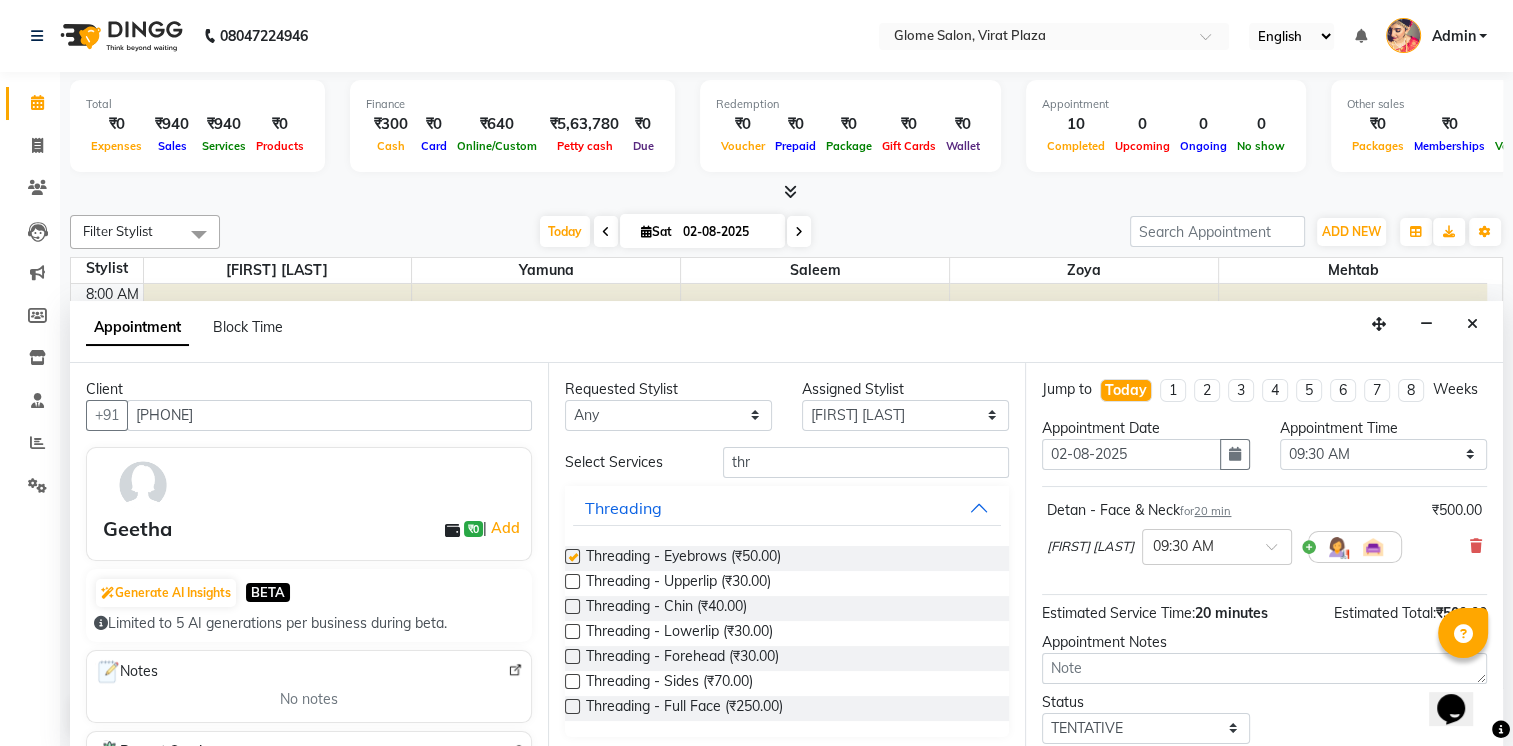 checkbox on "false" 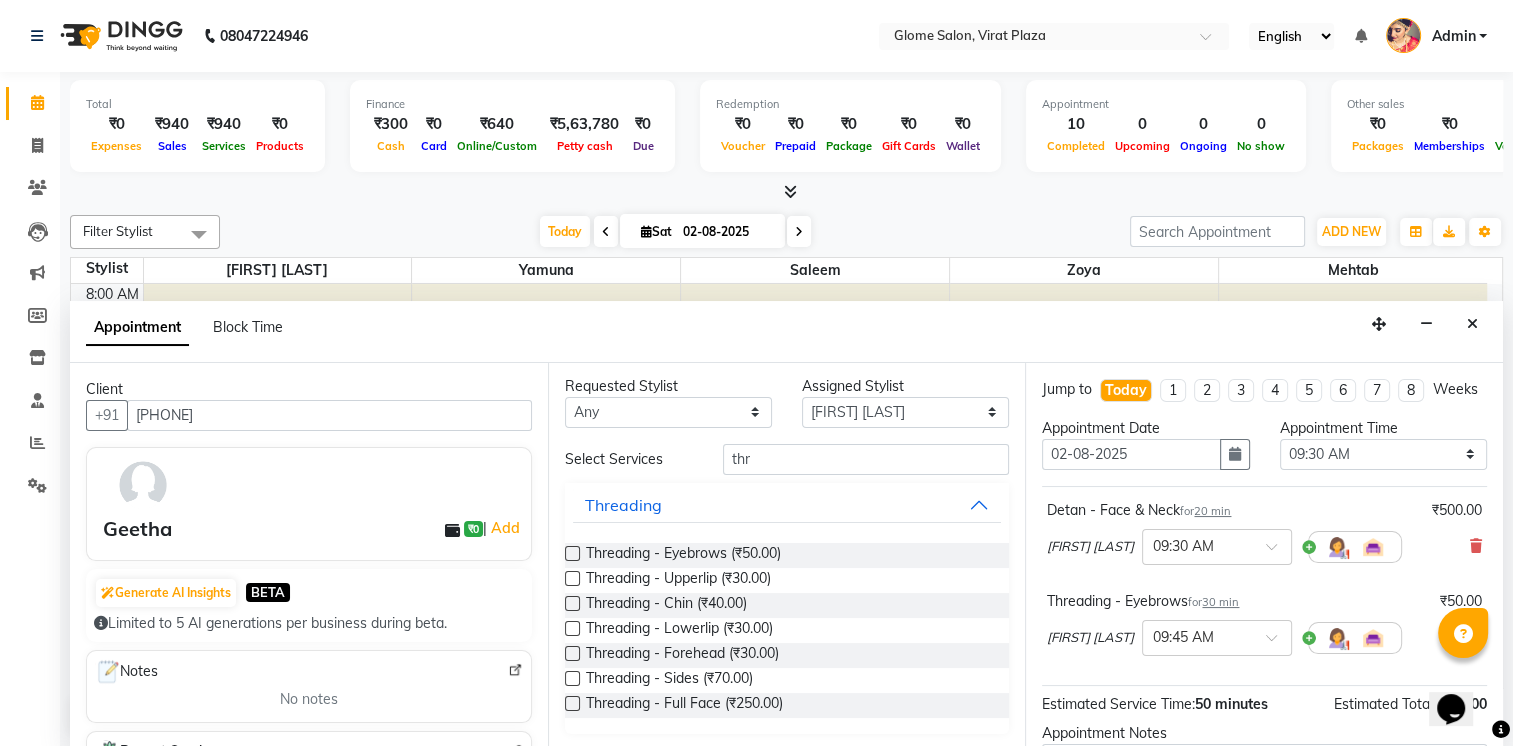 scroll, scrollTop: 4, scrollLeft: 0, axis: vertical 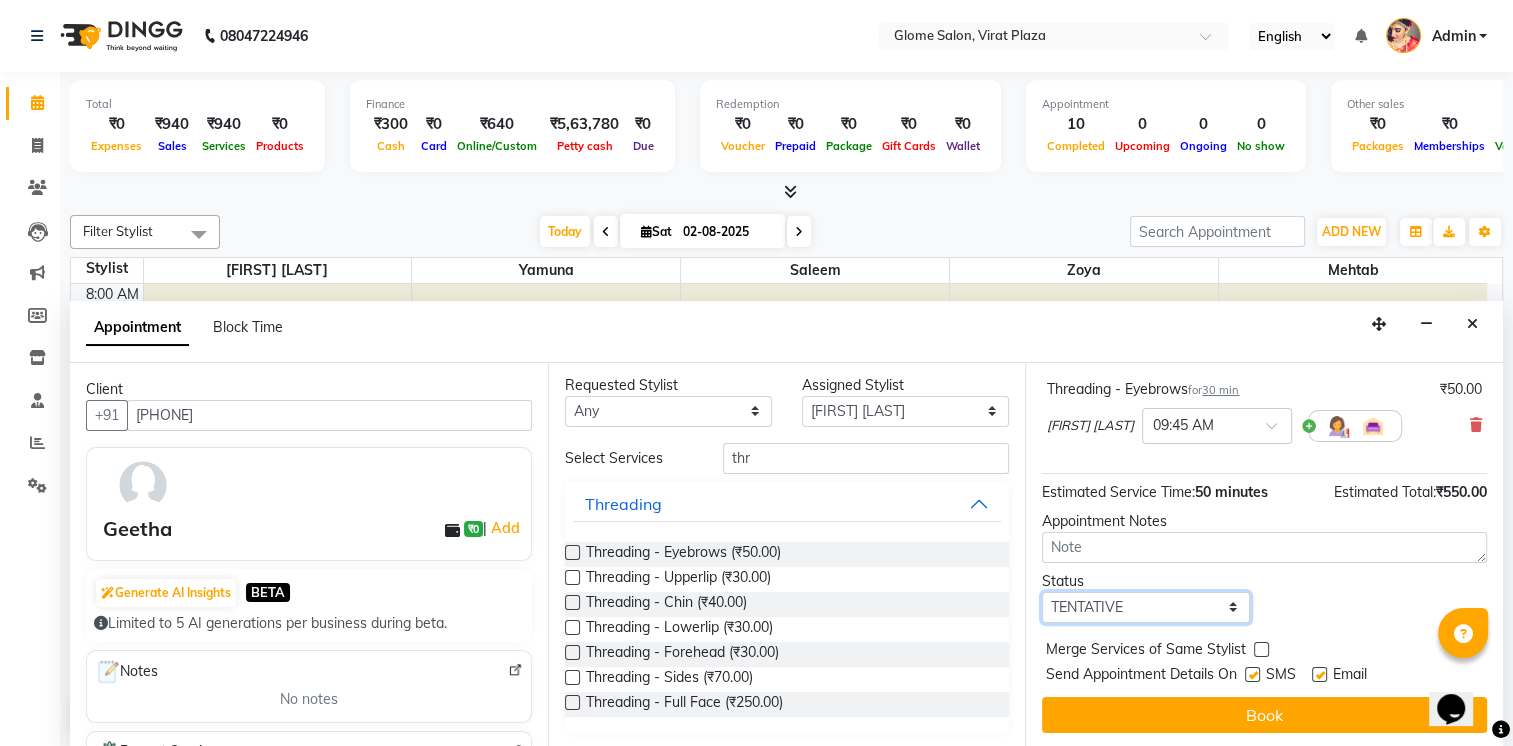 drag, startPoint x: 1136, startPoint y: 609, endPoint x: 1127, endPoint y: 628, distance: 21.023796 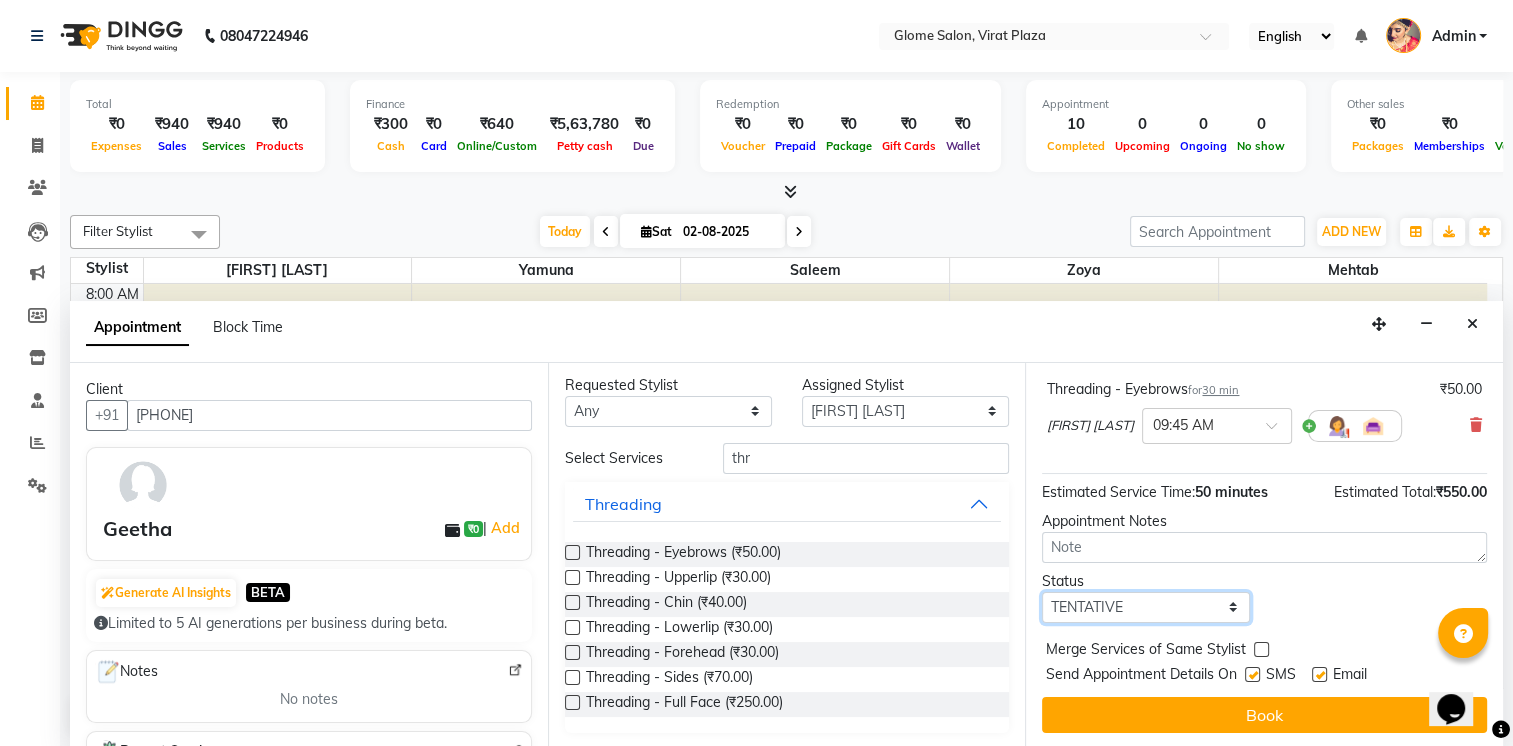 select on "confirm booking" 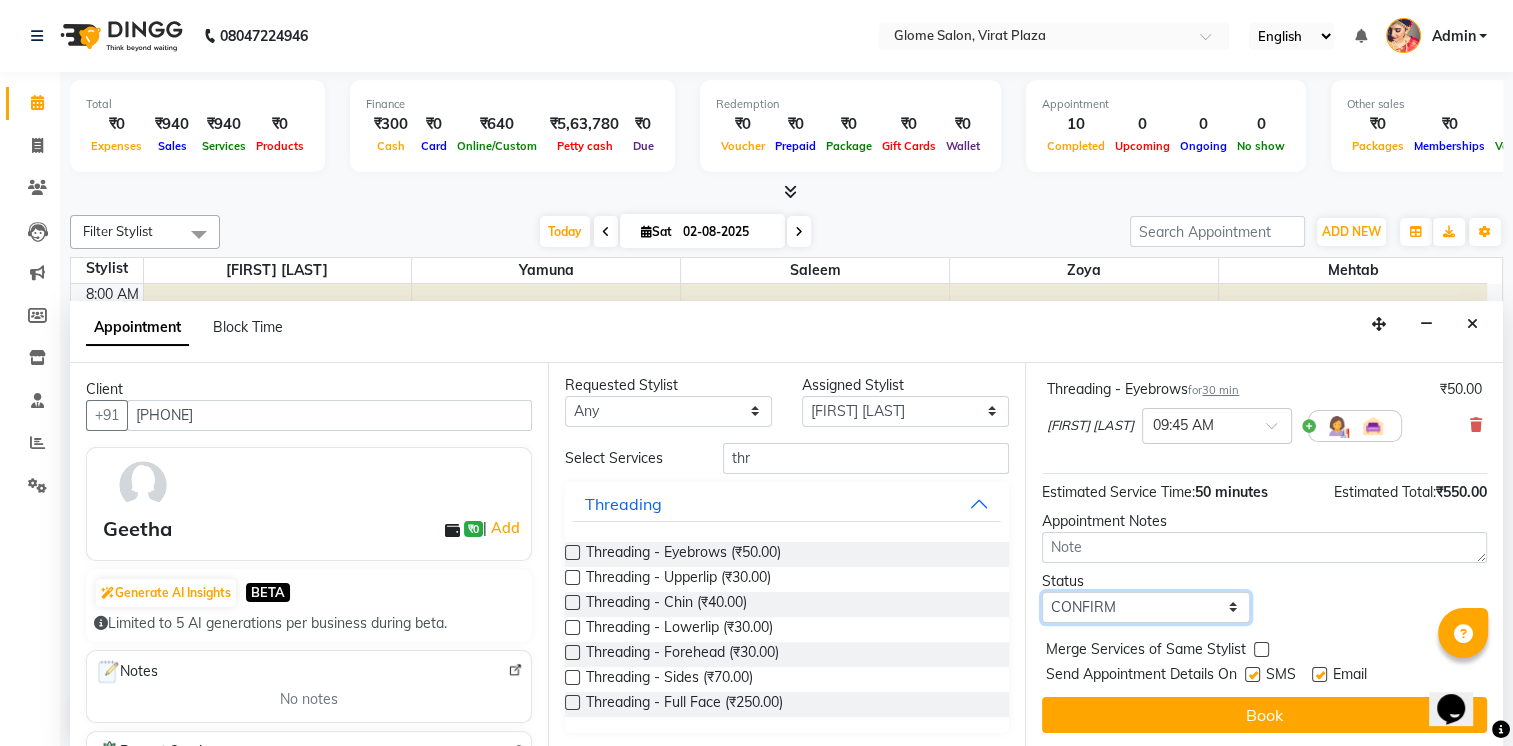 click on "Select TENTATIVE CONFIRM CHECK-IN UPCOMING" at bounding box center [1145, 607] 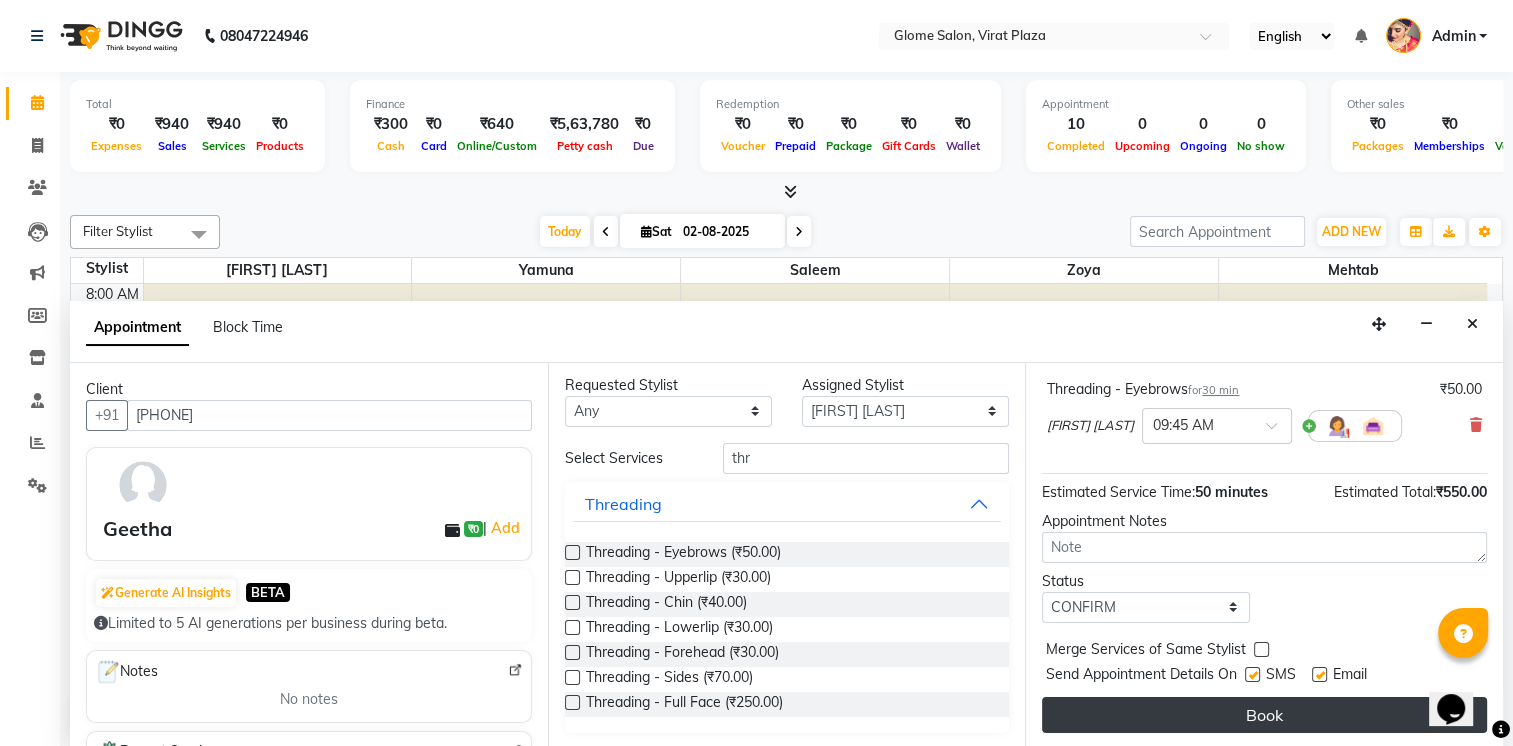 click on "Book" at bounding box center (1264, 715) 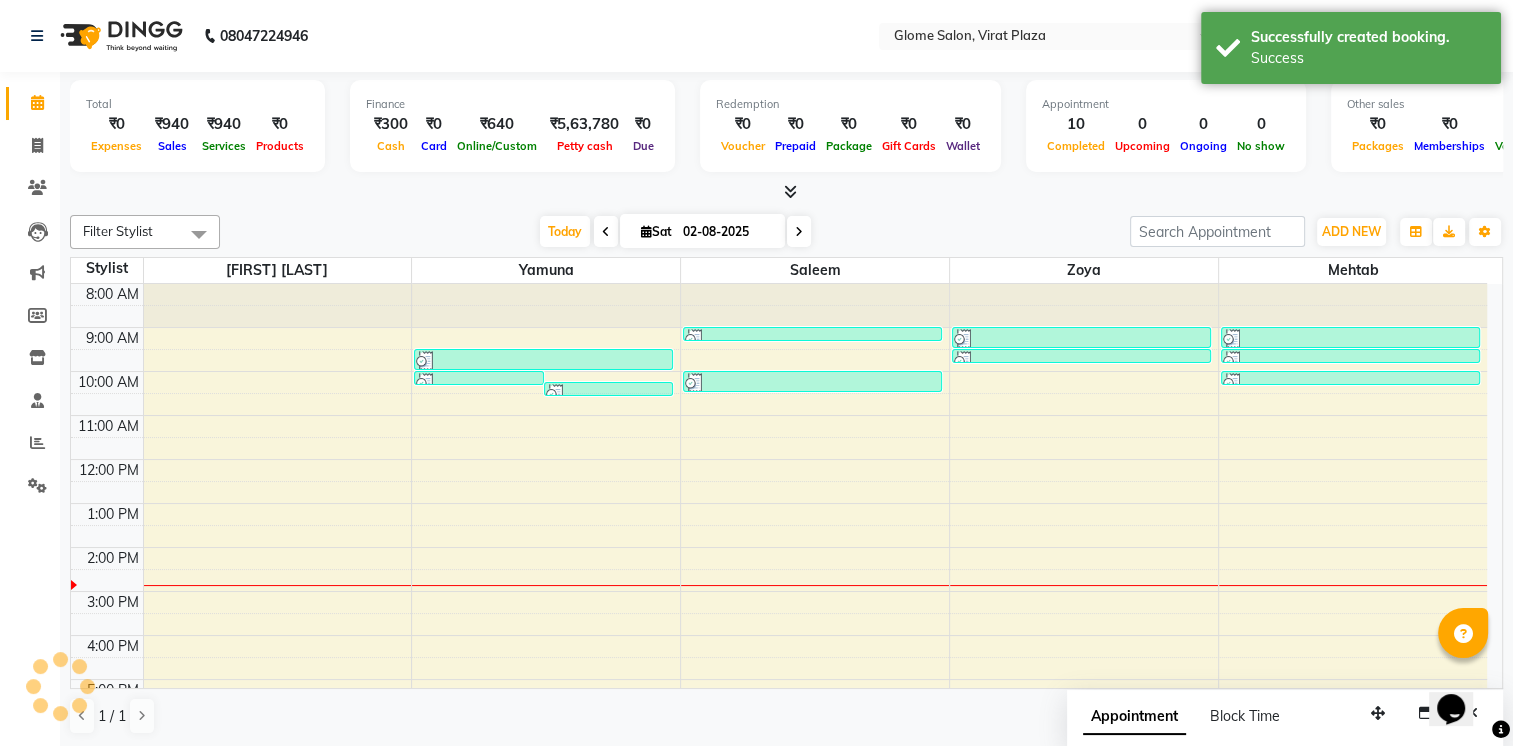 scroll, scrollTop: 0, scrollLeft: 0, axis: both 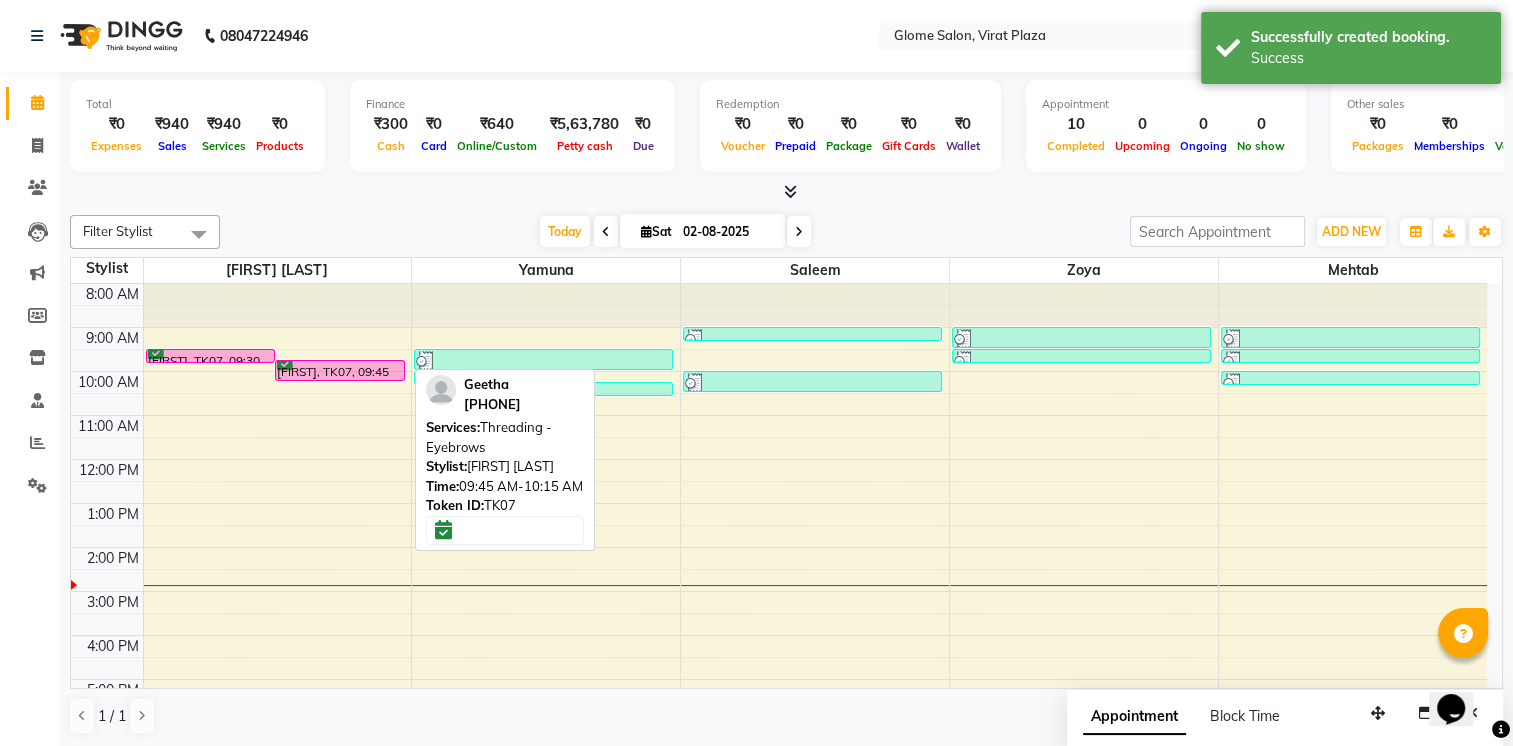click on "[FIRST], TK07, 09:45 AM-10:15 AM, Threading  - Eyebrows" at bounding box center [340, 370] 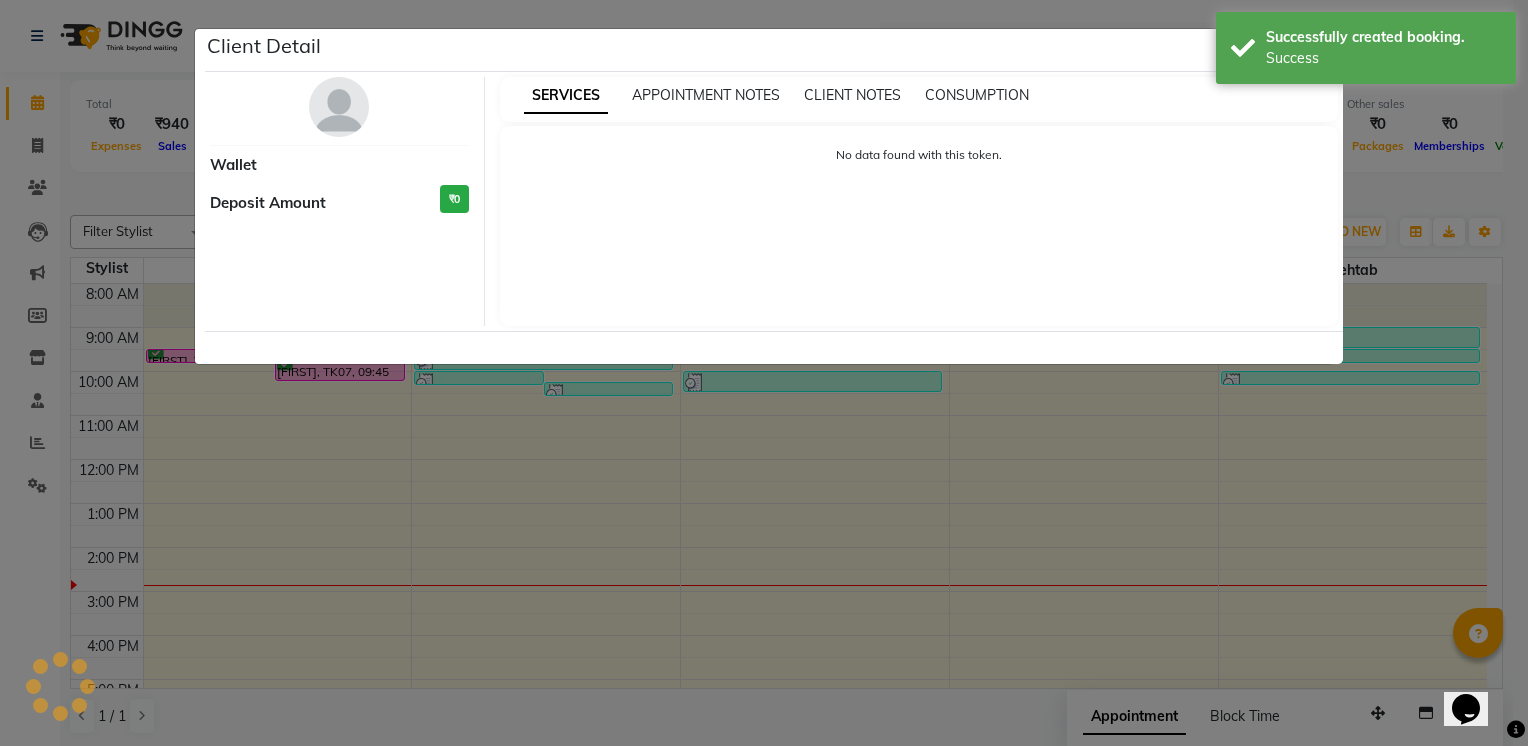 select on "6" 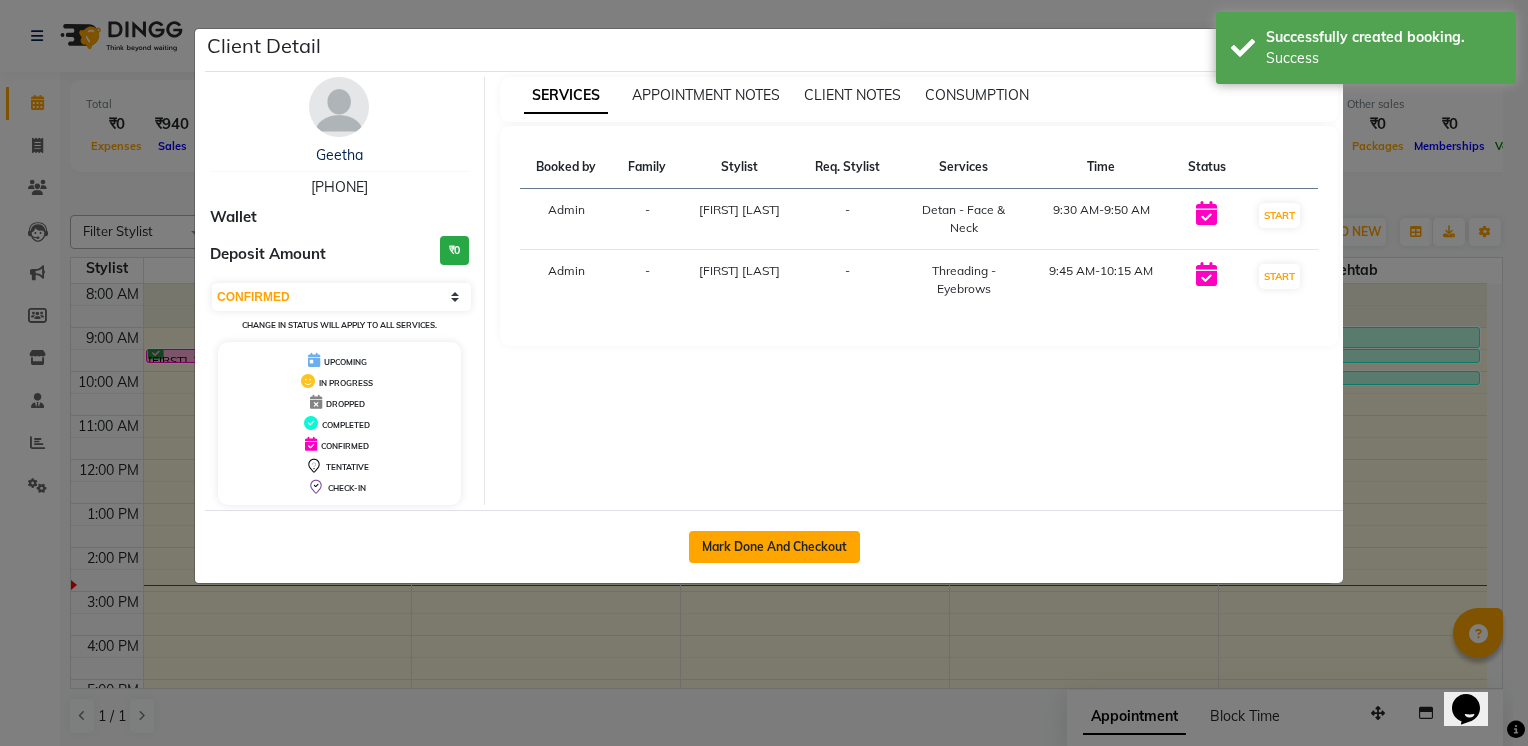 click on "Mark Done And Checkout" 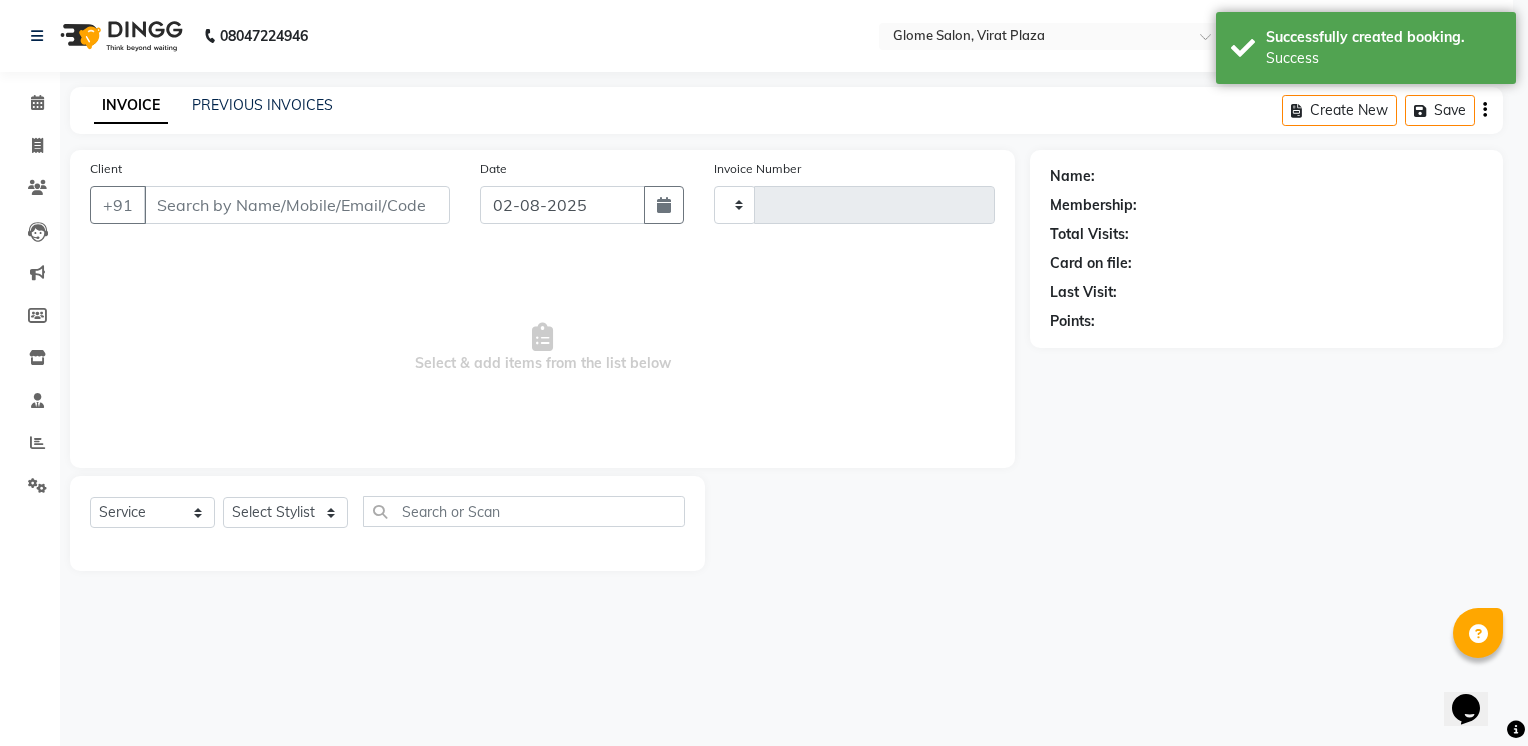 type on "1724" 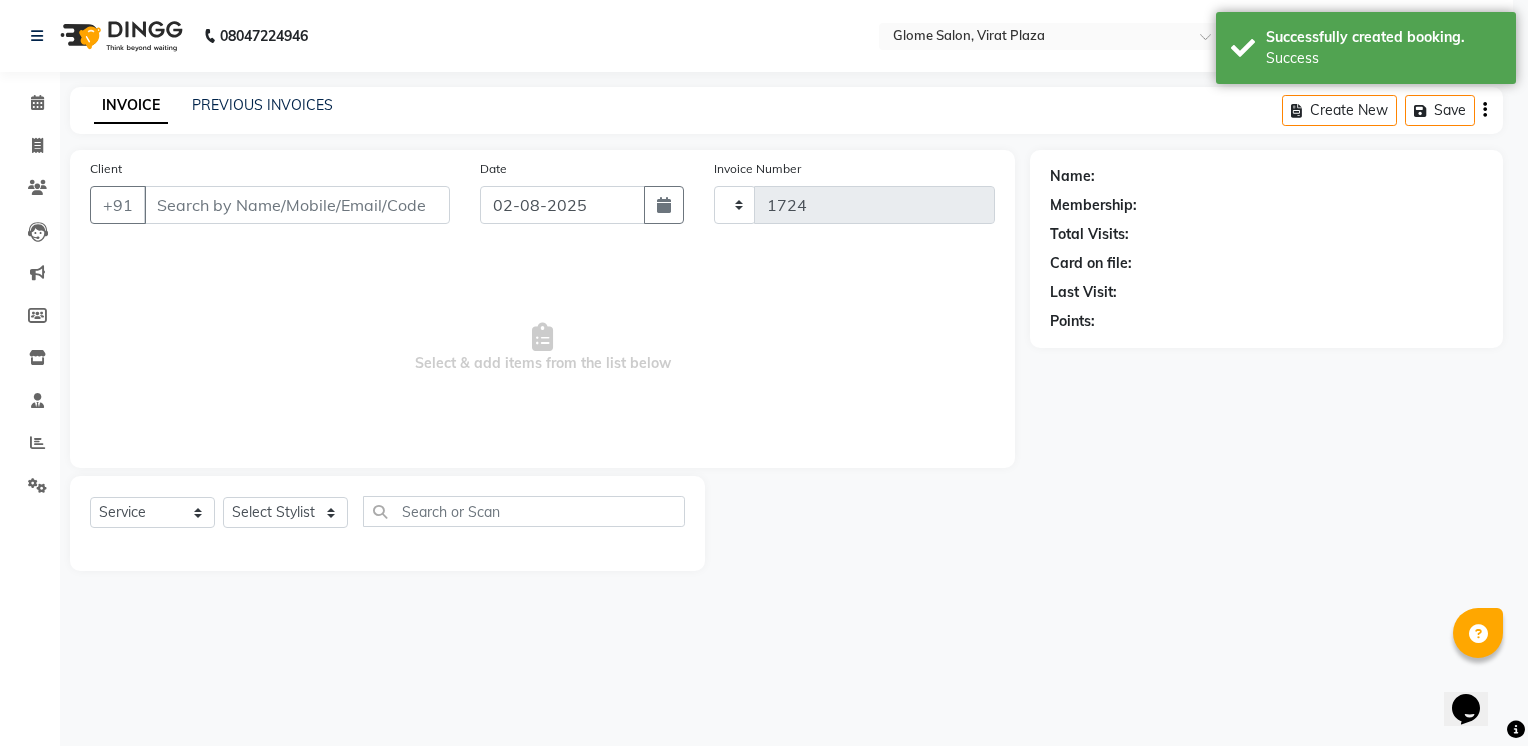 select on "5199" 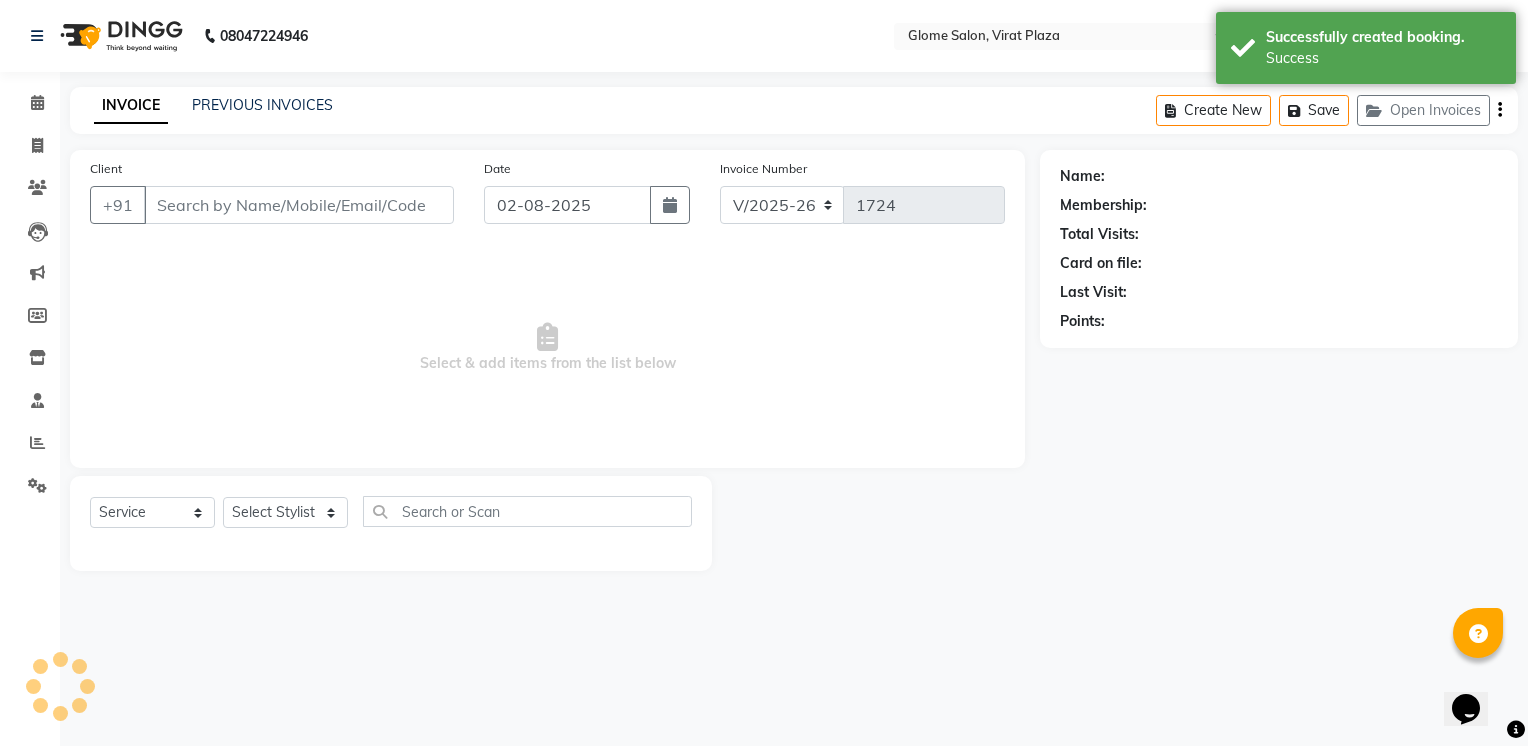 type on "[PHONE]" 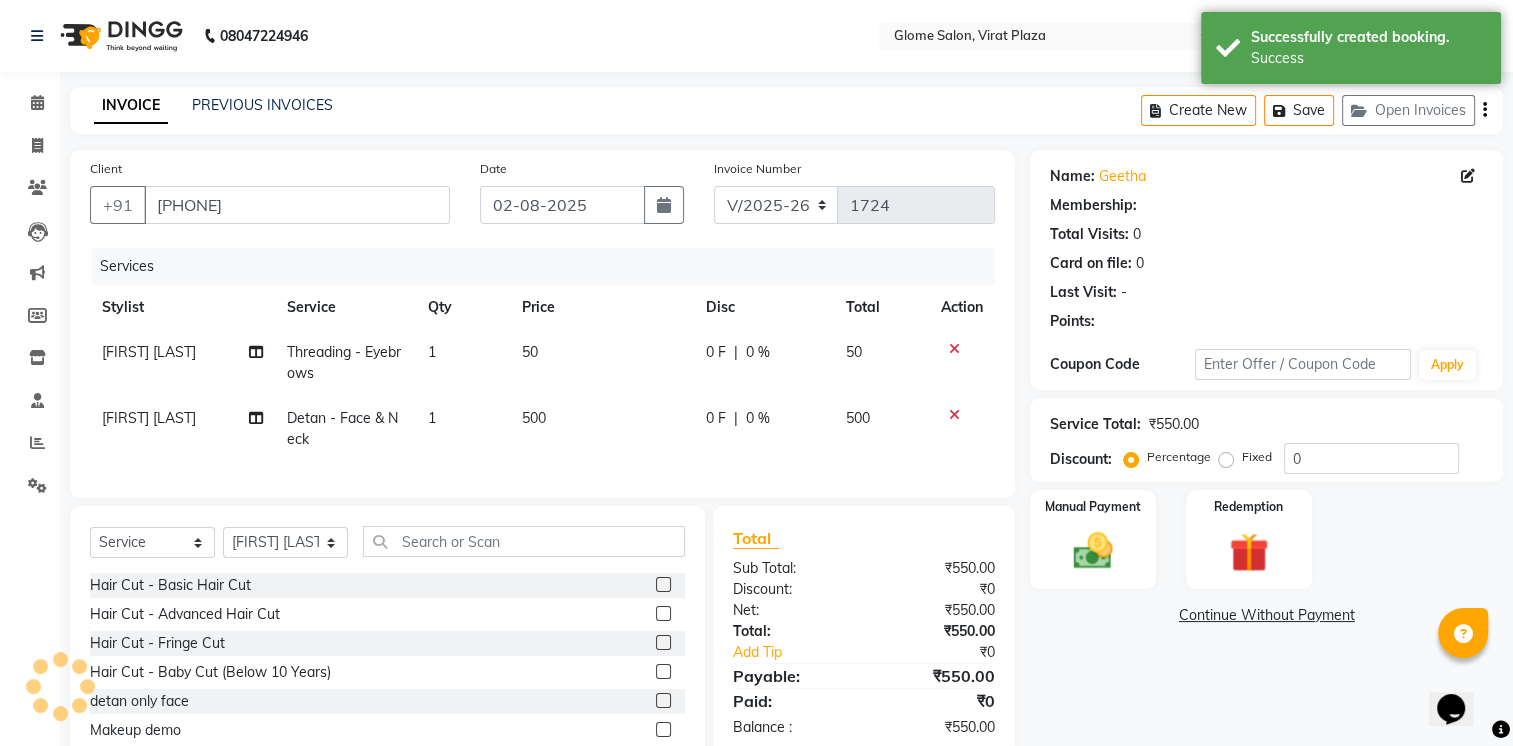 scroll, scrollTop: 100, scrollLeft: 0, axis: vertical 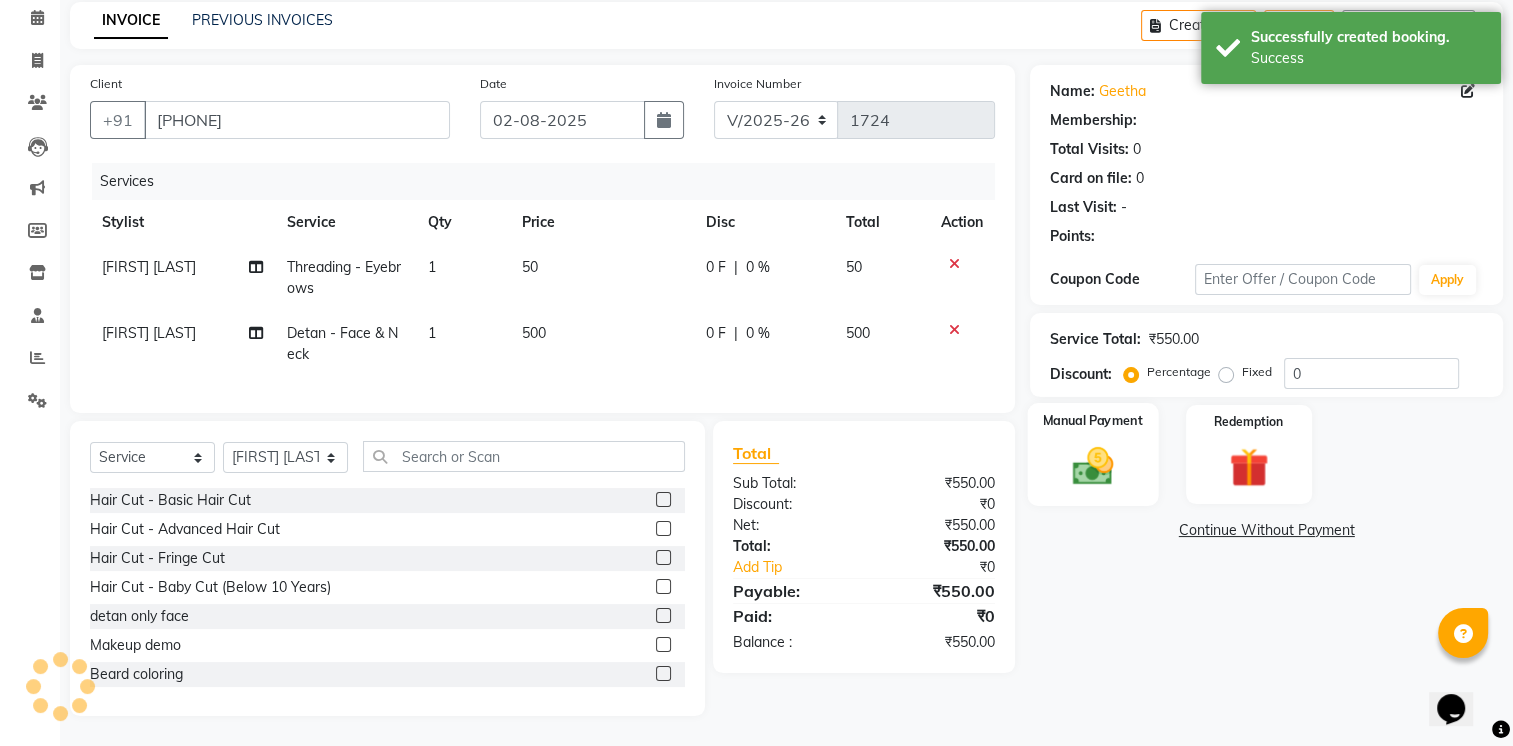 click 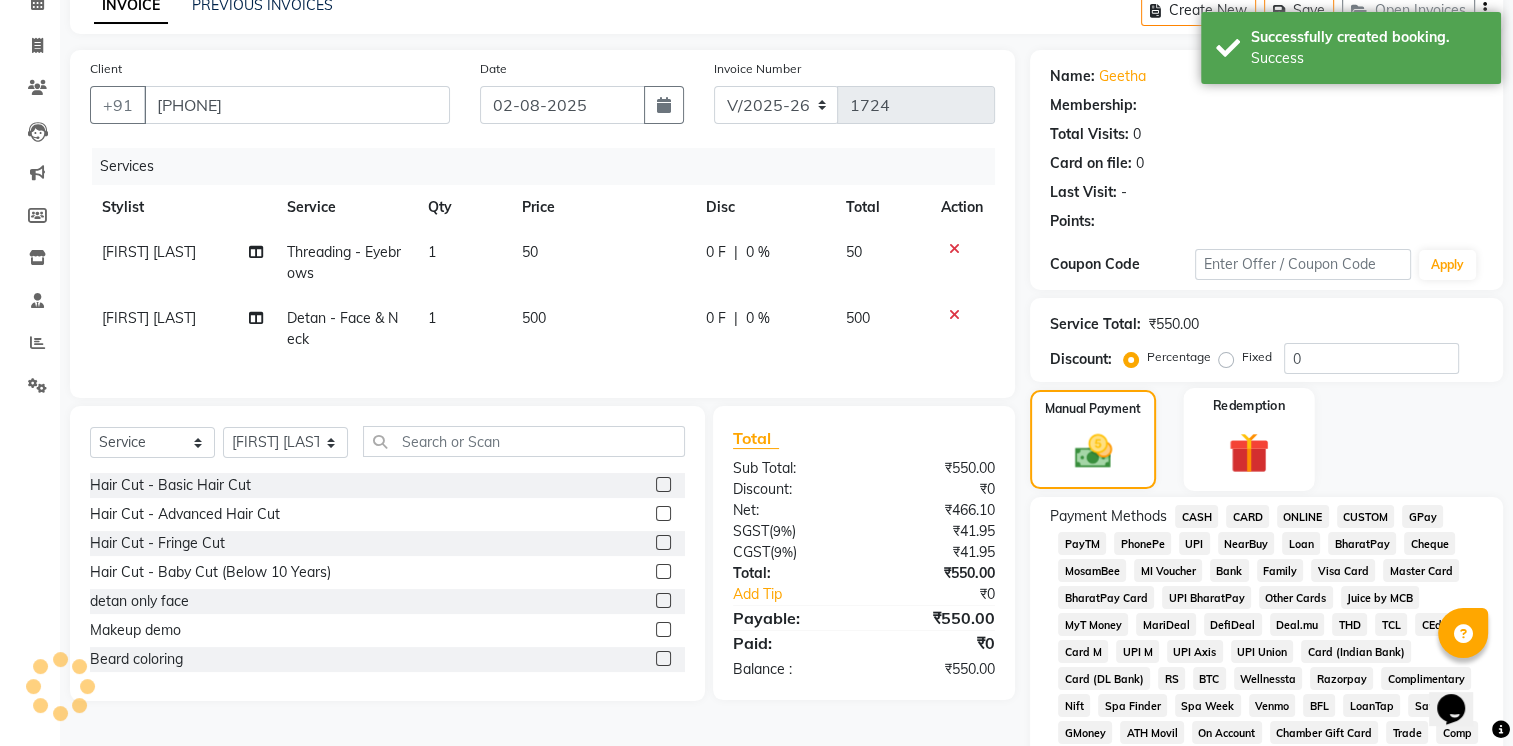 select on "1: Object" 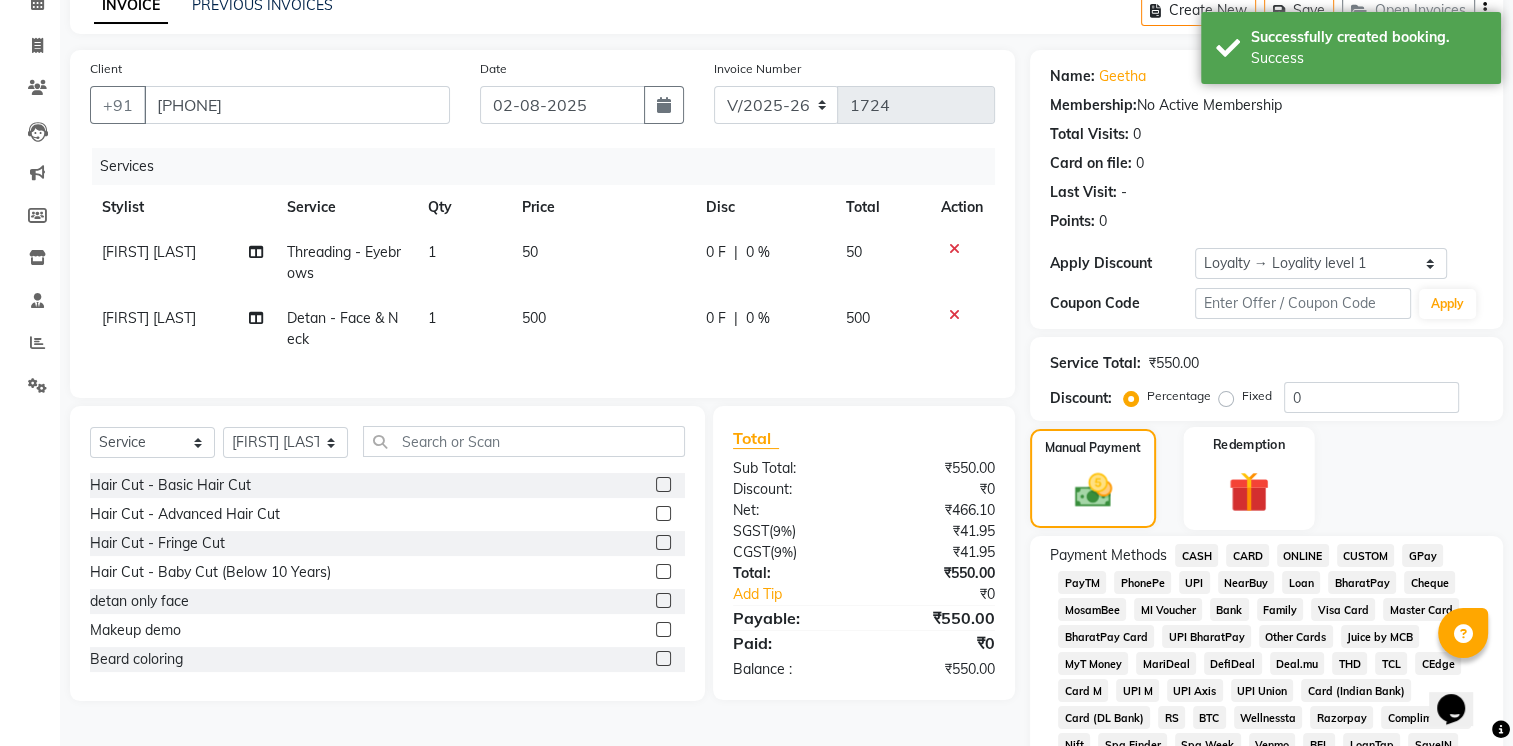 scroll, scrollTop: 200, scrollLeft: 0, axis: vertical 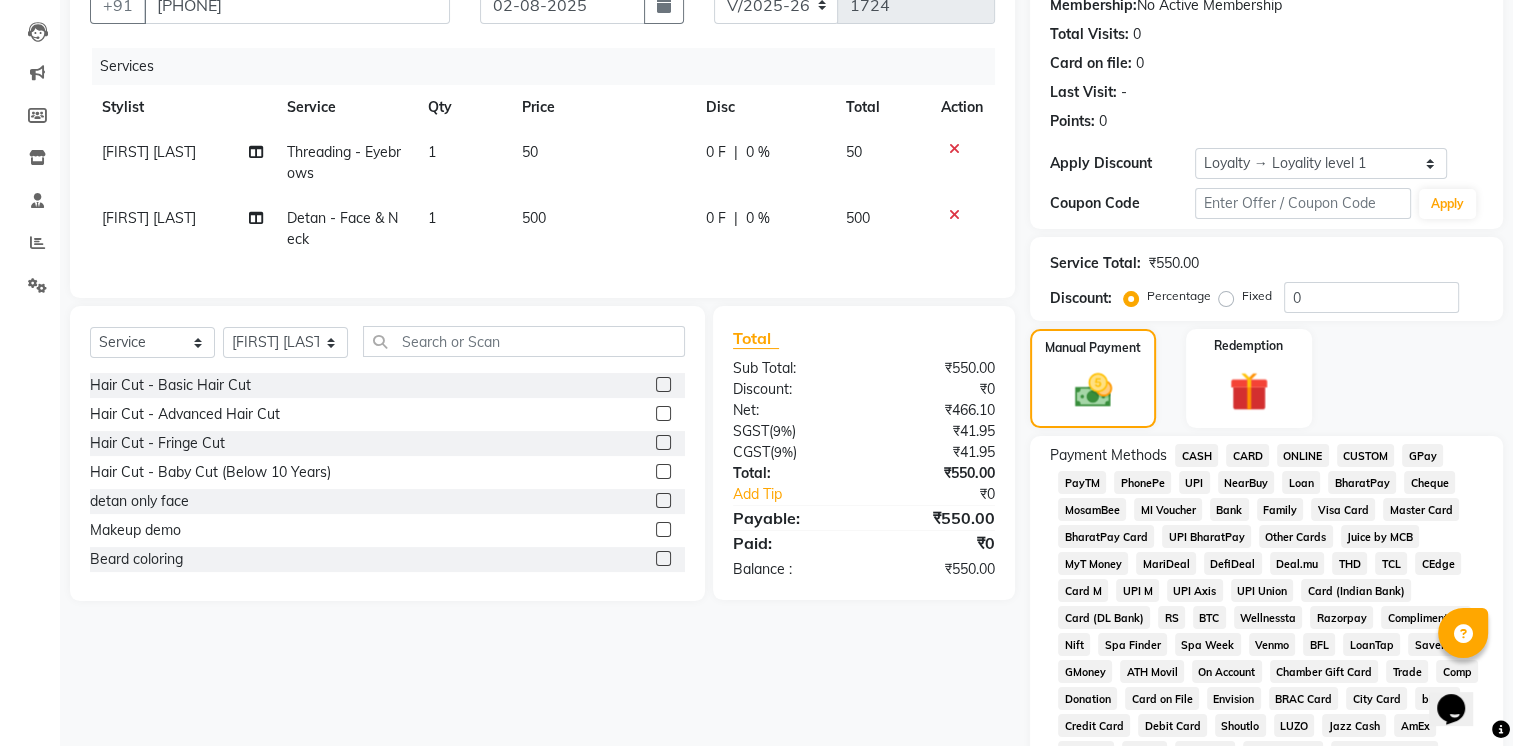 drag, startPoint x: 1194, startPoint y: 456, endPoint x: 1249, endPoint y: 458, distance: 55.03635 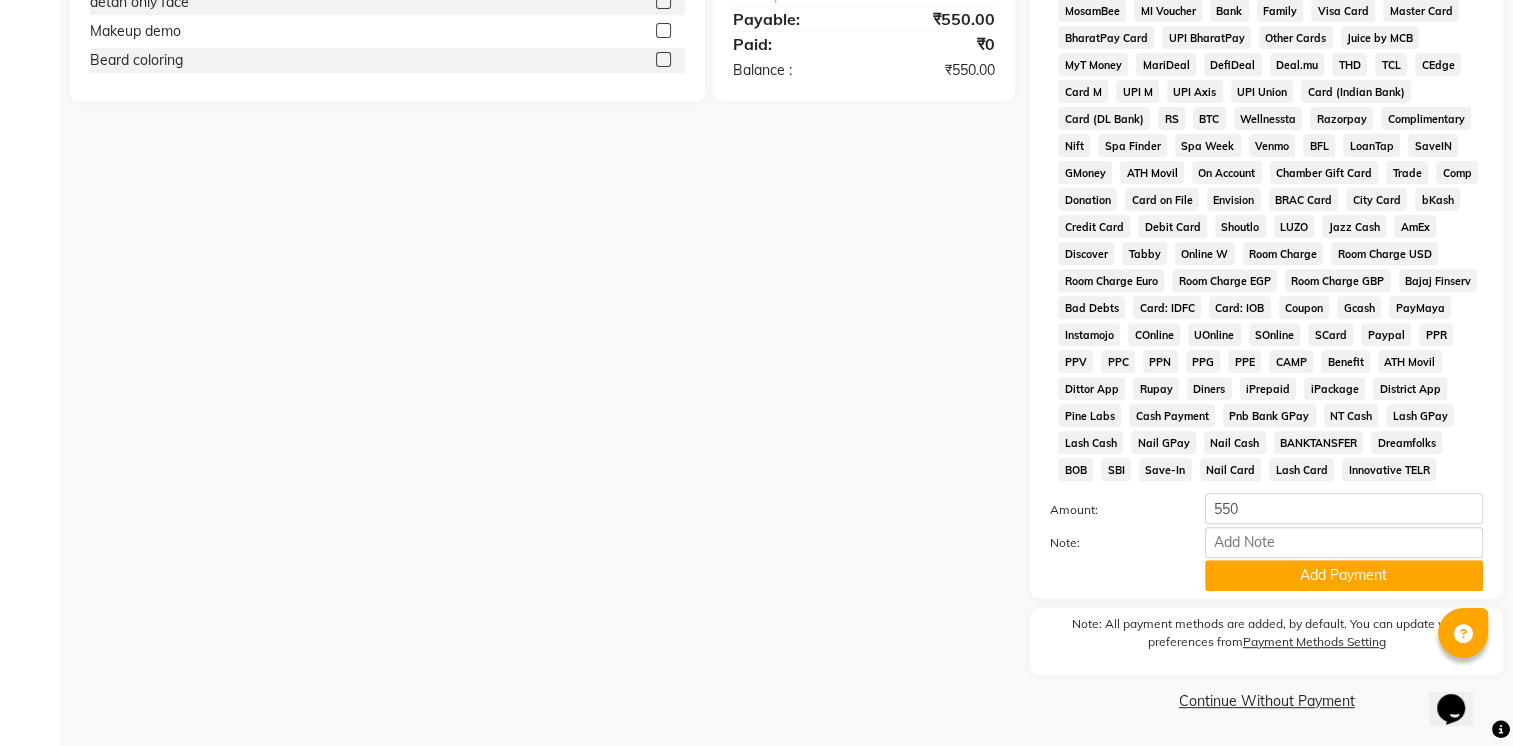 scroll, scrollTop: 716, scrollLeft: 0, axis: vertical 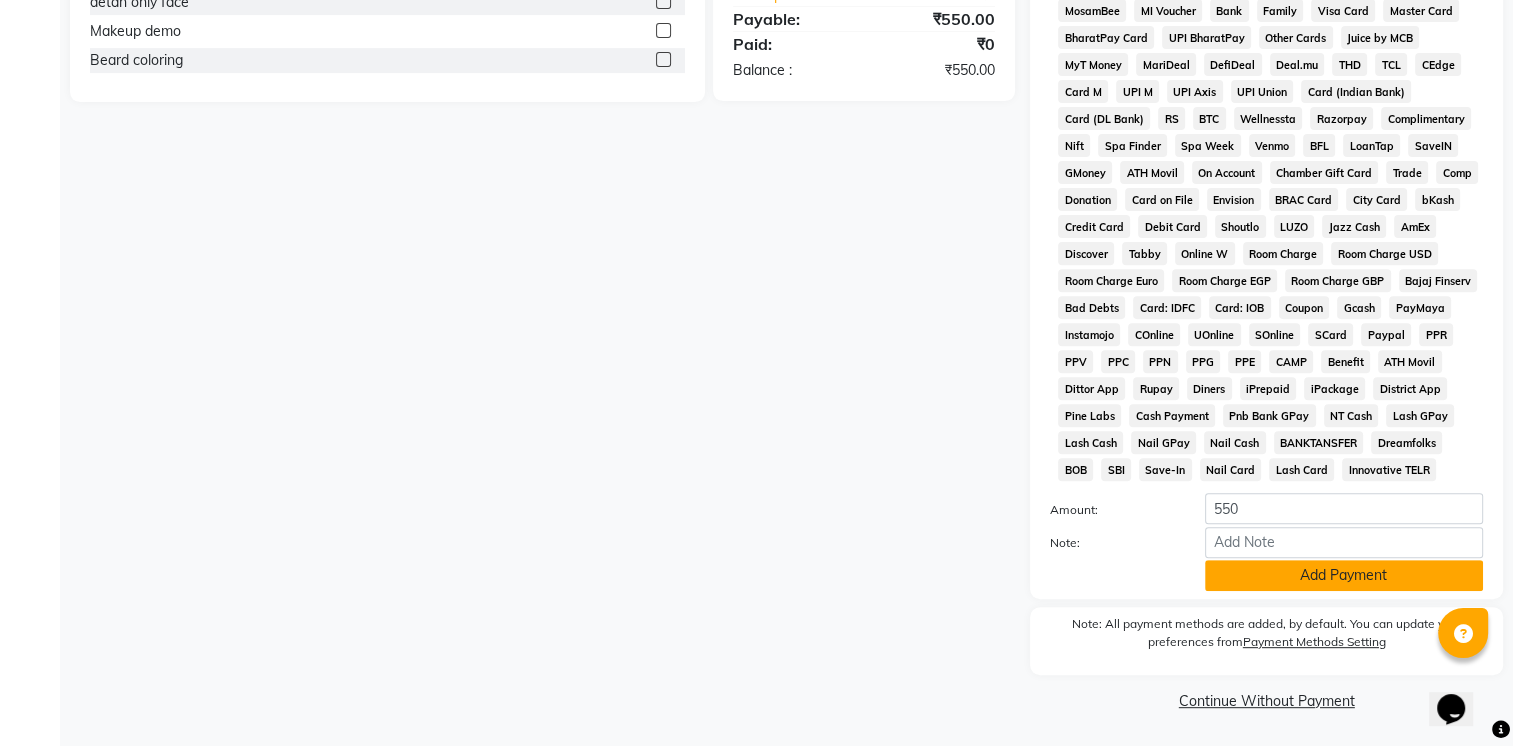 click on "Add Payment" 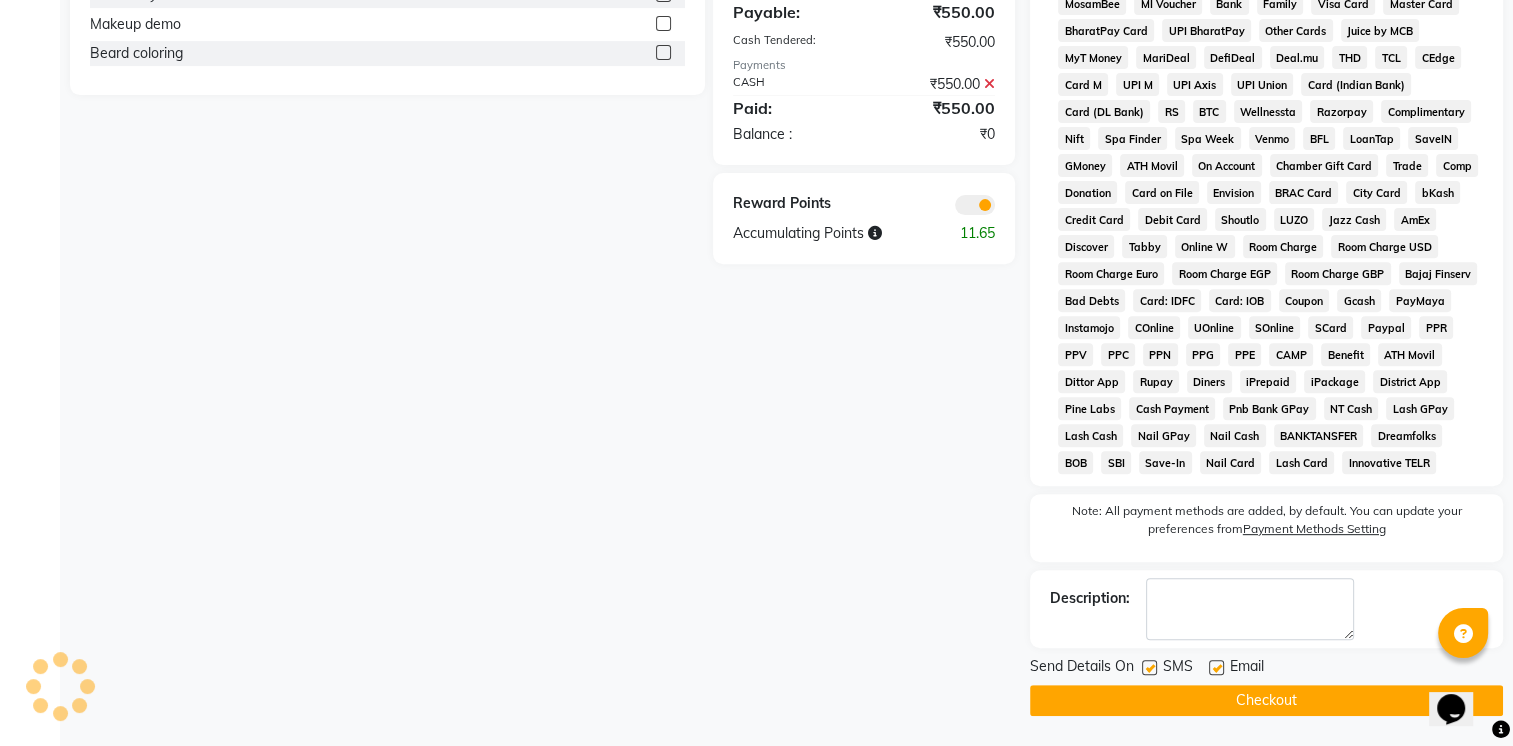 click on "Checkout" 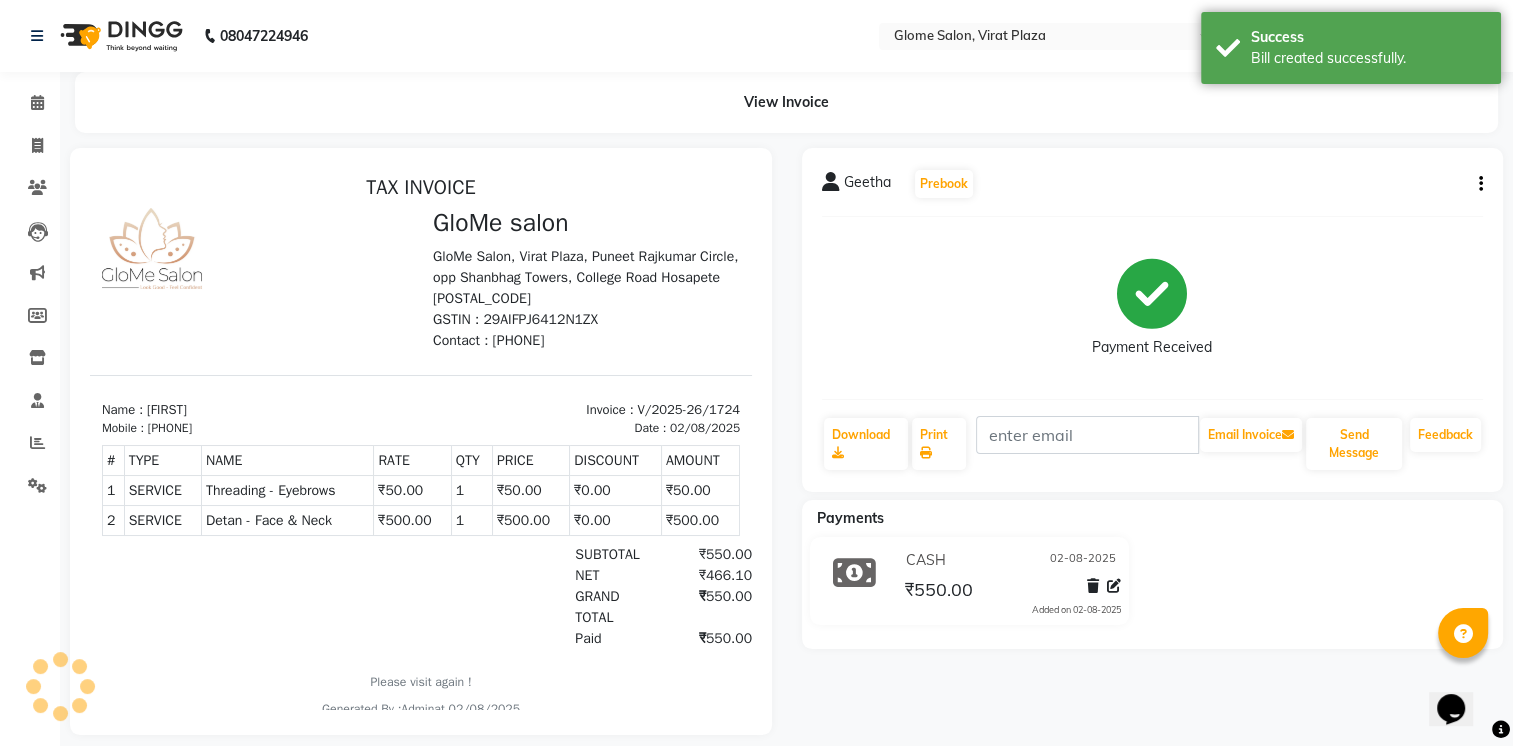 scroll, scrollTop: 0, scrollLeft: 0, axis: both 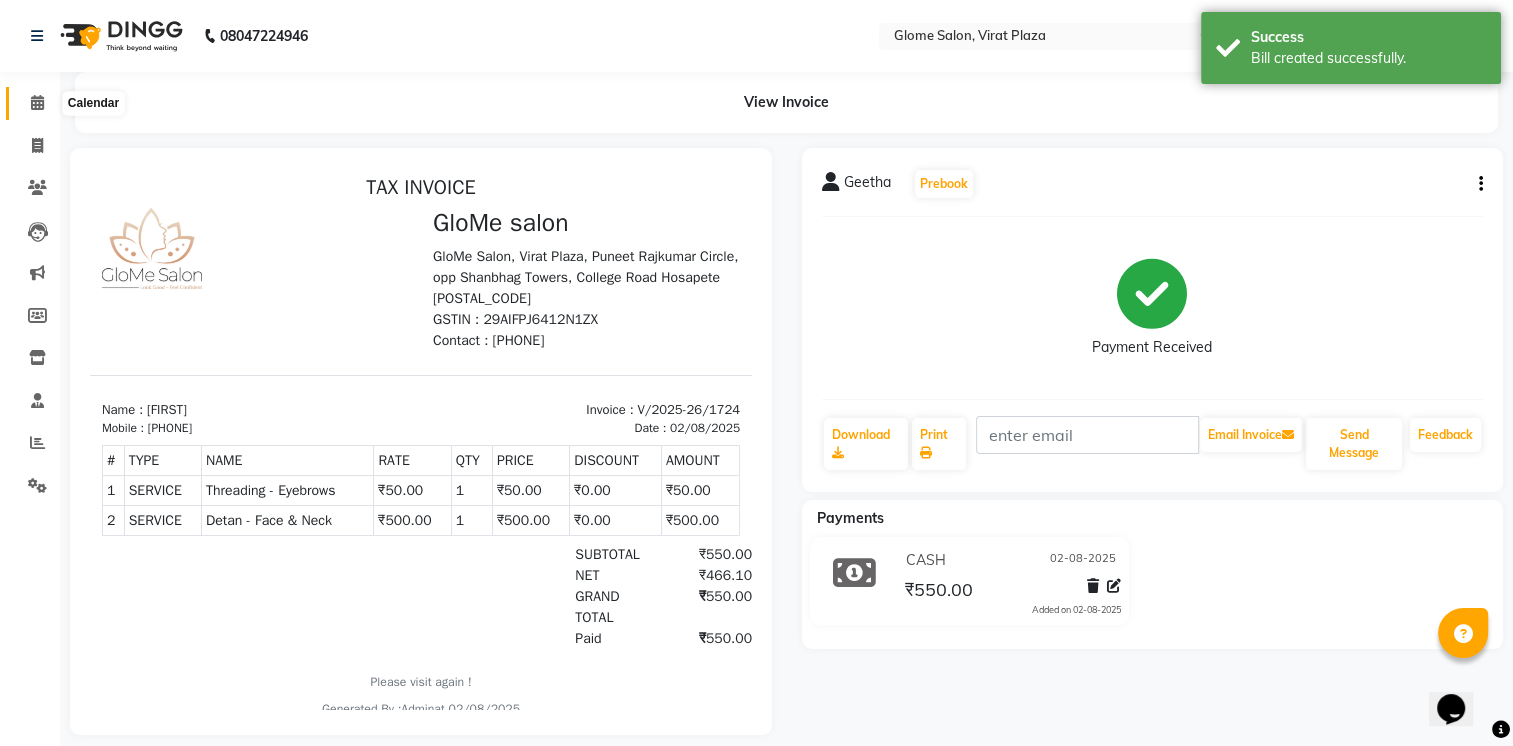 click 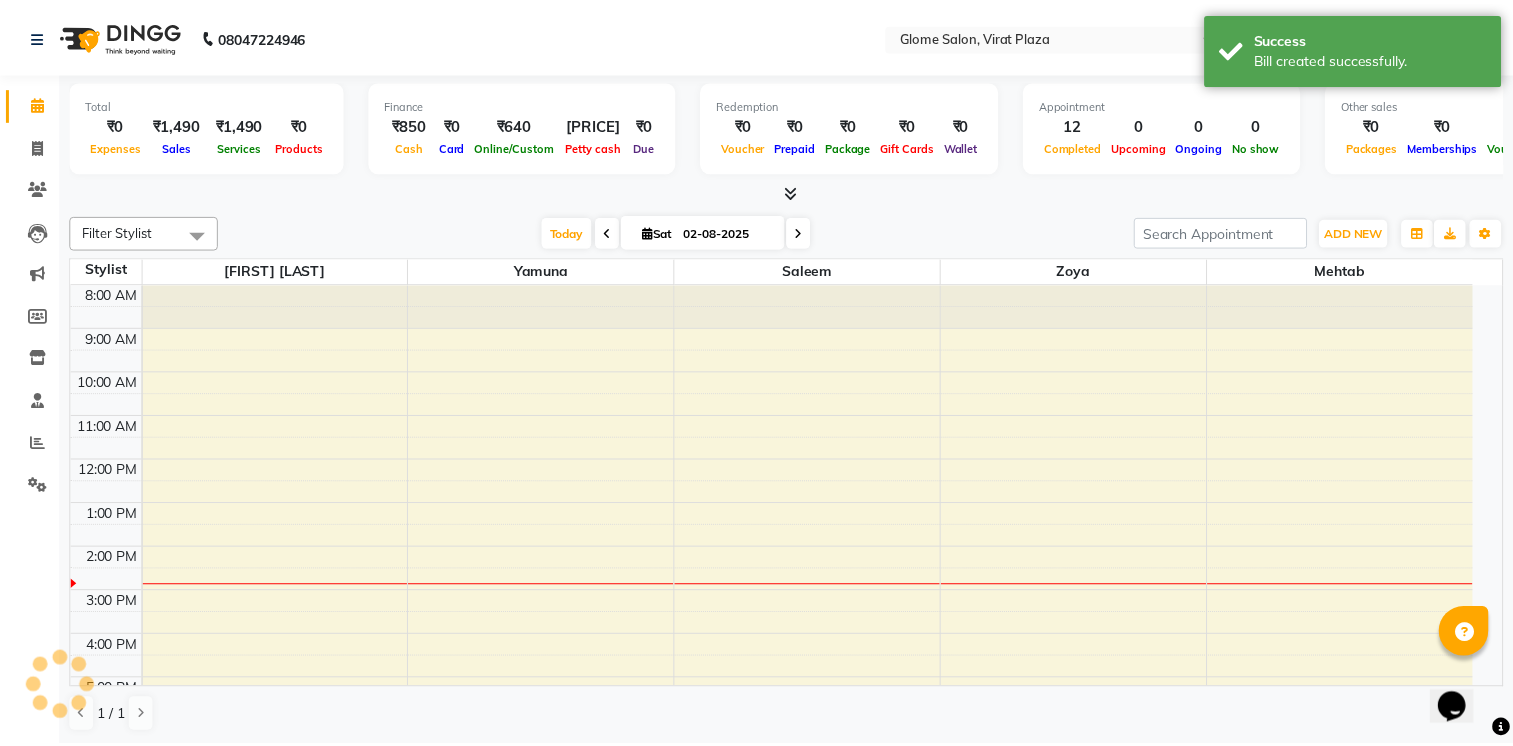scroll, scrollTop: 0, scrollLeft: 0, axis: both 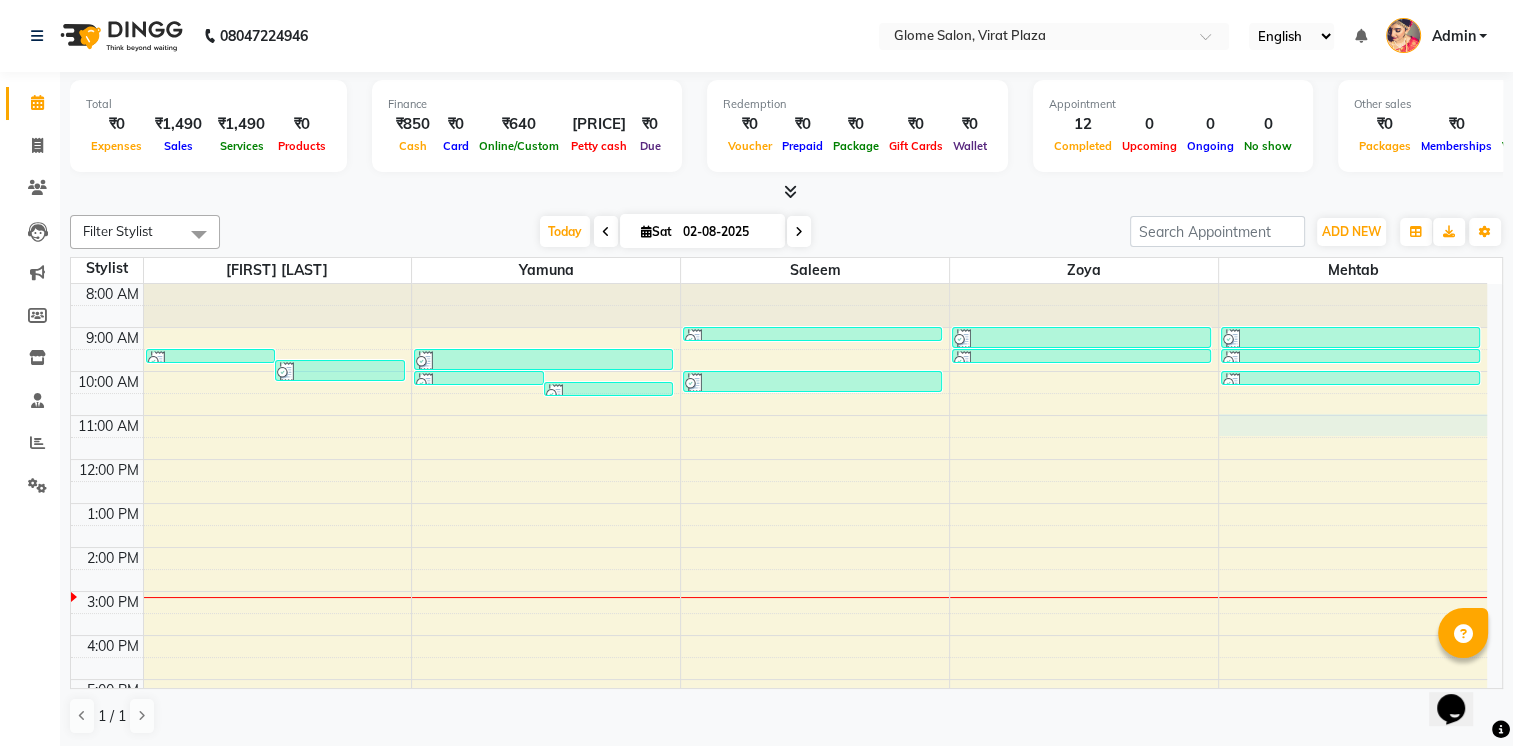 click on "8:00 AM 9:00 AM 10:00 AM 11:00 AM 12:00 PM 1:00 PM 2:00 PM 3:00 PM 4:00 PM 5:00 PM 6:00 PM 7:00 PM     [FIRST], TK07, 09:30 AM-09:50 AM, Detan  - Face & Neck     [FIRST], TK07, 09:45 AM-10:15 AM, Threading  - Eyebrows     [FIRST], TK04, 10:00 AM-10:15 AM, Threading  - Upperlip     [FIRST], TK04, 10:15 AM-10:30 AM, Threading  - Lowerlip     [FIRST], TK04, 09:30 AM-10:00 AM, Threading  - Eyebrows     [FIRST], TK03, 09:00 AM-09:15 AM, Exclusive Men’S Services - Shaving     [FIRST], TK05, 10:00 AM-10:30 AM, Exclusive Men’S Services - Hair Cut     [FIRST], TK02, 09:00 AM-09:30 AM, Threading  - Eyebrows     [FIRST], TK02, 09:30 AM-09:45 AM, Threading  - Upperlip     [FIRST] [LAST], TK01, 09:00 AM-09:30 AM, Exclusive Men’S Services - Hair Cut     [FIRST] [LAST], TK01, 09:30 AM-09:45 AM, Exclusive Men’S Services - Shaving     [FIRST], TK06, 10:00 AM-10:15 AM, Exclusive Men’S Services - Beard Shape And Trim" at bounding box center [779, 547] 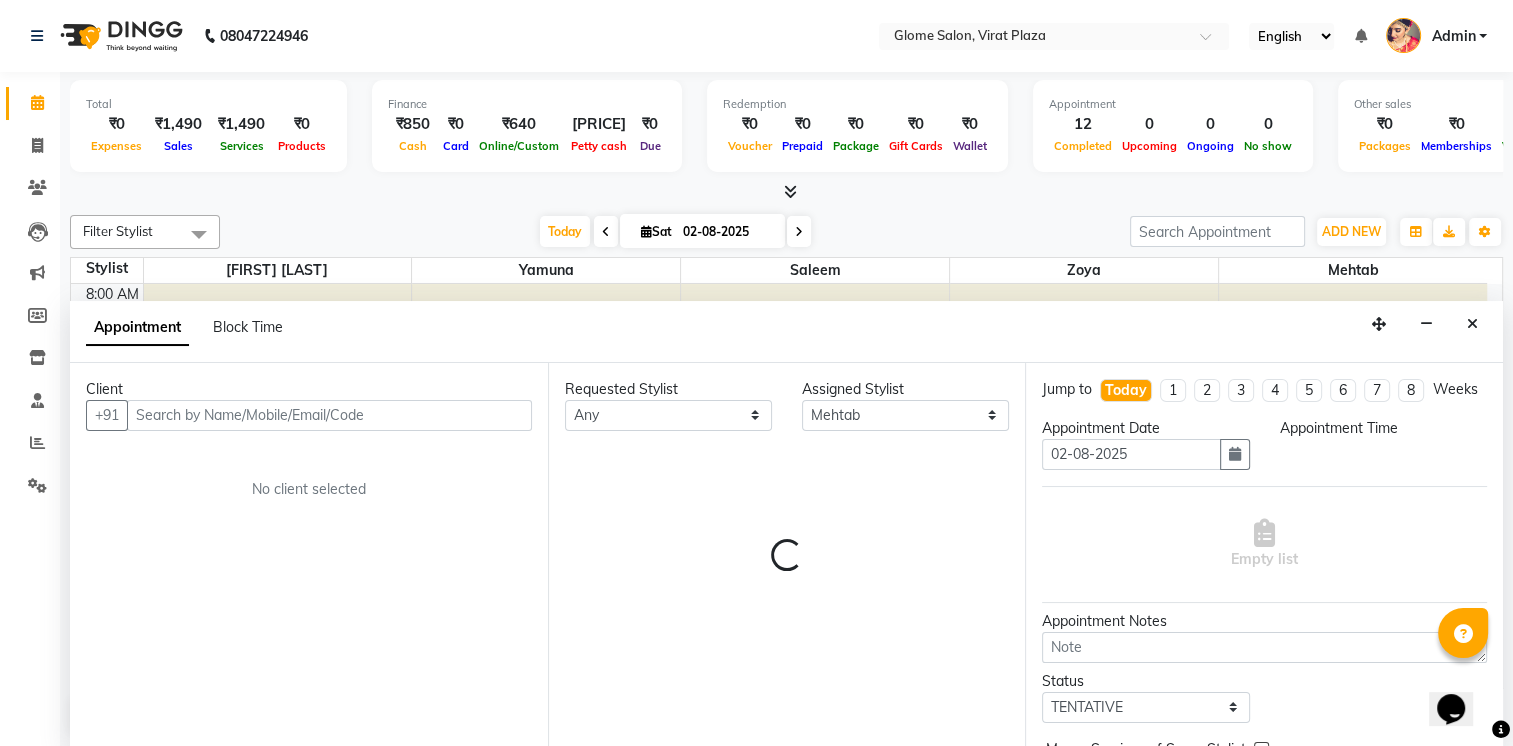scroll, scrollTop: 0, scrollLeft: 0, axis: both 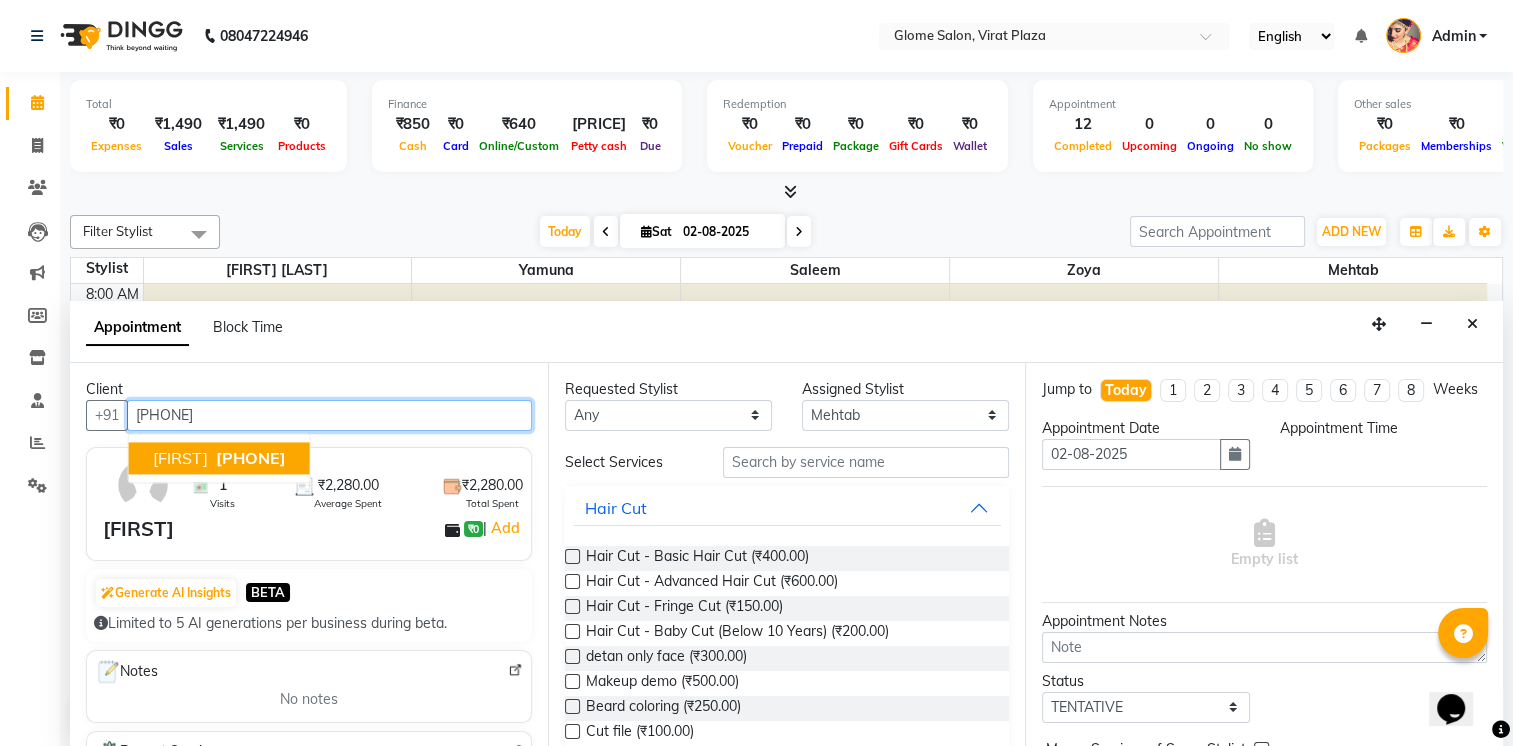 click on "[PHONE]" at bounding box center [251, 458] 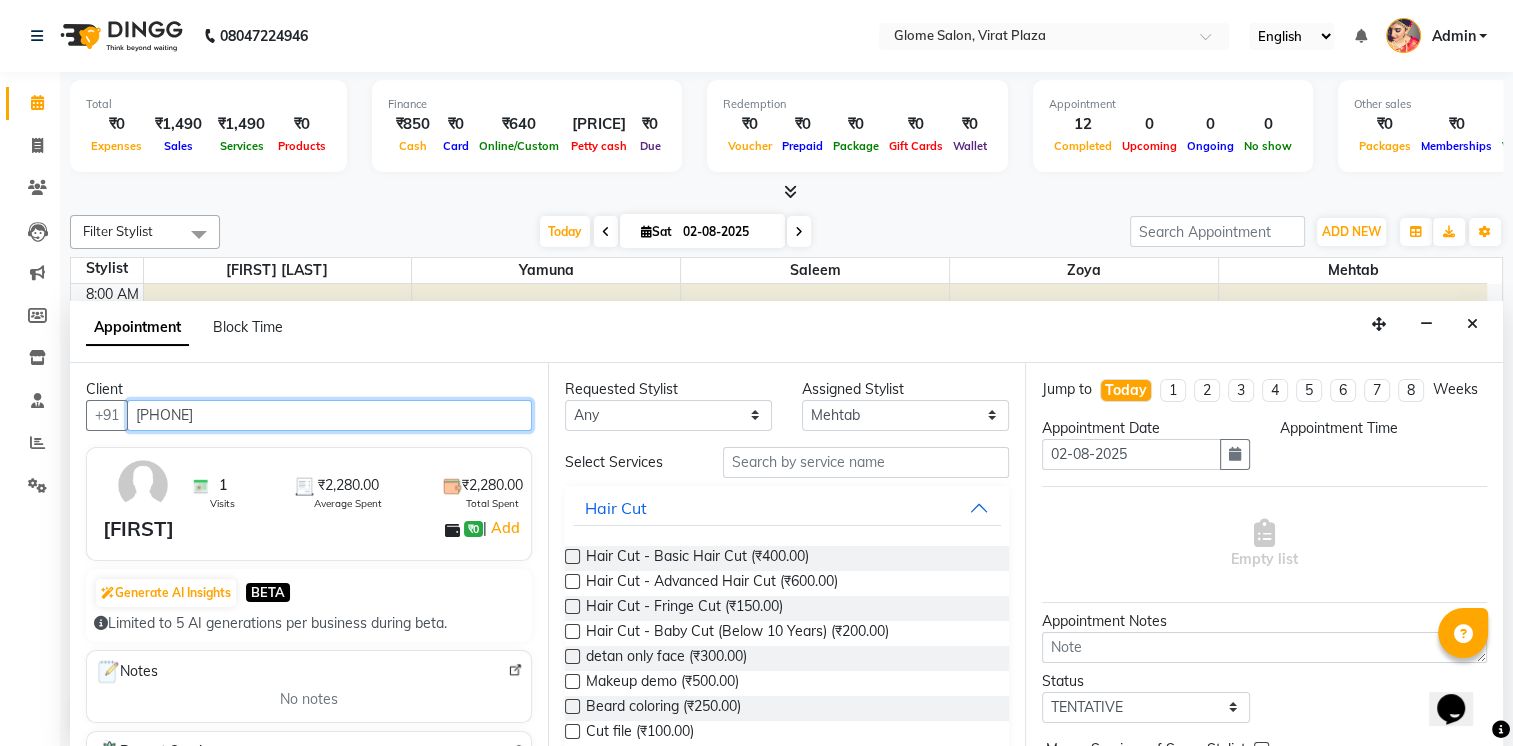 type on "[PHONE]" 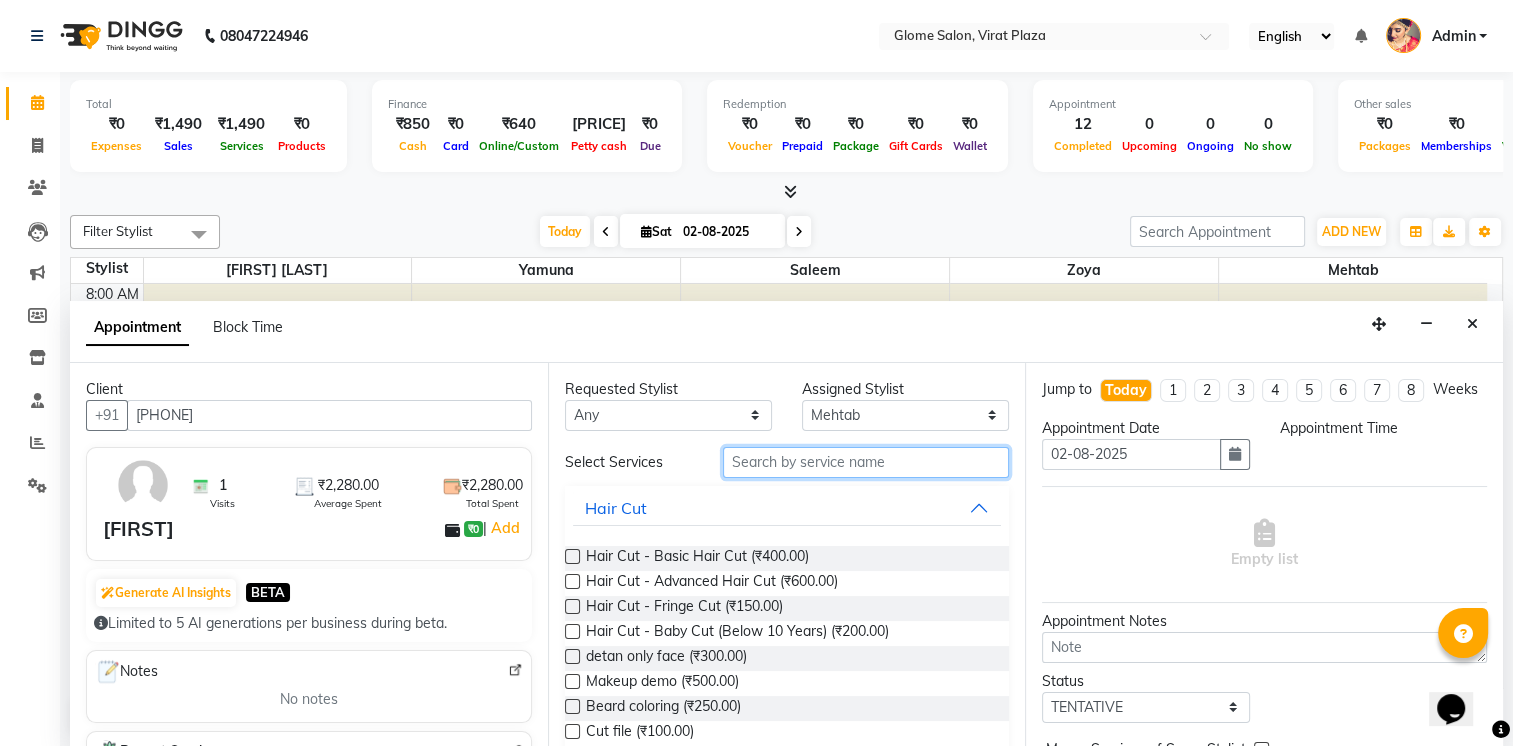 click at bounding box center [866, 462] 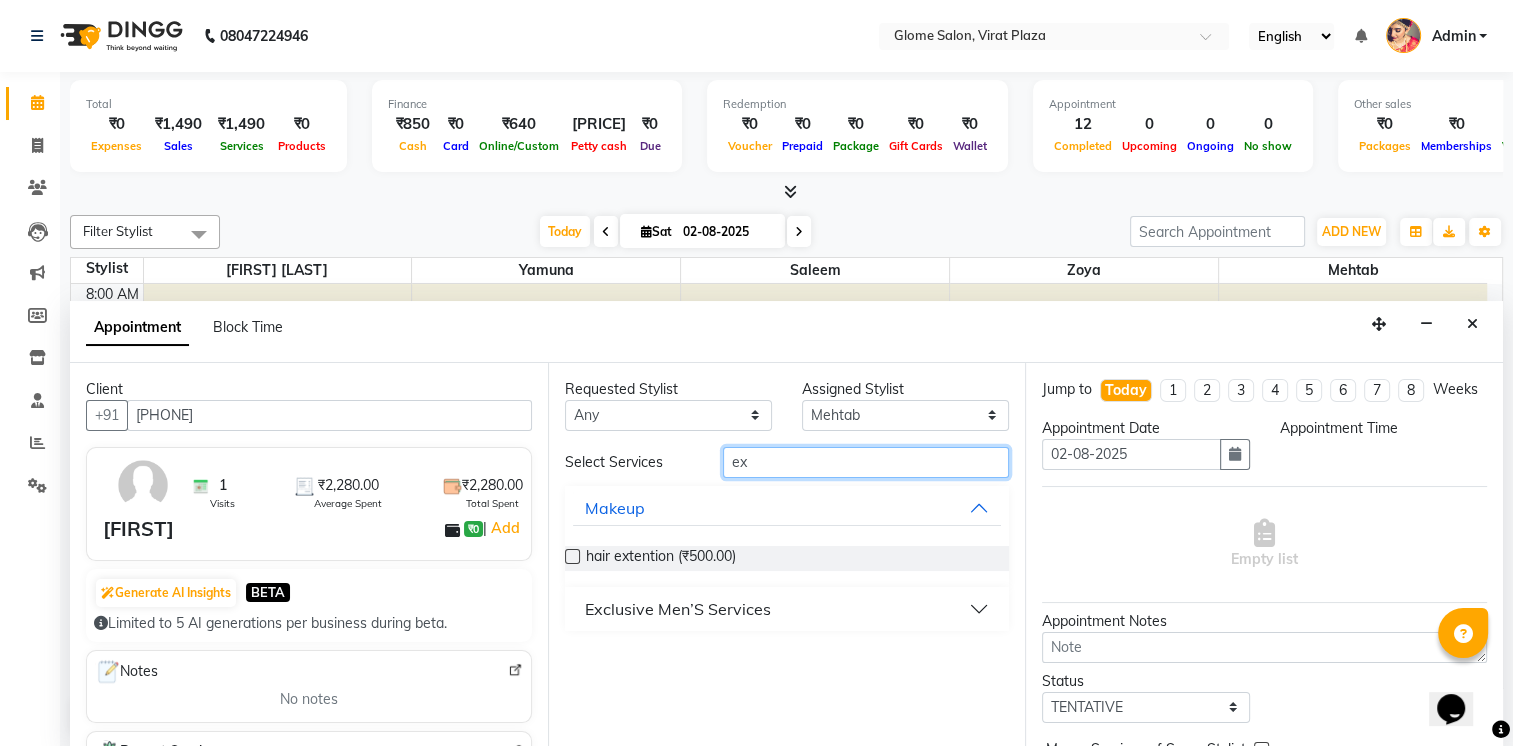 type on "ex" 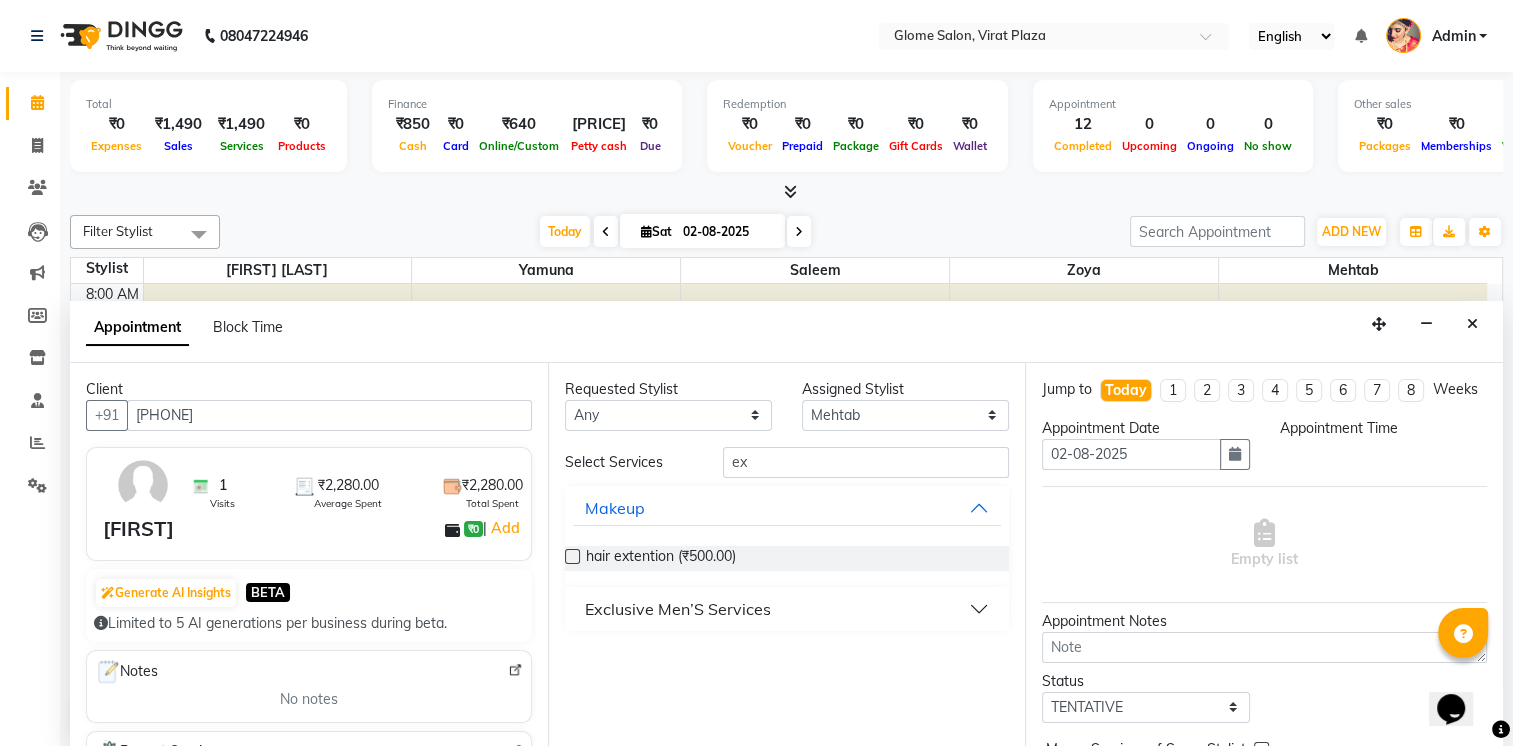 click on "Exclusive Men’S Services" at bounding box center [787, 609] 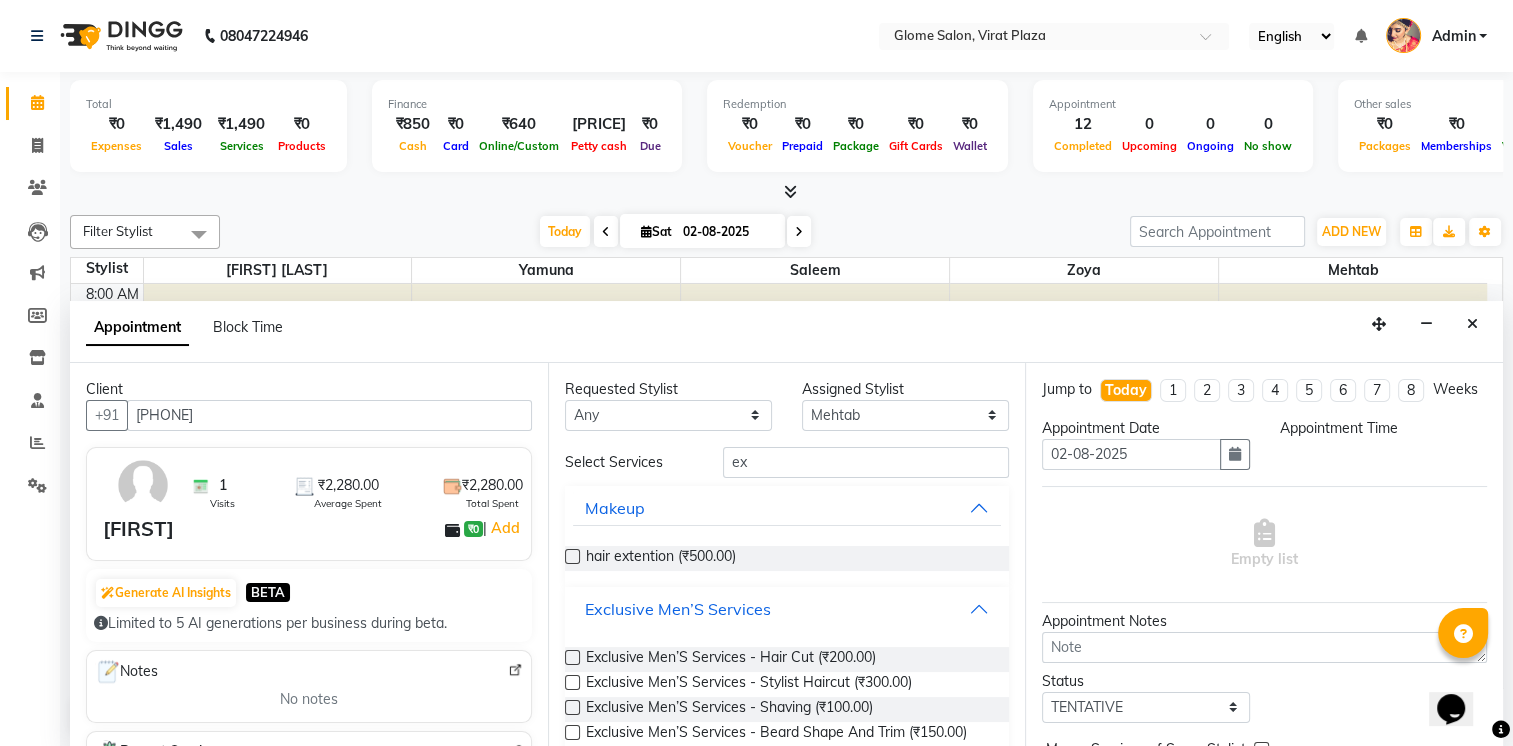 scroll, scrollTop: 100, scrollLeft: 0, axis: vertical 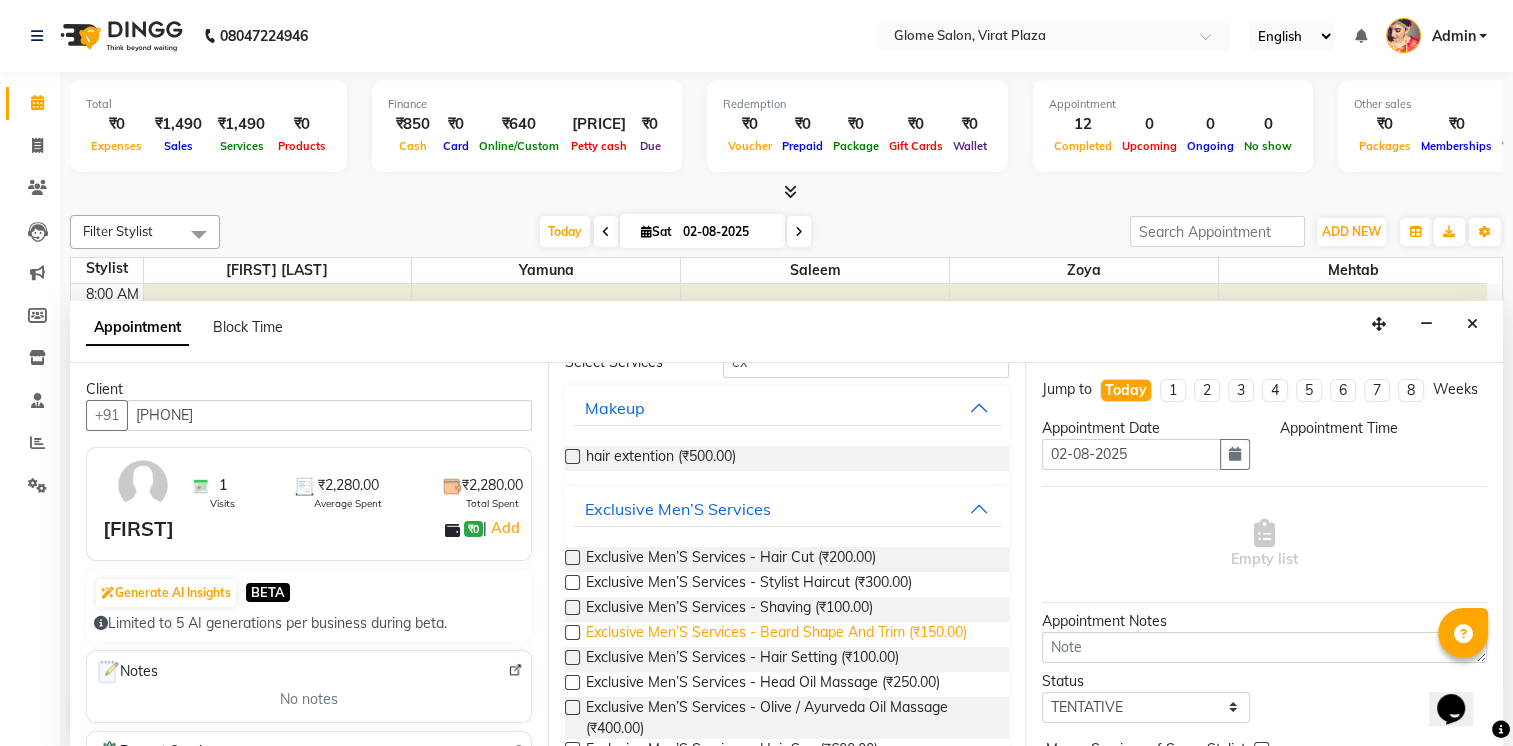 click on "Exclusive Men’S Services - Beard Shape And Trim (₹150.00)" at bounding box center [776, 634] 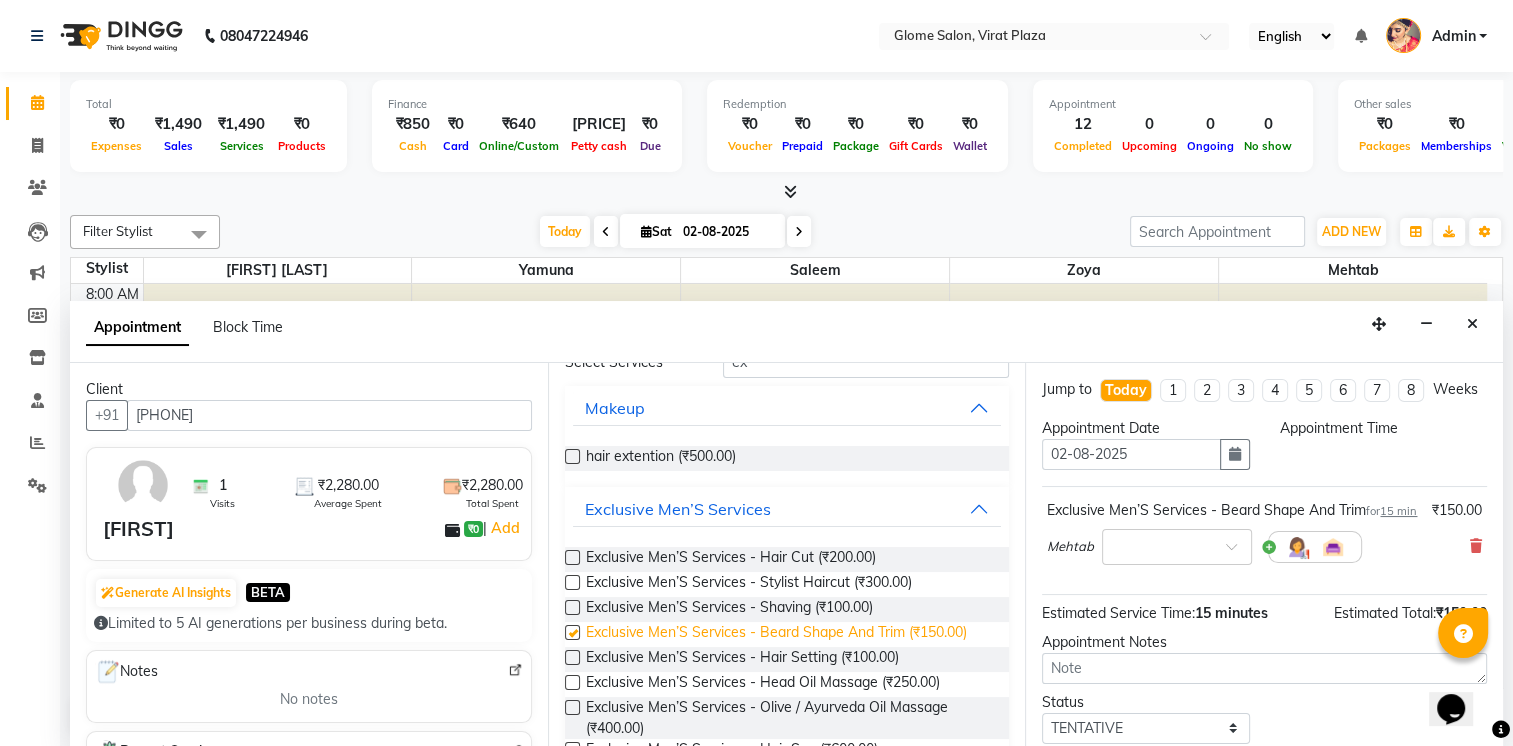 checkbox on "false" 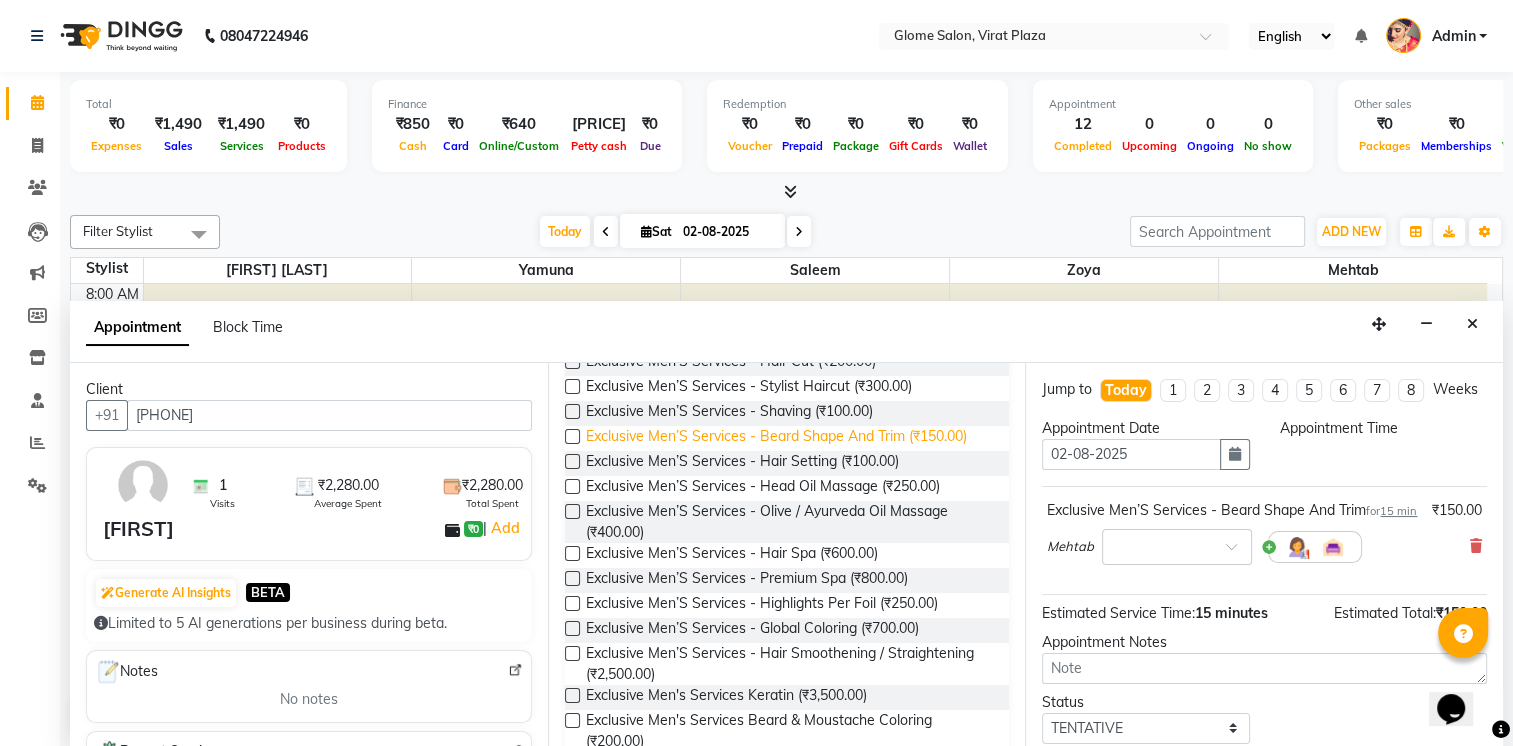 scroll, scrollTop: 300, scrollLeft: 0, axis: vertical 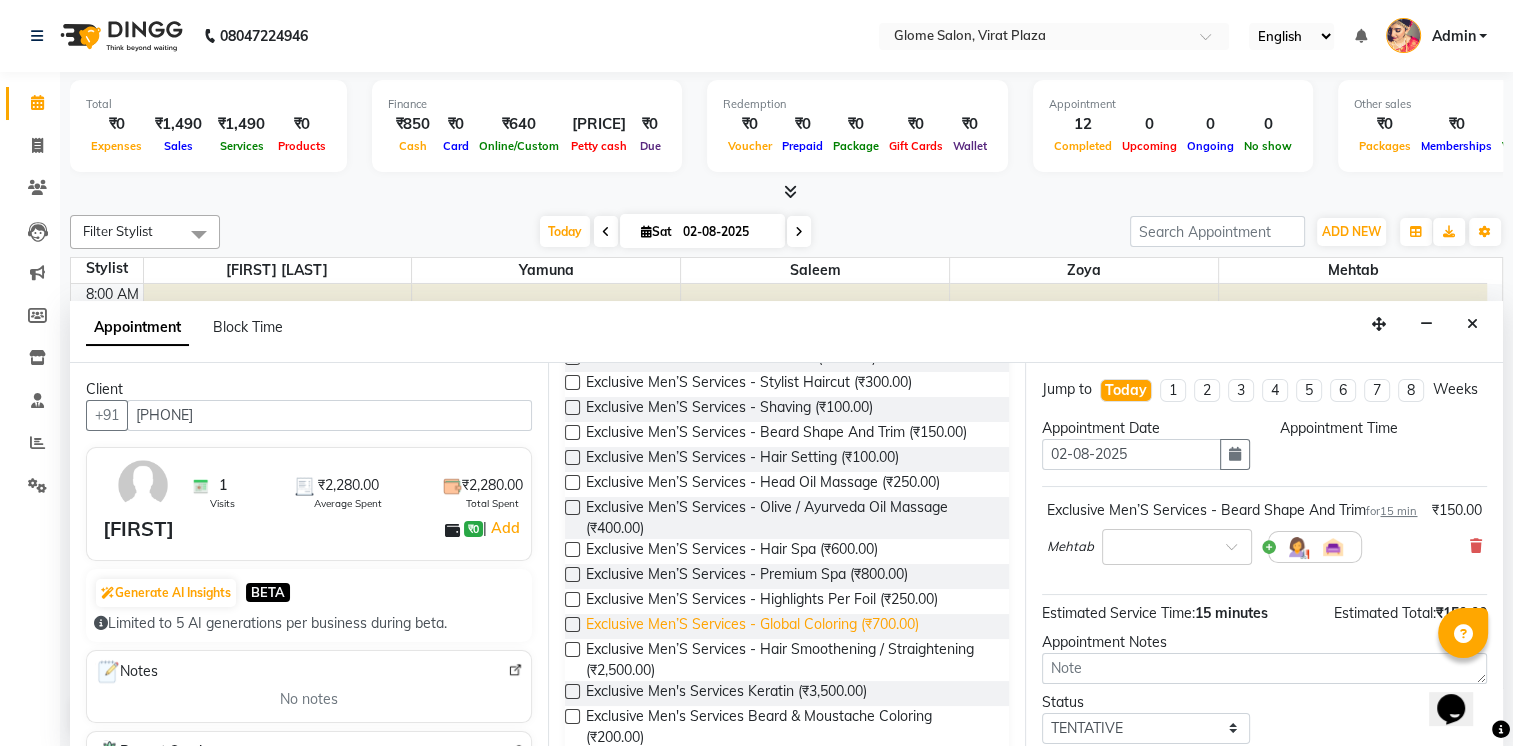 click on "Exclusive Men’S Services - Global Coloring (₹700.00)" at bounding box center (752, 626) 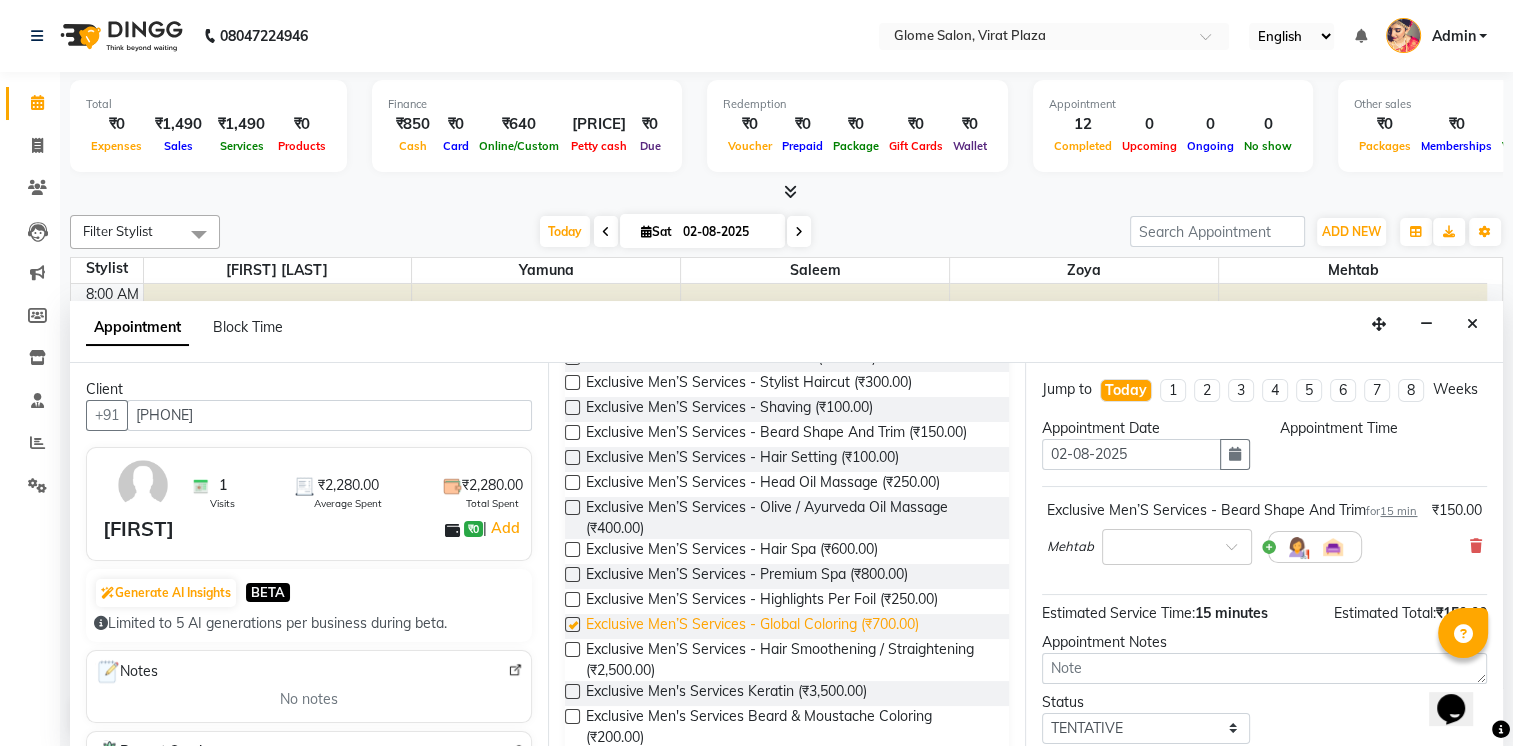 checkbox on "true" 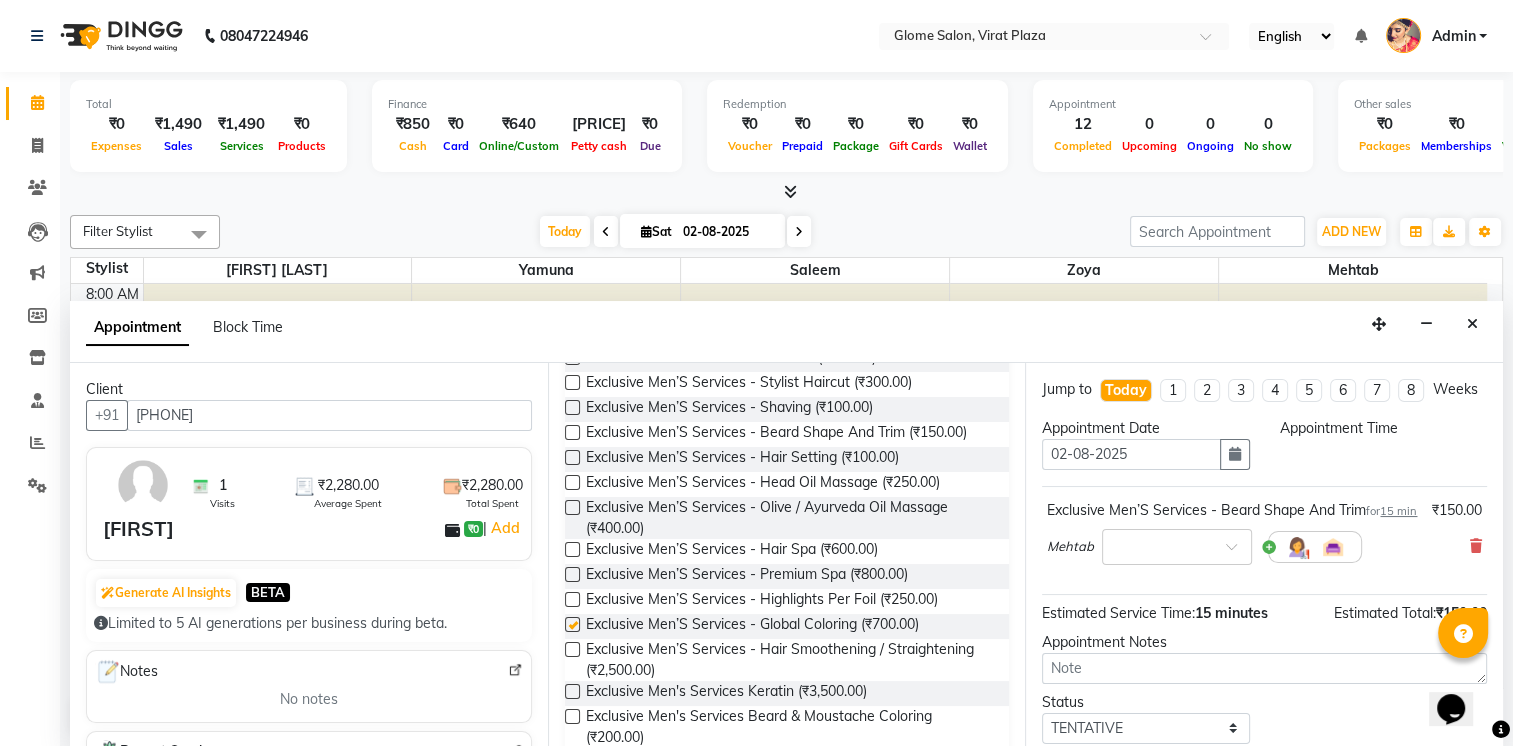 scroll, scrollTop: 160, scrollLeft: 0, axis: vertical 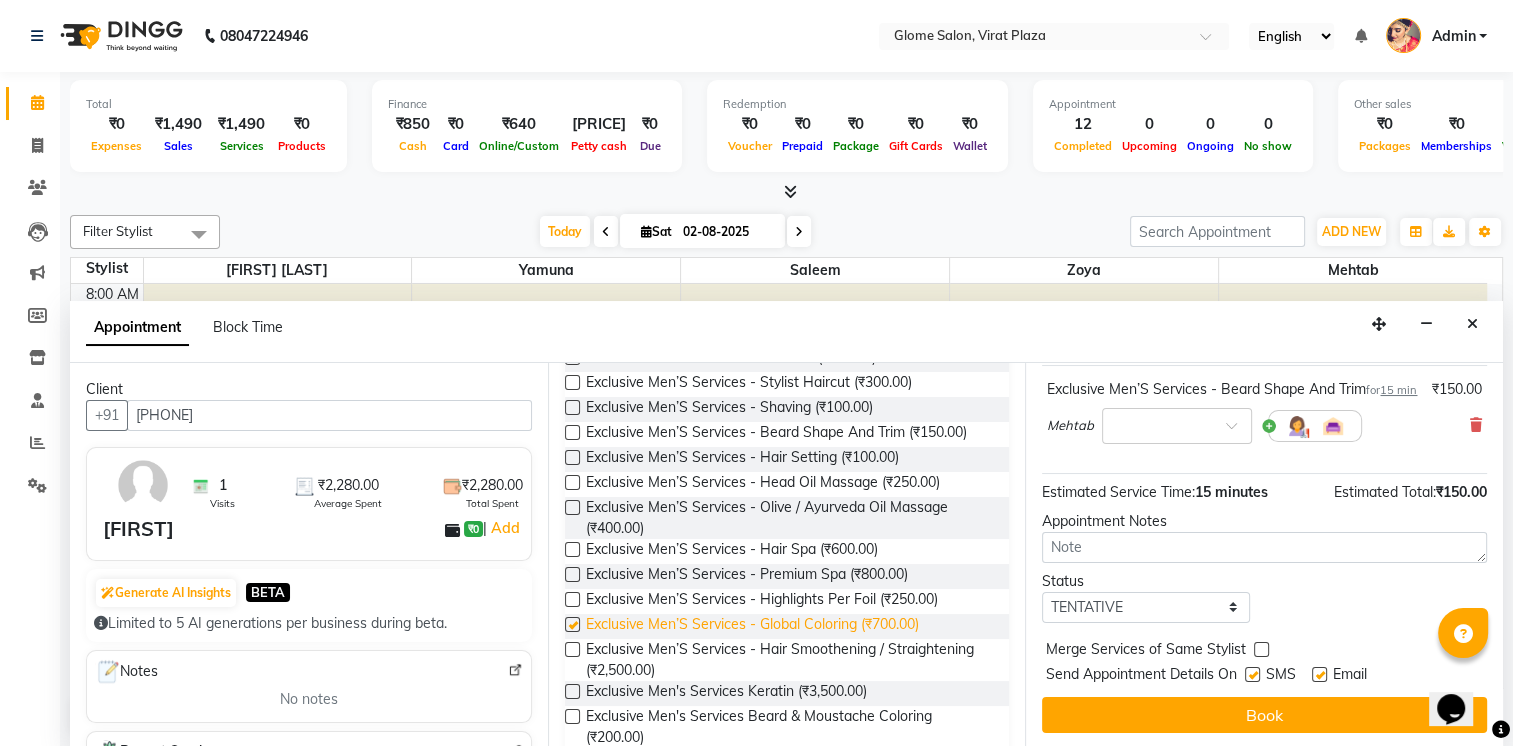 click on "Exclusive Men’S Services - Global Coloring (₹700.00)" at bounding box center [752, 626] 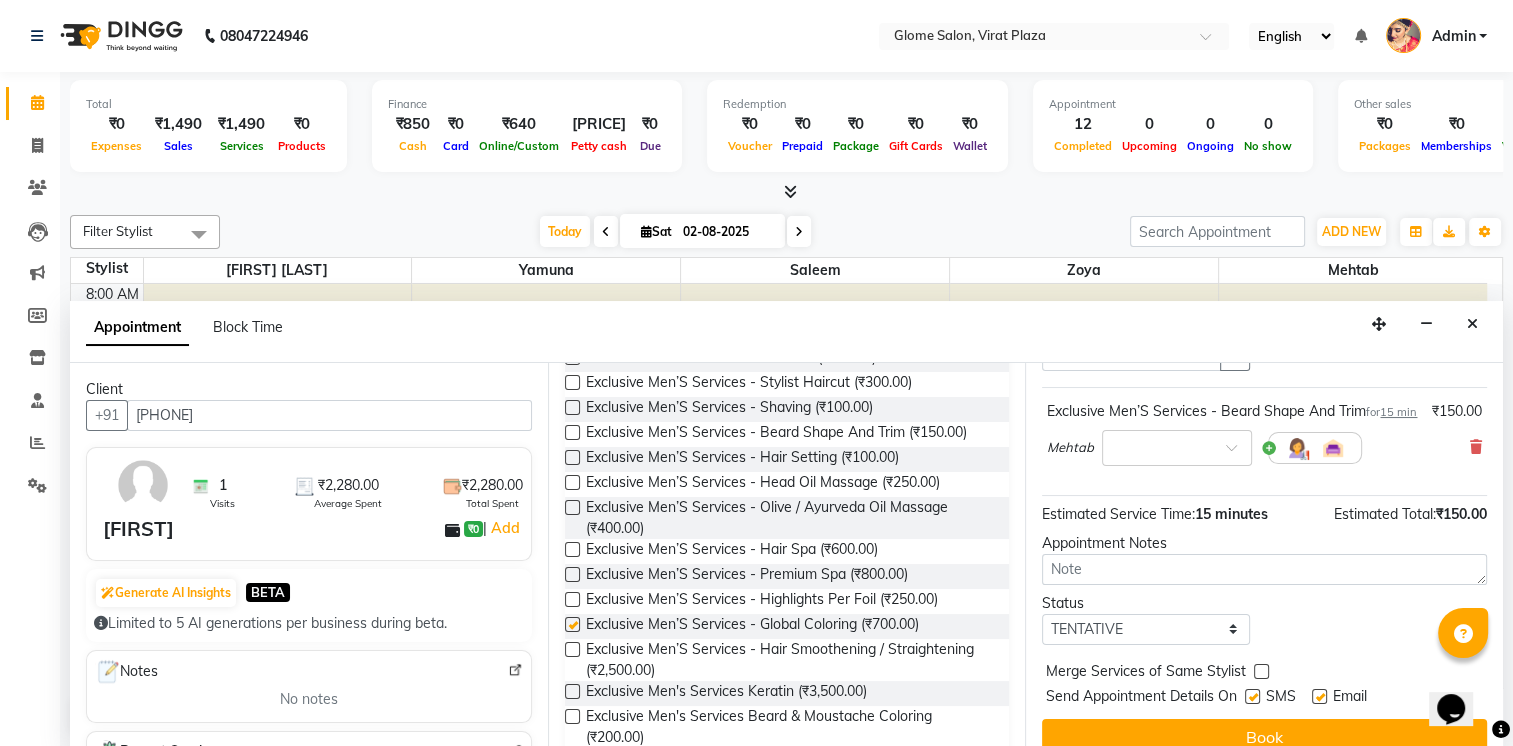 scroll, scrollTop: 160, scrollLeft: 0, axis: vertical 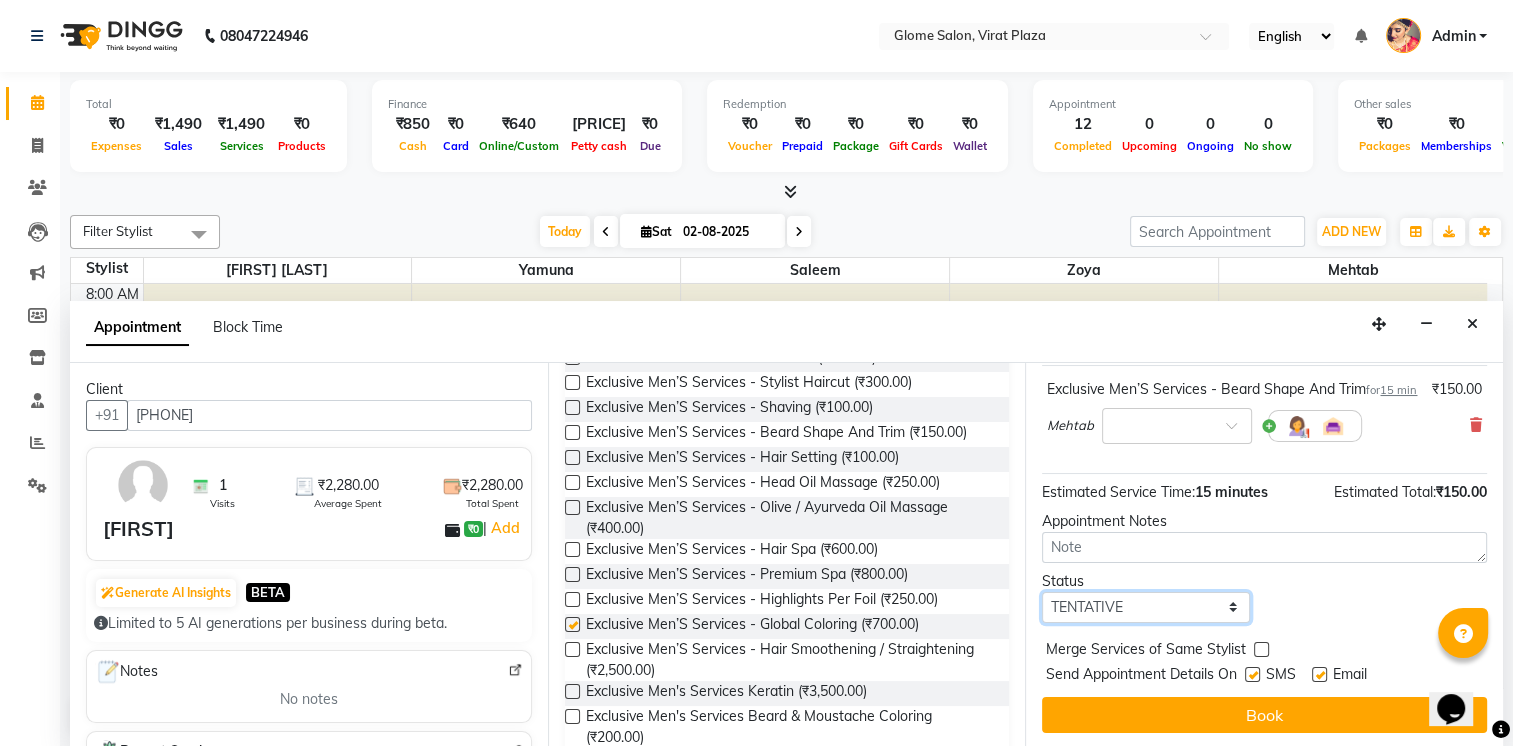 drag, startPoint x: 1143, startPoint y: 610, endPoint x: 1122, endPoint y: 646, distance: 41.677334 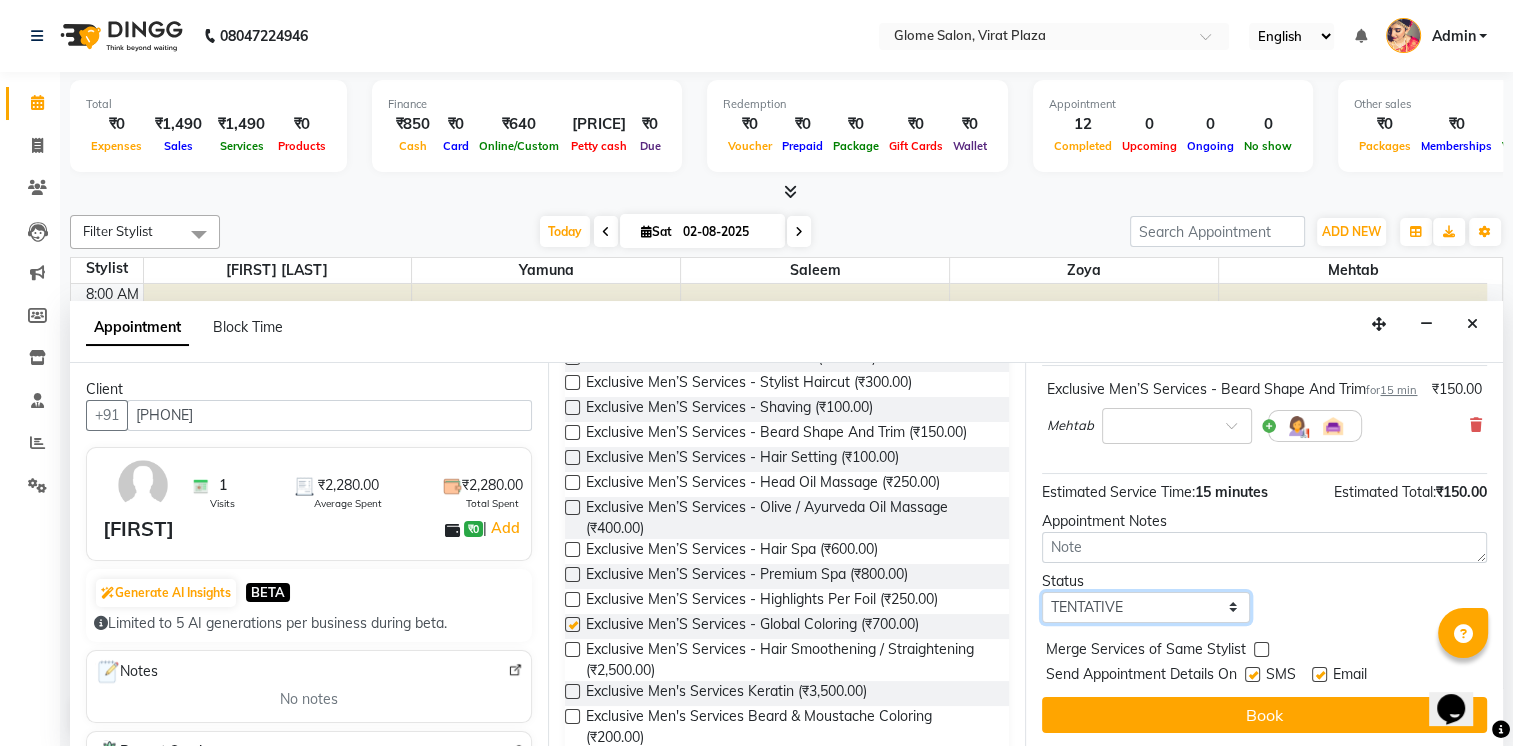 select on "confirm booking" 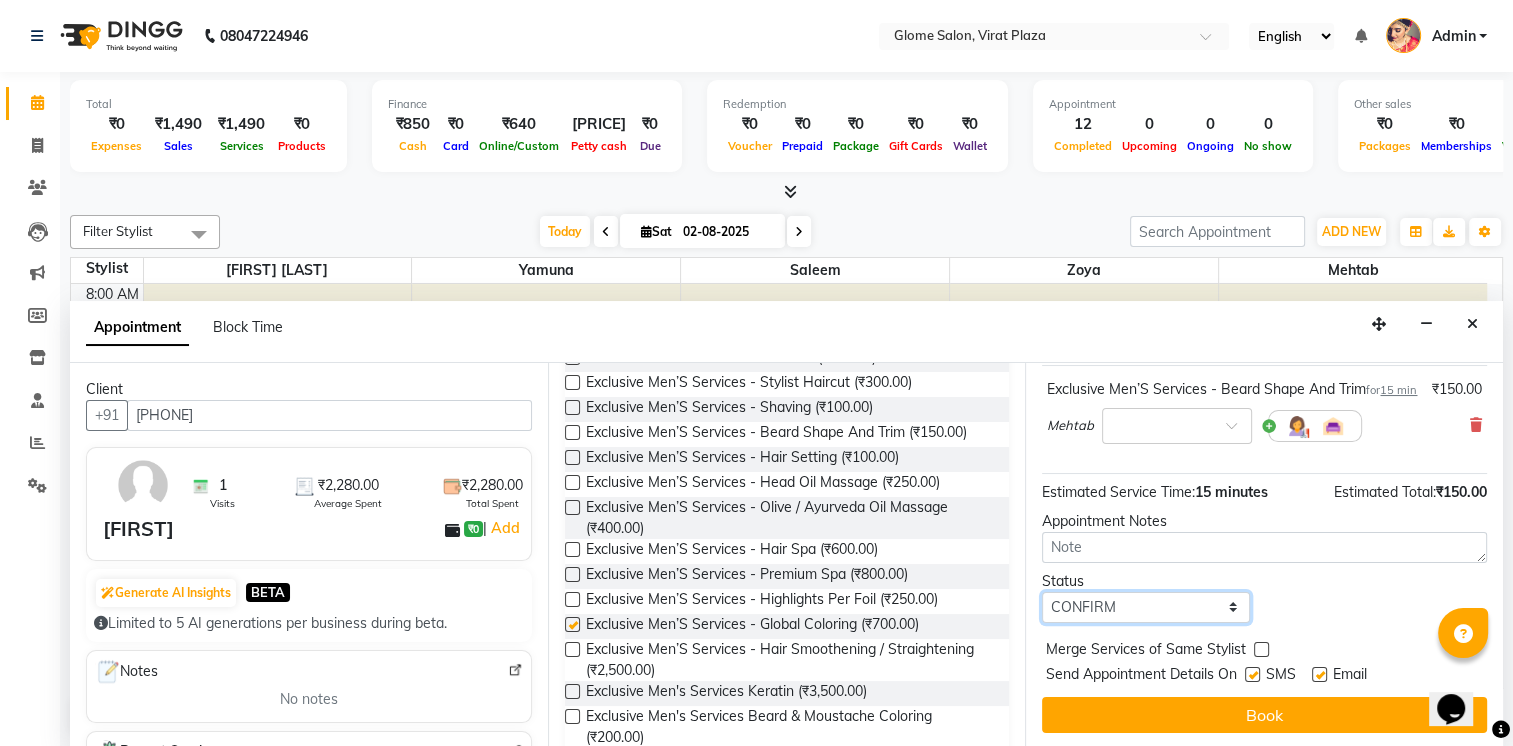 click on "Select TENTATIVE CONFIRM CHECK-IN UPCOMING" at bounding box center (1145, 607) 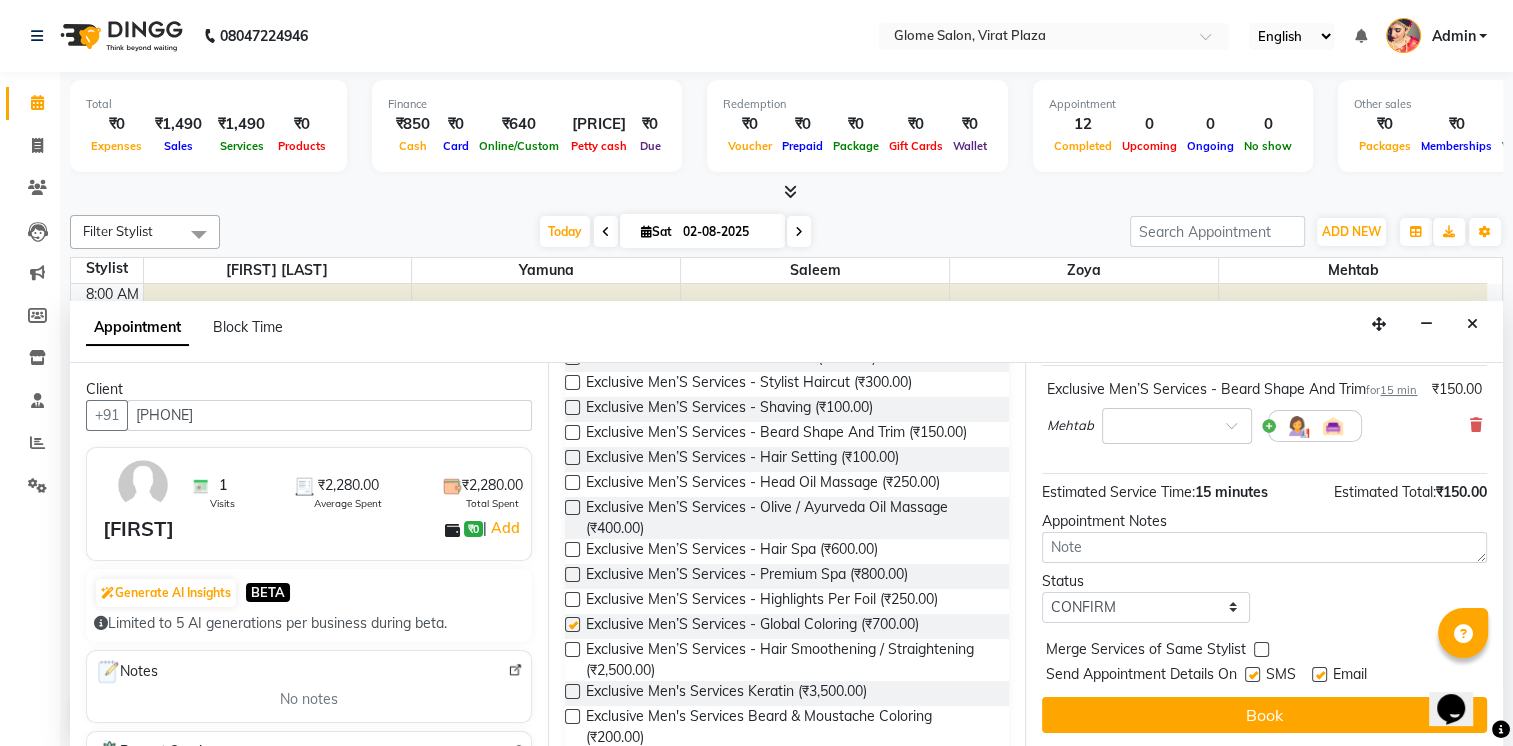 click on "Book" at bounding box center (1264, 715) 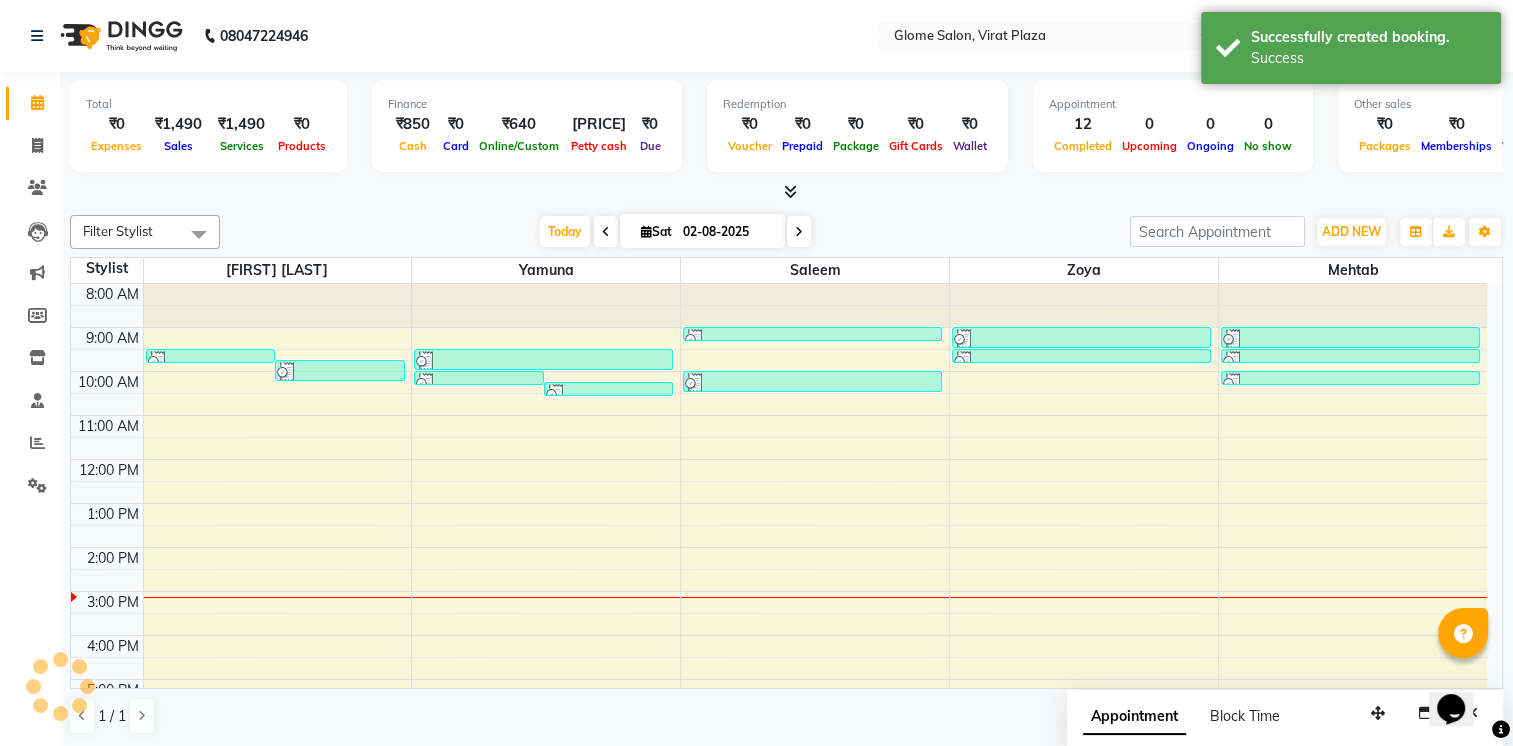 scroll, scrollTop: 0, scrollLeft: 0, axis: both 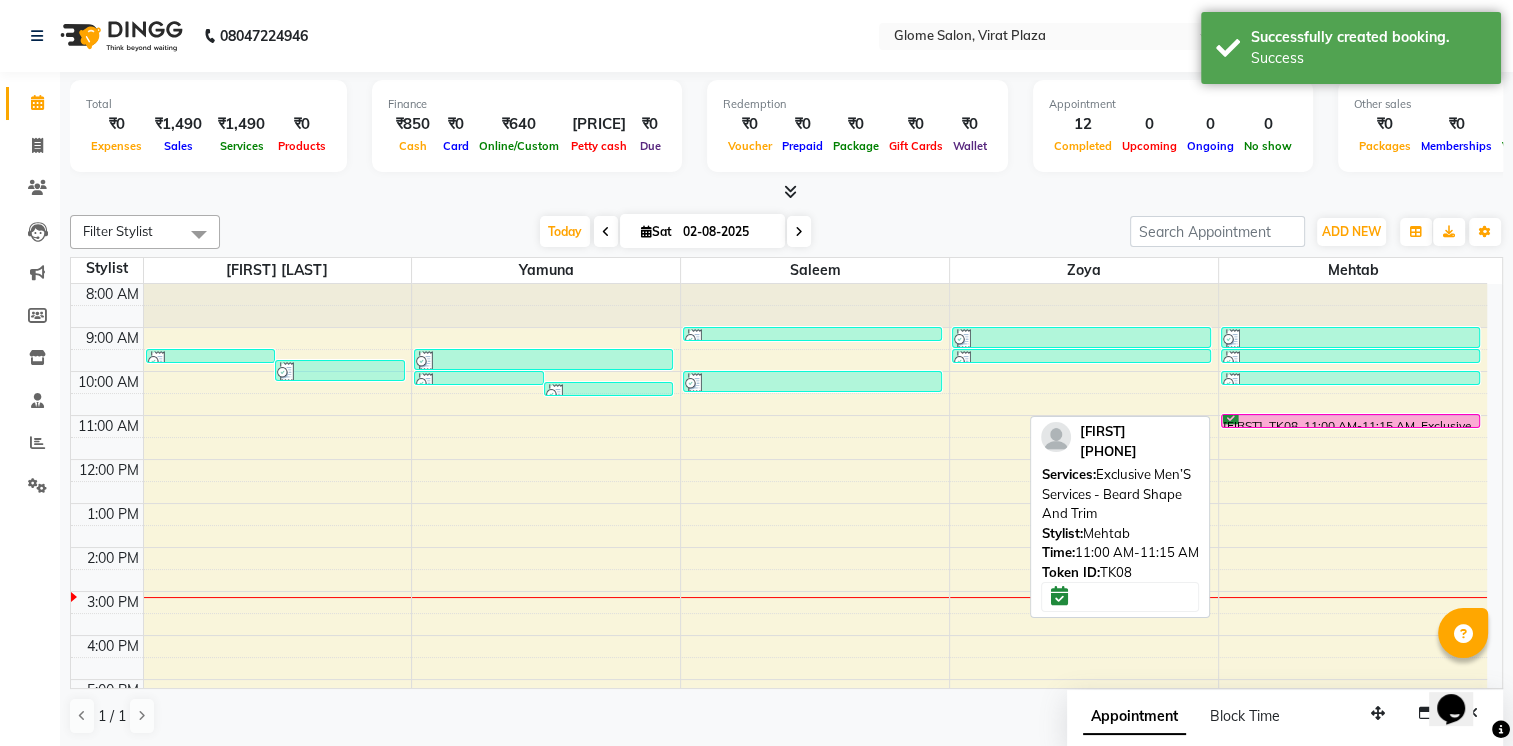 click on "[FIRST], TK08, 11:00 AM-11:15 AM, Exclusive Men’S Services - Beard Shape And Trim" at bounding box center (1351, 421) 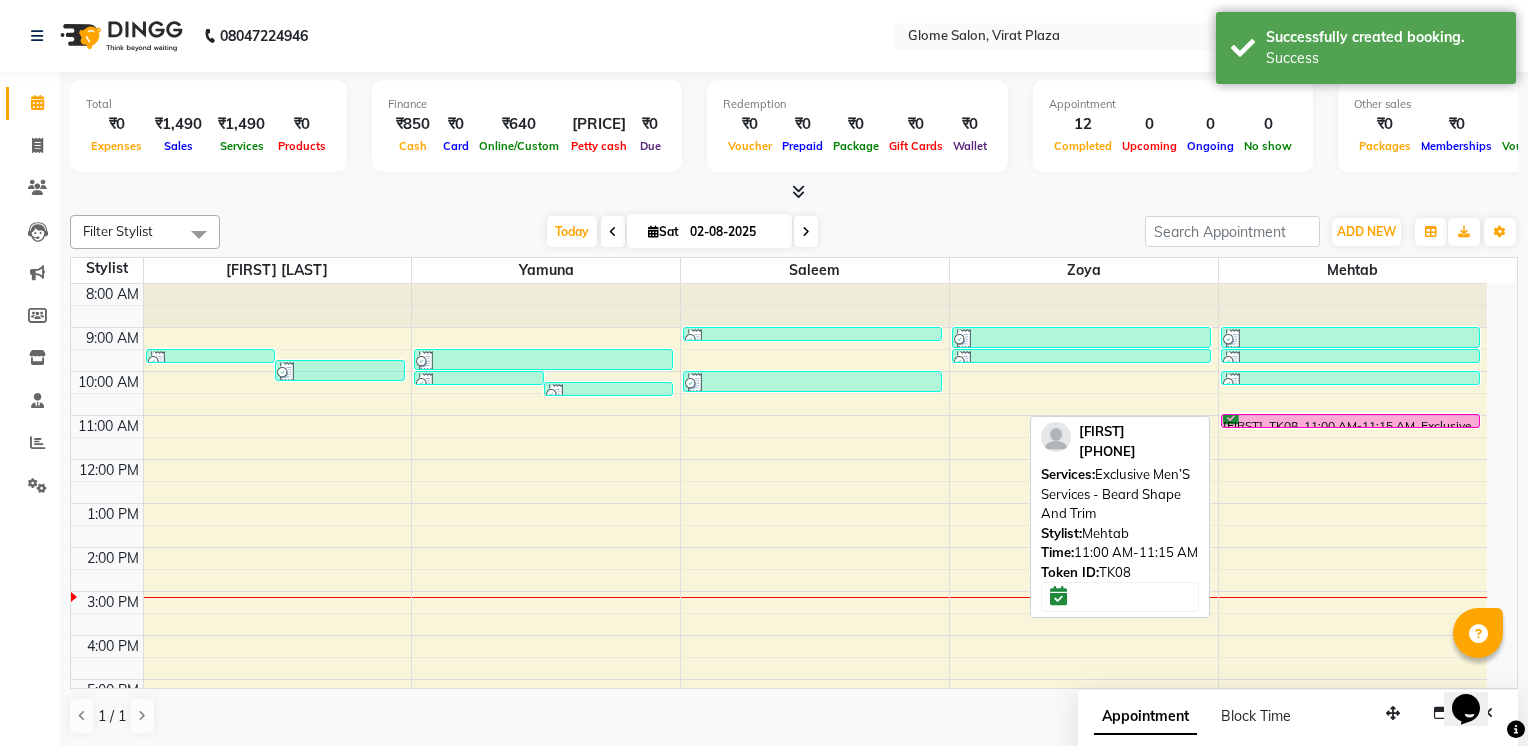 select on "6" 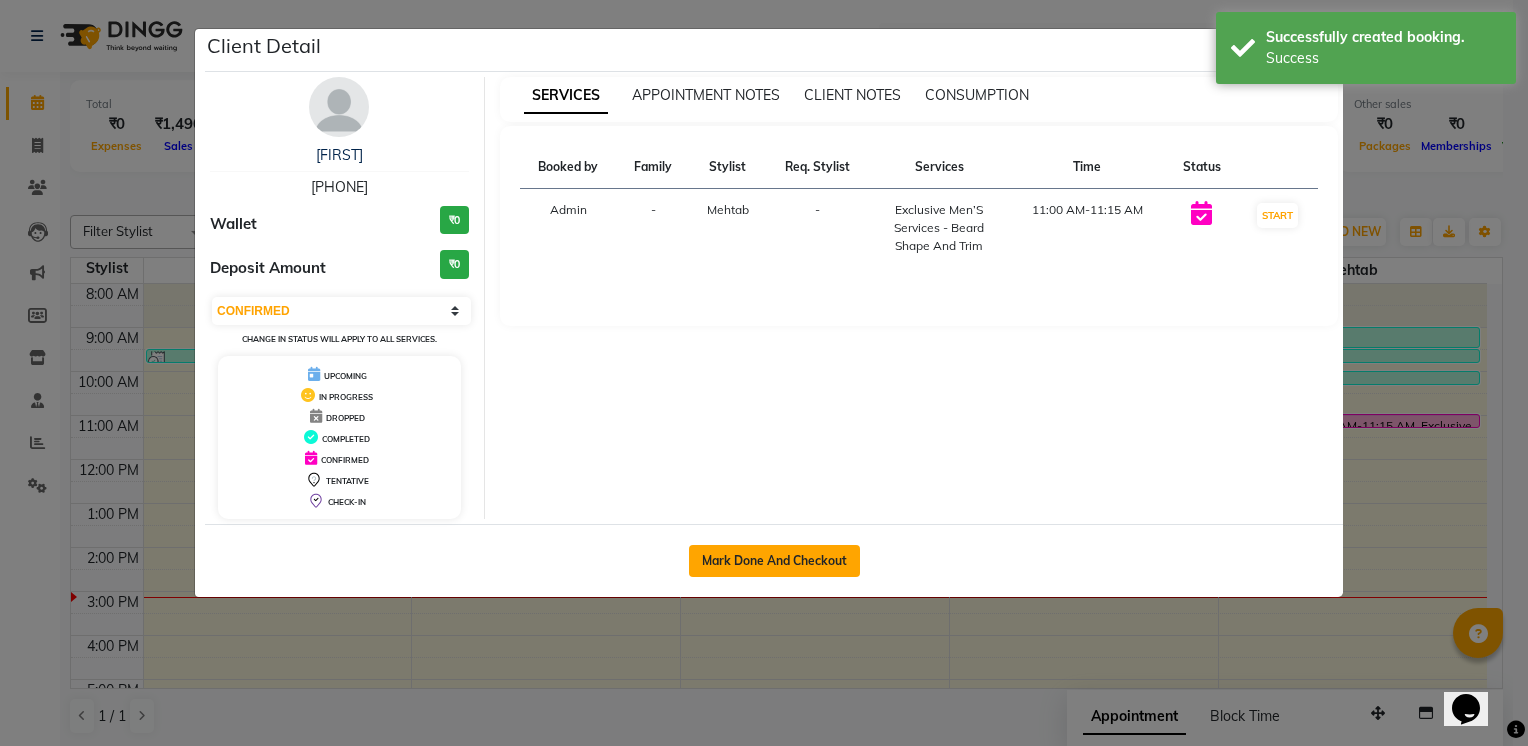 click on "Mark Done And Checkout" 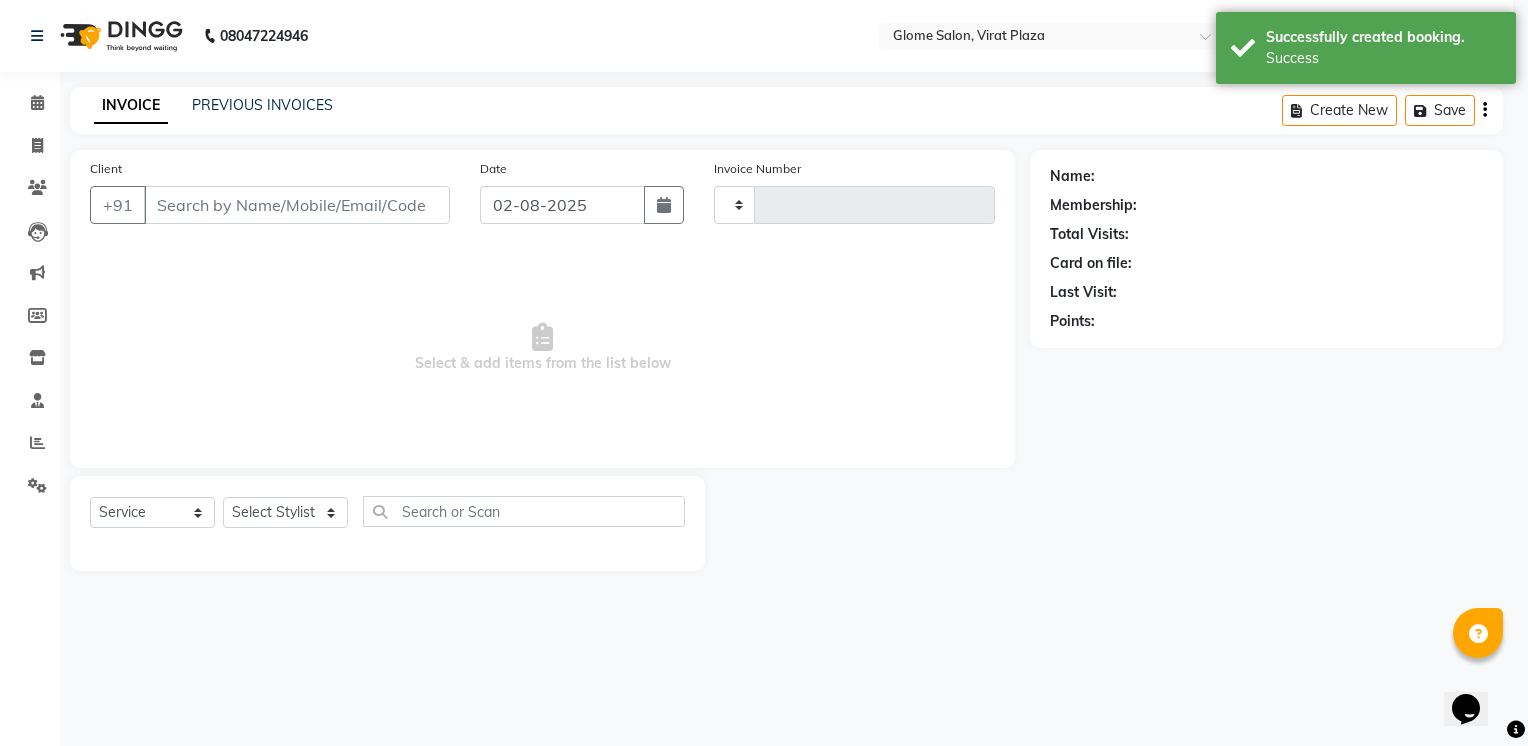 type on "1725" 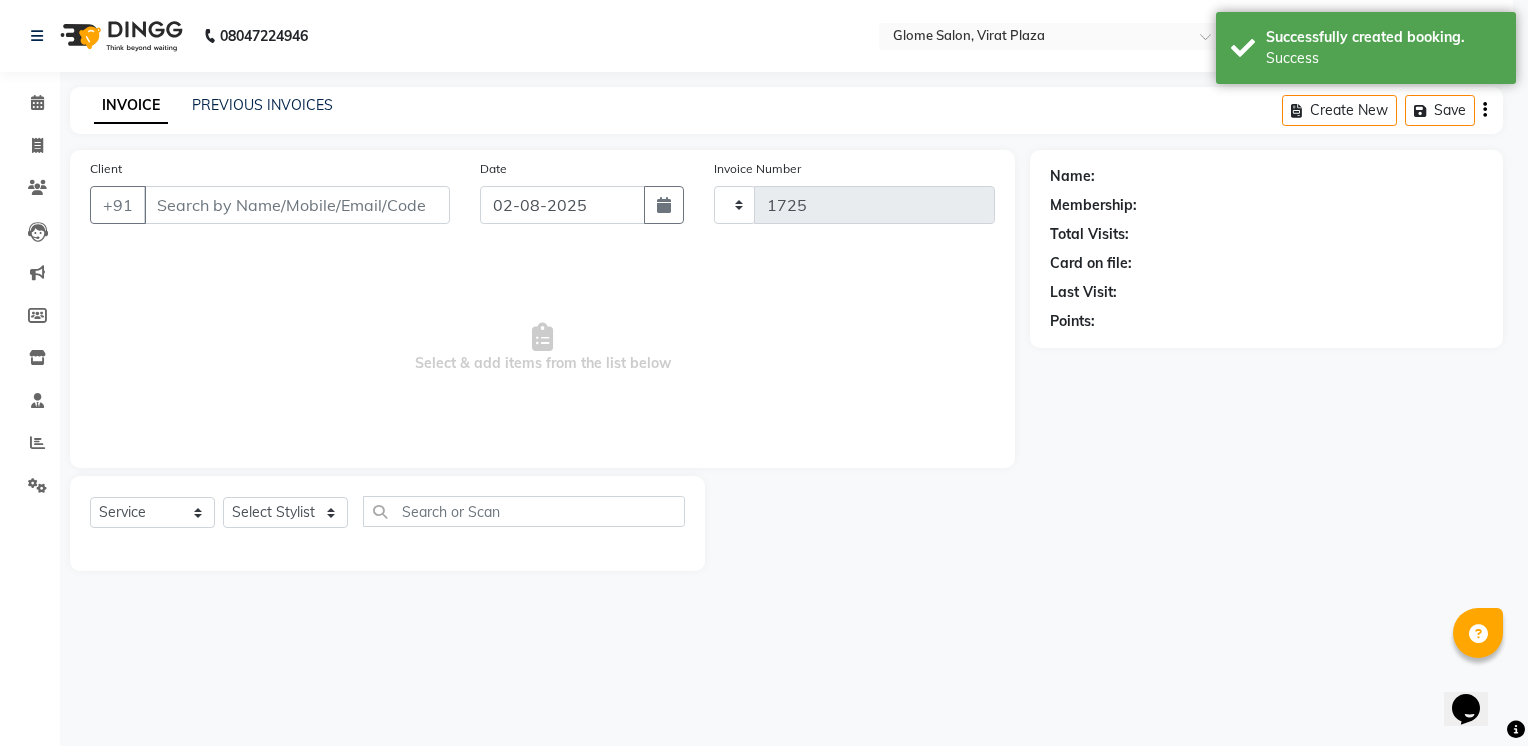 select on "3" 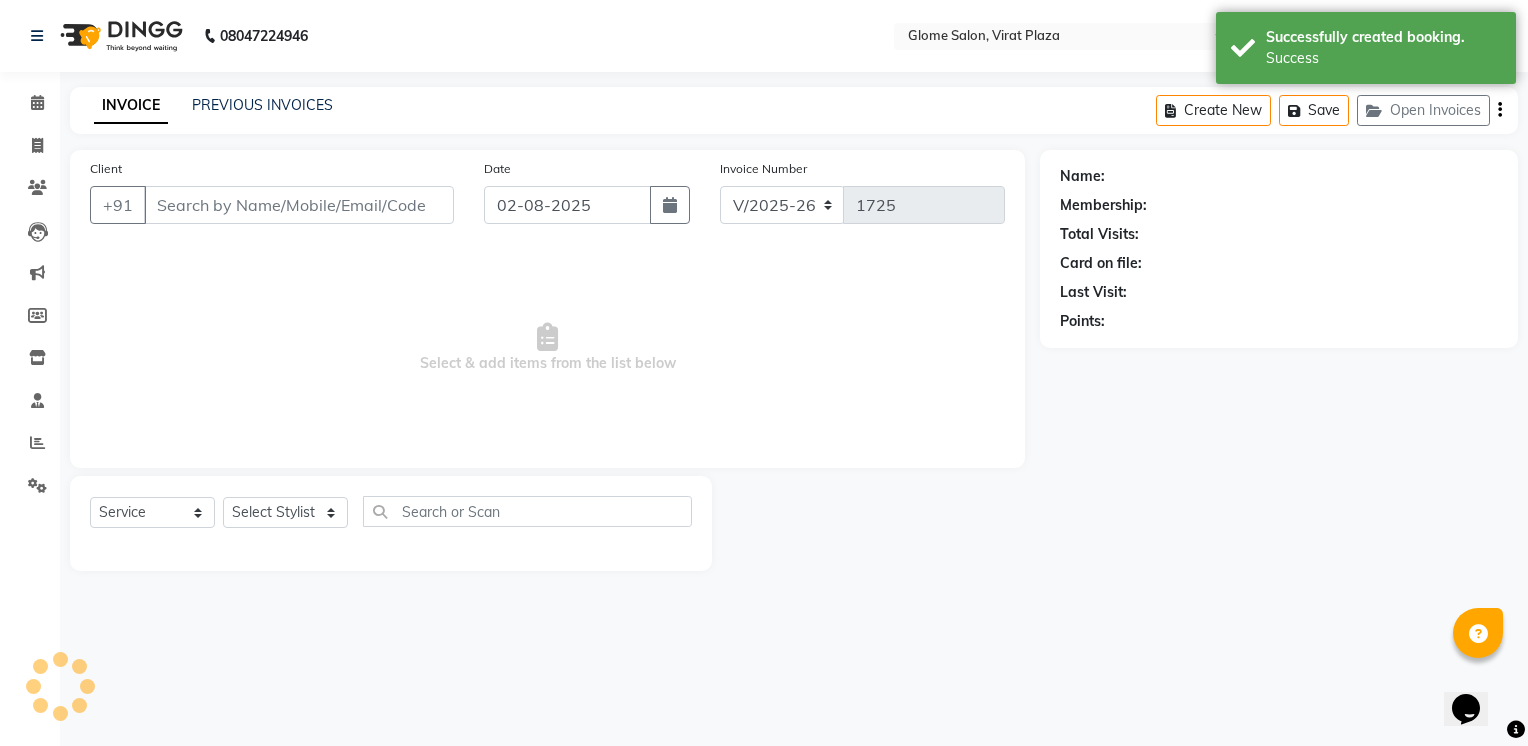 type on "[PHONE]" 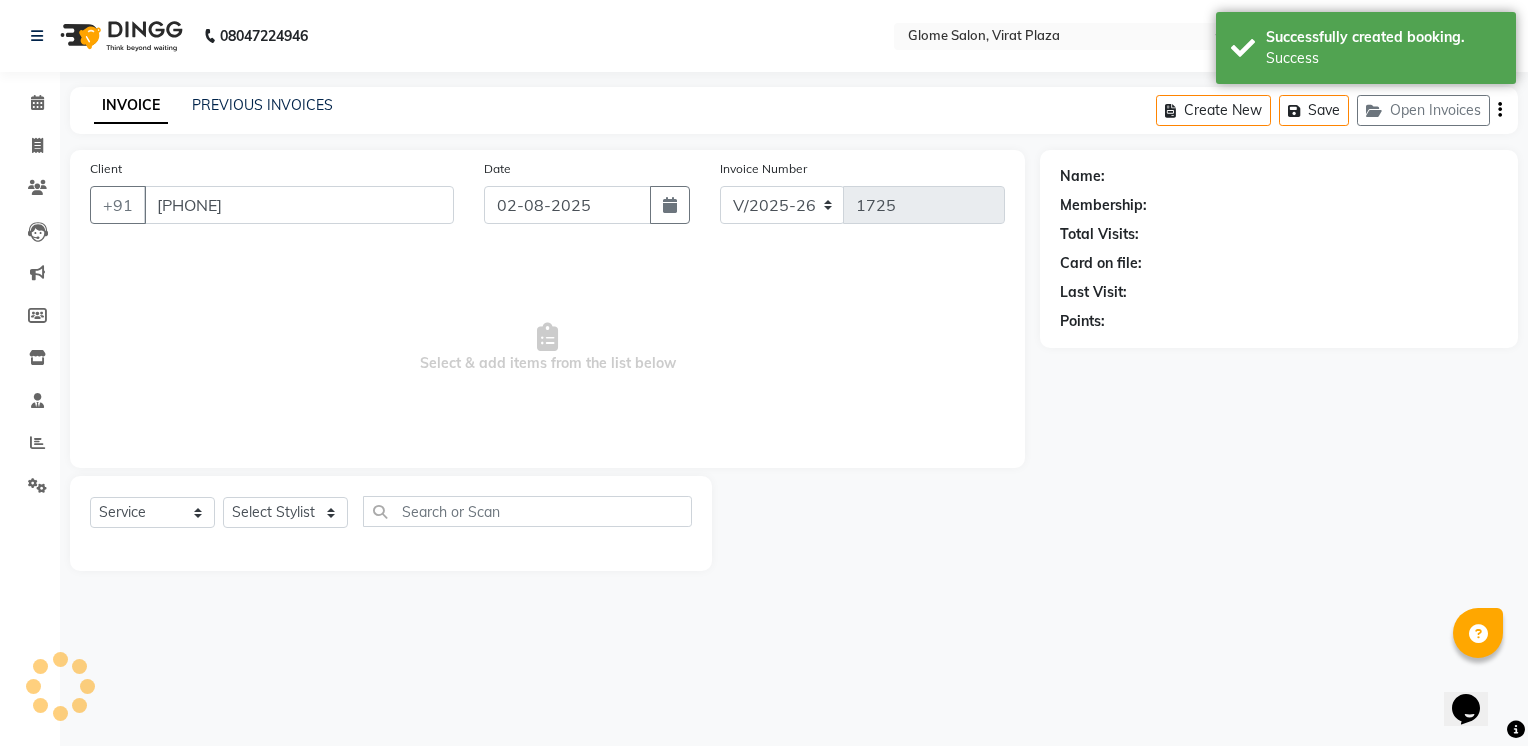 select on "87909" 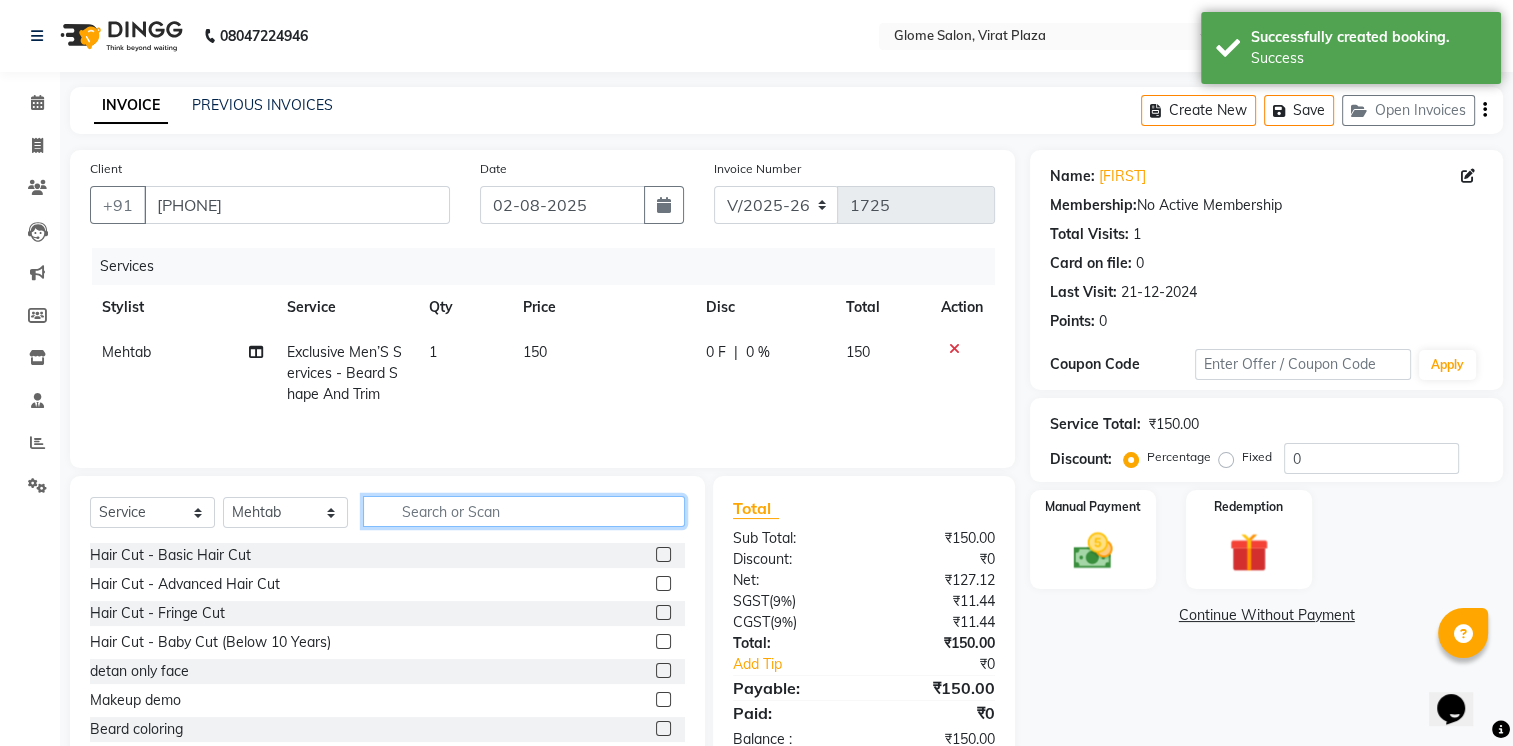 click 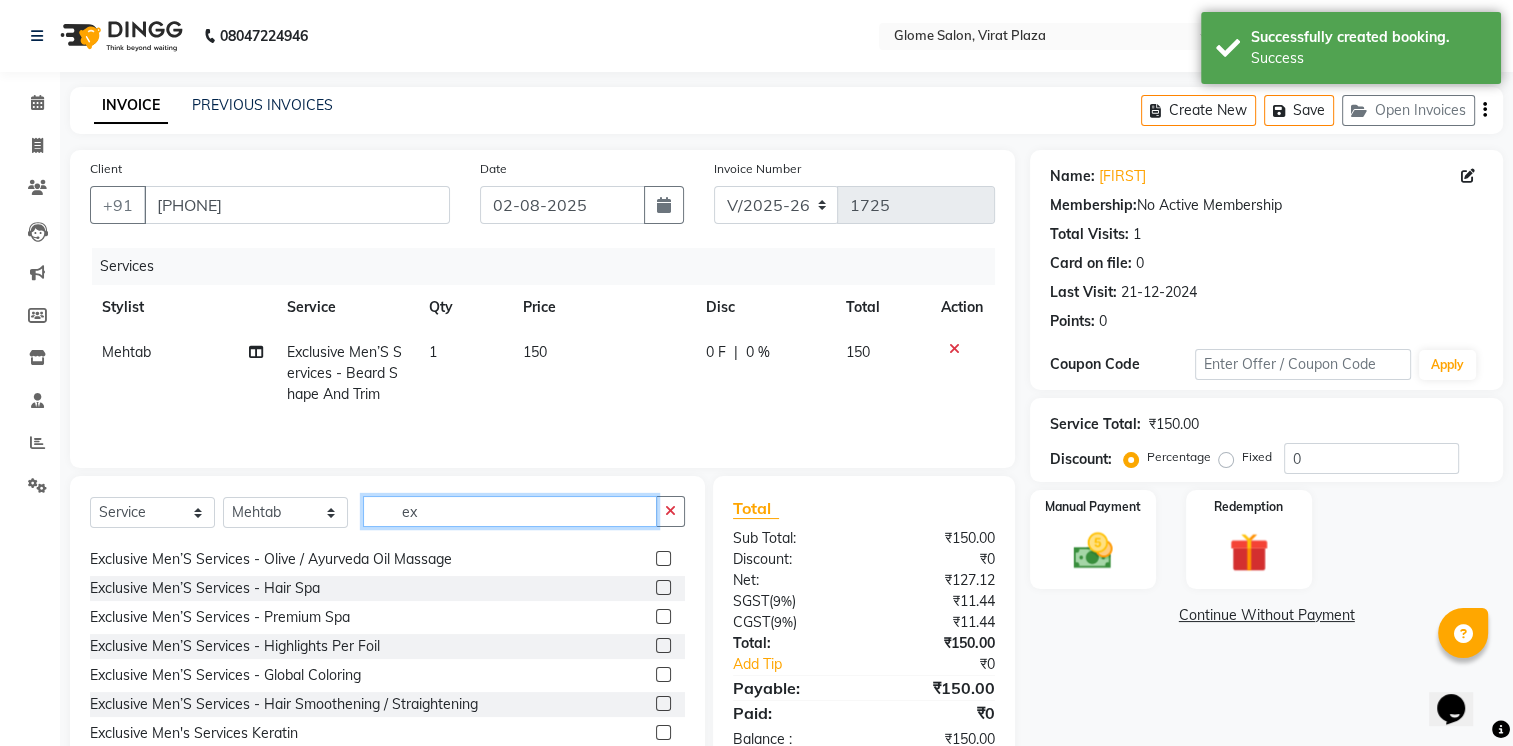 scroll, scrollTop: 200, scrollLeft: 0, axis: vertical 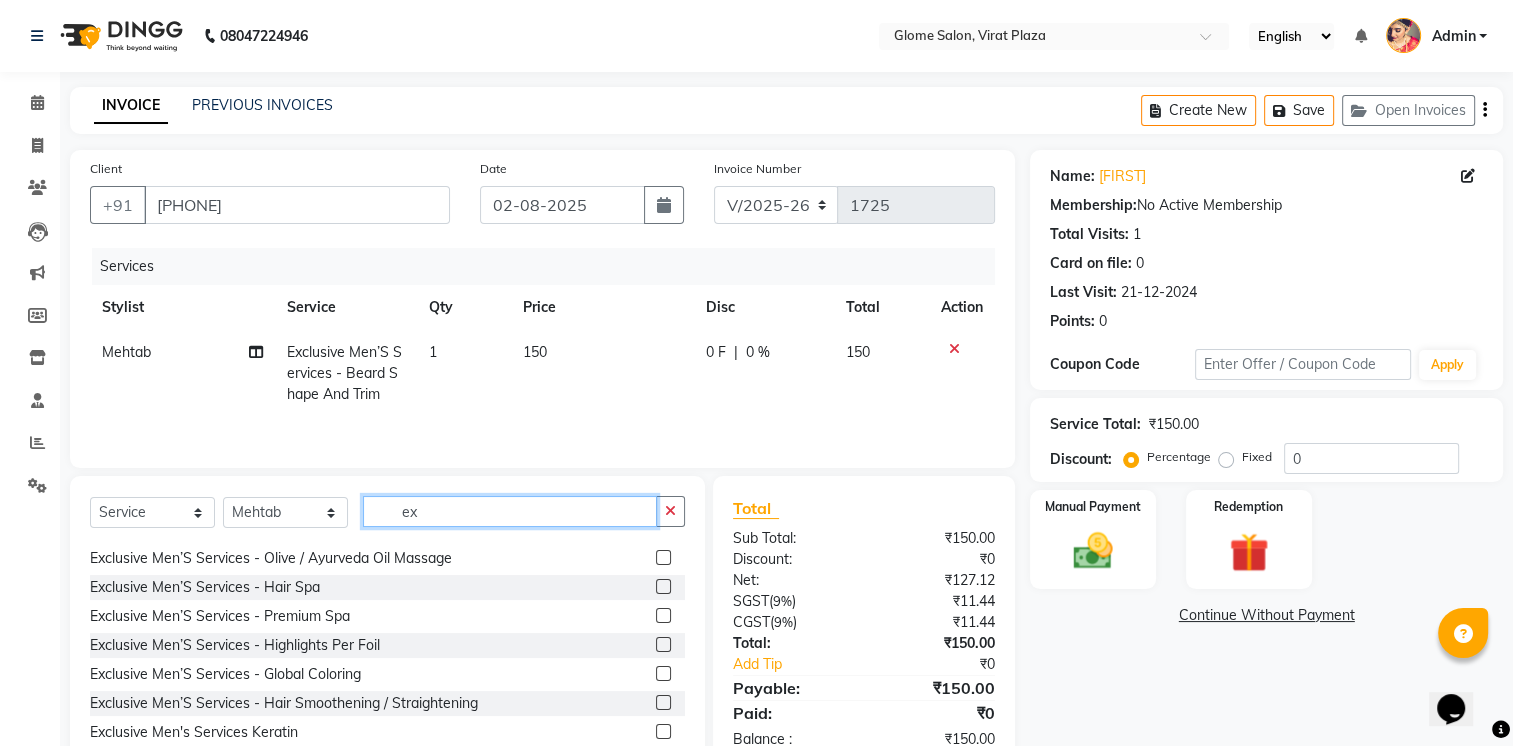 type on "ex" 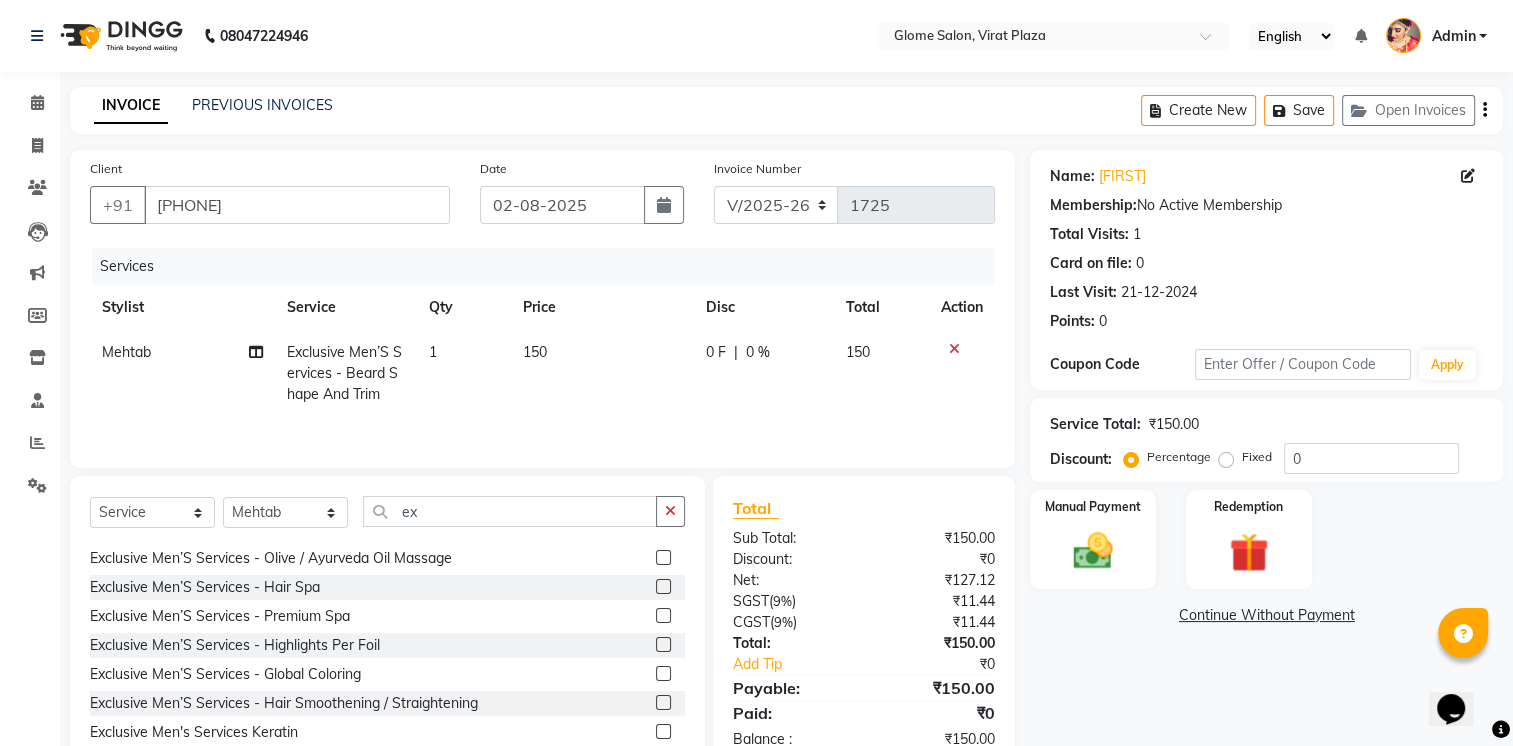 click 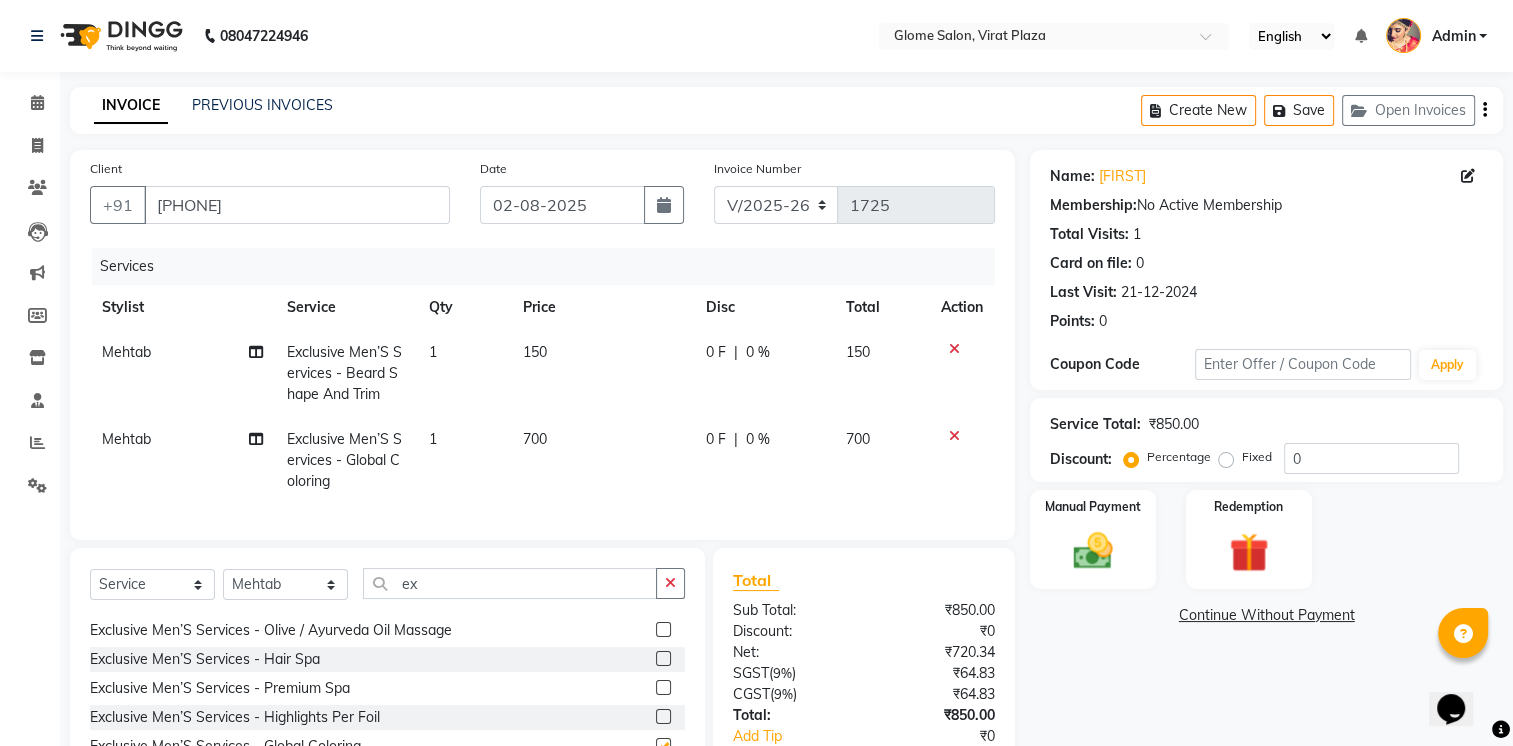 checkbox on "false" 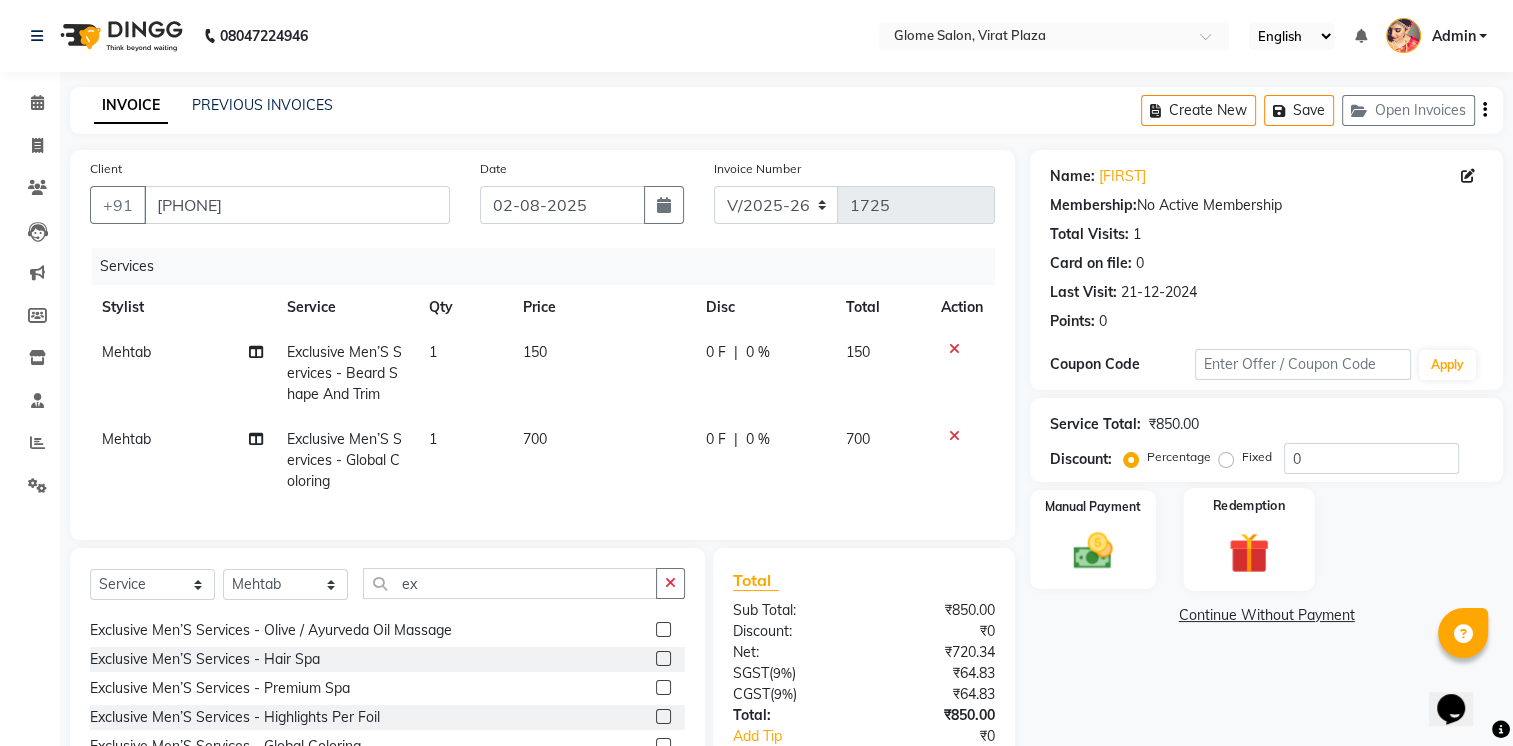 scroll, scrollTop: 142, scrollLeft: 0, axis: vertical 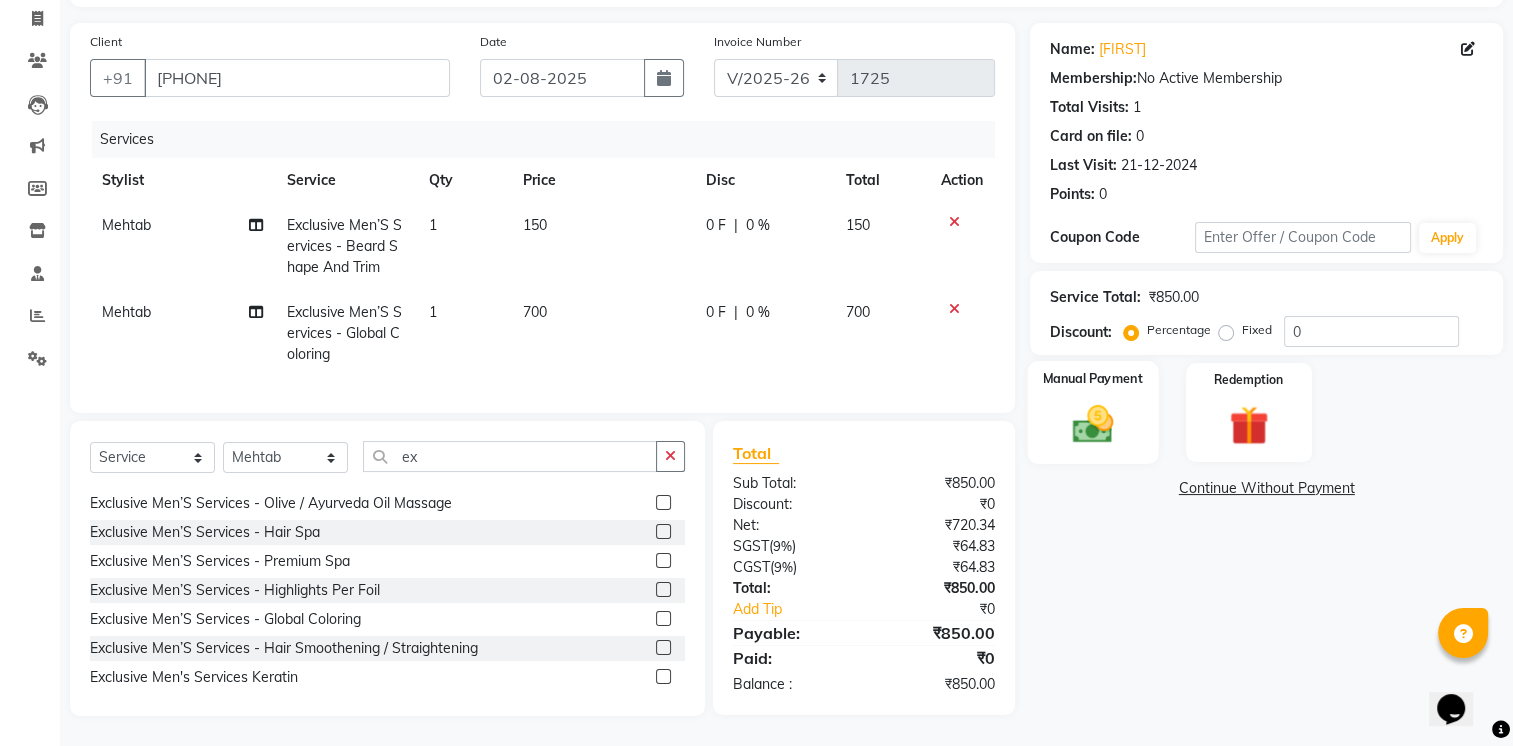 click on "Manual Payment" 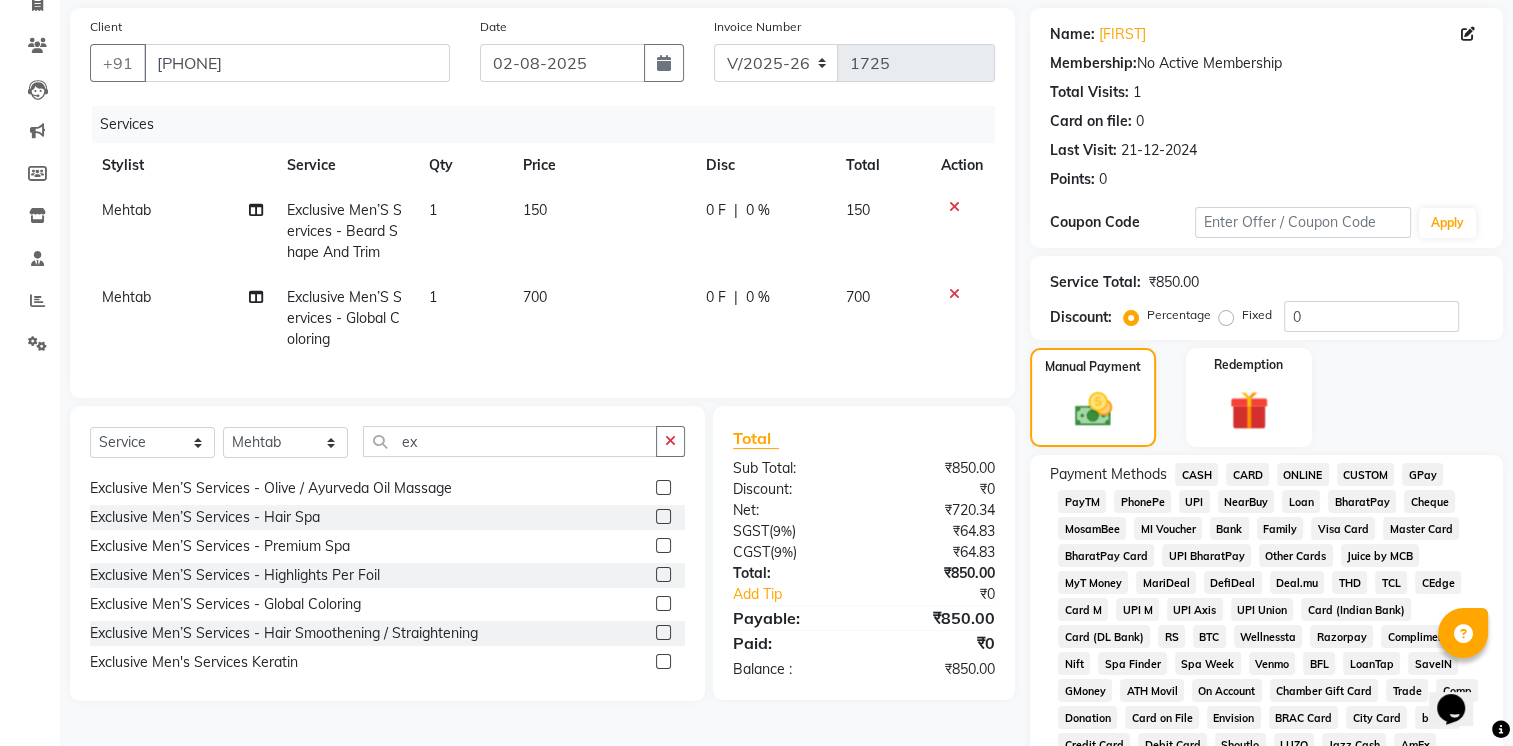click on "UPI" 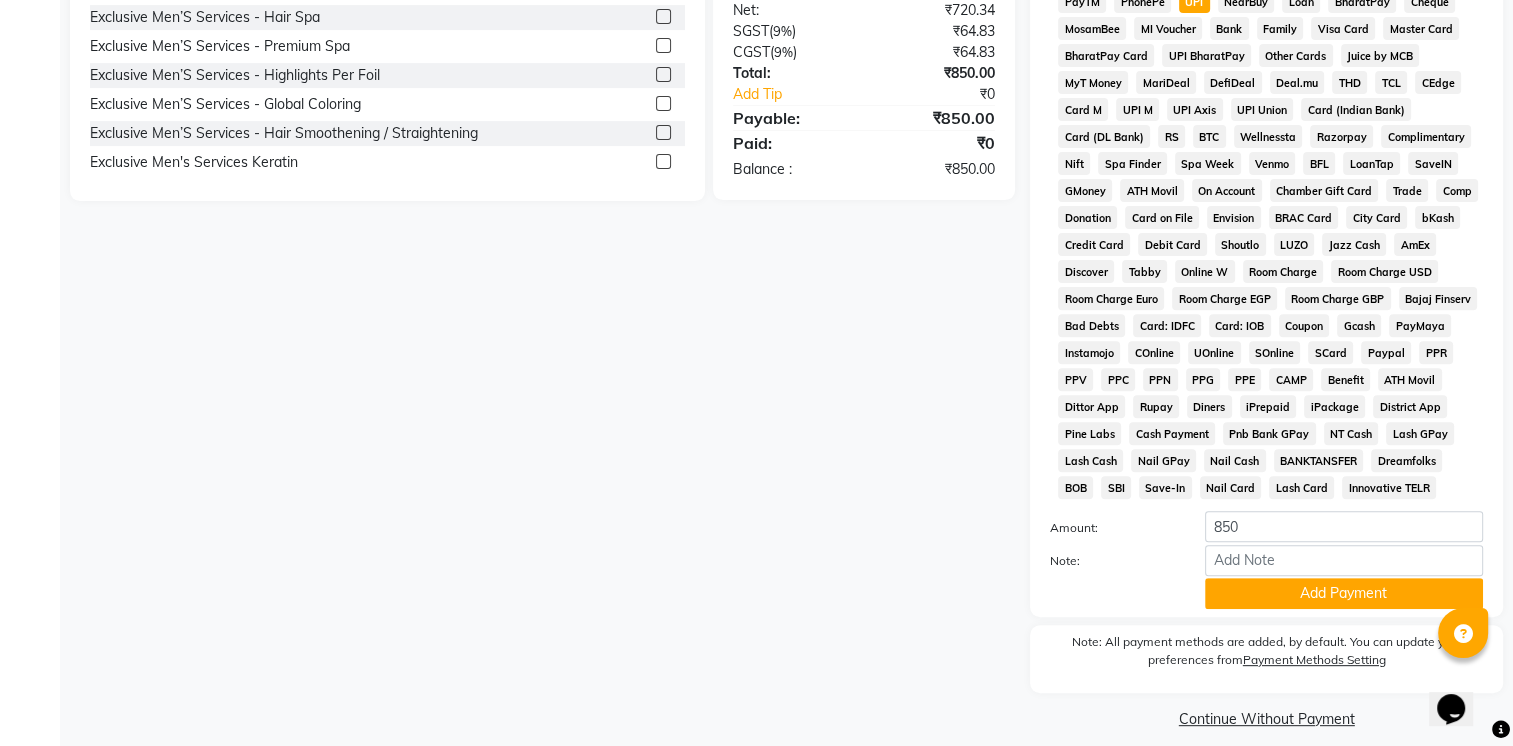 scroll, scrollTop: 676, scrollLeft: 0, axis: vertical 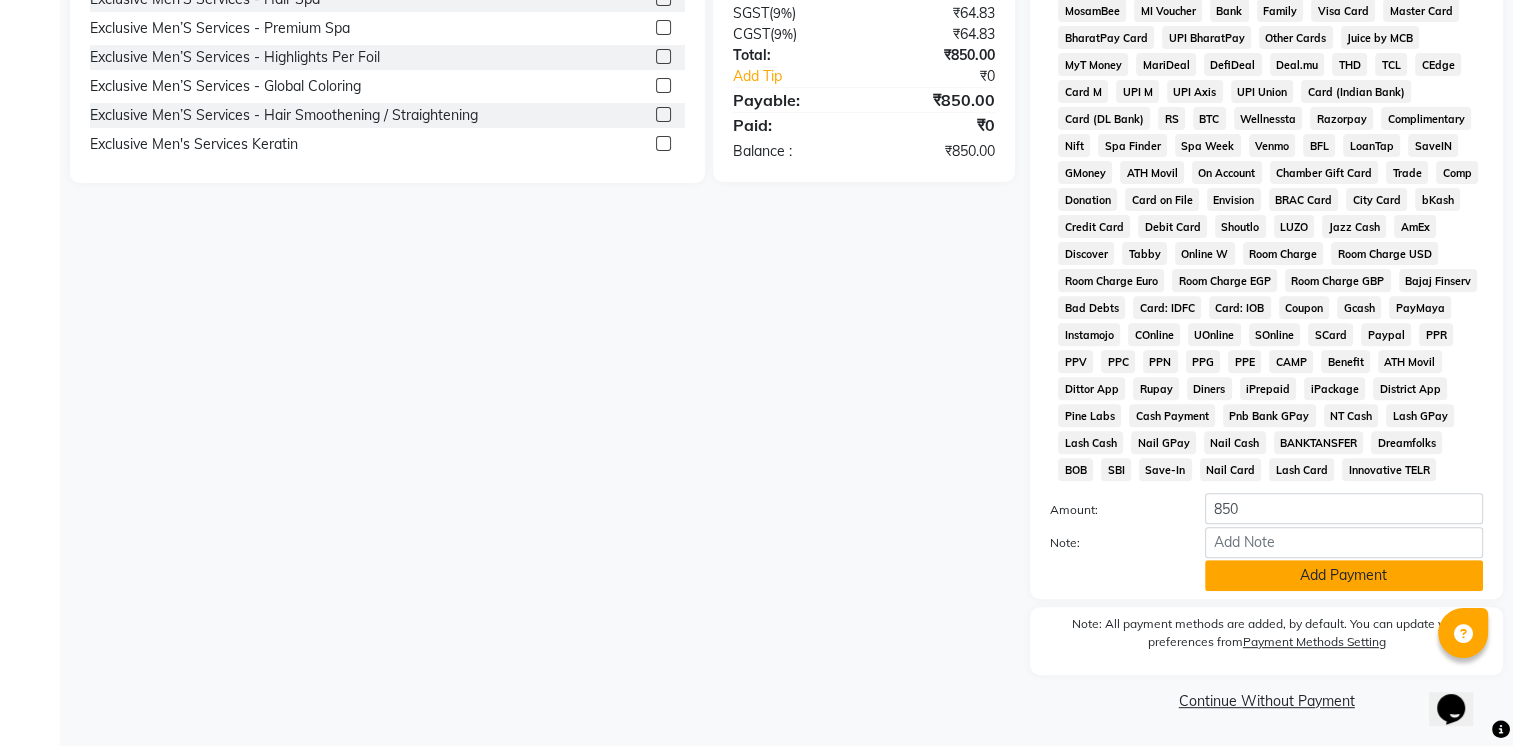 click on "Add Payment" 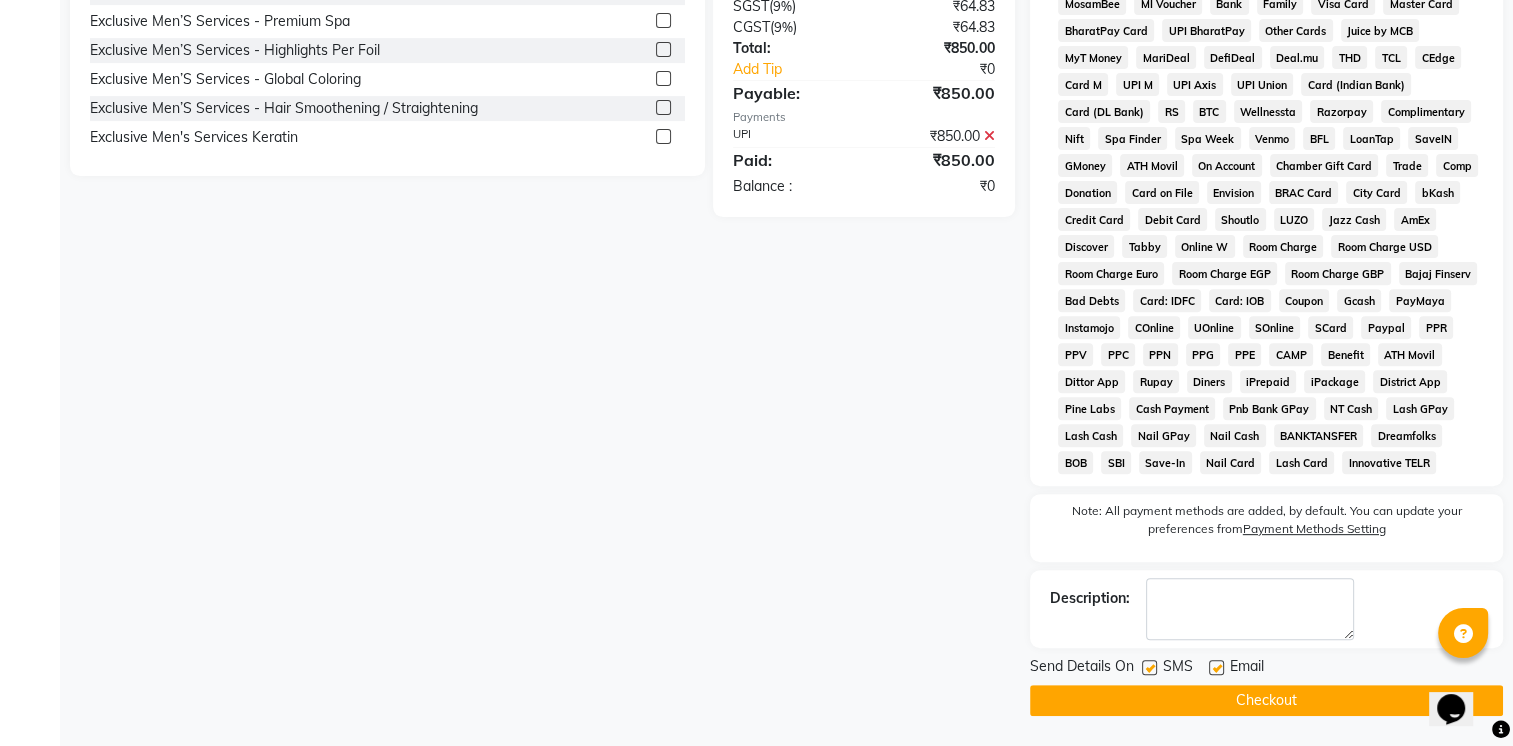 click on "Checkout" 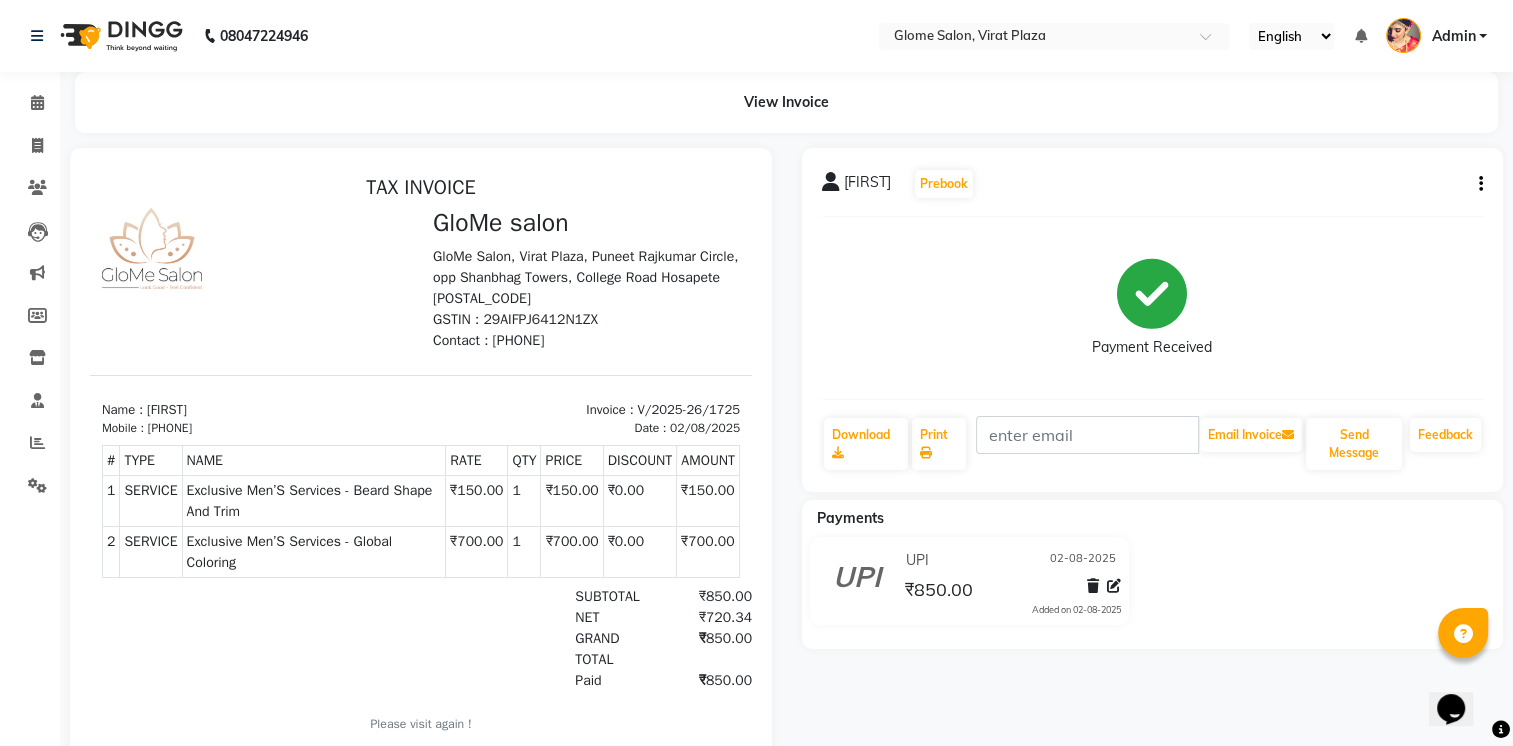 scroll, scrollTop: 0, scrollLeft: 0, axis: both 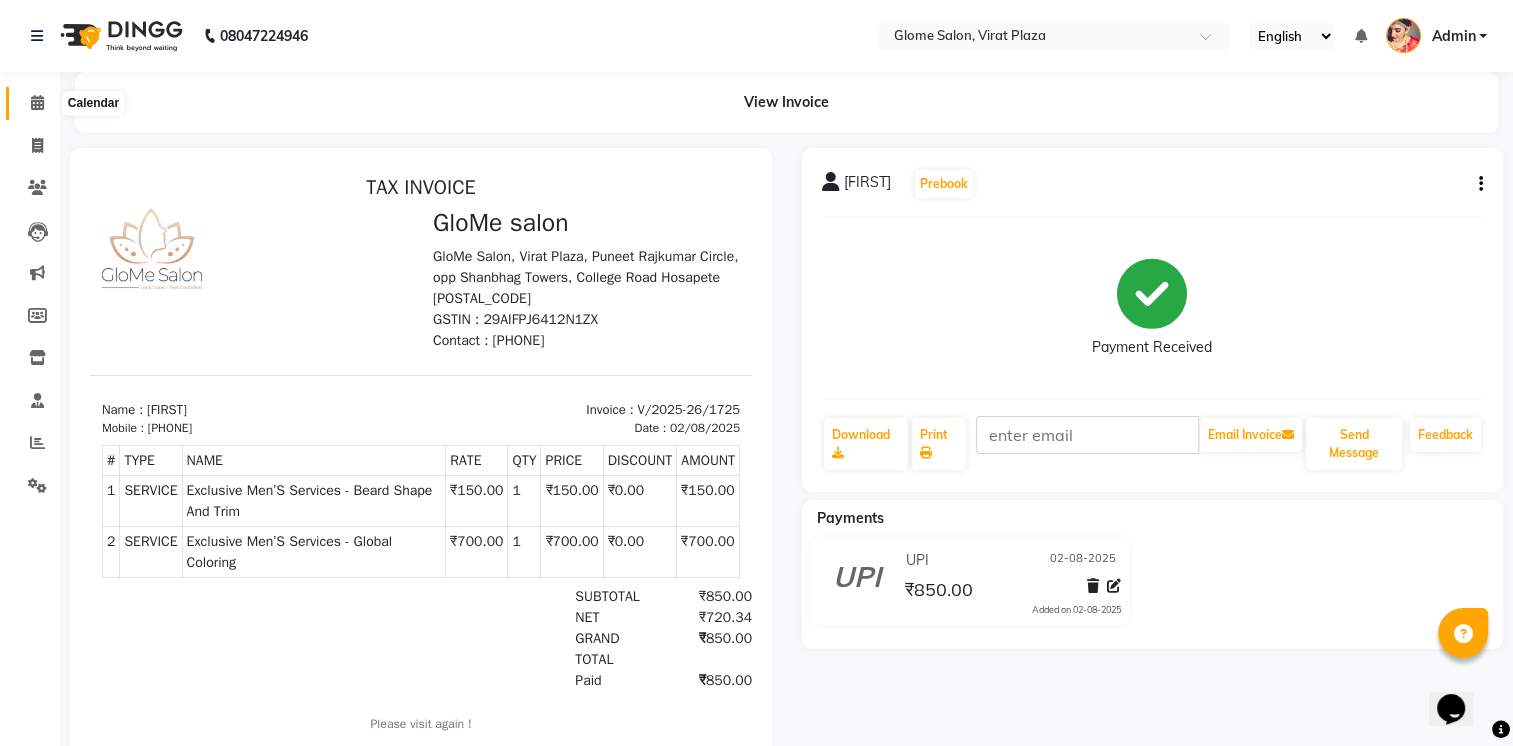 click 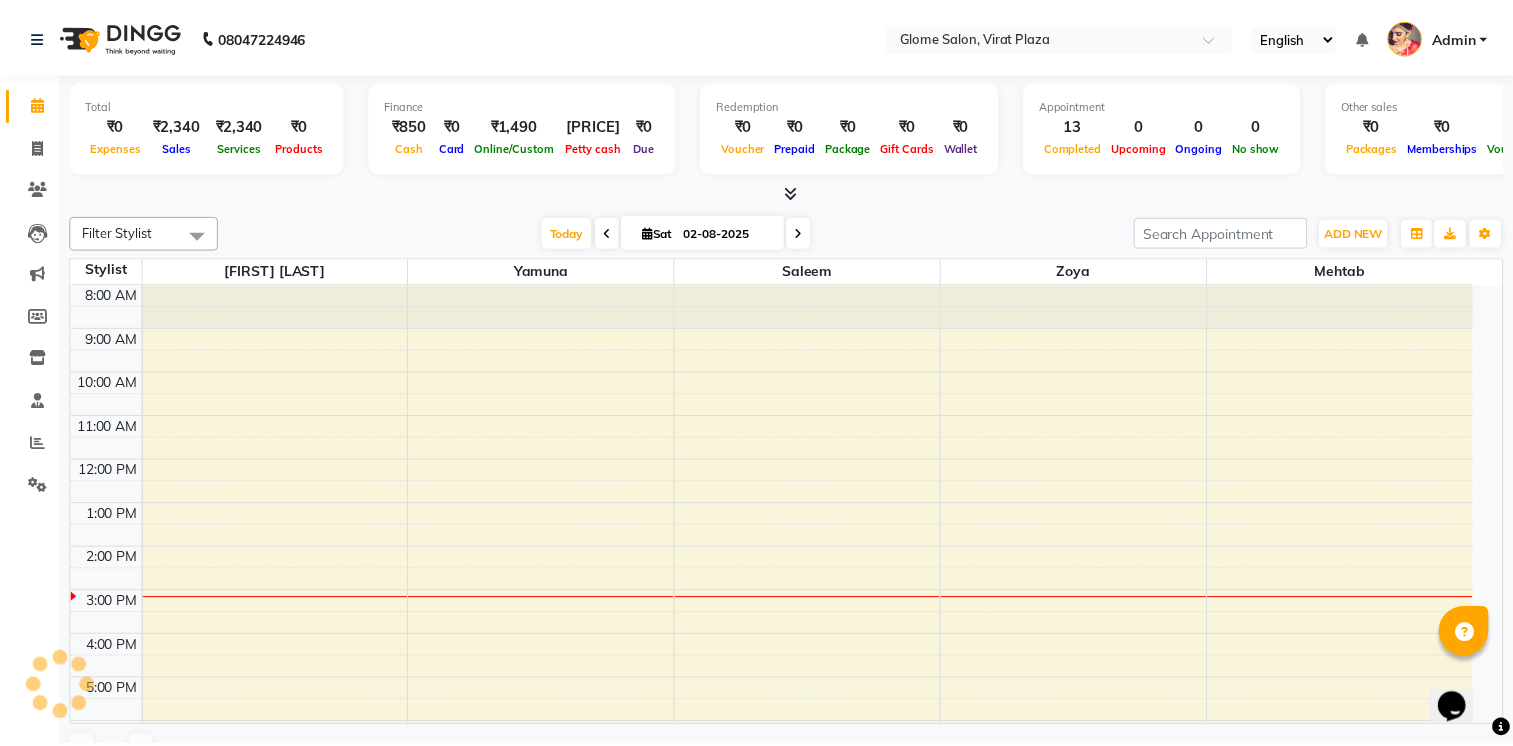 scroll, scrollTop: 0, scrollLeft: 0, axis: both 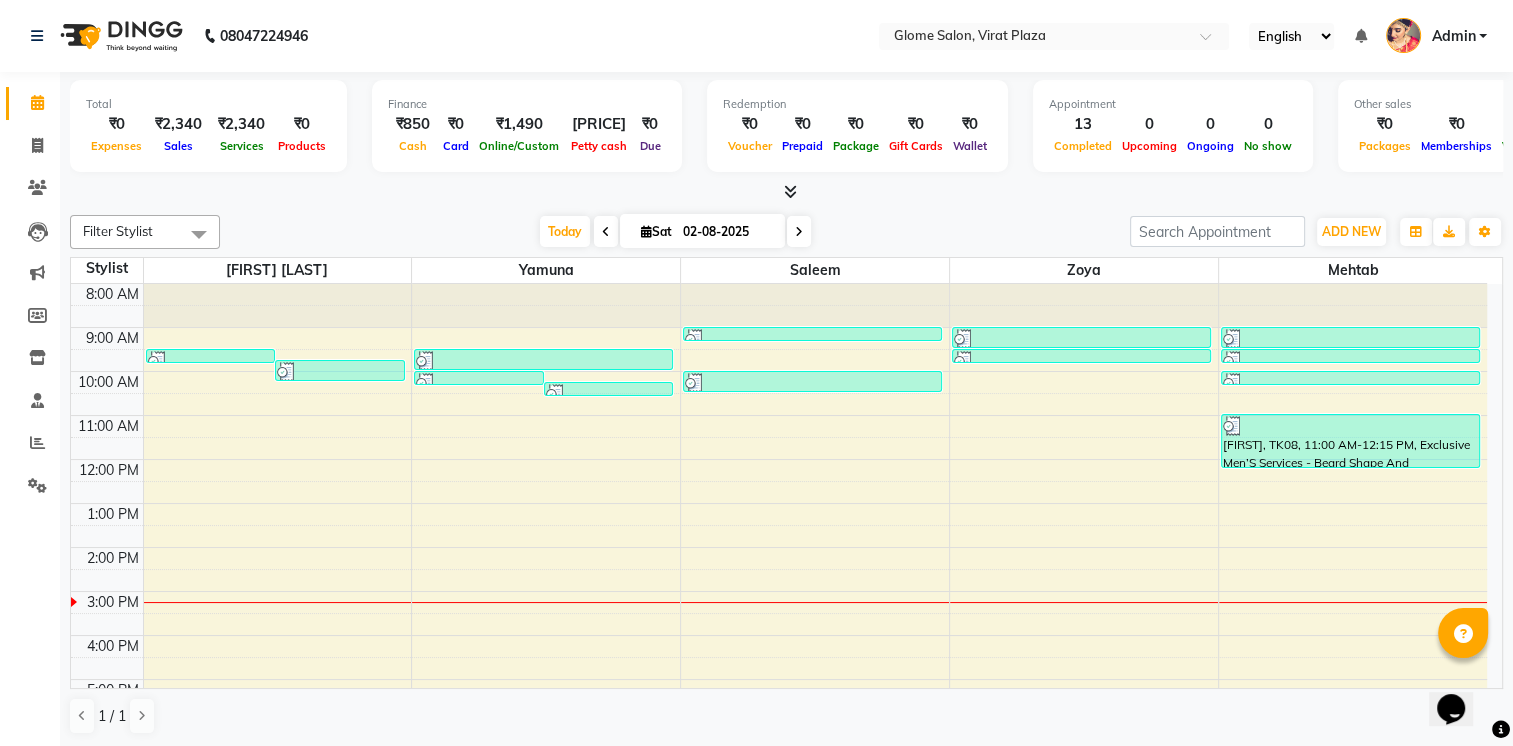 click on "8:00 AM 9:00 AM 10:00 AM 11:00 AM 12:00 PM 1:00 PM 2:00 PM 3:00 PM 4:00 PM 5:00 PM 6:00 PM 7:00 PM 8:00 PM     [FIRST], TK07, 09:30 AM-09:50 AM, Detan  - Face & Neck     [FIRST], TK07, 09:45 AM-10:15 AM, Threading  - Eyebrows     [FIRST], TK04, 10:00 AM-10:15 AM, Threading  - Upperlip     [FIRST], TK04, 10:15 AM-10:30 AM, Threading  - Lowerlip     [FIRST], TK04, 09:30 AM-10:00 AM, Threading  - Eyebrows     [FIRST], TK03, 09:00 AM-09:15 AM, Exclusive Men’S Services - Shaving     [FIRST], TK05, 10:00 AM-10:30 AM, Exclusive Men’S Services - Hair Cut     [FIRST], TK02, 09:00 AM-09:30 AM, Threading  - Eyebrows     [FIRST], TK02, 09:30 AM-09:45 AM, Threading  - Upperlip     [FIRST] [LAST], TK01, 09:00 AM-09:30 AM, Exclusive Men’S Services - Hair Cut     [FIRST] [LAST], TK01, 09:30 AM-09:45 AM, Exclusive Men’S Services - Shaving     [FIRST], TK06, 10:00 AM-10:15 AM, Exclusive Men’S Services - Beard Shape And Trim" at bounding box center (779, 569) 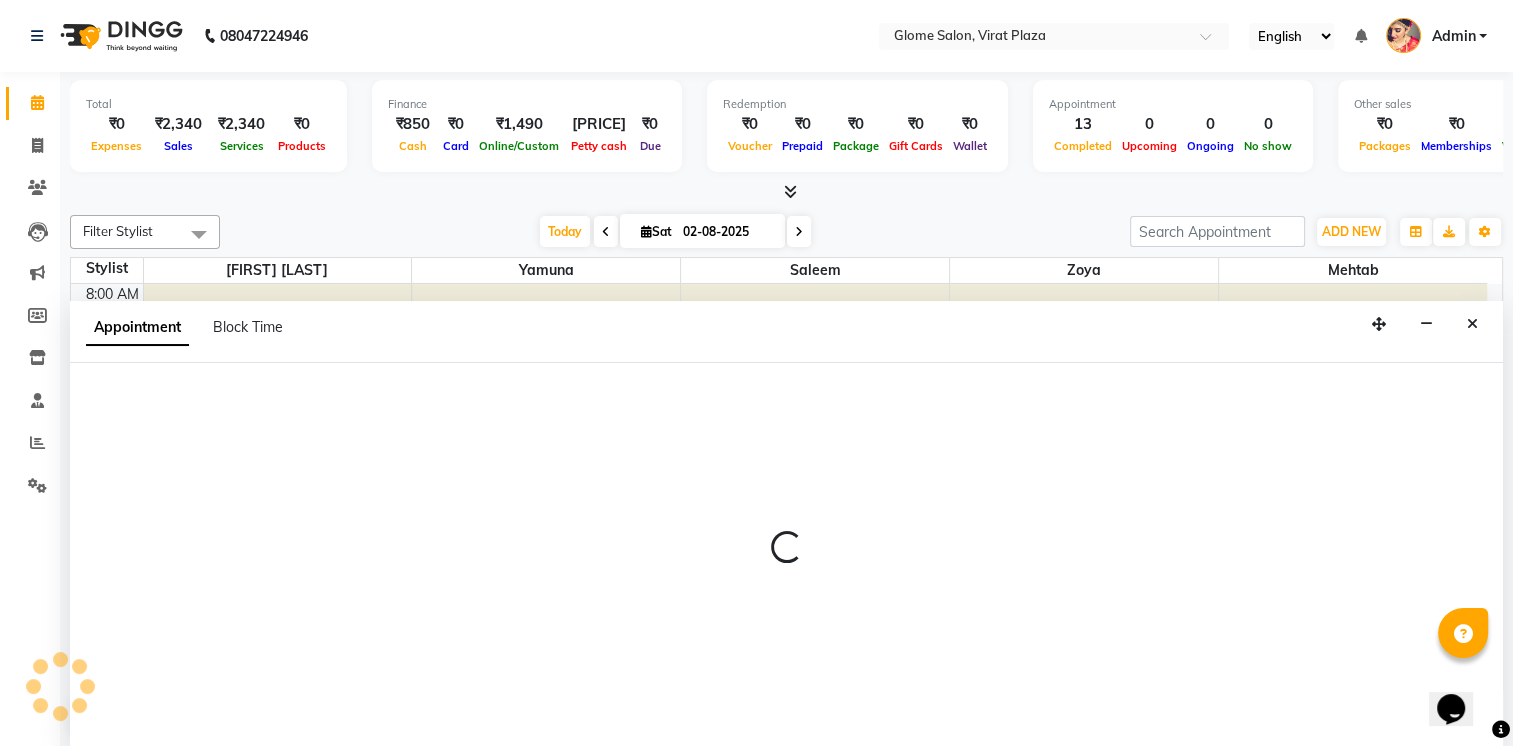 select on "40075" 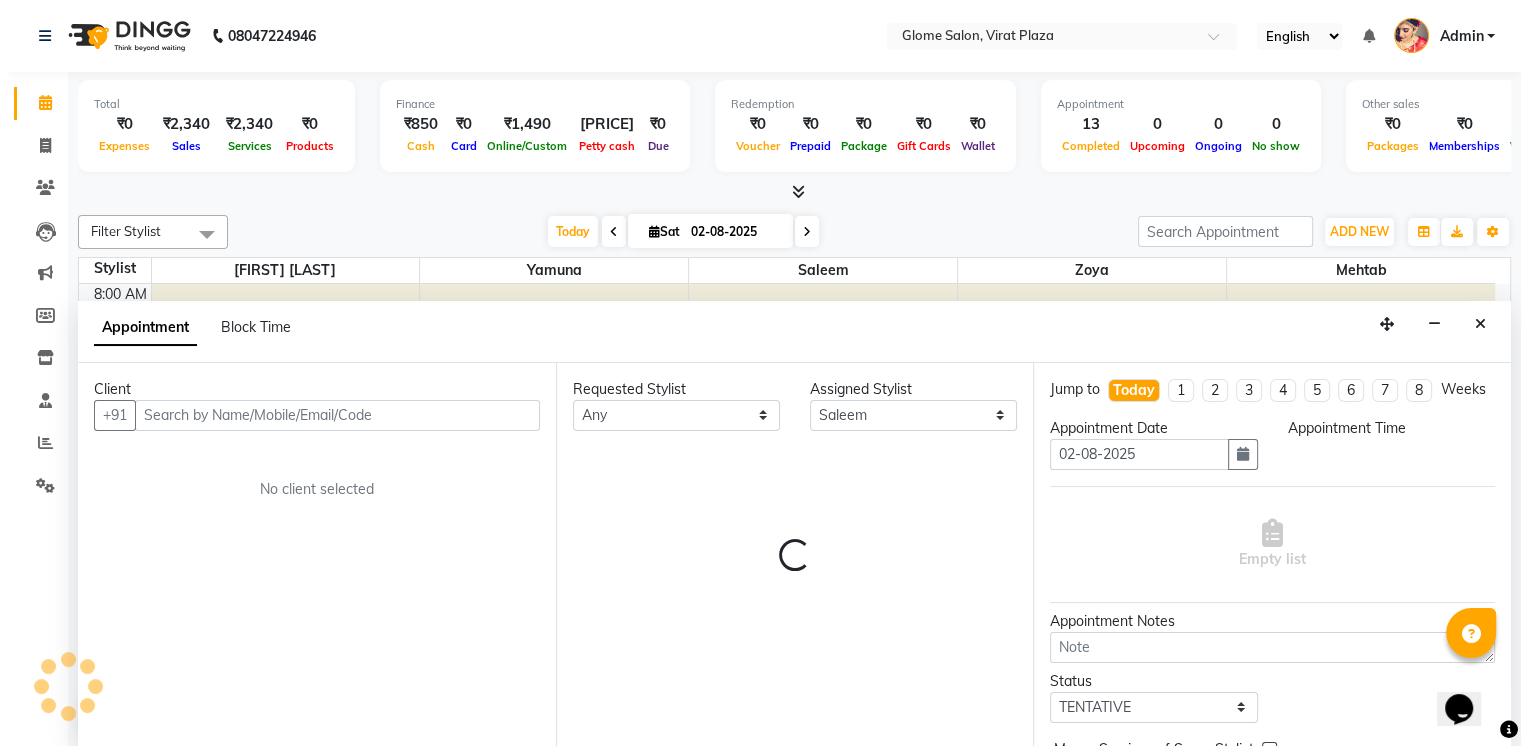 scroll, scrollTop: 0, scrollLeft: 0, axis: both 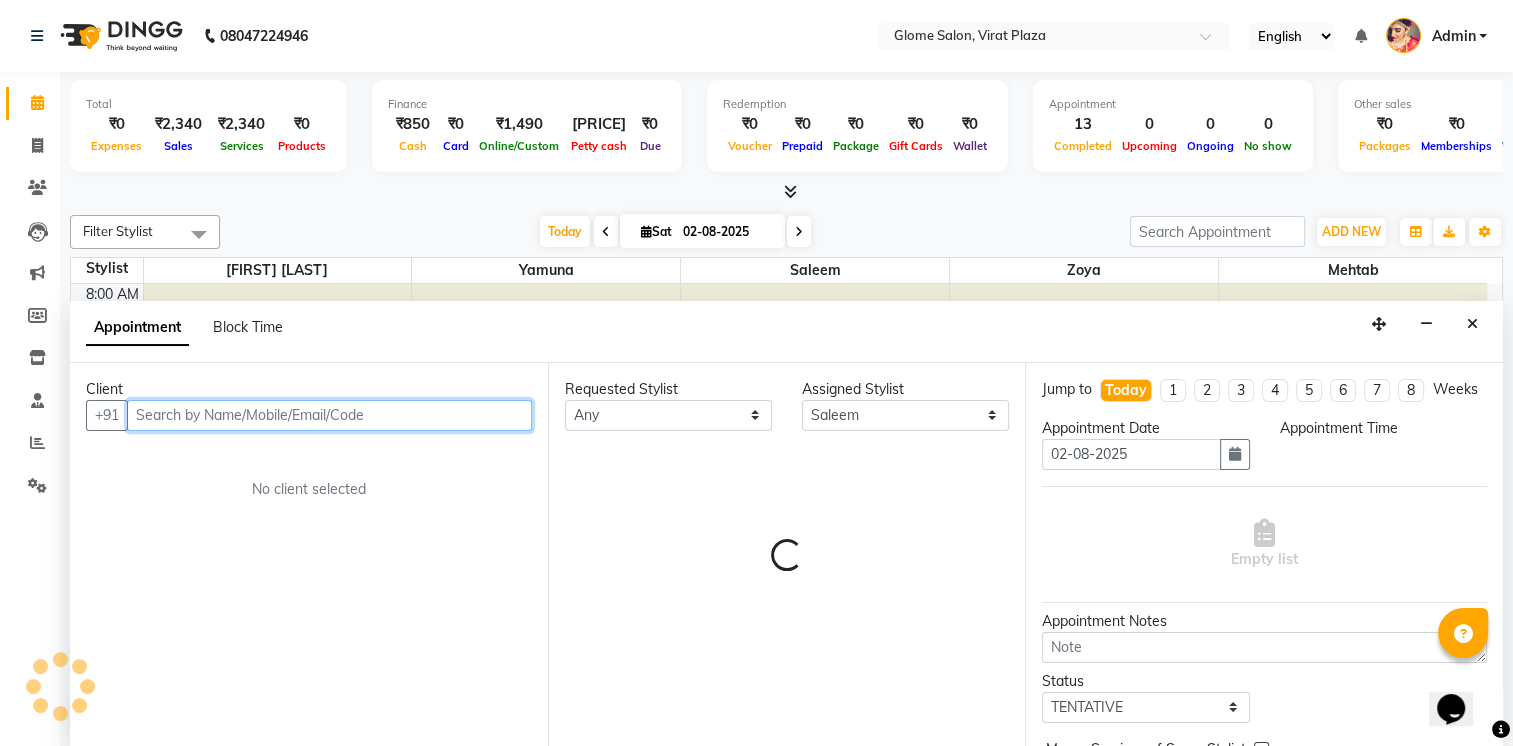 select on "630" 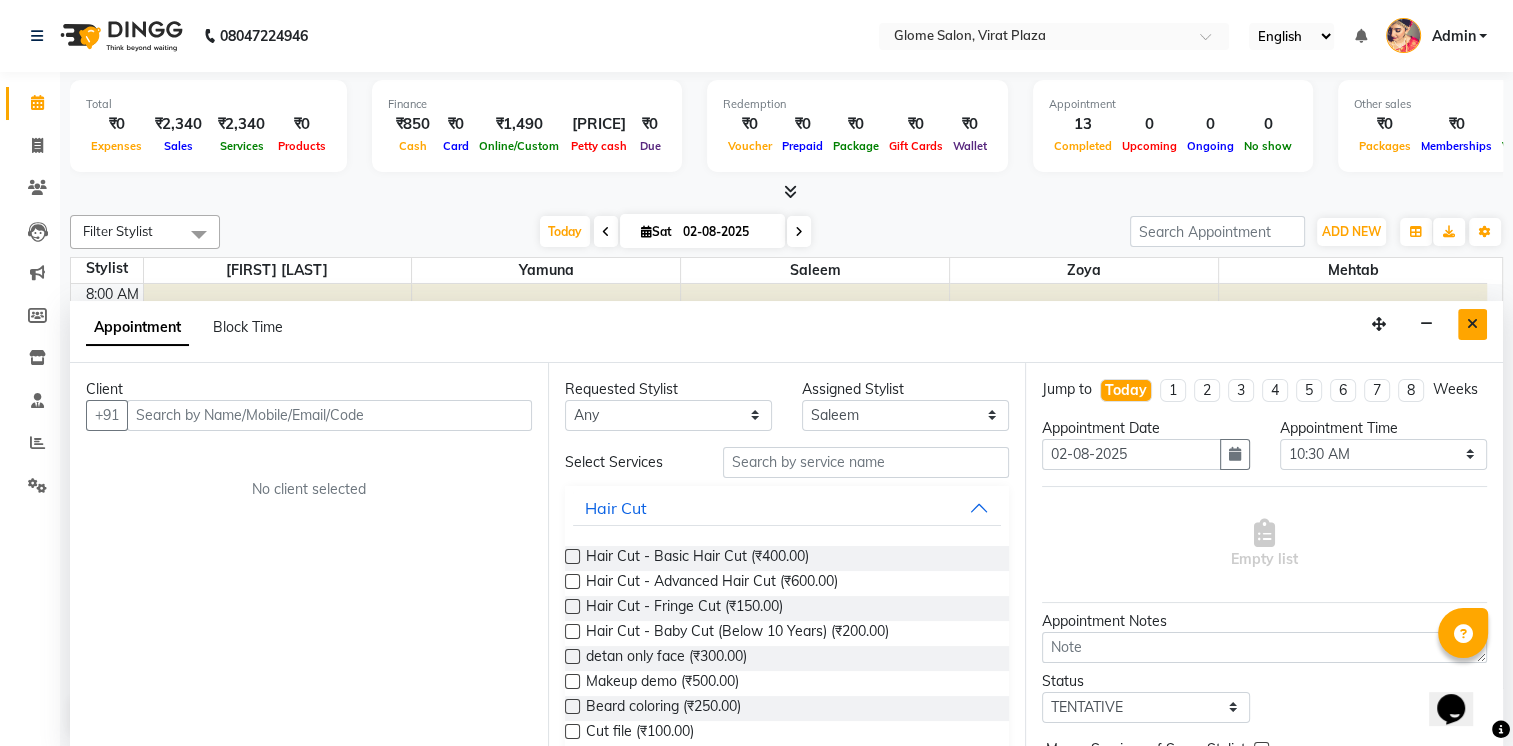 click at bounding box center [1472, 324] 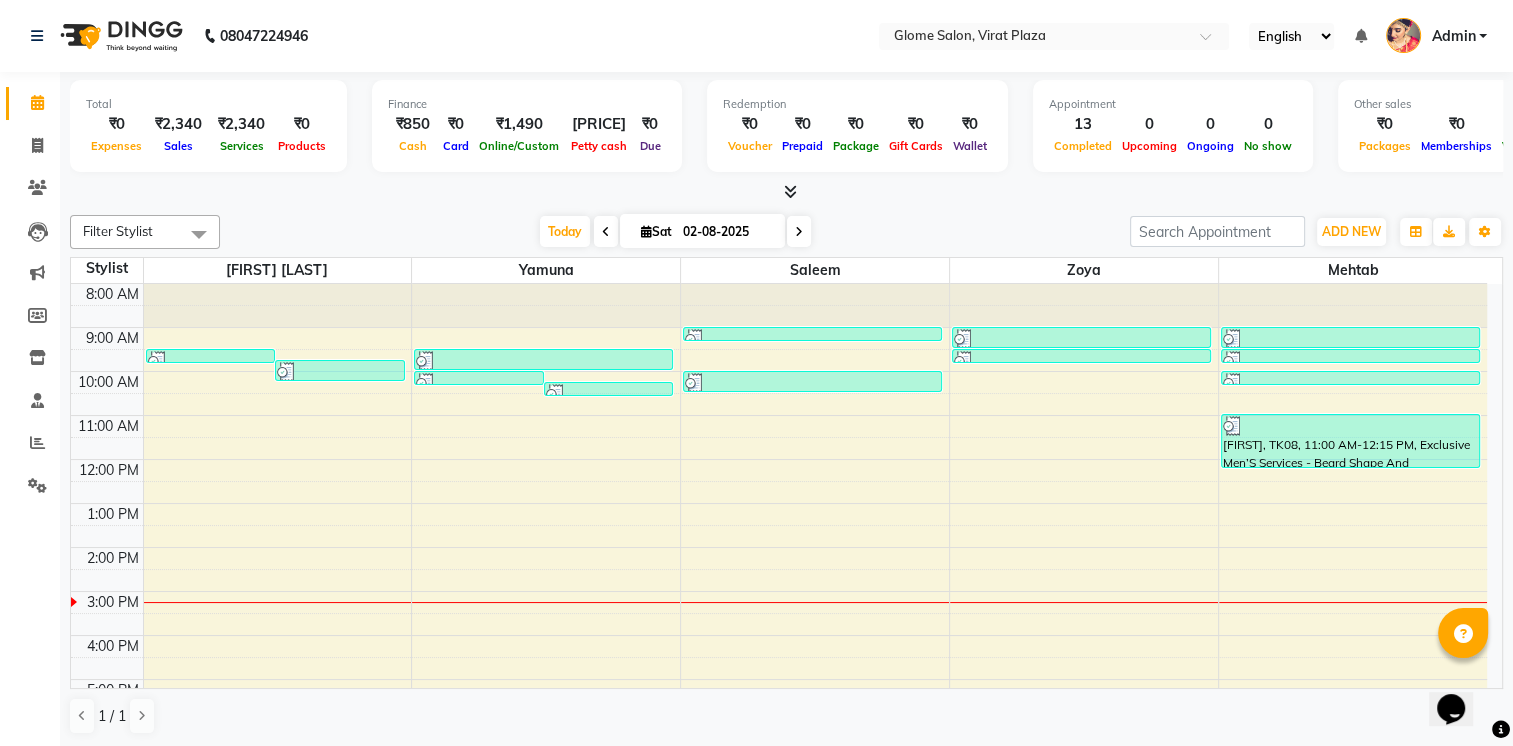 click on "8:00 AM 9:00 AM 10:00 AM 11:00 AM 12:00 PM 1:00 PM 2:00 PM 3:00 PM 4:00 PM 5:00 PM 6:00 PM 7:00 PM 8:00 PM     [FIRST], TK07, 09:30 AM-09:50 AM, Detan  - Face & Neck     [FIRST], TK07, 09:45 AM-10:15 AM, Threading  - Eyebrows     [FIRST], TK04, 10:00 AM-10:15 AM, Threading  - Upperlip     [FIRST], TK04, 10:15 AM-10:30 AM, Threading  - Lowerlip     [FIRST], TK04, 09:30 AM-10:00 AM, Threading  - Eyebrows     [FIRST], TK03, 09:00 AM-09:15 AM, Exclusive Men’S Services - Shaving     [FIRST], TK05, 10:00 AM-10:30 AM, Exclusive Men’S Services - Hair Cut     [FIRST], TK02, 09:00 AM-09:30 AM, Threading  - Eyebrows     [FIRST], TK02, 09:30 AM-09:45 AM, Threading  - Upperlip     [FIRST] [LAST], TK01, 09:00 AM-09:30 AM, Exclusive Men’S Services - Hair Cut     [FIRST] [LAST], TK01, 09:30 AM-09:45 AM, Exclusive Men’S Services - Shaving     [FIRST], TK06, 10:00 AM-10:15 AM, Exclusive Men’S Services - Beard Shape And Trim" at bounding box center [779, 569] 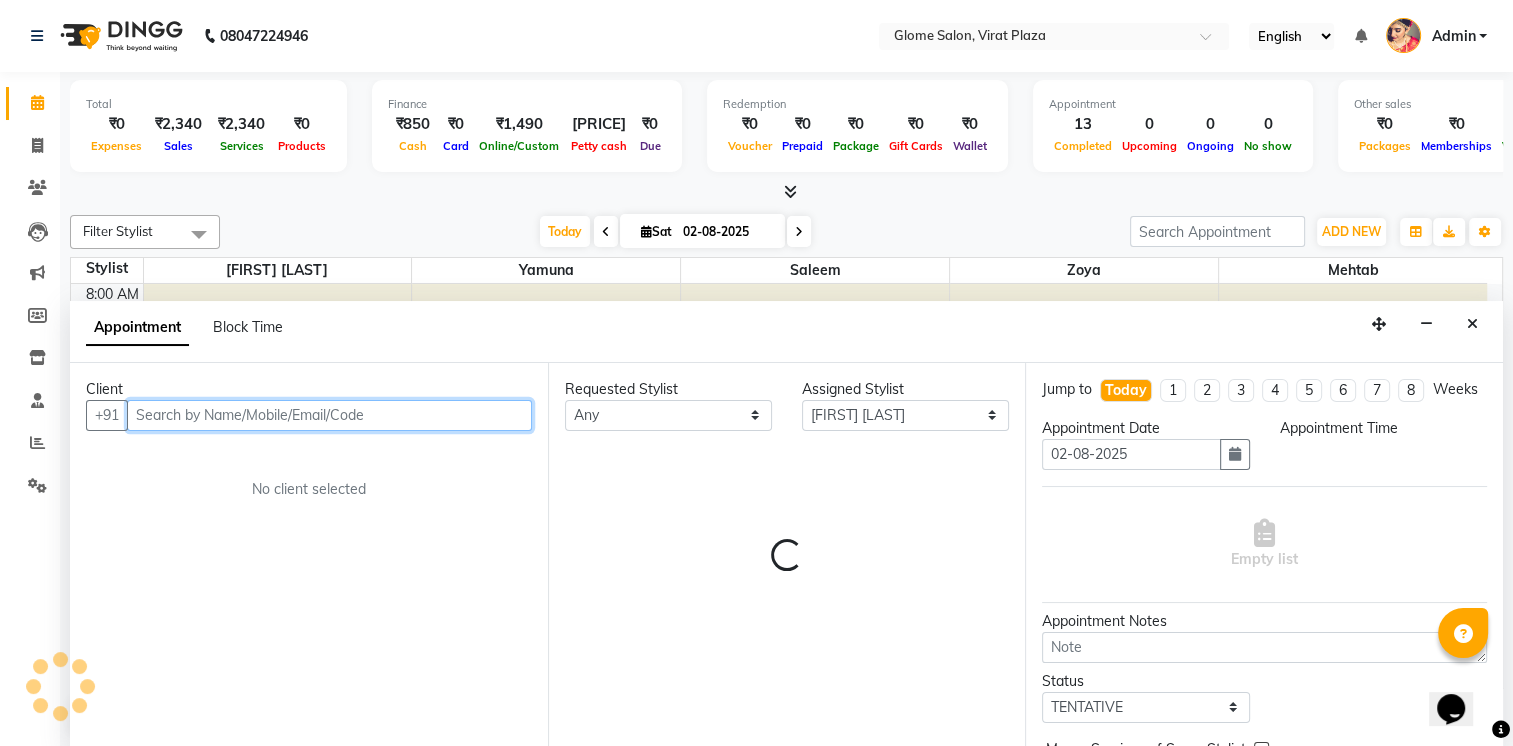 select on "630" 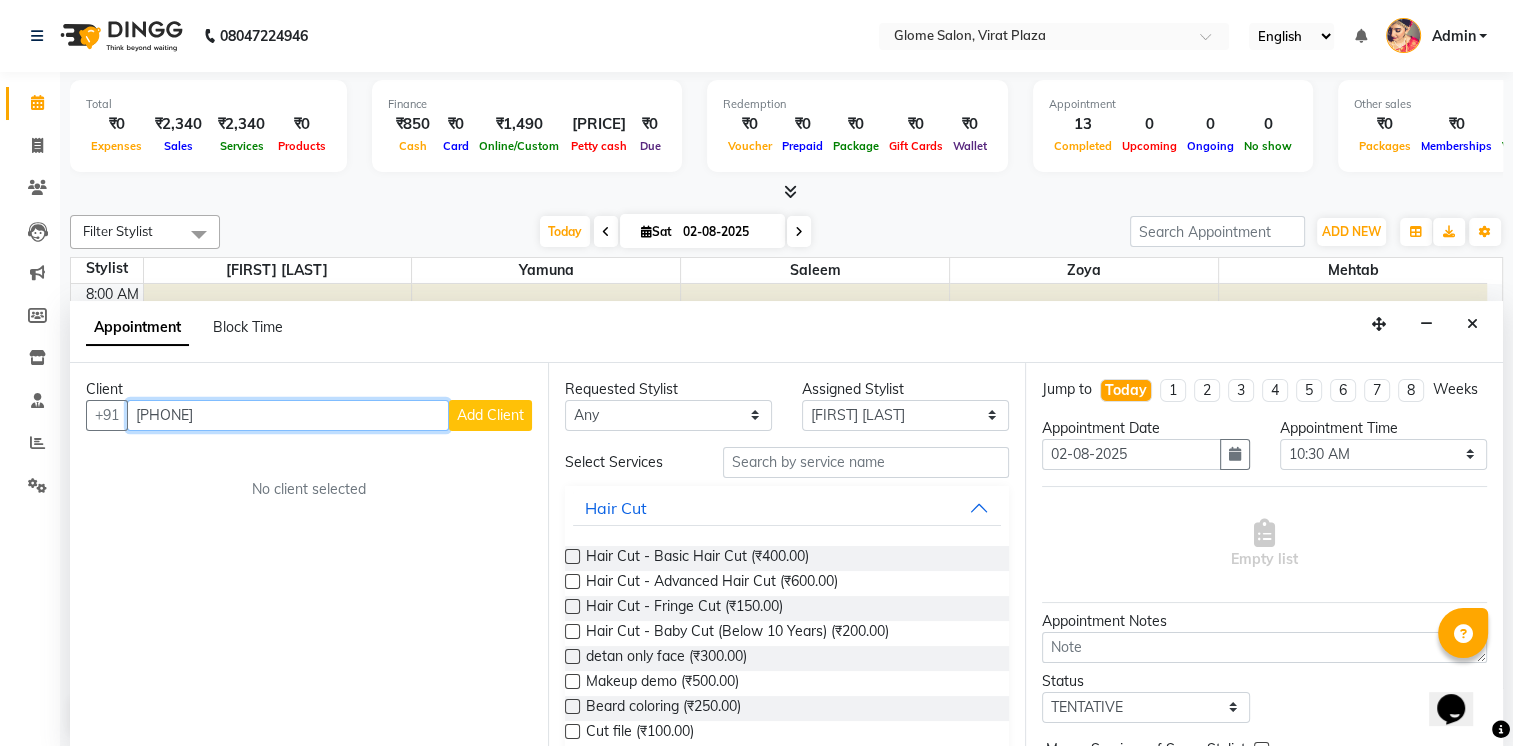 type on "[PHONE]" 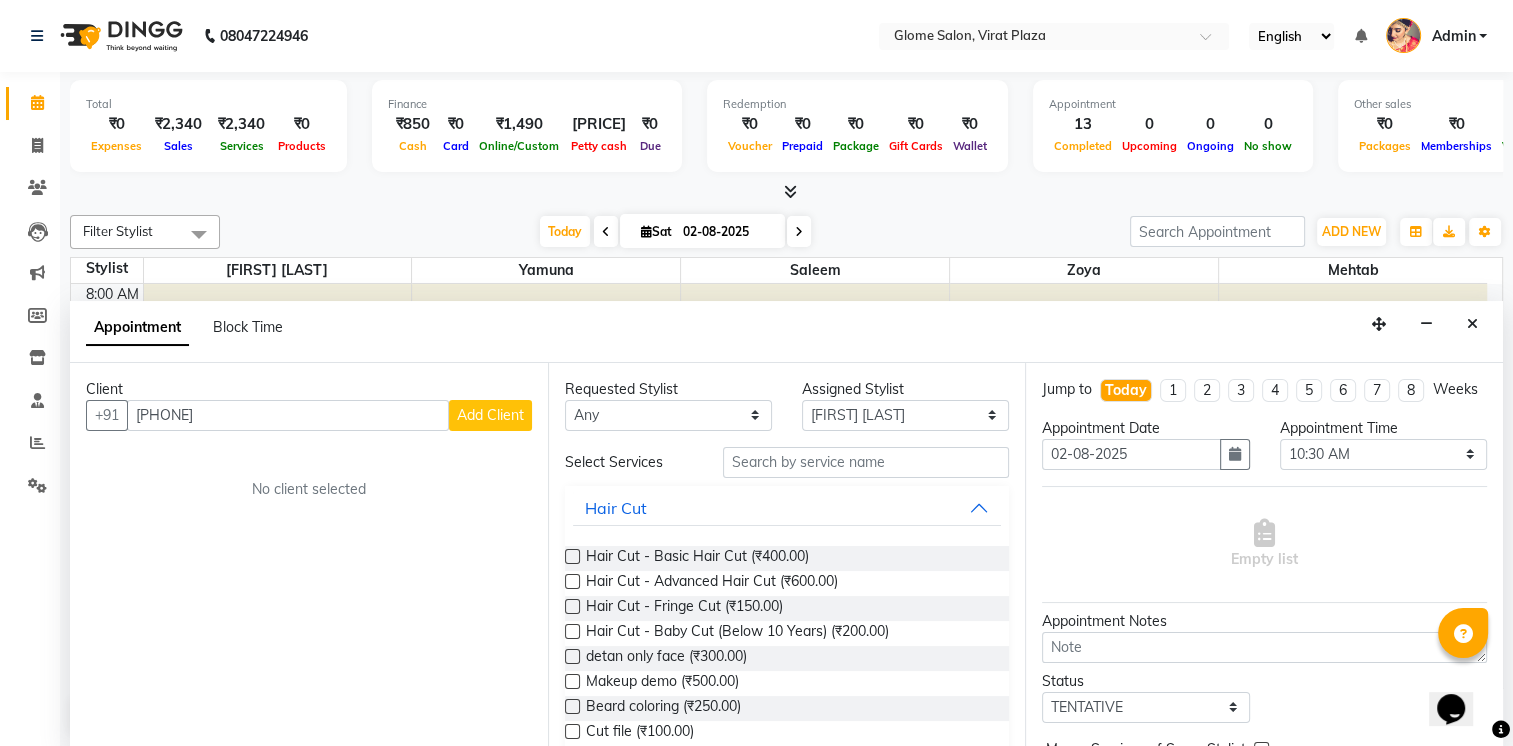 click on "Add Client" at bounding box center (490, 415) 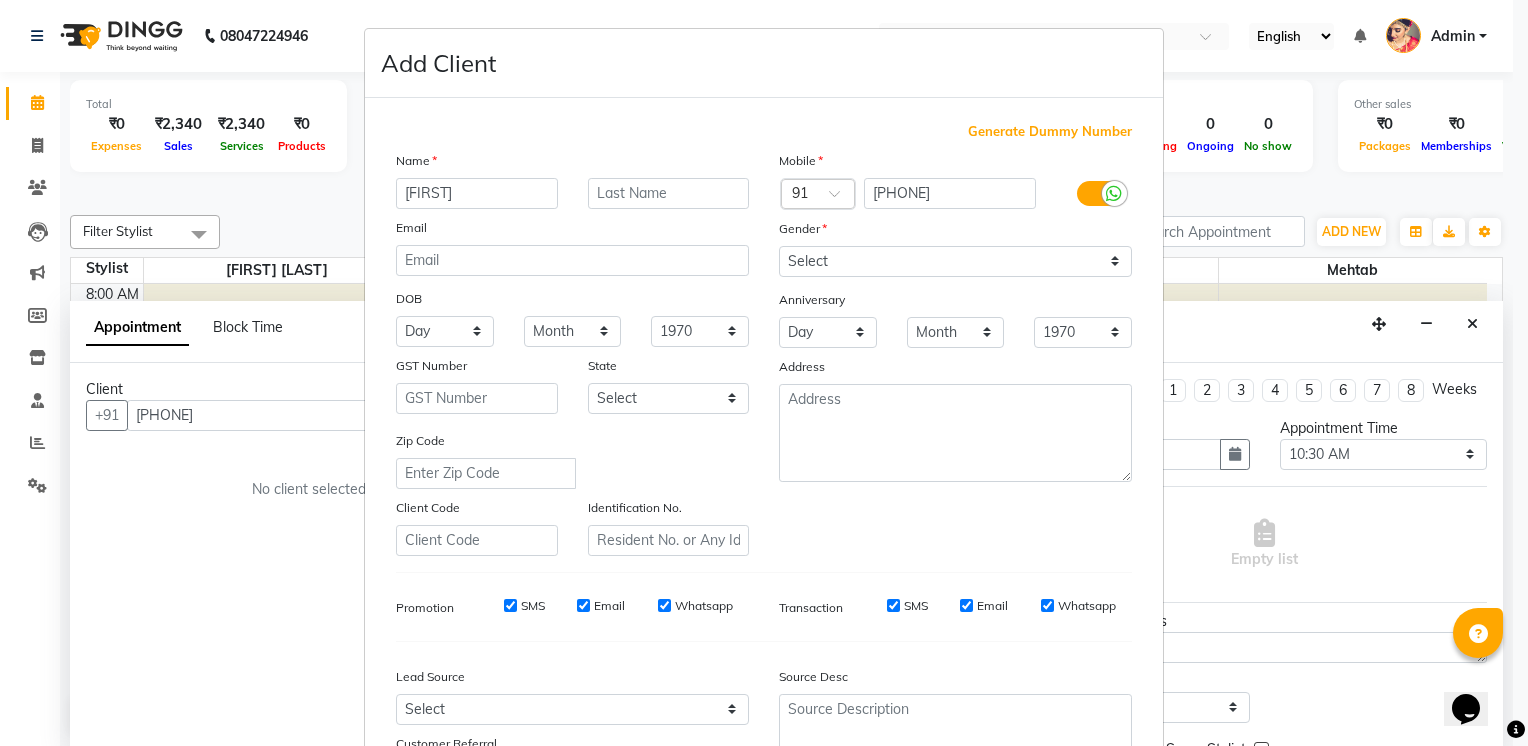 type on "[FIRST]" 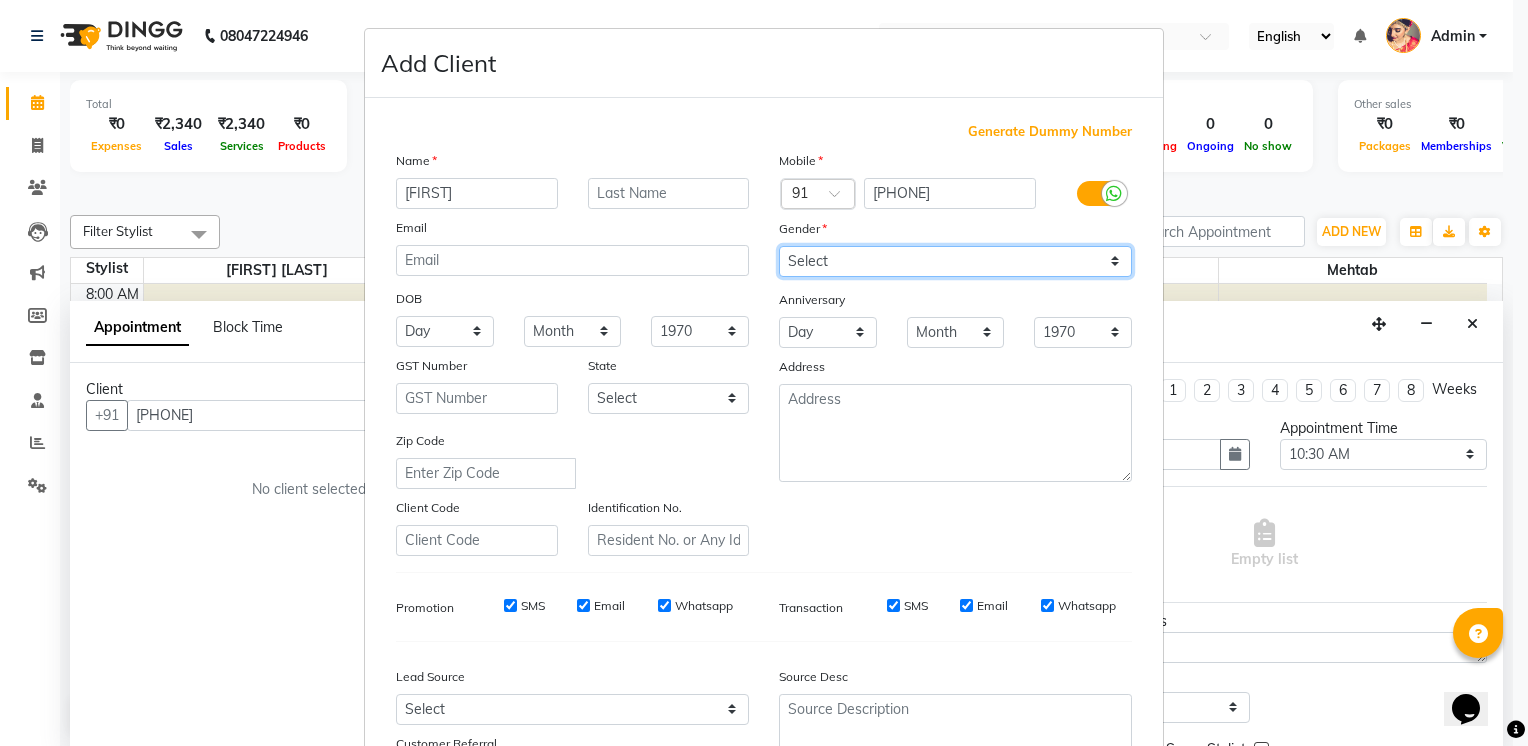 click on "Select Male Female Other Prefer Not To Say" at bounding box center [955, 261] 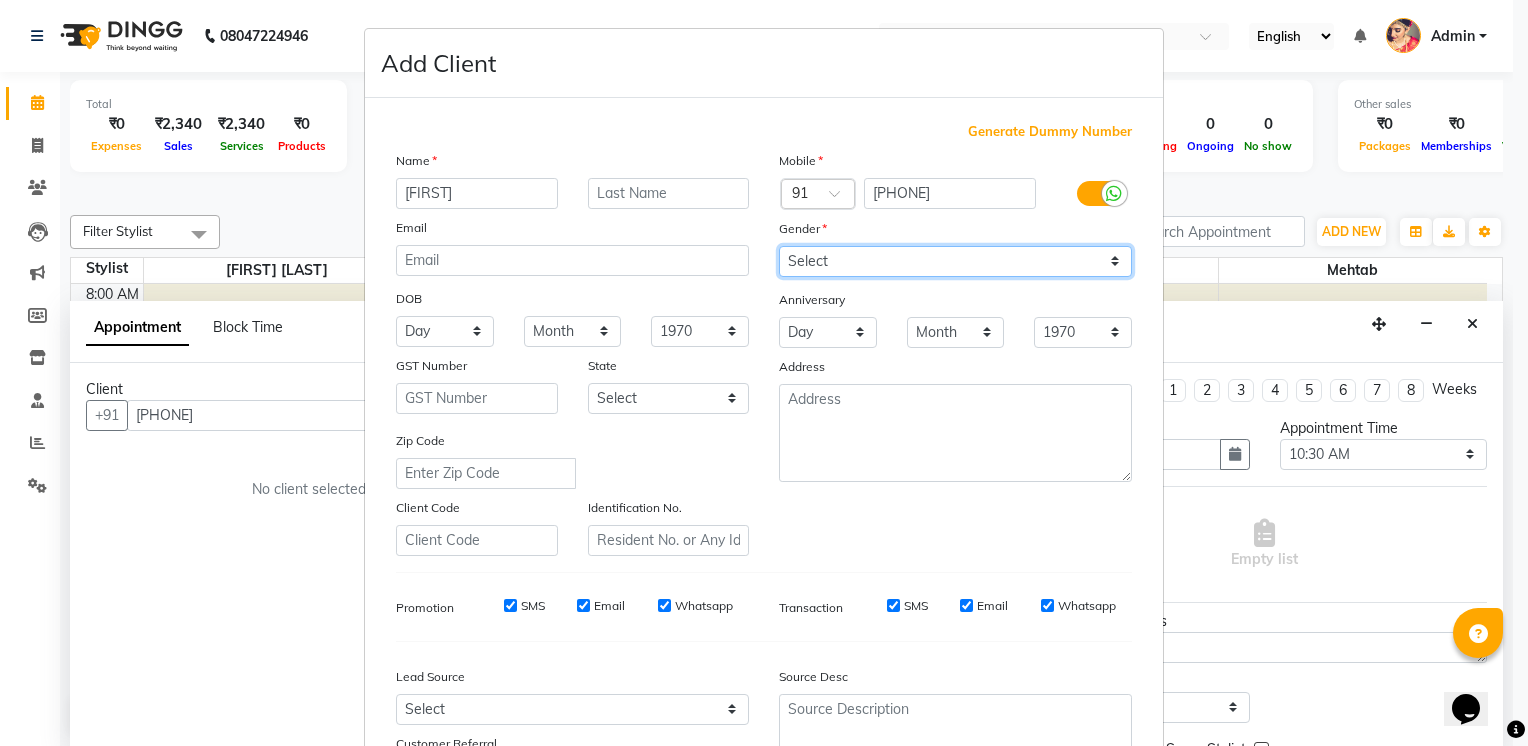 select on "female" 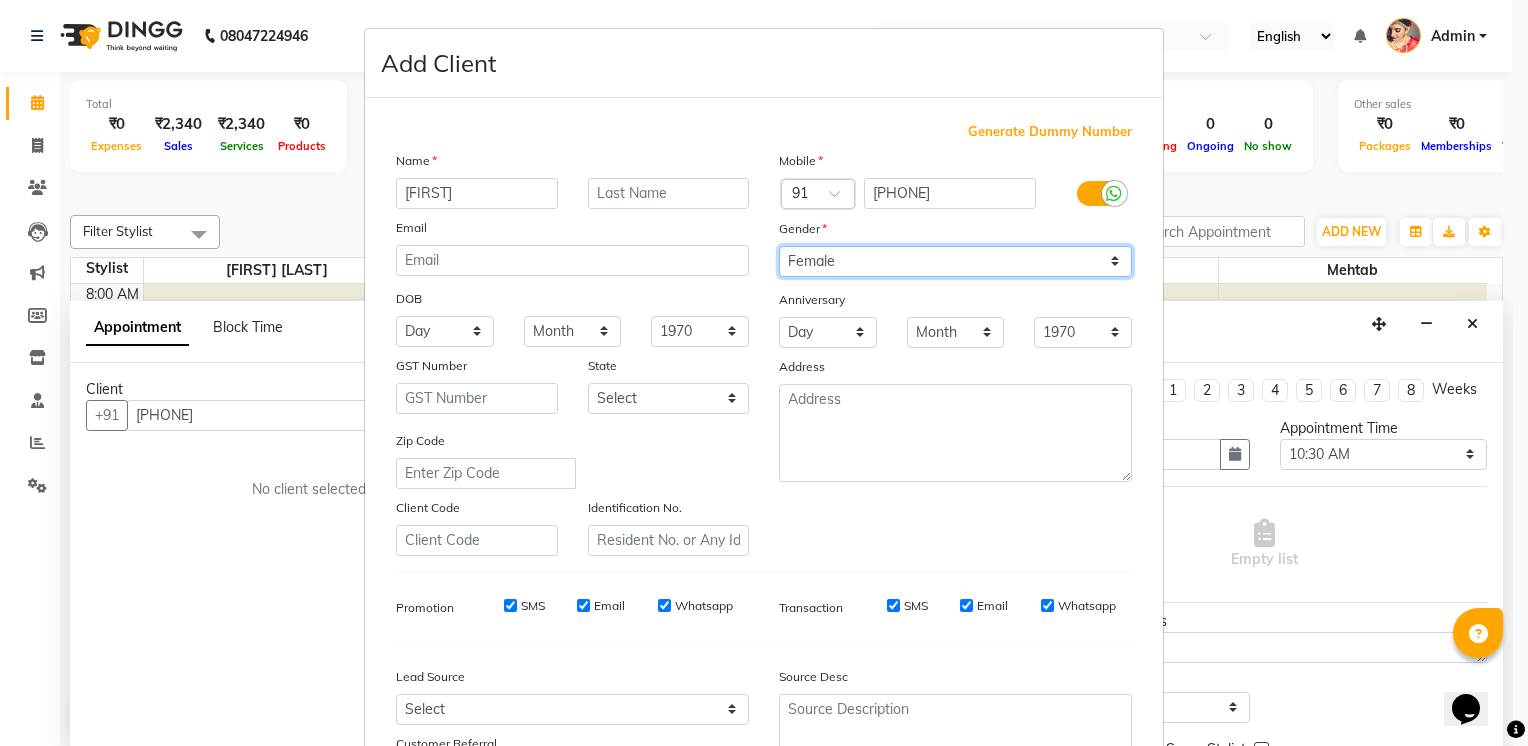 click on "Select Male Female Other Prefer Not To Say" at bounding box center [955, 261] 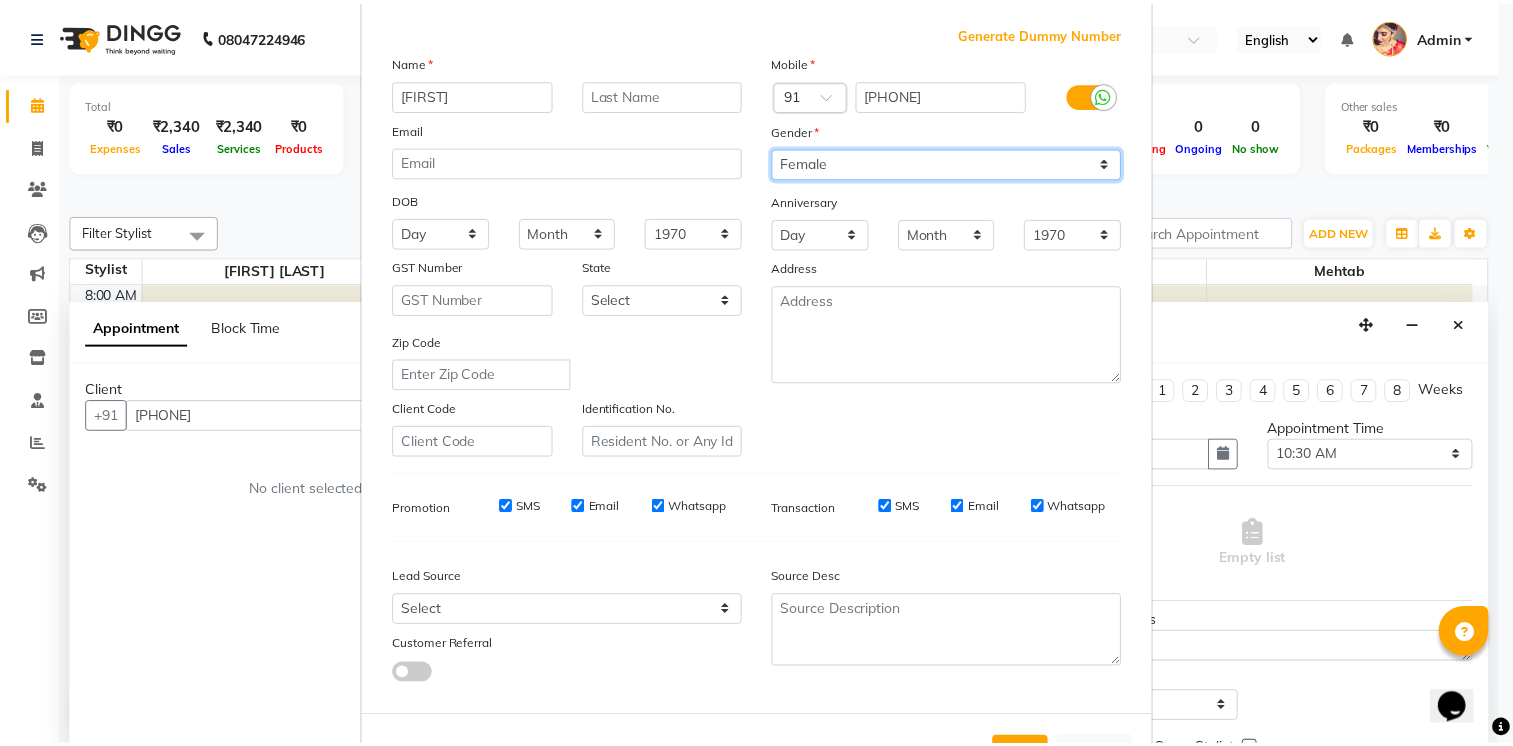scroll, scrollTop: 186, scrollLeft: 0, axis: vertical 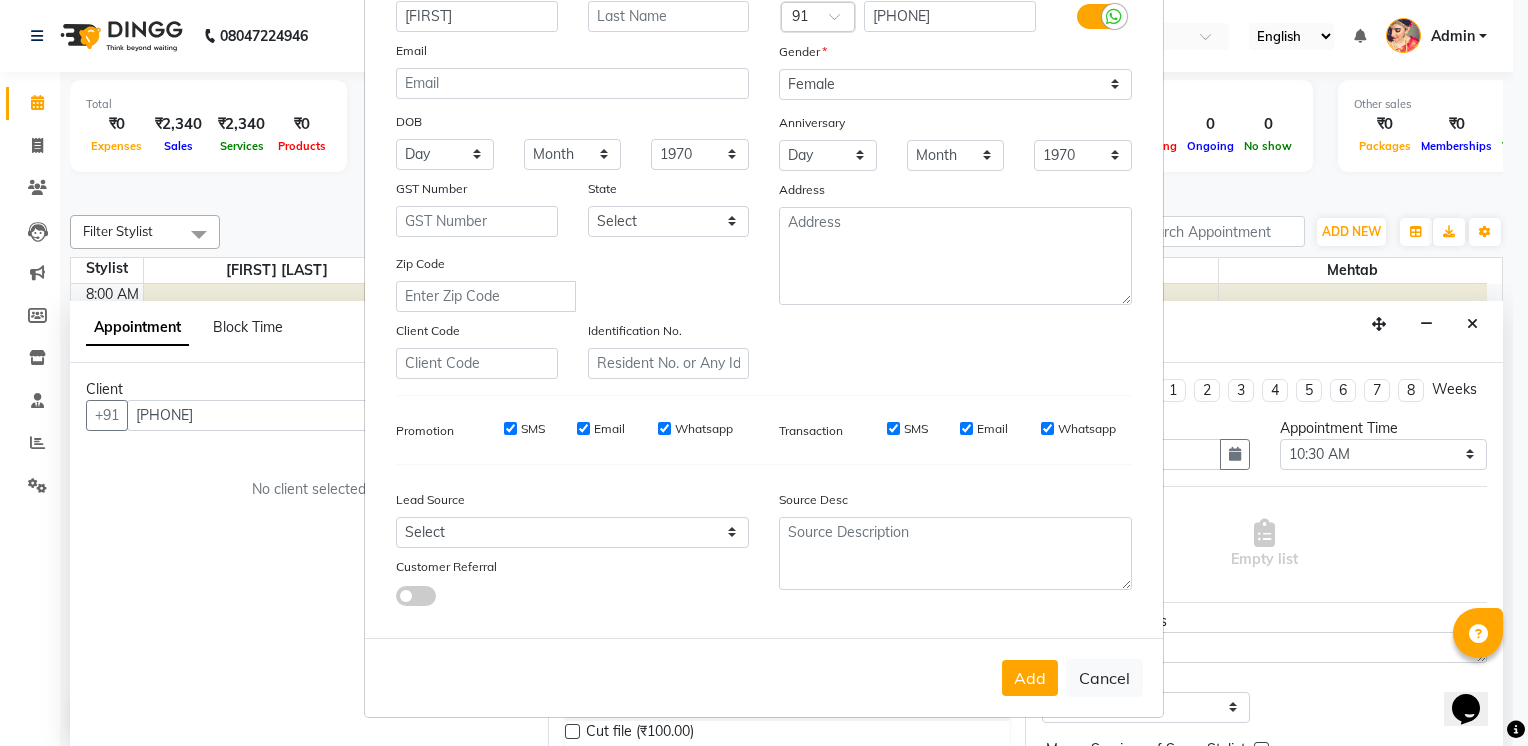 click on "Add" at bounding box center [1030, 678] 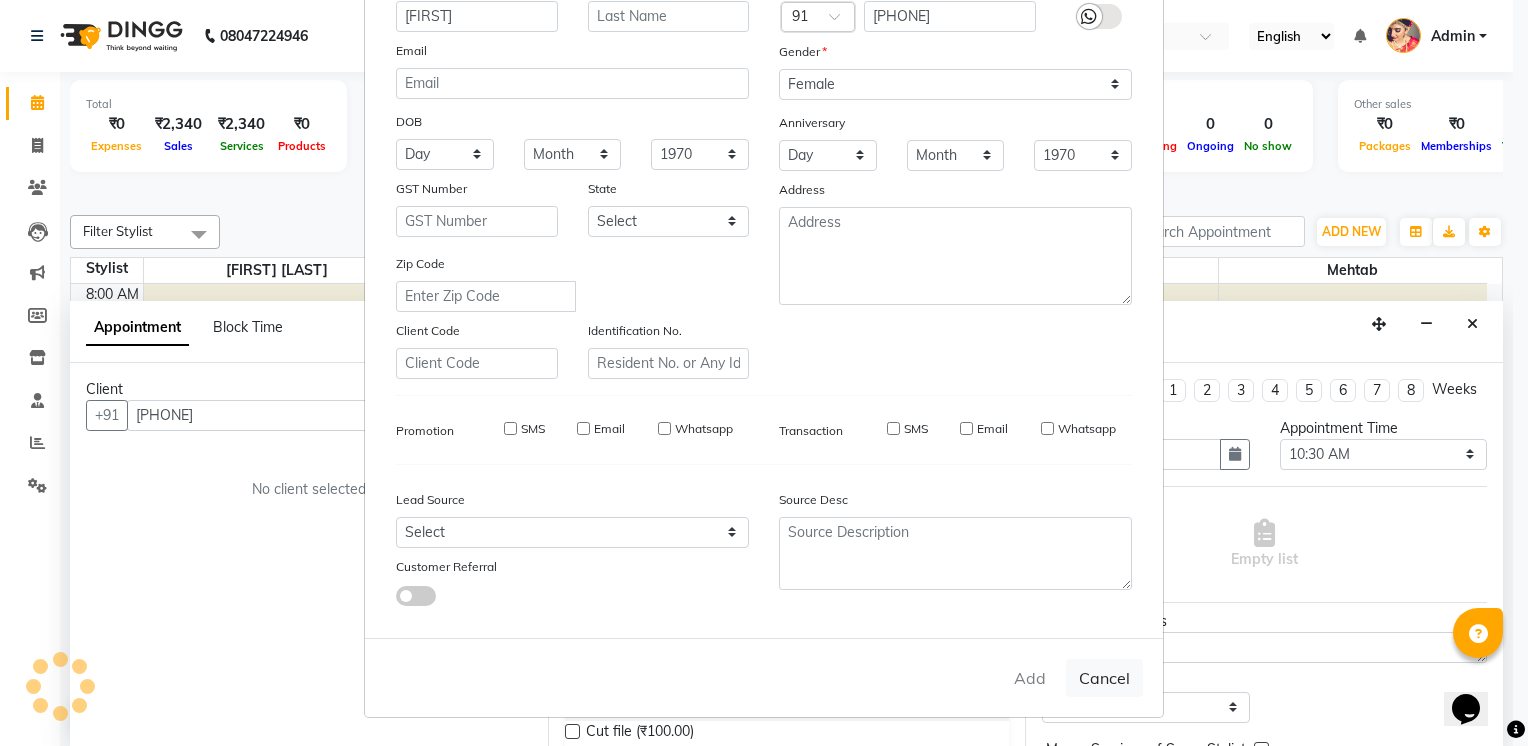 type 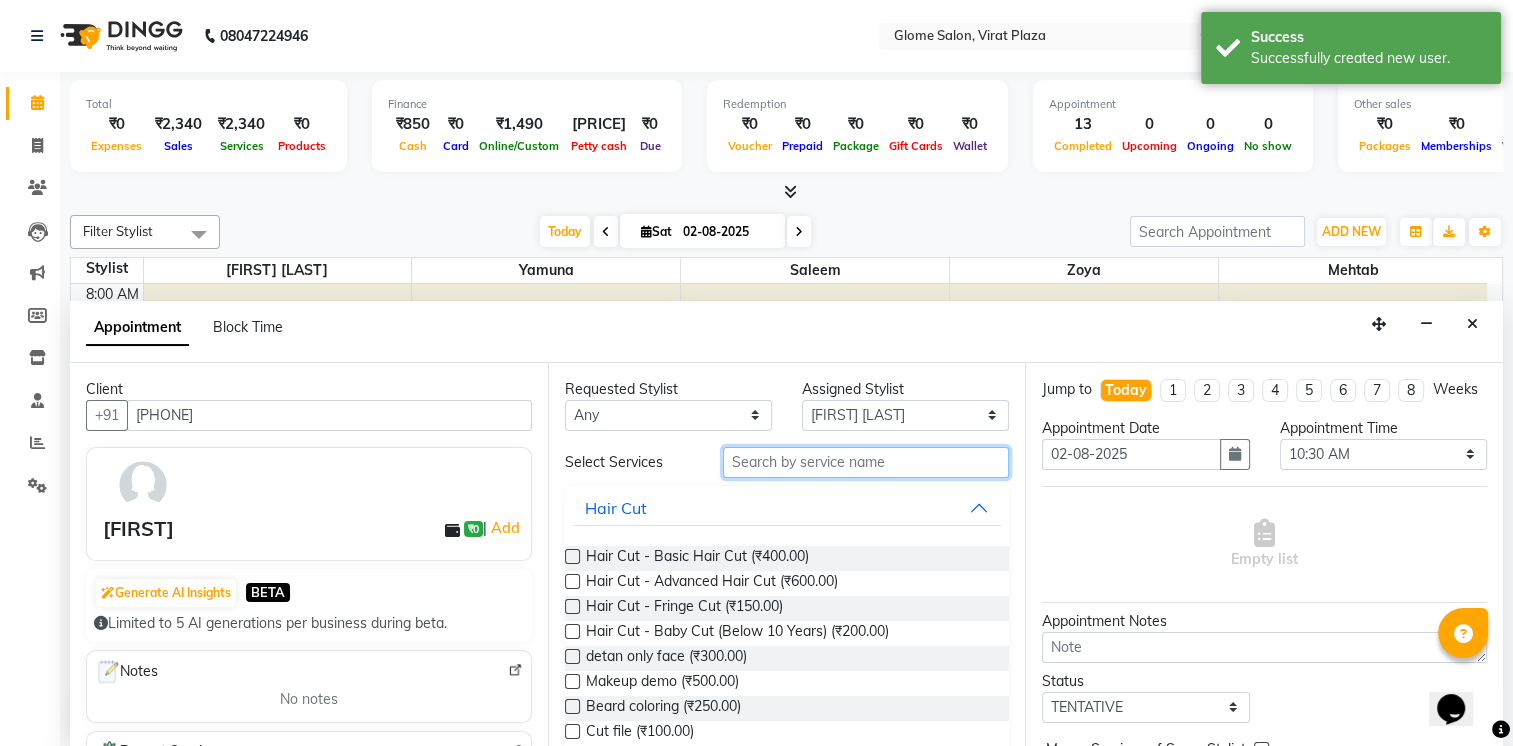 click at bounding box center [866, 462] 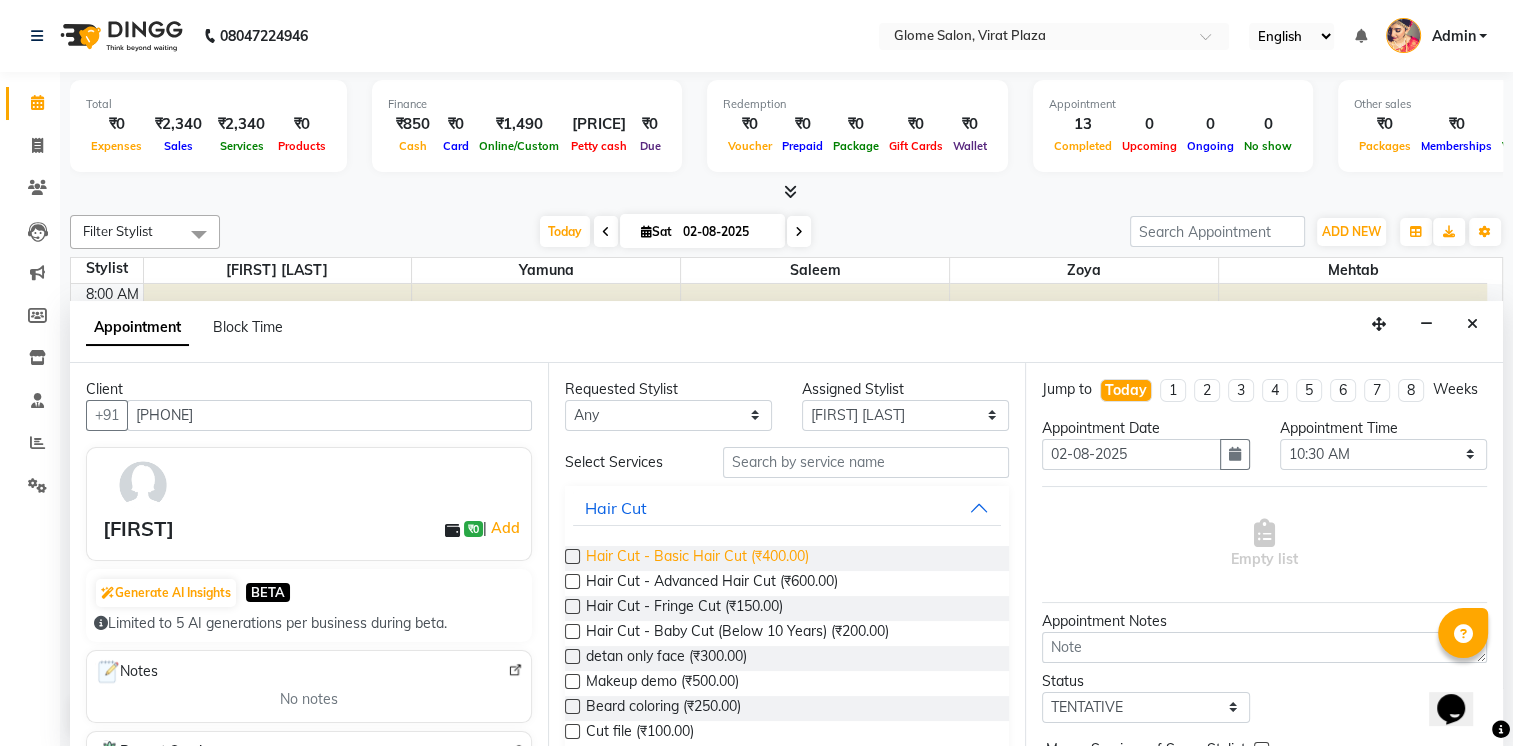 click on "Hair Cut - Basic Hair Cut (₹400.00)" at bounding box center (697, 558) 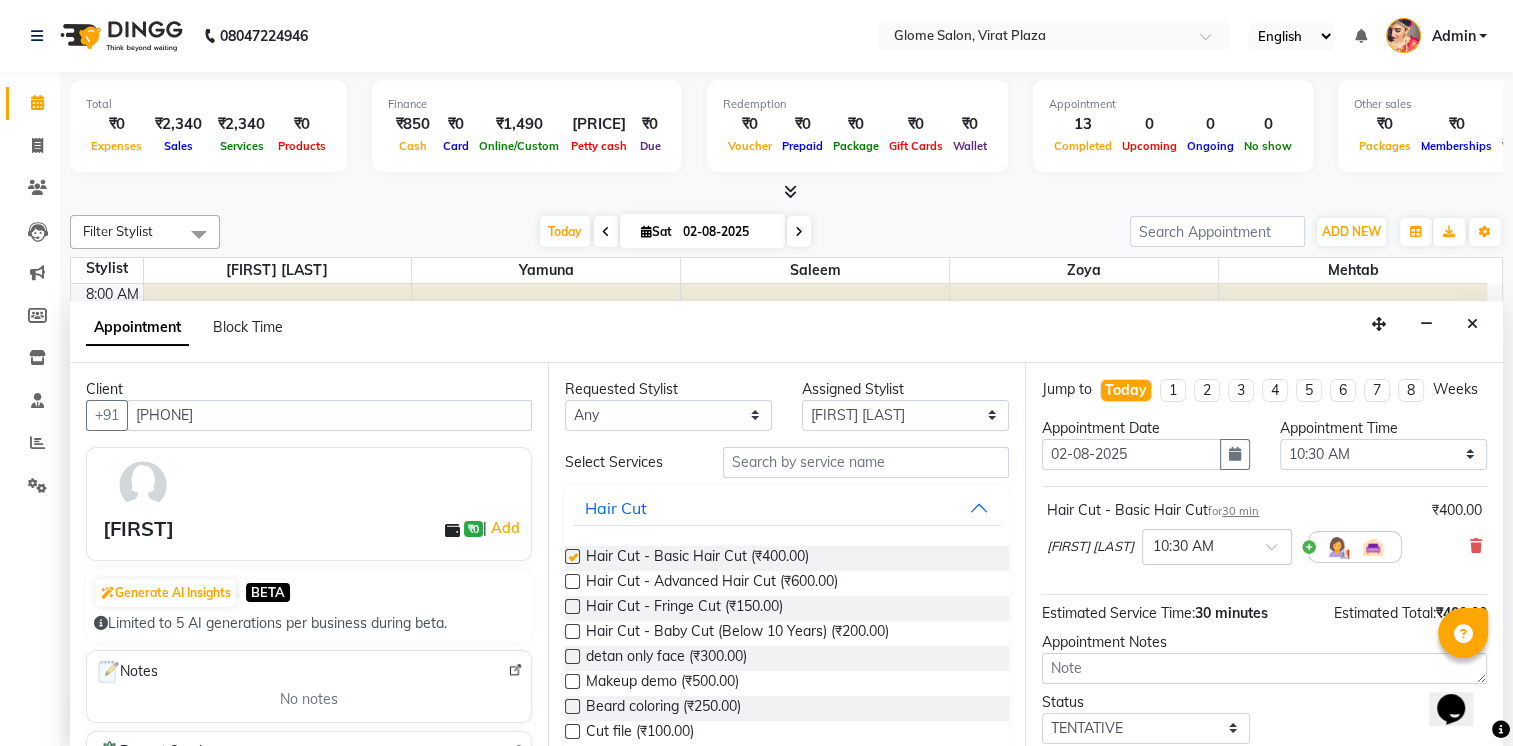 checkbox on "false" 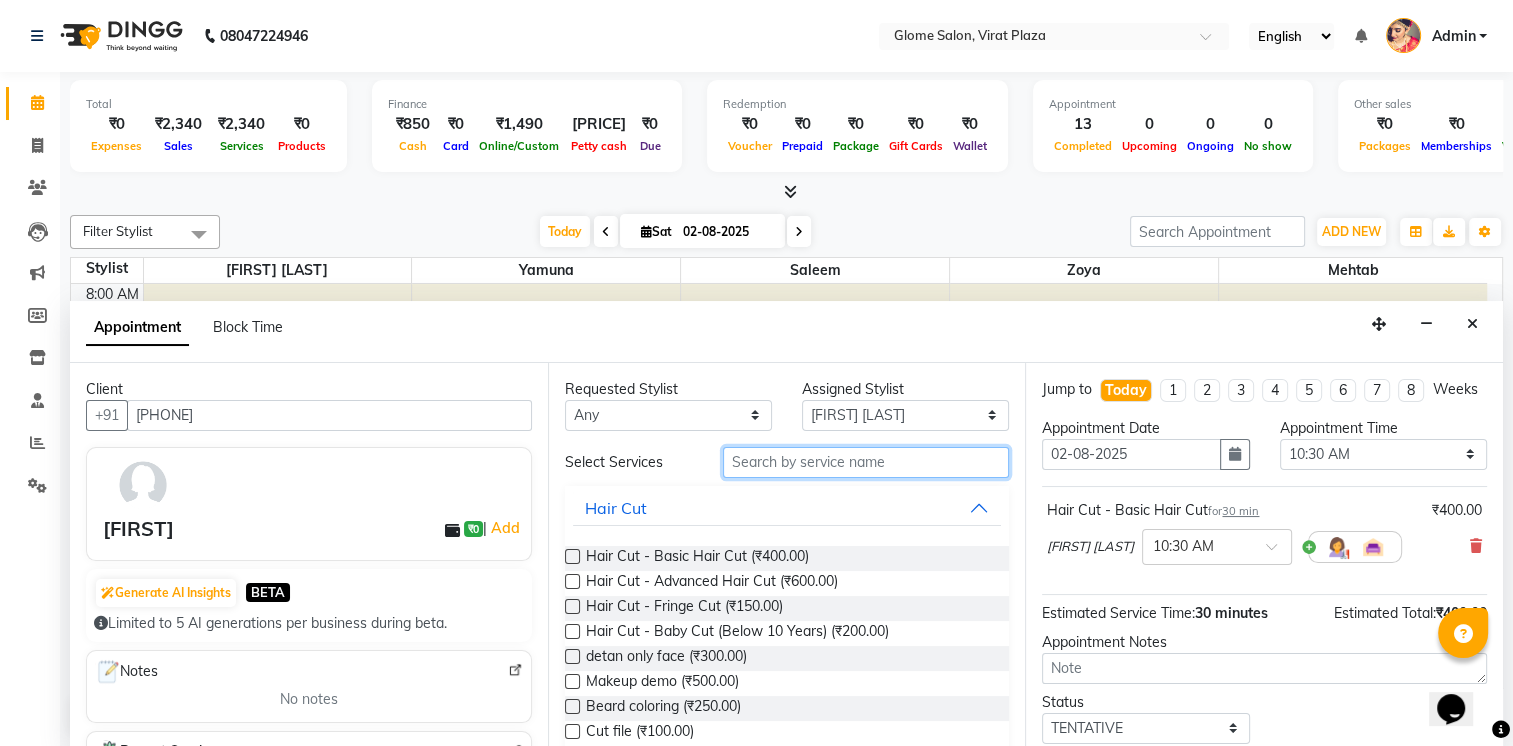 click at bounding box center (866, 462) 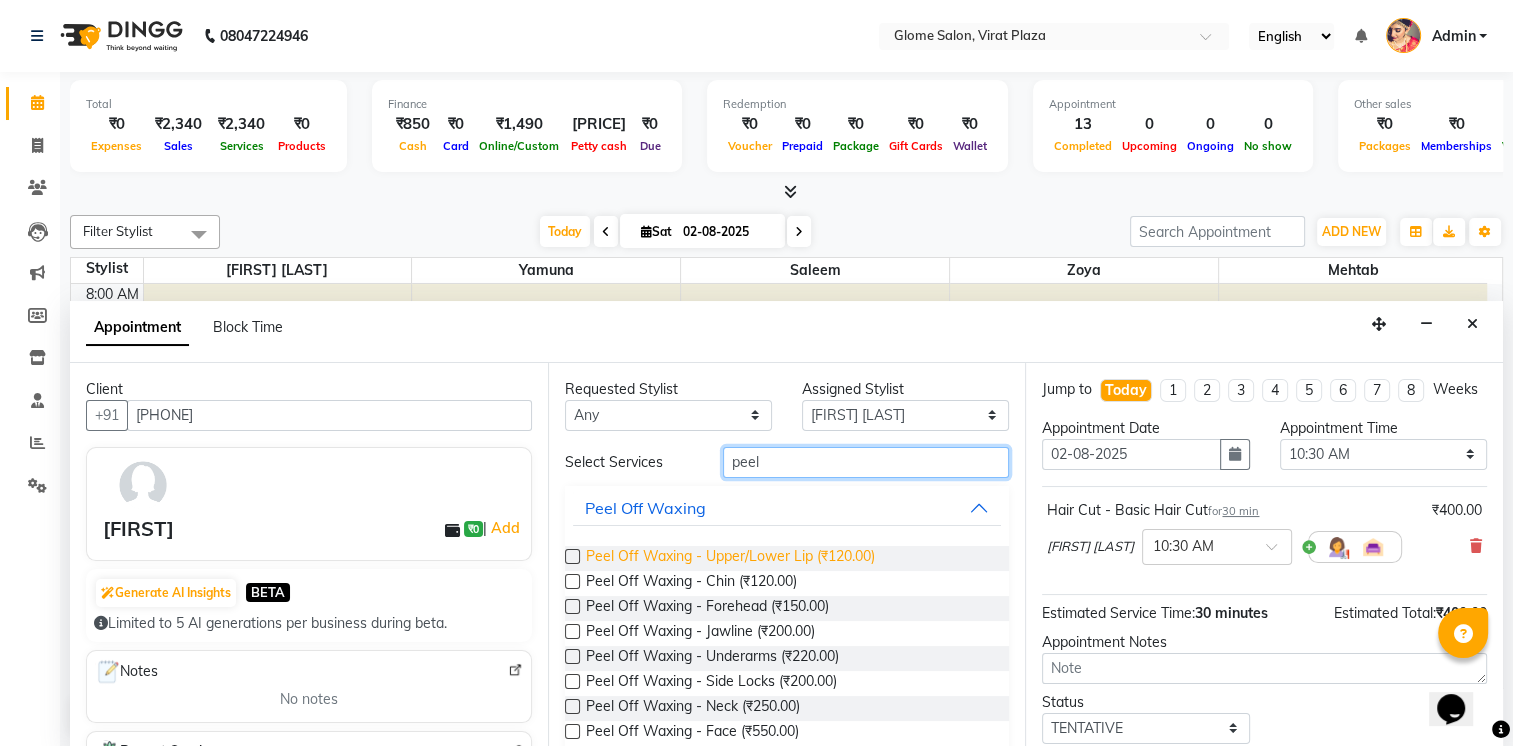type on "peel" 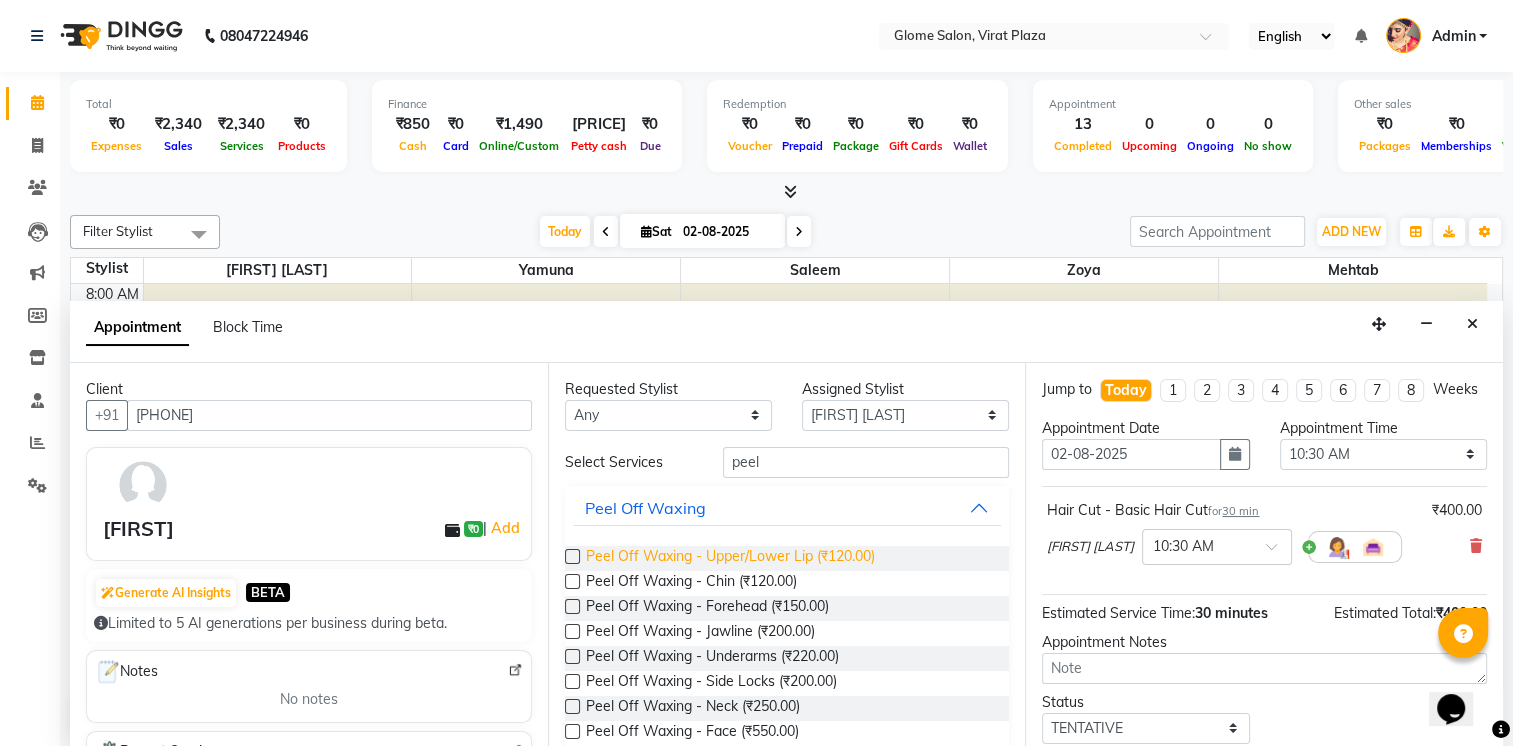 click on "Peel Off Waxing - Upper/Lower Lip (₹120.00)" at bounding box center (730, 558) 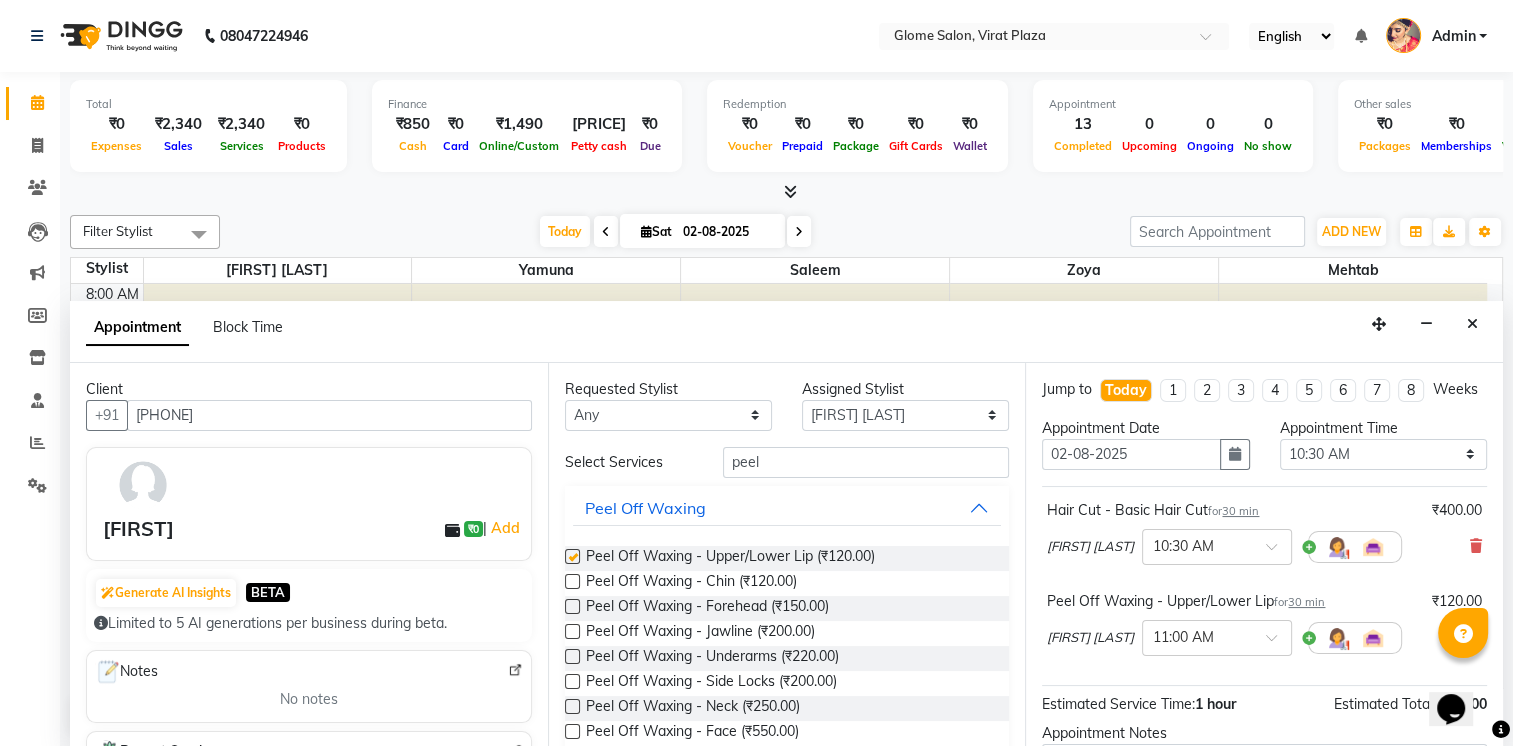 checkbox on "false" 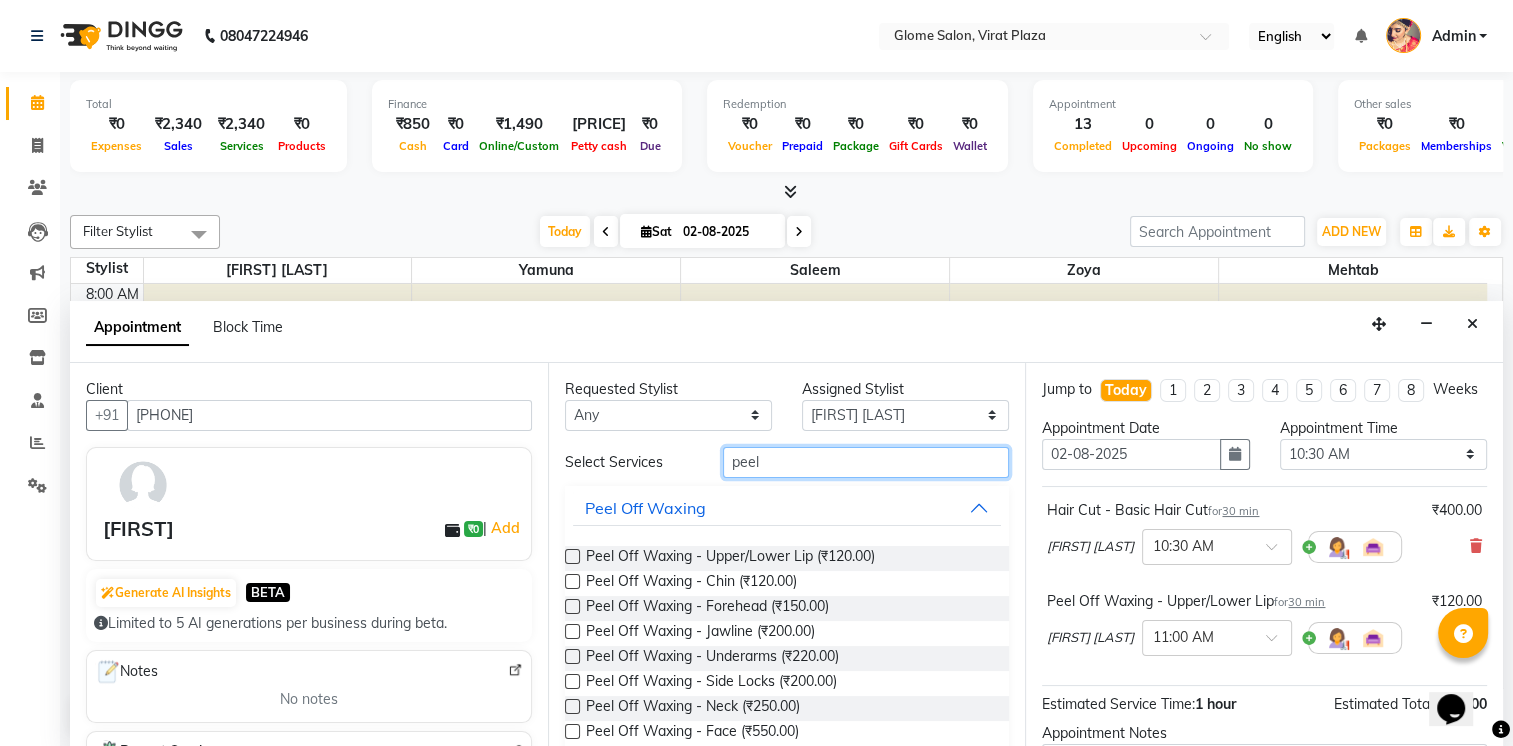 click on "peel" at bounding box center [866, 462] 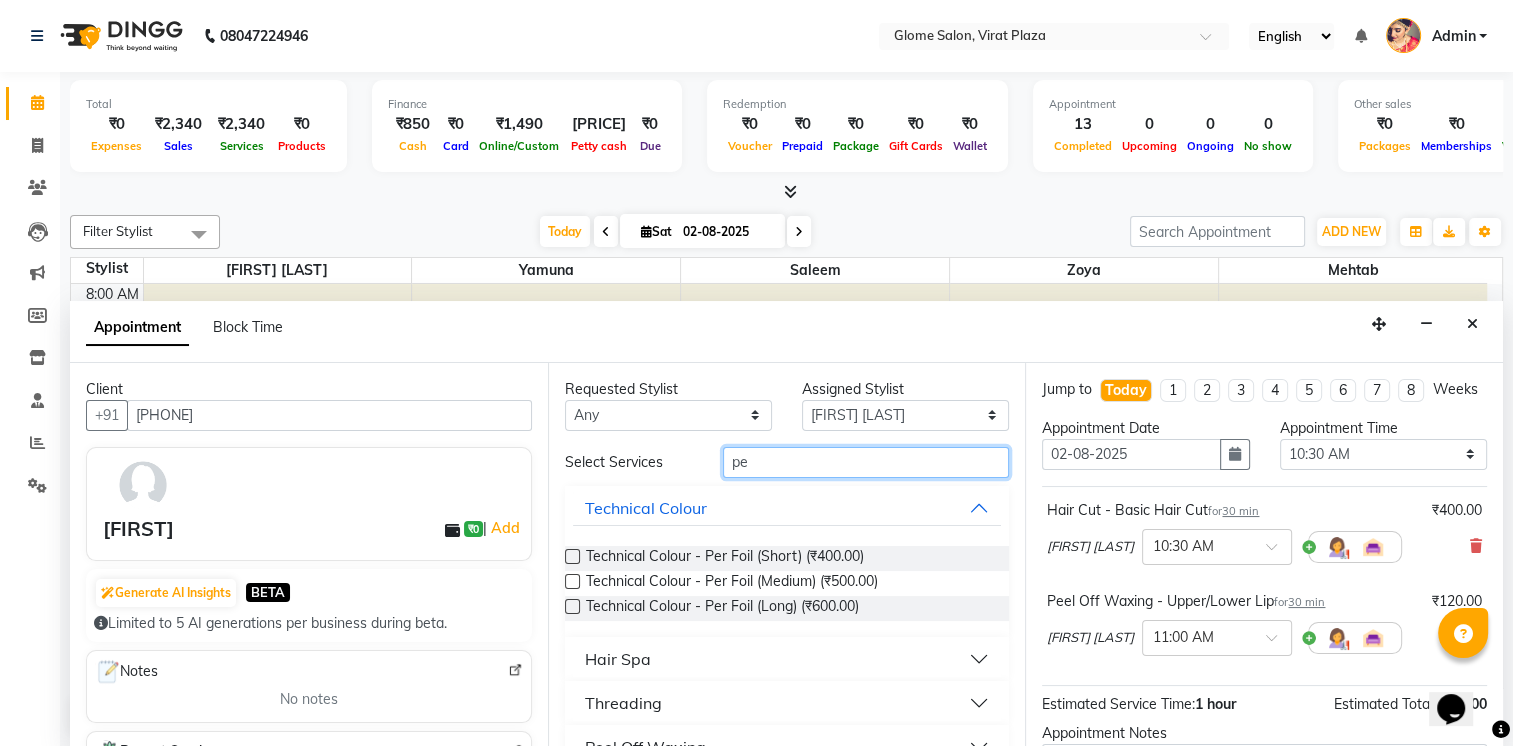 type on "p" 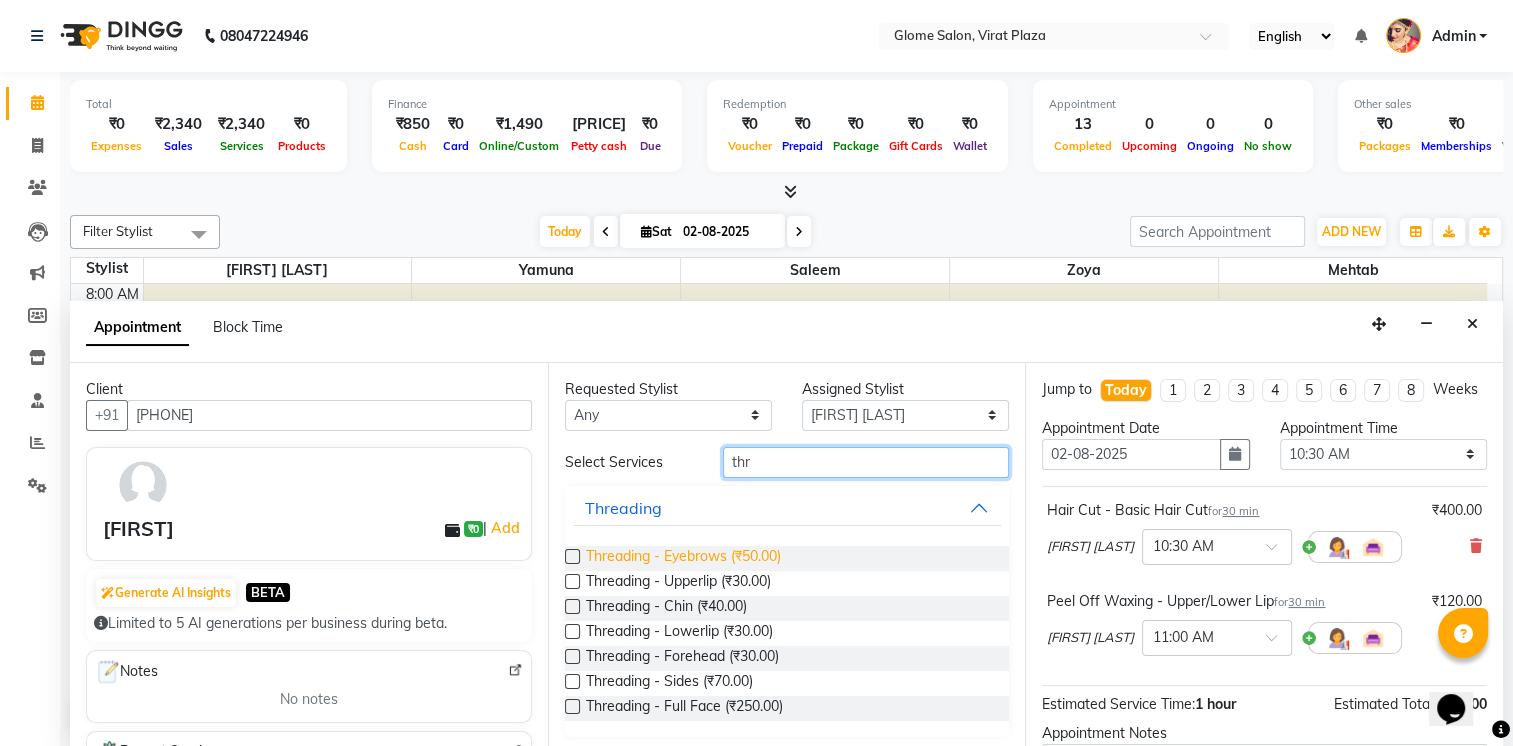 type on "thr" 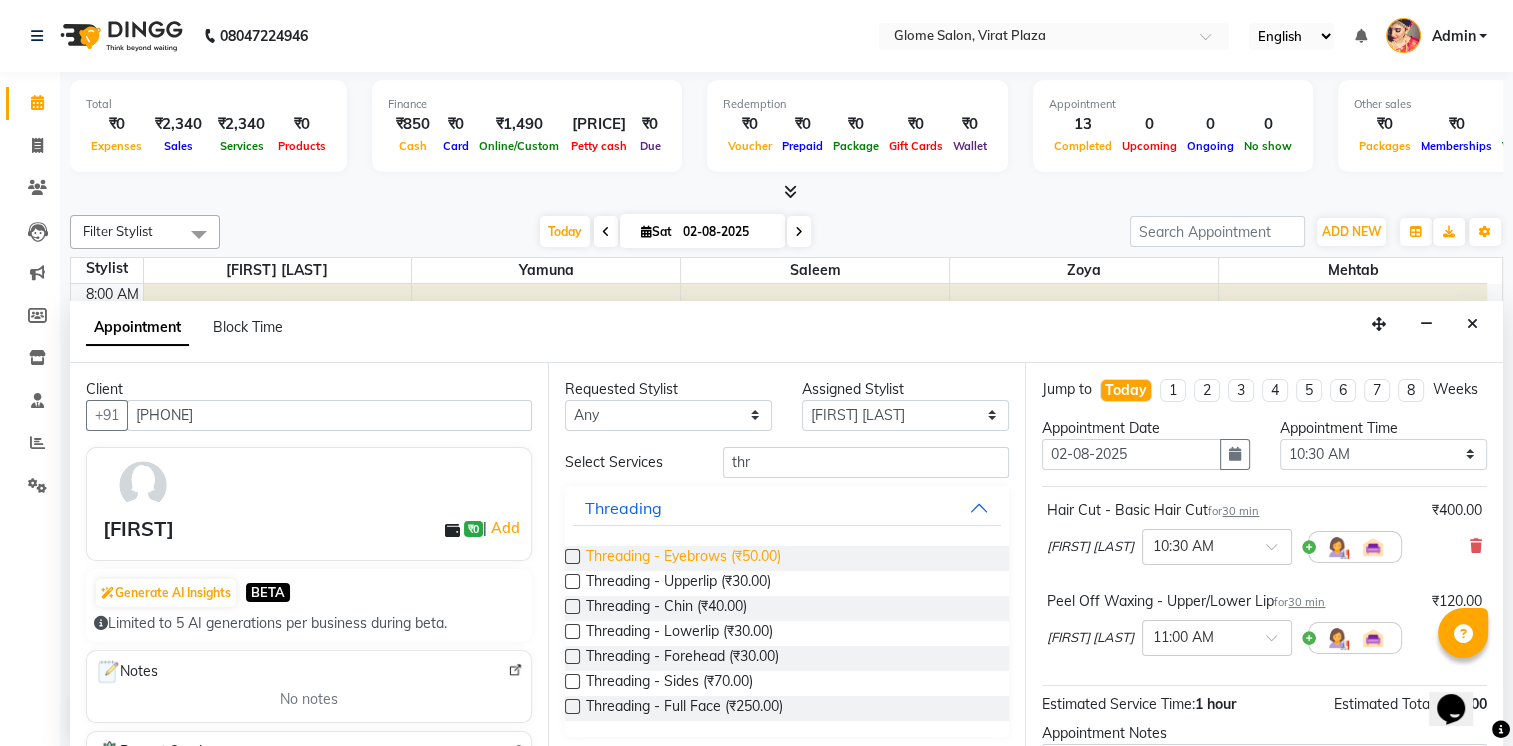 click on "Threading  - Eyebrows (₹50.00)" at bounding box center (683, 558) 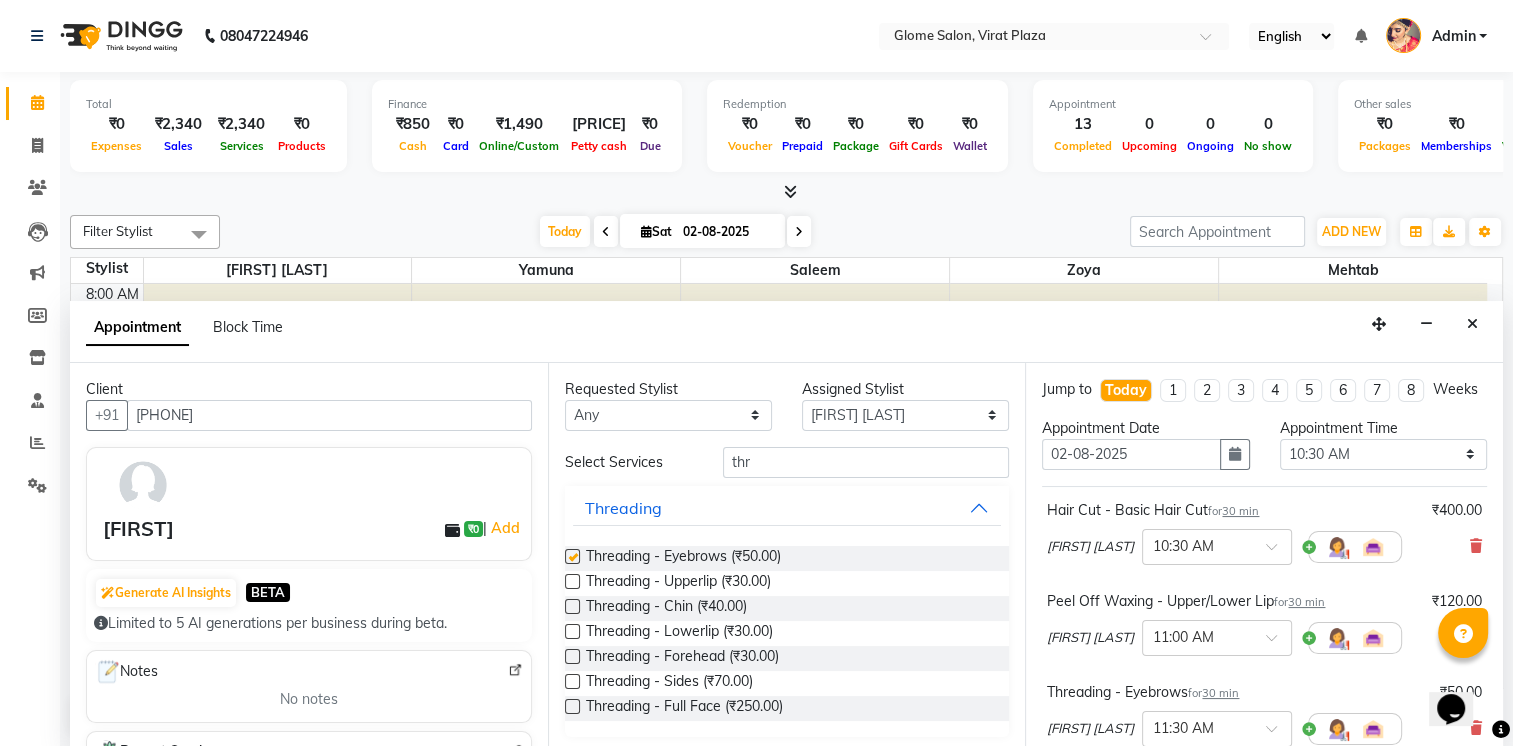 checkbox on "false" 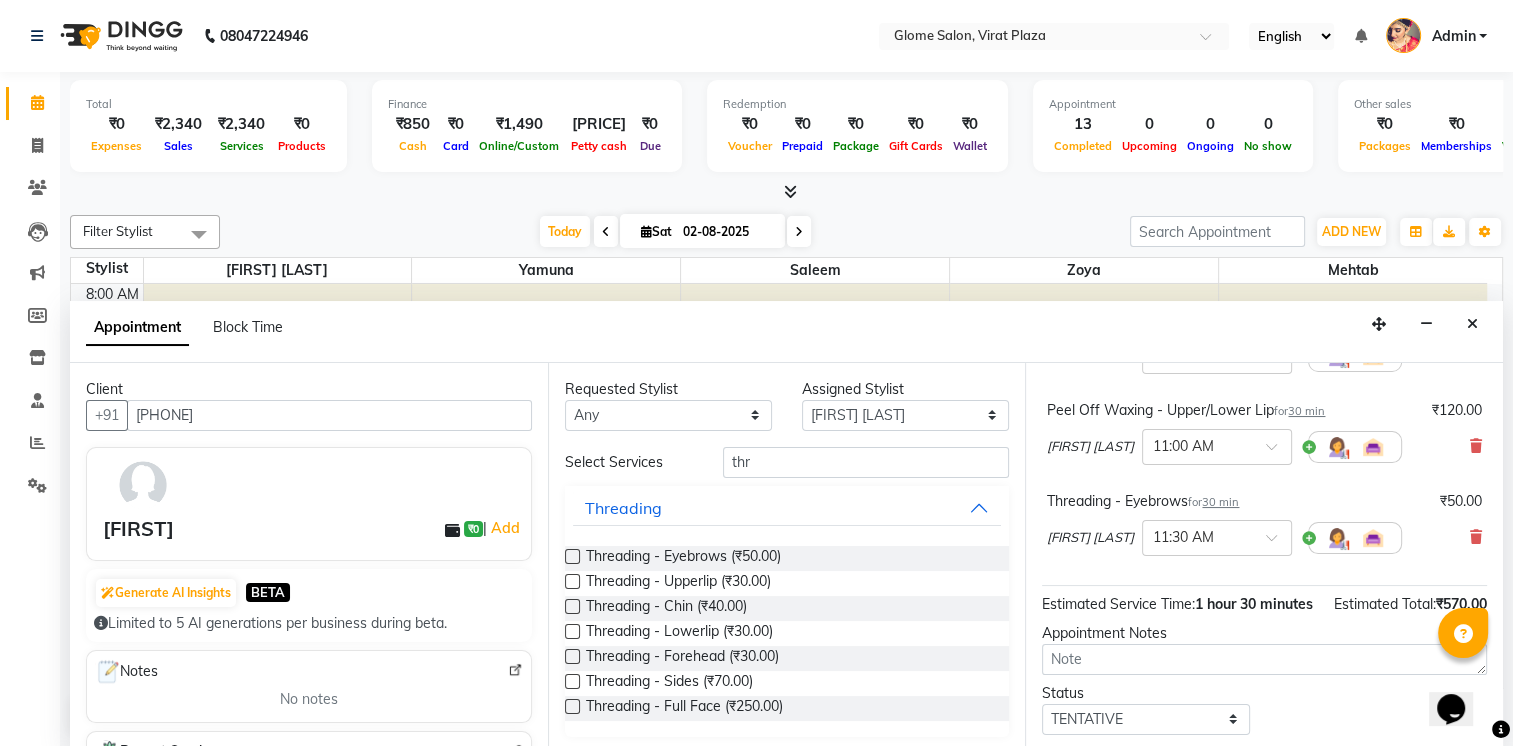 scroll, scrollTop: 342, scrollLeft: 0, axis: vertical 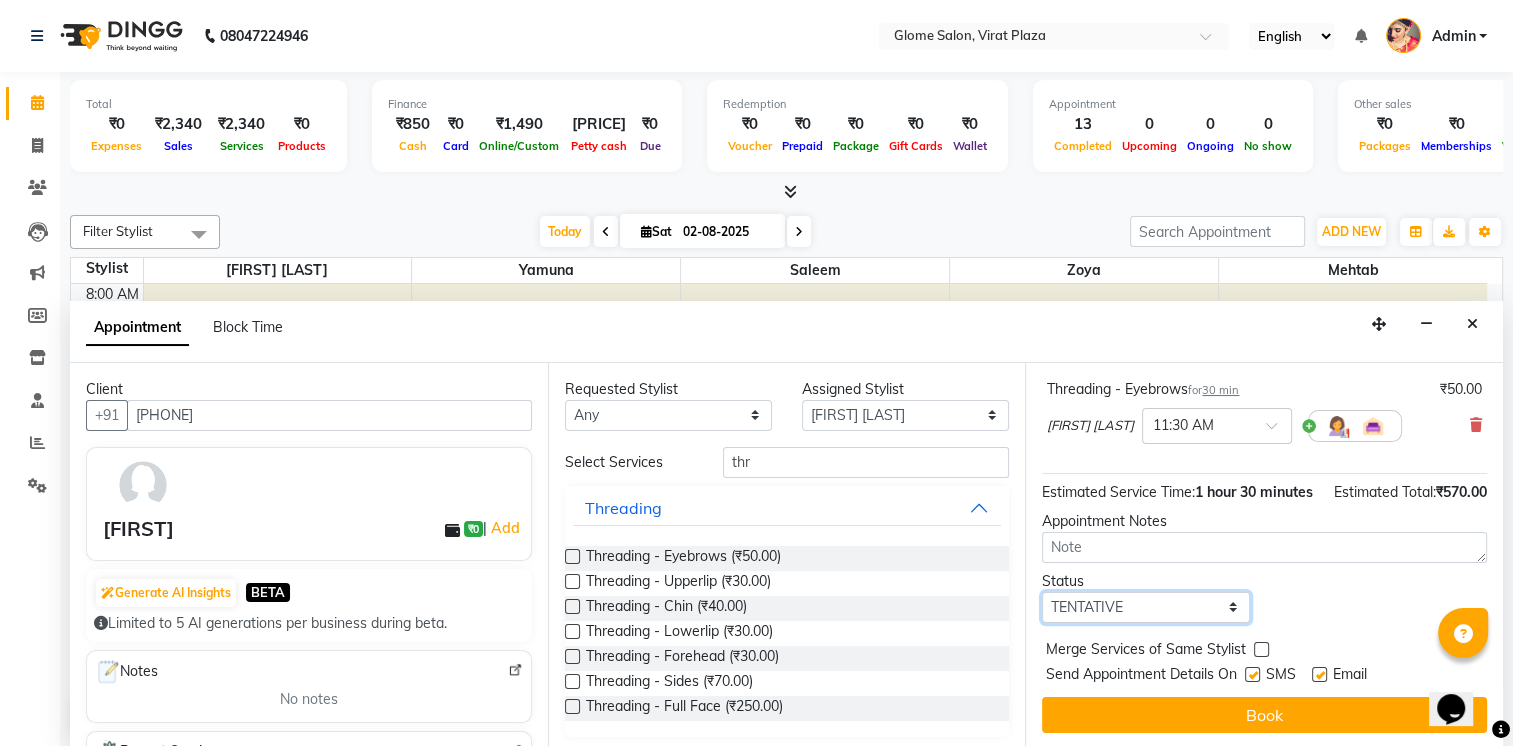 drag, startPoint x: 1163, startPoint y: 612, endPoint x: 1152, endPoint y: 637, distance: 27.313 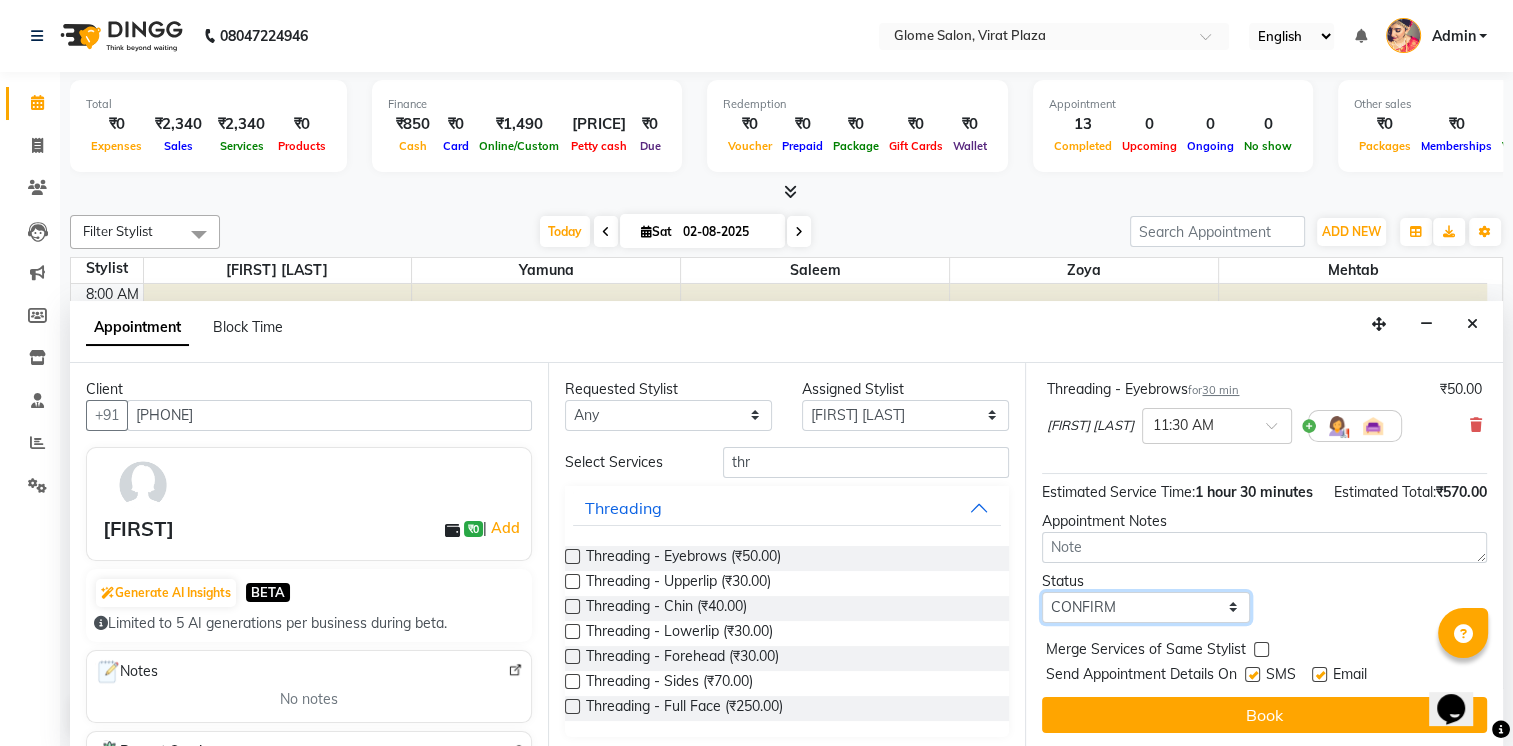 click on "Select TENTATIVE CONFIRM CHECK-IN UPCOMING" at bounding box center (1145, 607) 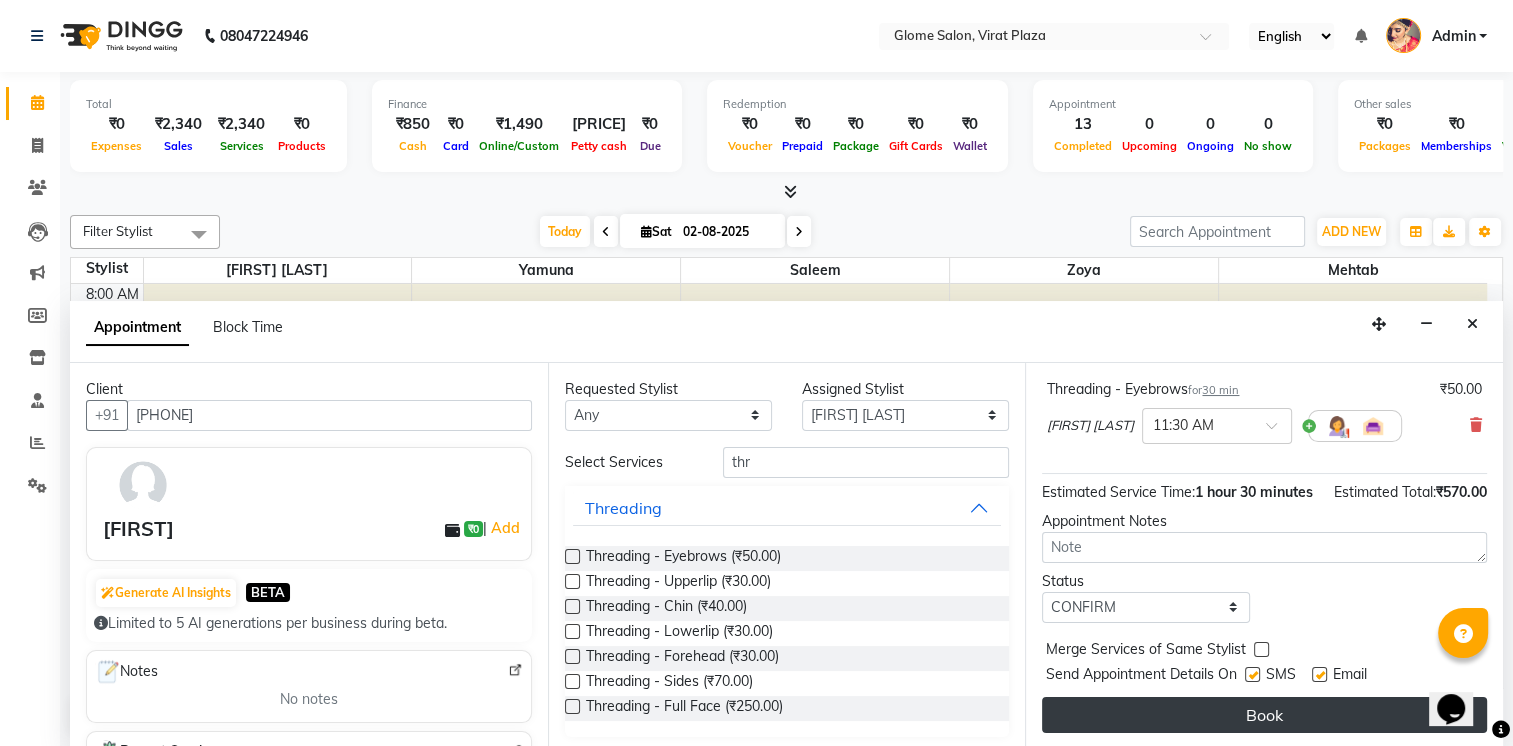 click on "Book" at bounding box center (1264, 715) 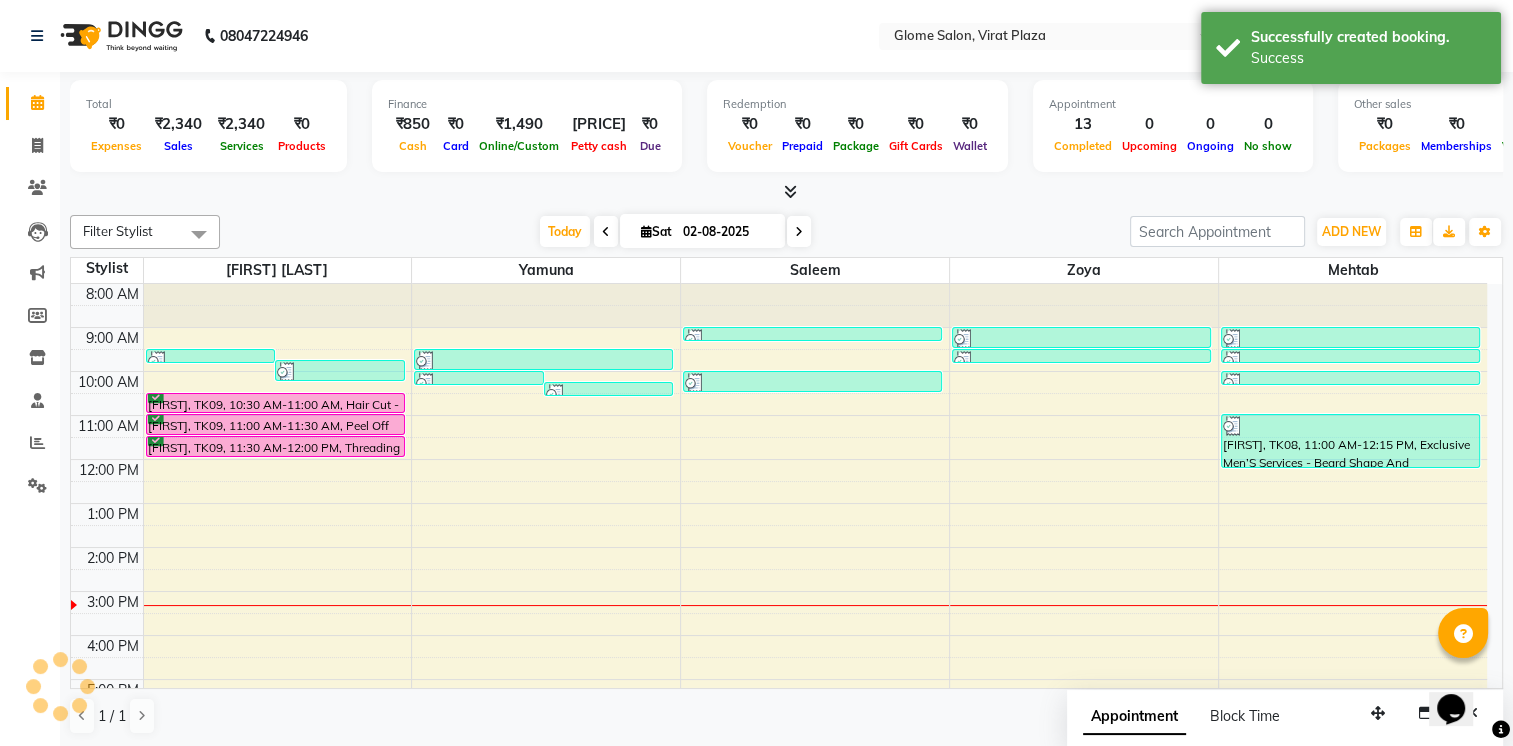 scroll, scrollTop: 0, scrollLeft: 0, axis: both 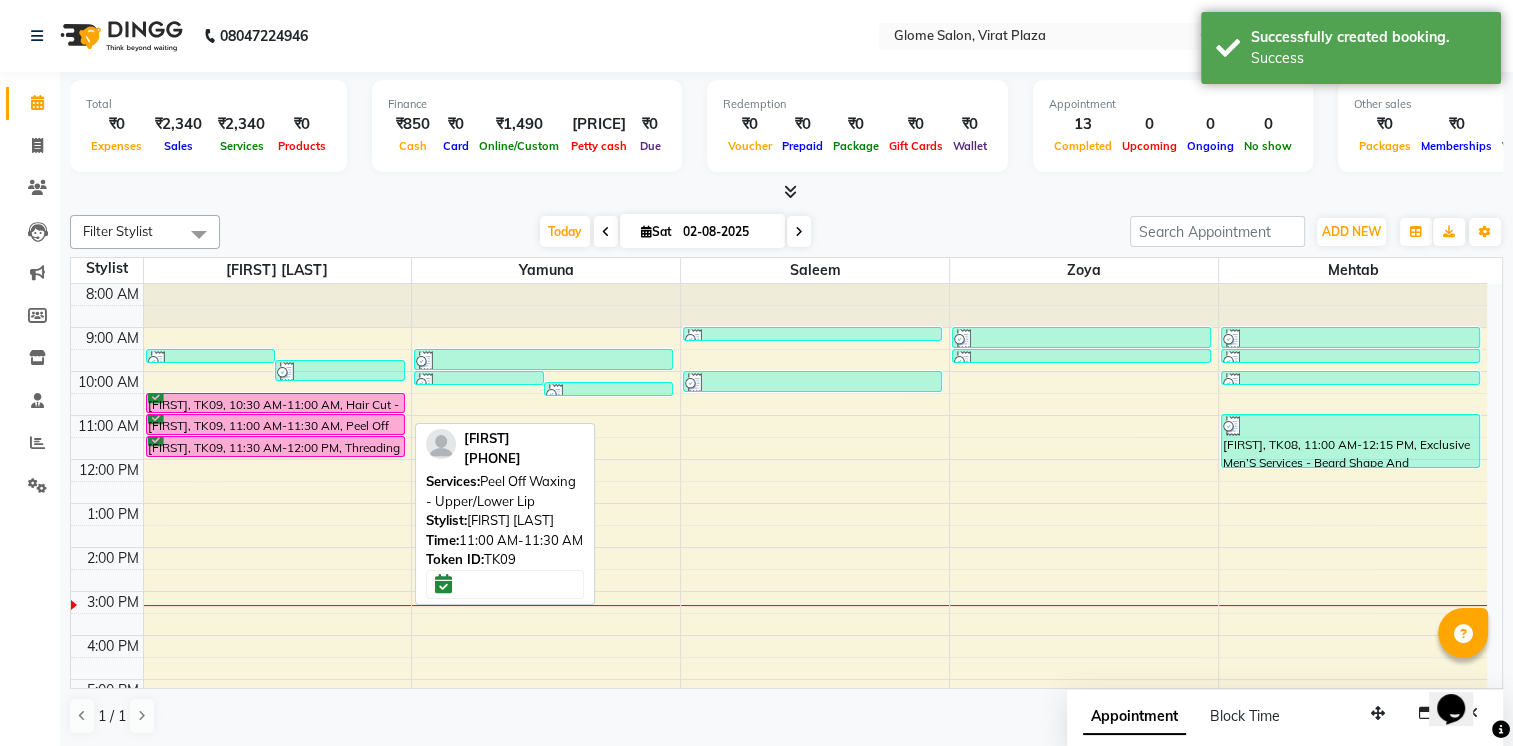 click on "[FIRST], TK09, 11:00 AM-11:30 AM, Peel Off Waxing - Upper/Lower Lip" at bounding box center (275, 424) 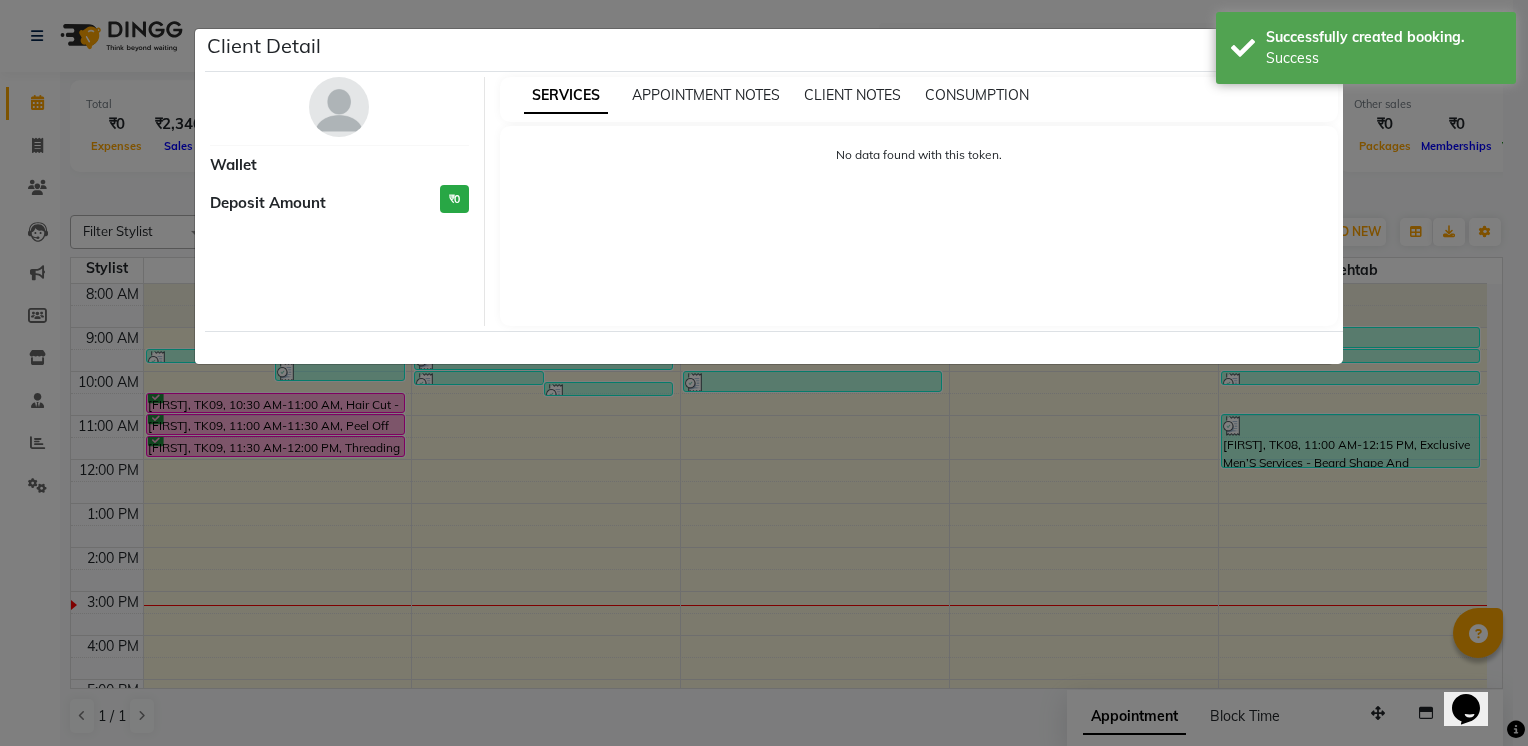 select on "6" 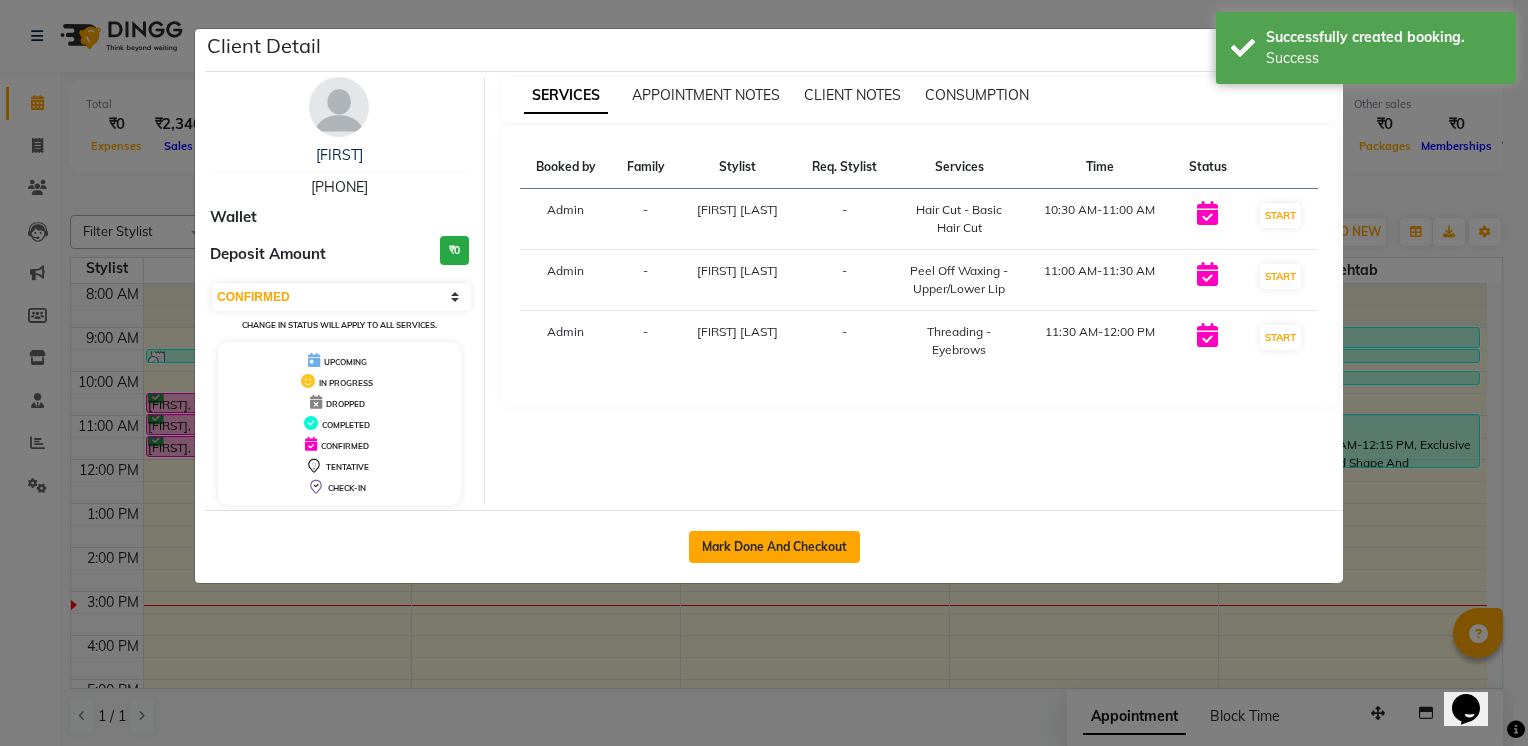 click on "Mark Done And Checkout" 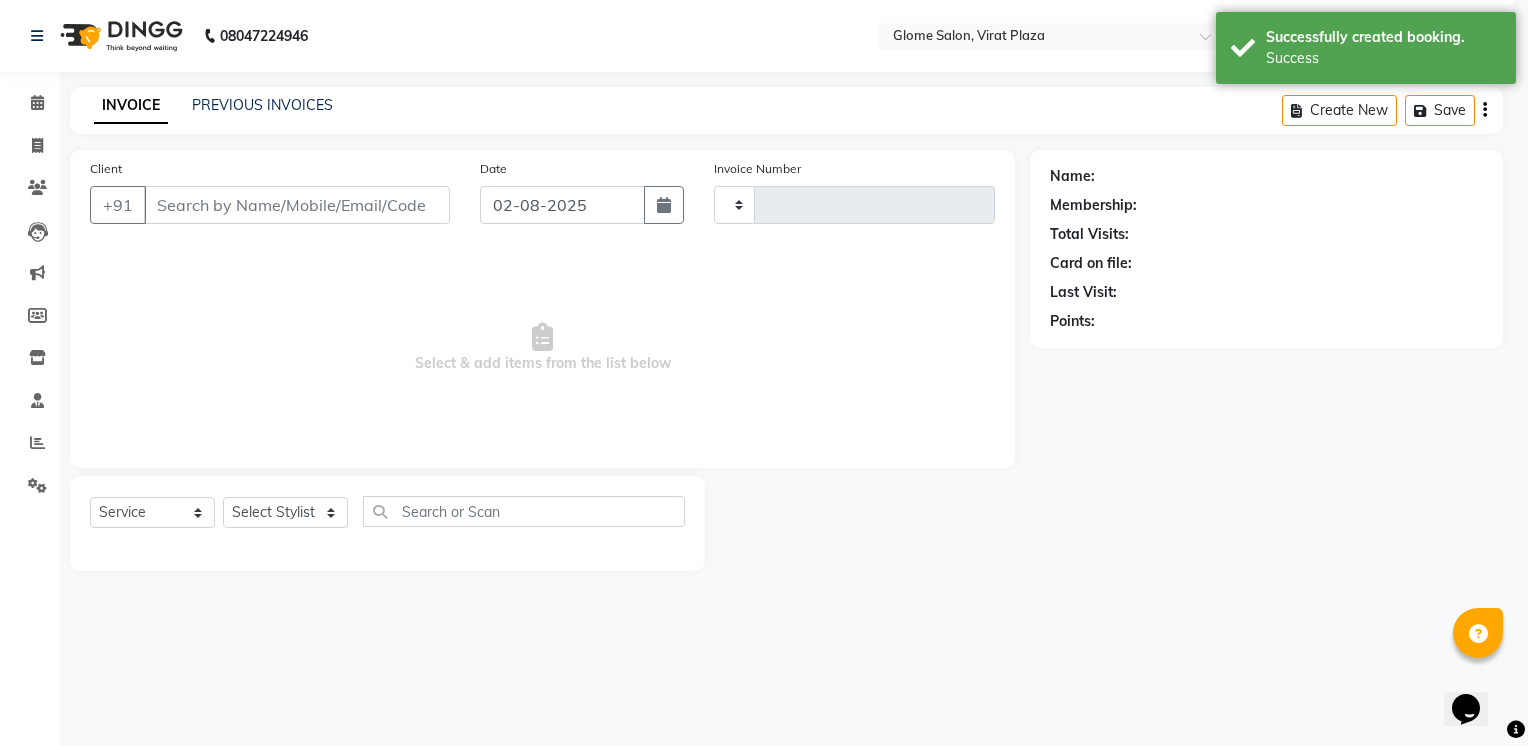 type on "1726" 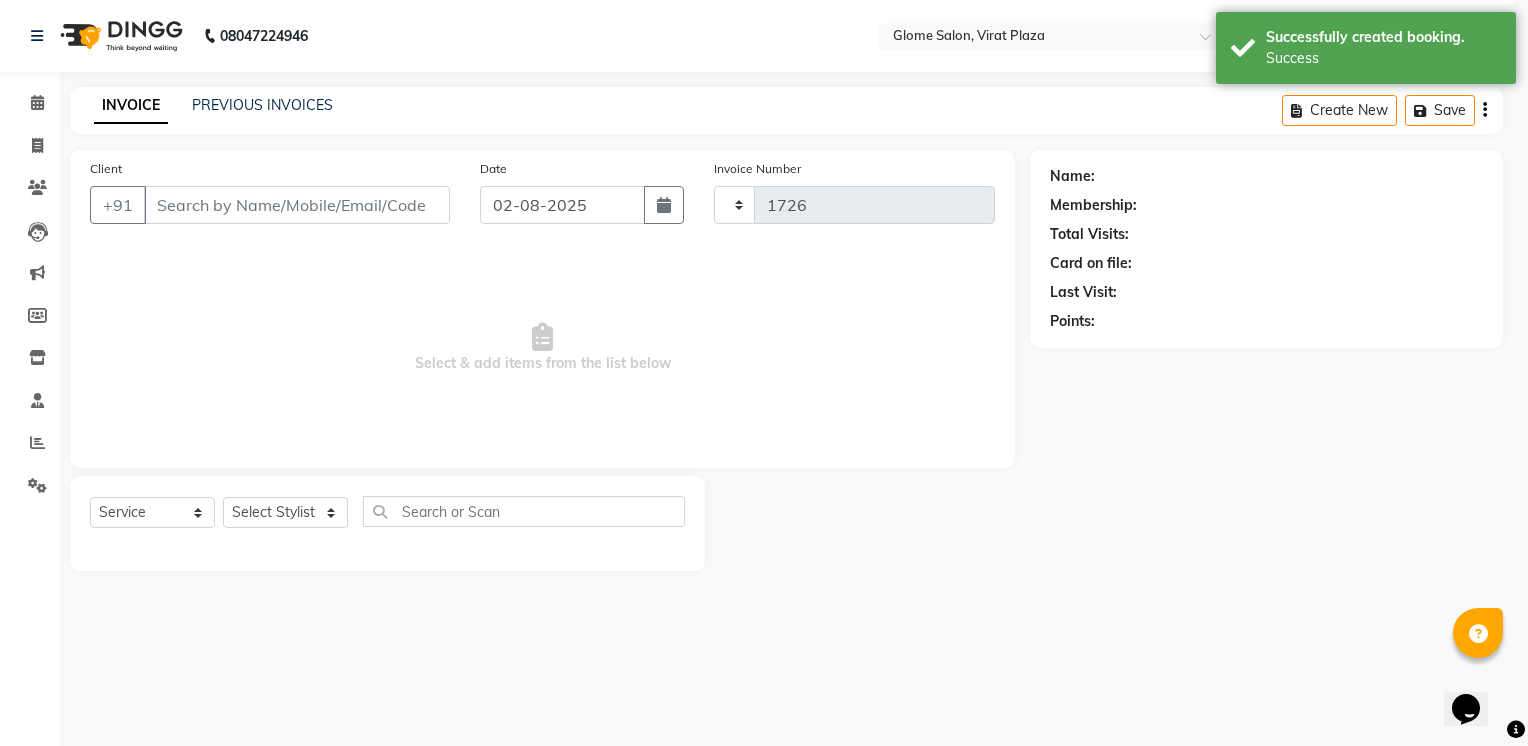 select on "5199" 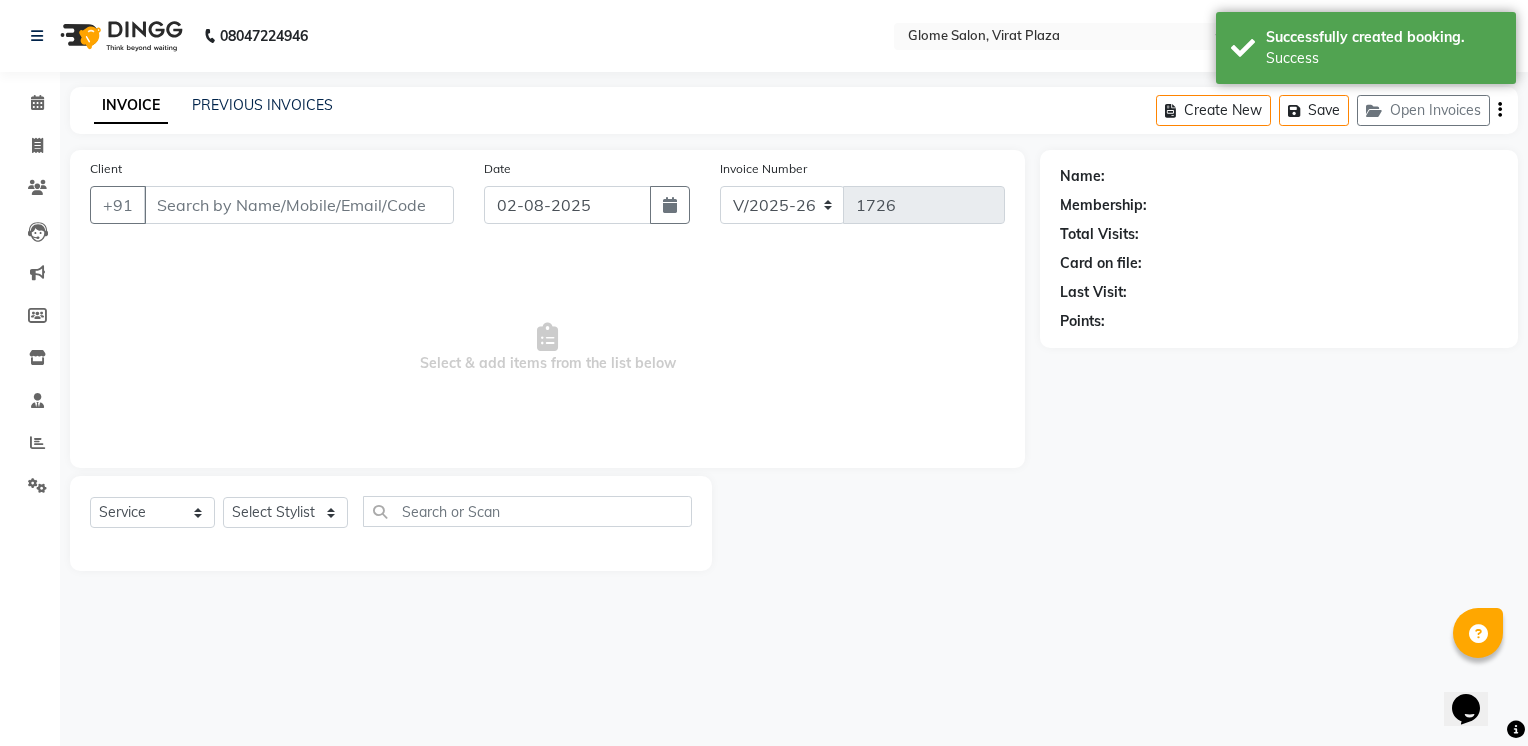 type on "[PHONE]" 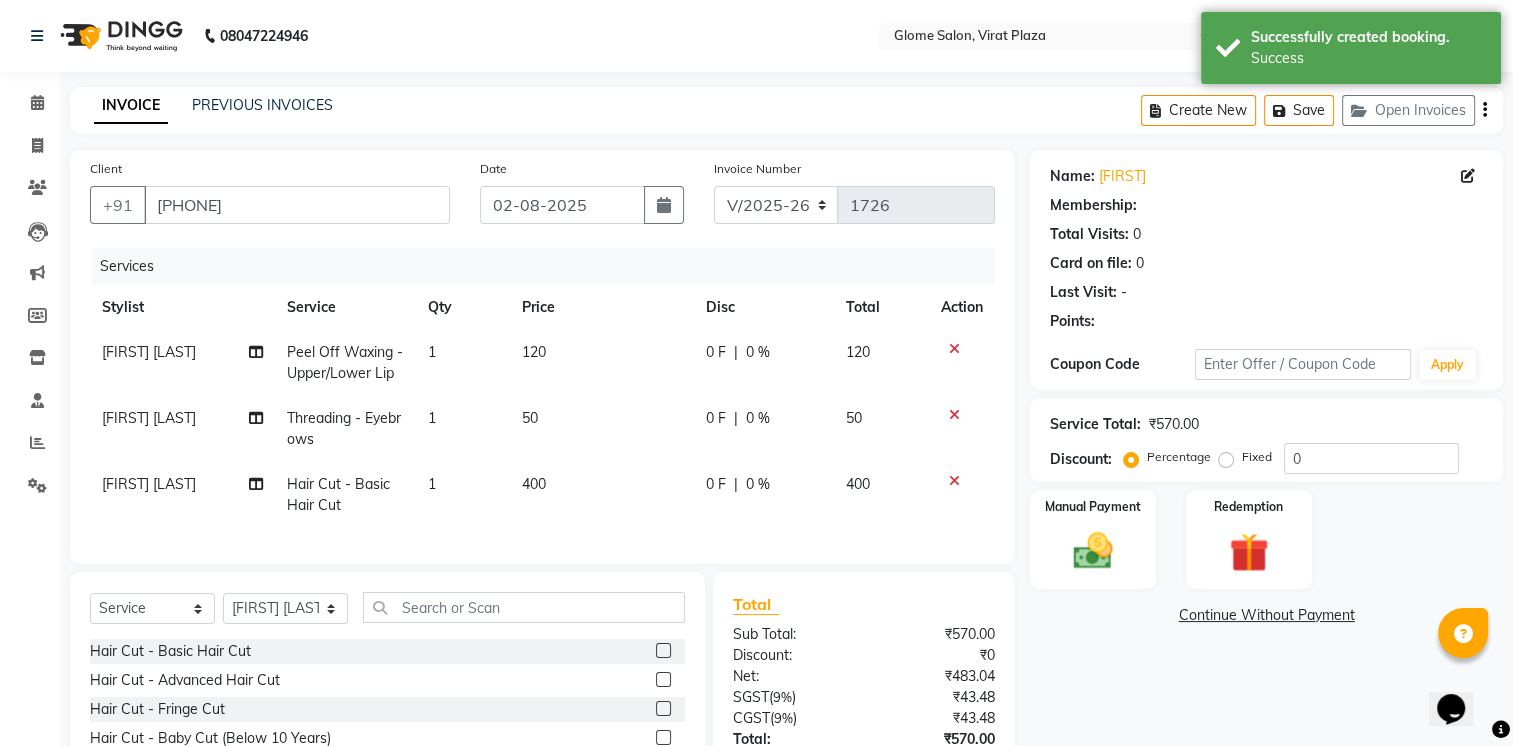 select on "1: Object" 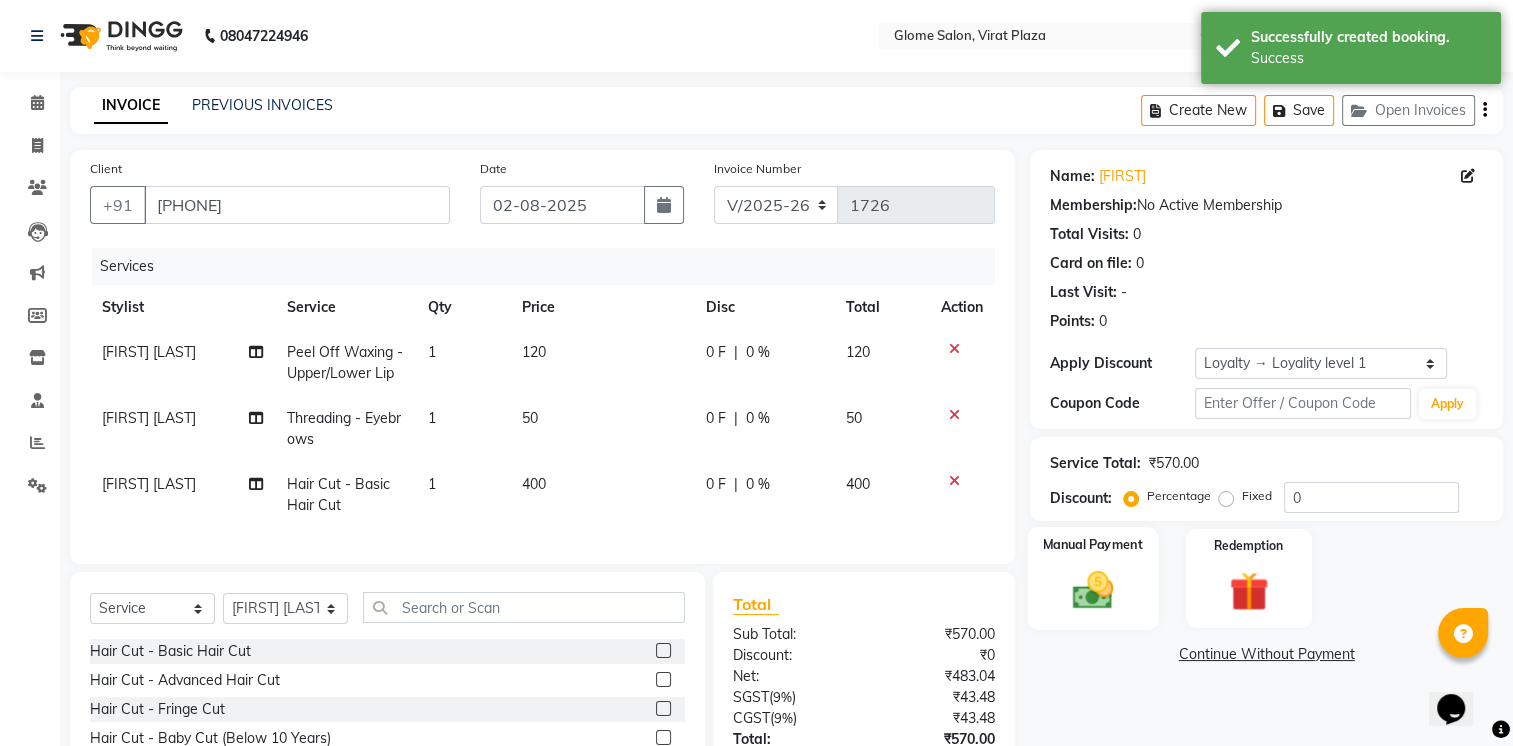 scroll, scrollTop: 166, scrollLeft: 0, axis: vertical 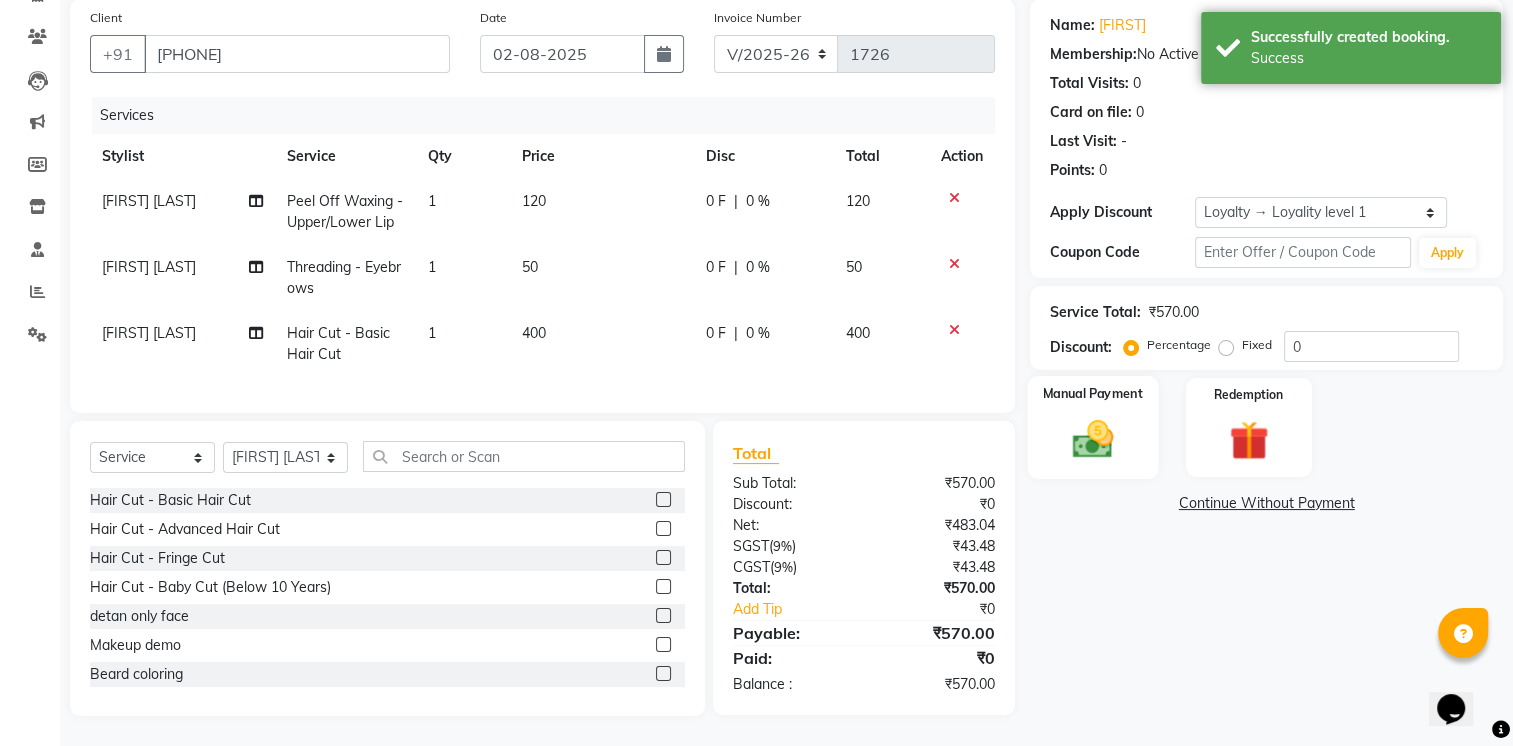 click on "Manual Payment" 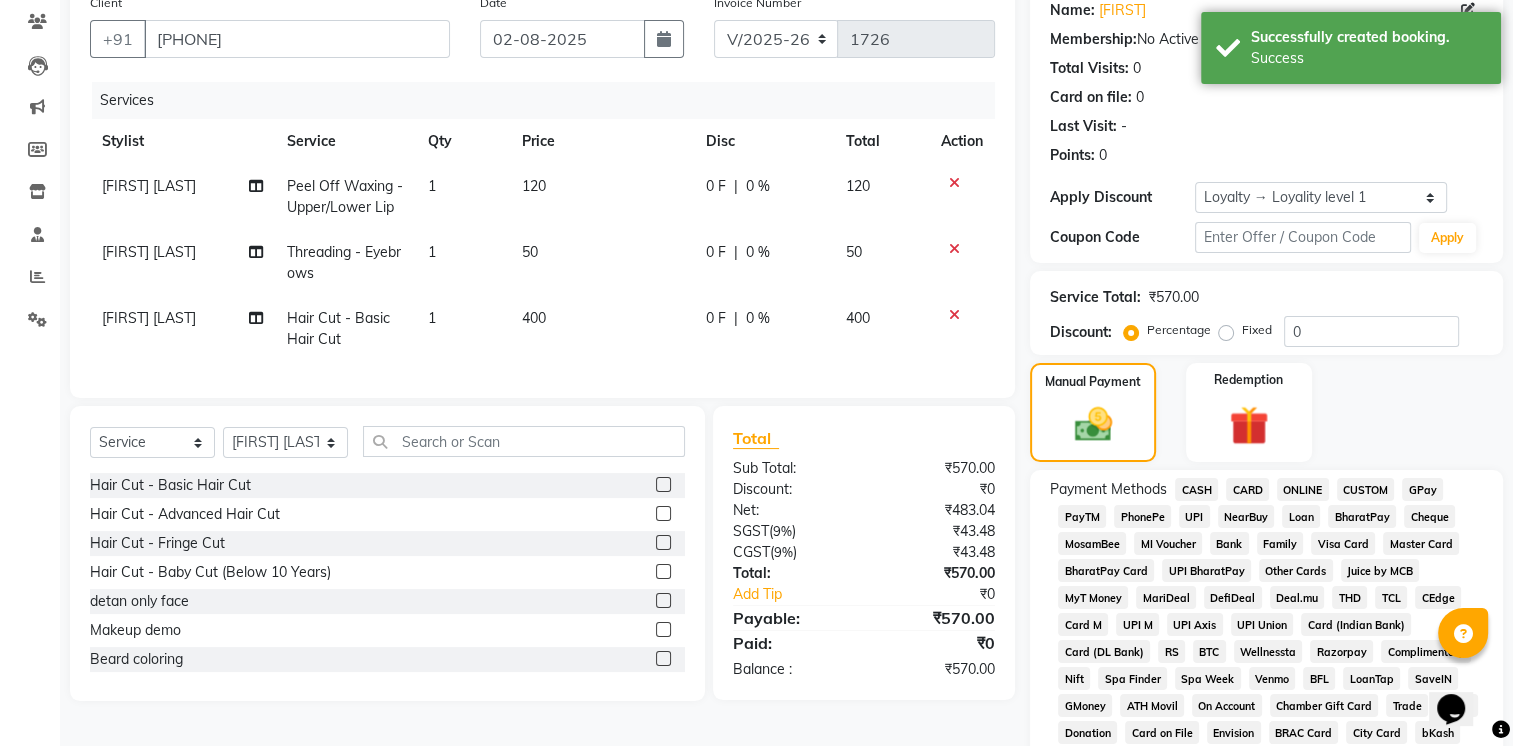 click on "UPI" 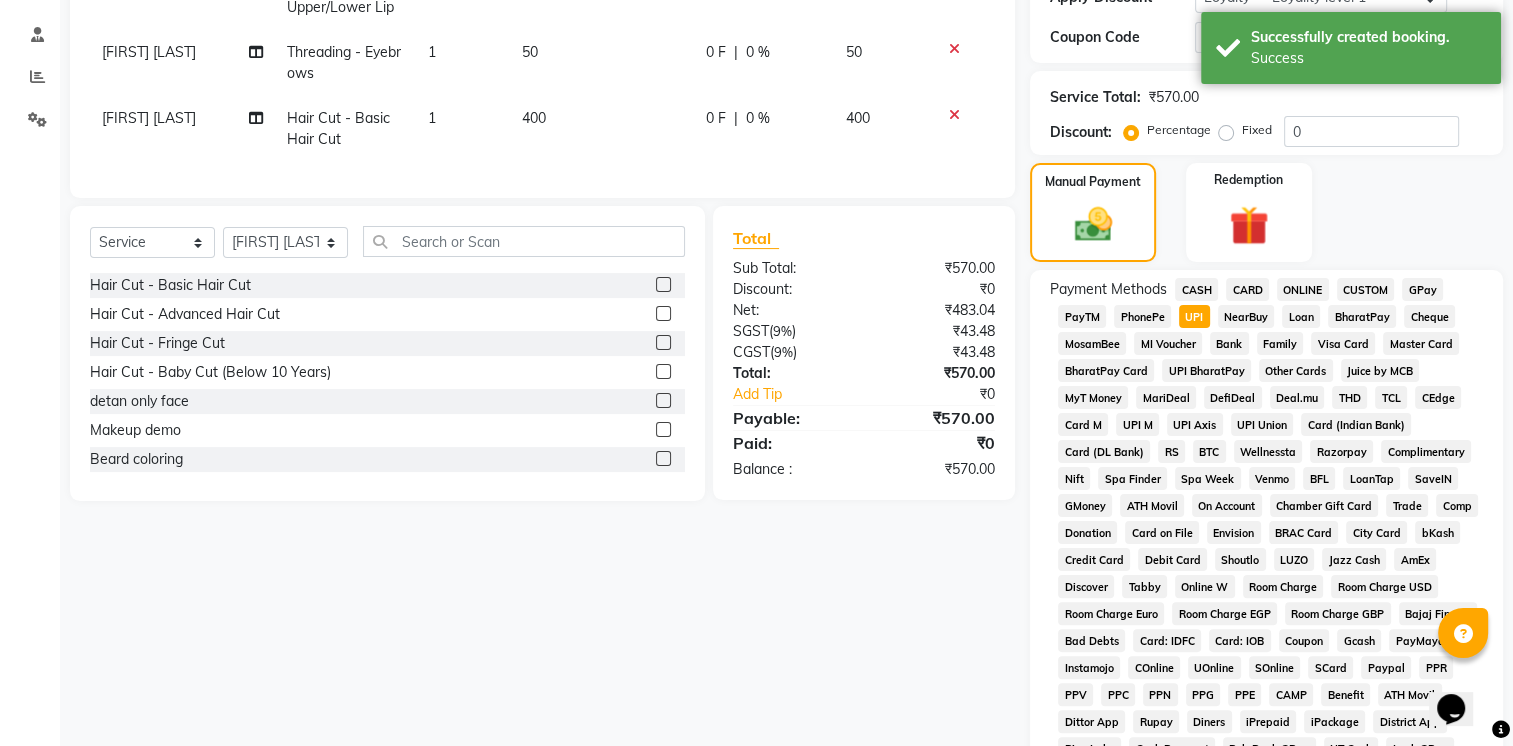 scroll, scrollTop: 716, scrollLeft: 0, axis: vertical 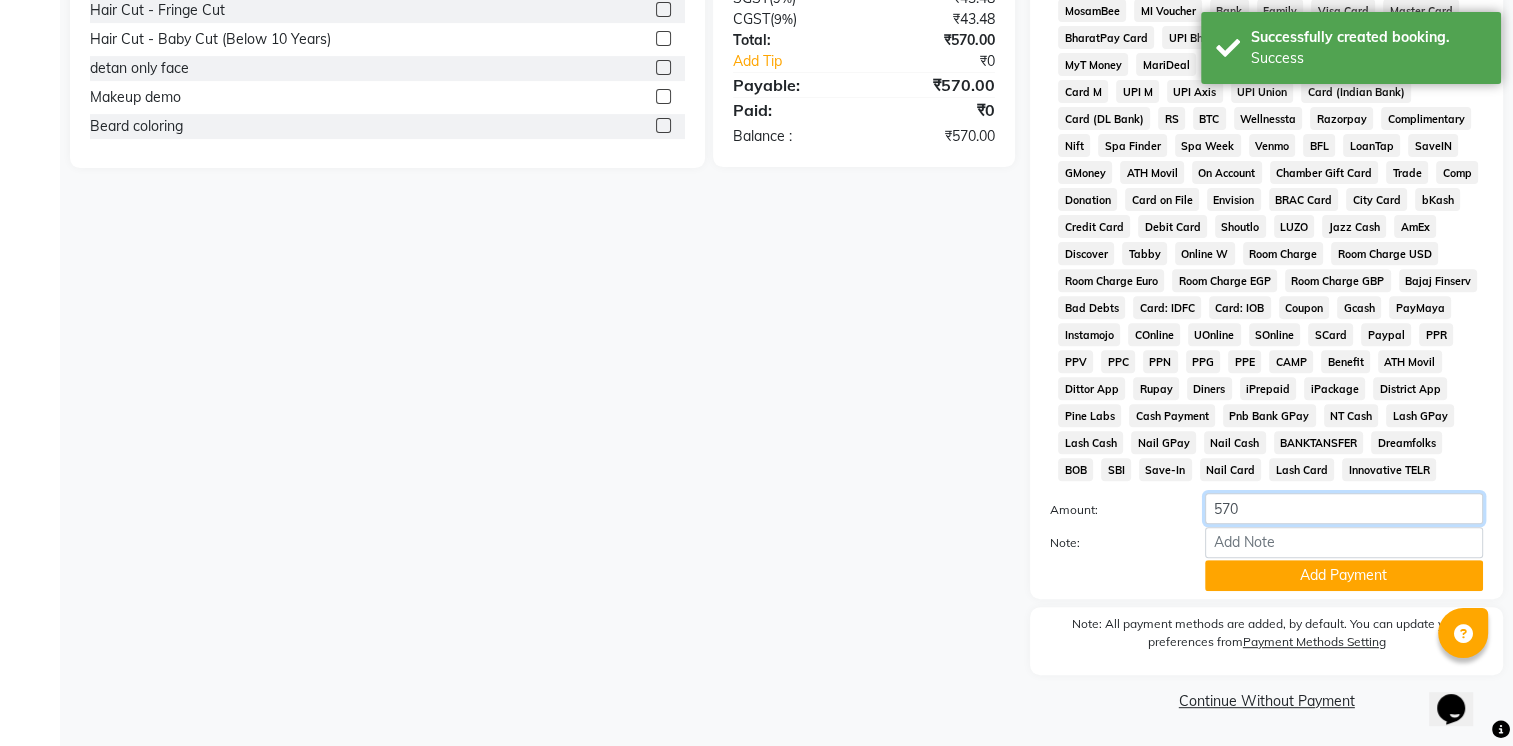 click on "570" 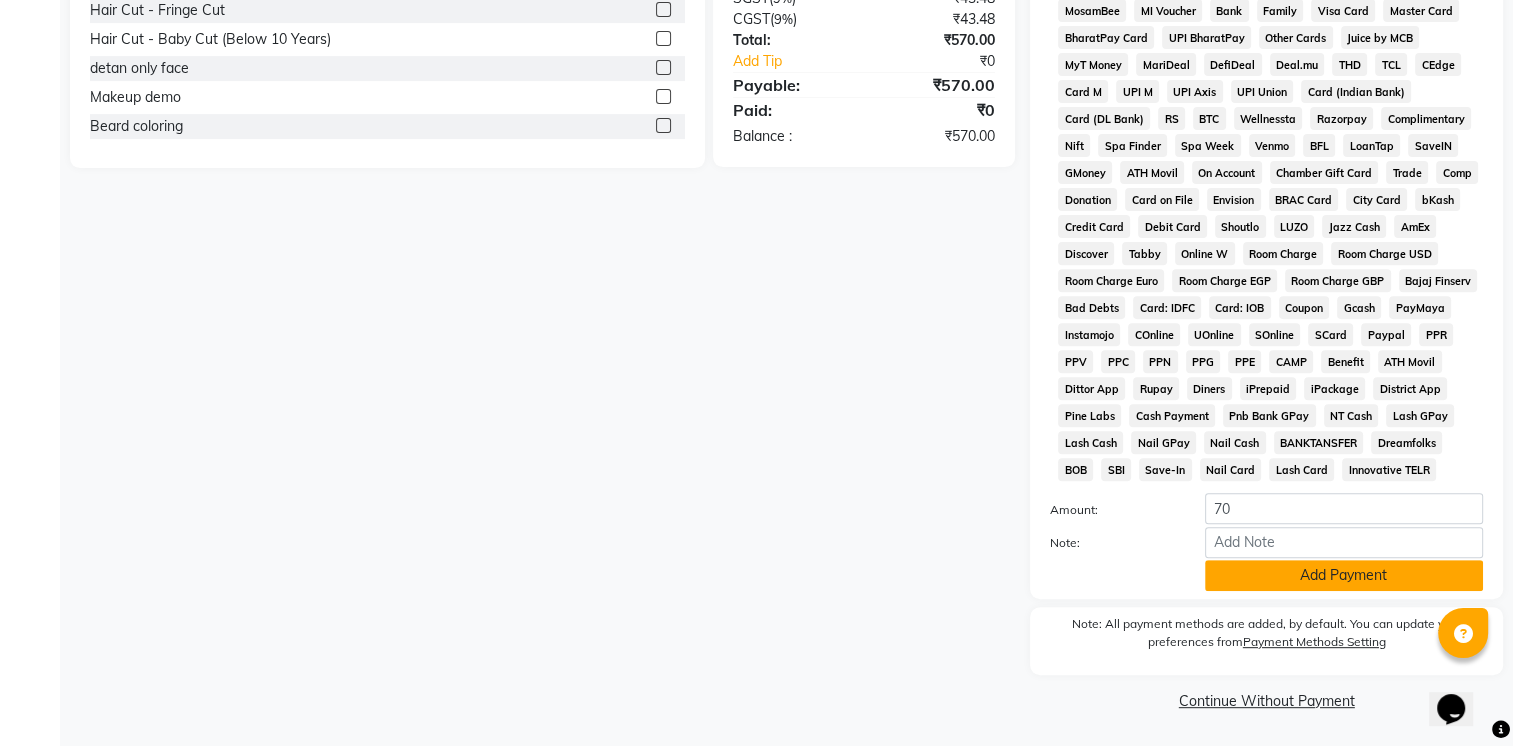 click on "Add Payment" 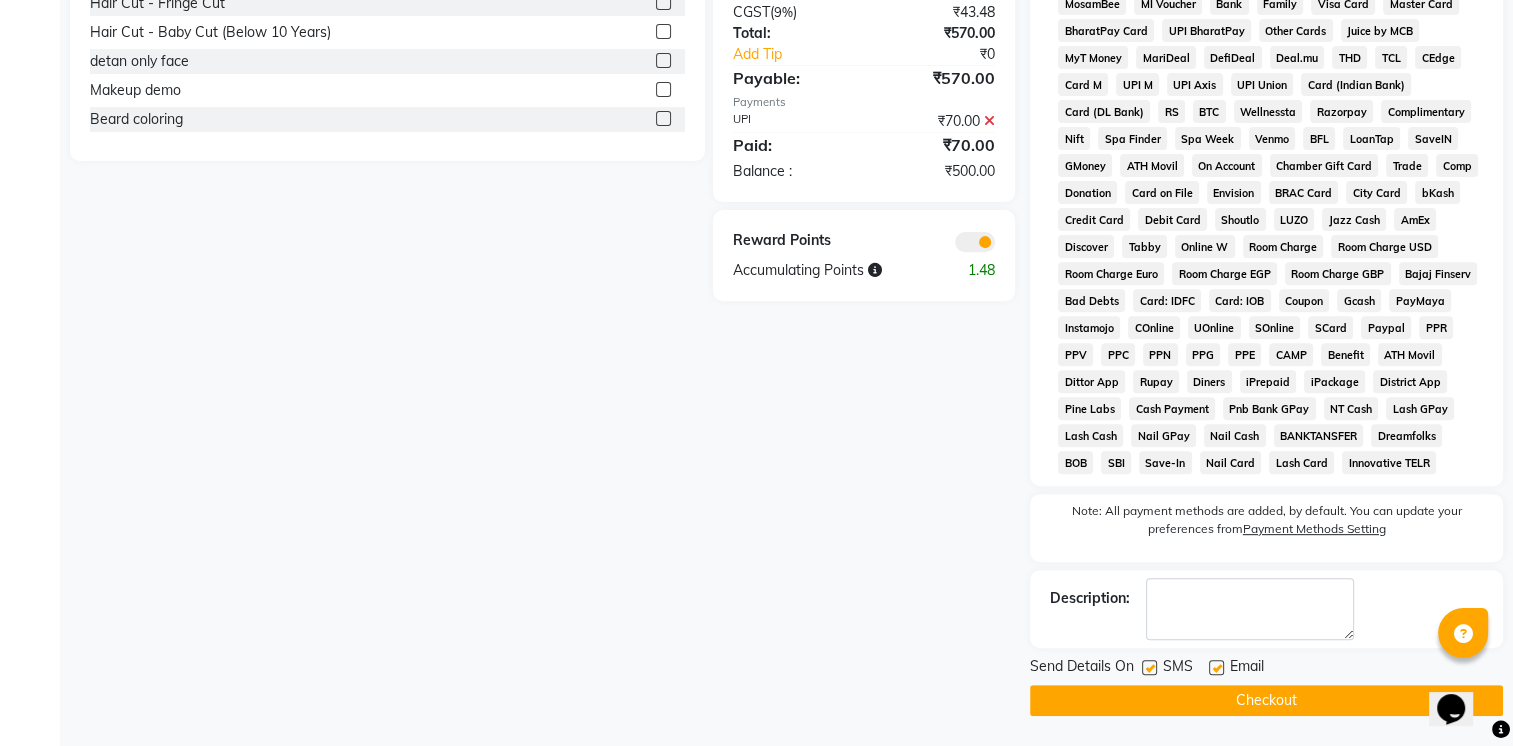 click 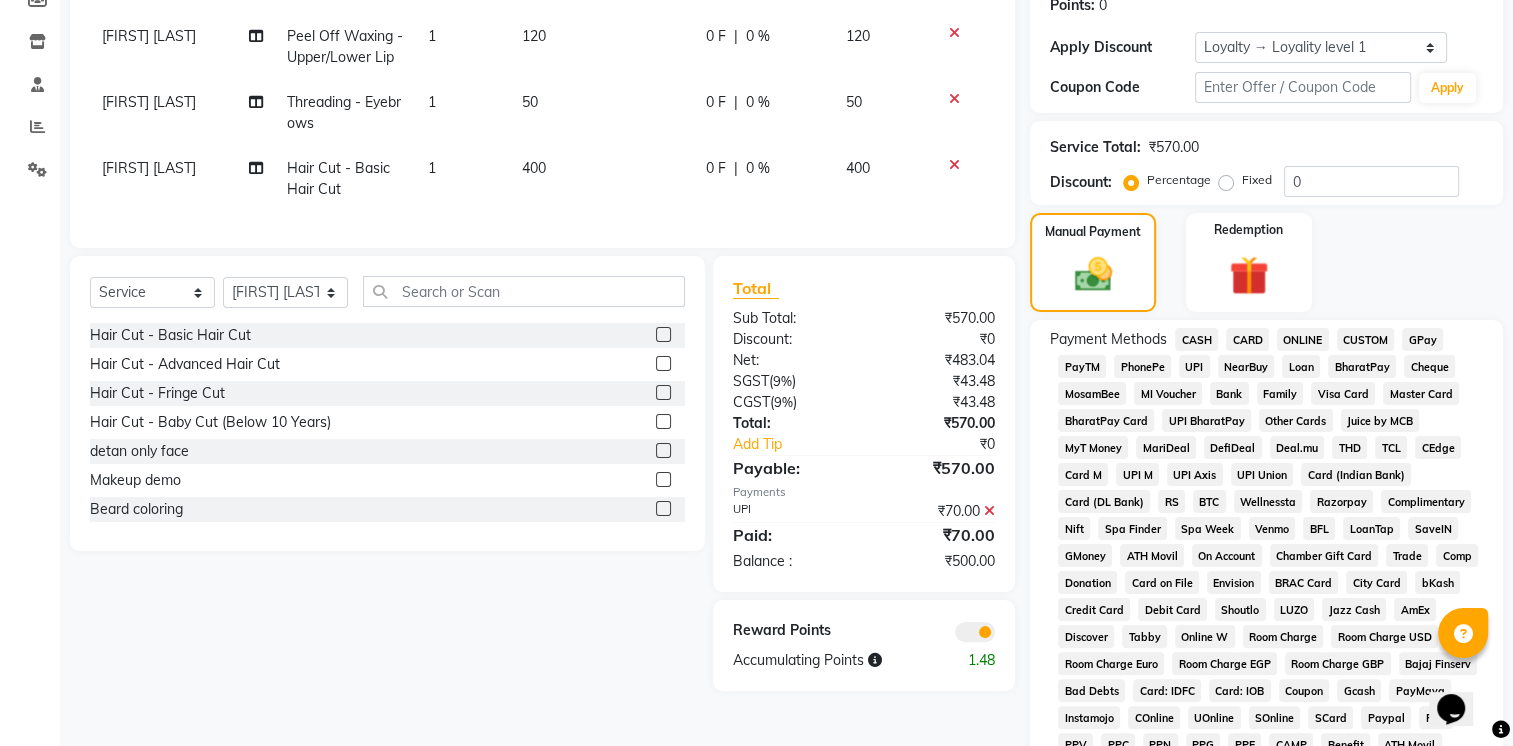 click on "CASH" 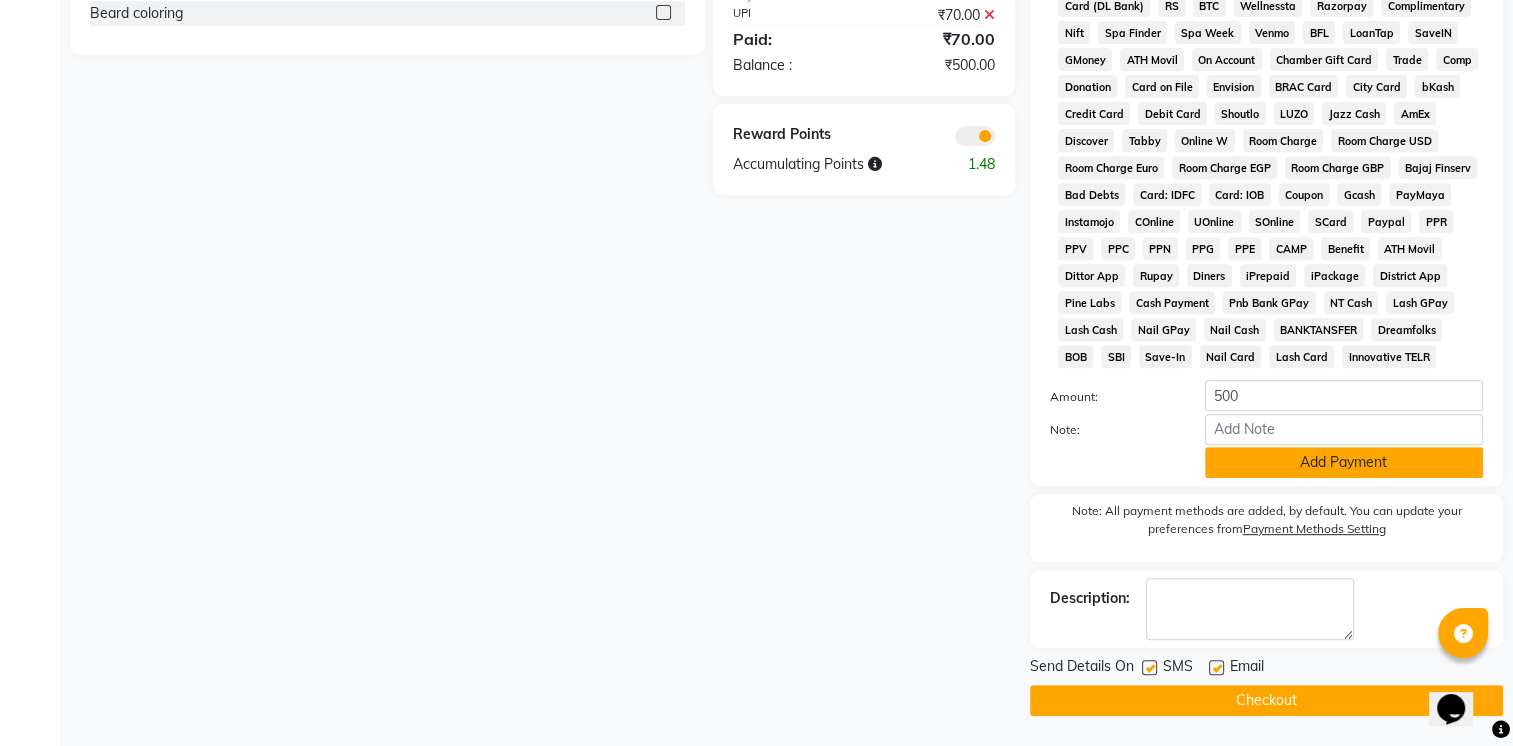 click on "Add Payment" 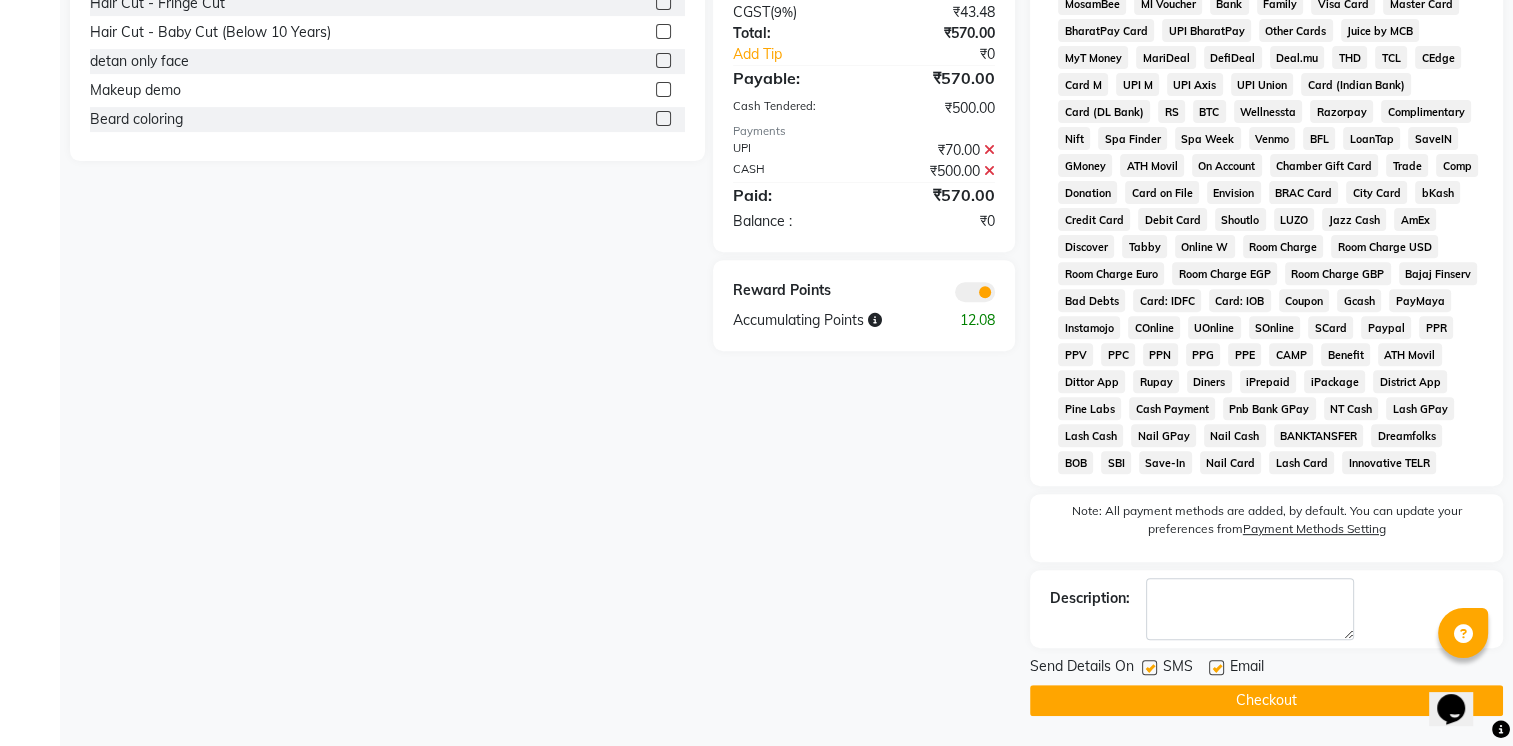 scroll, scrollTop: 720, scrollLeft: 0, axis: vertical 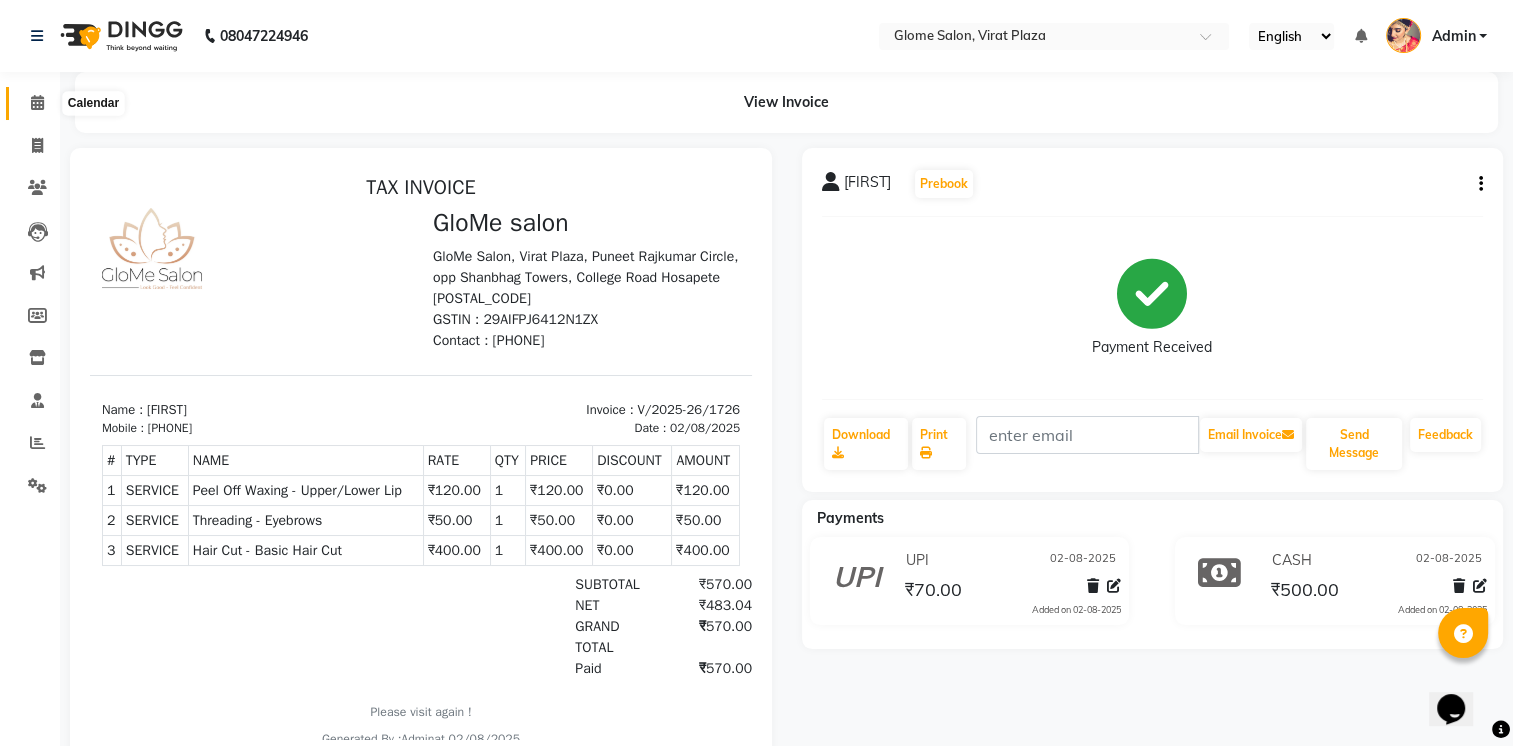 click 